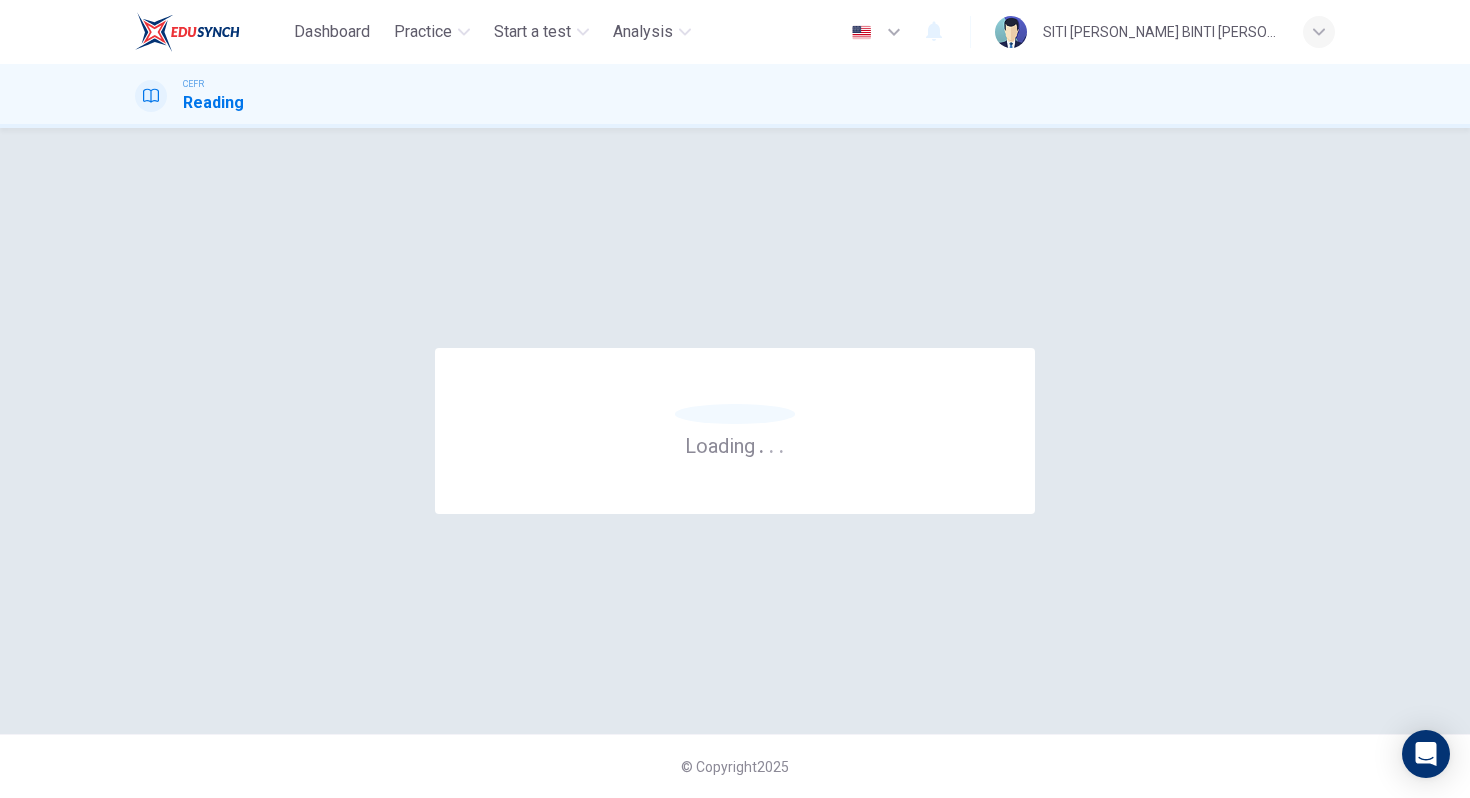 scroll, scrollTop: 0, scrollLeft: 0, axis: both 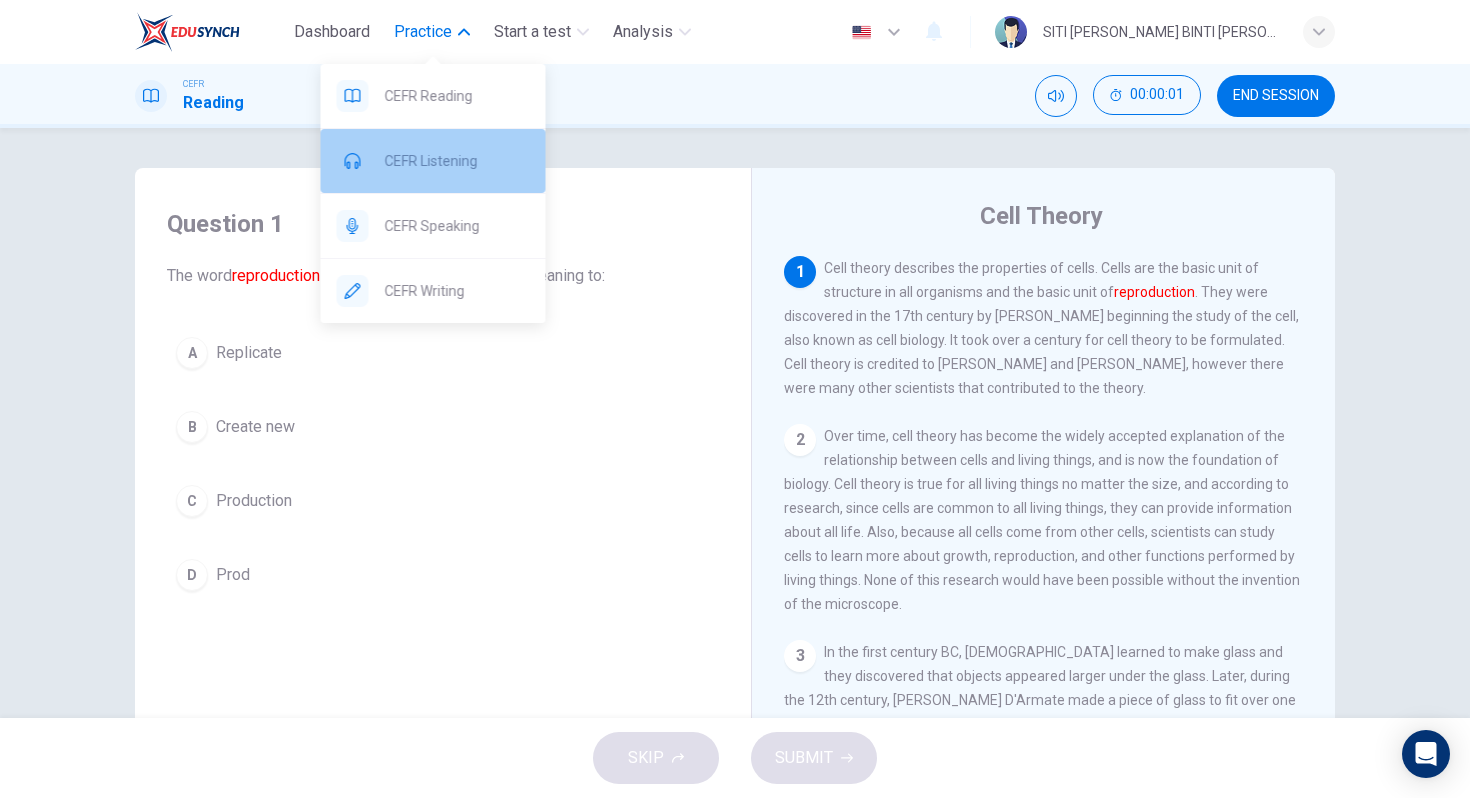click on "CEFR Listening" at bounding box center (457, 161) 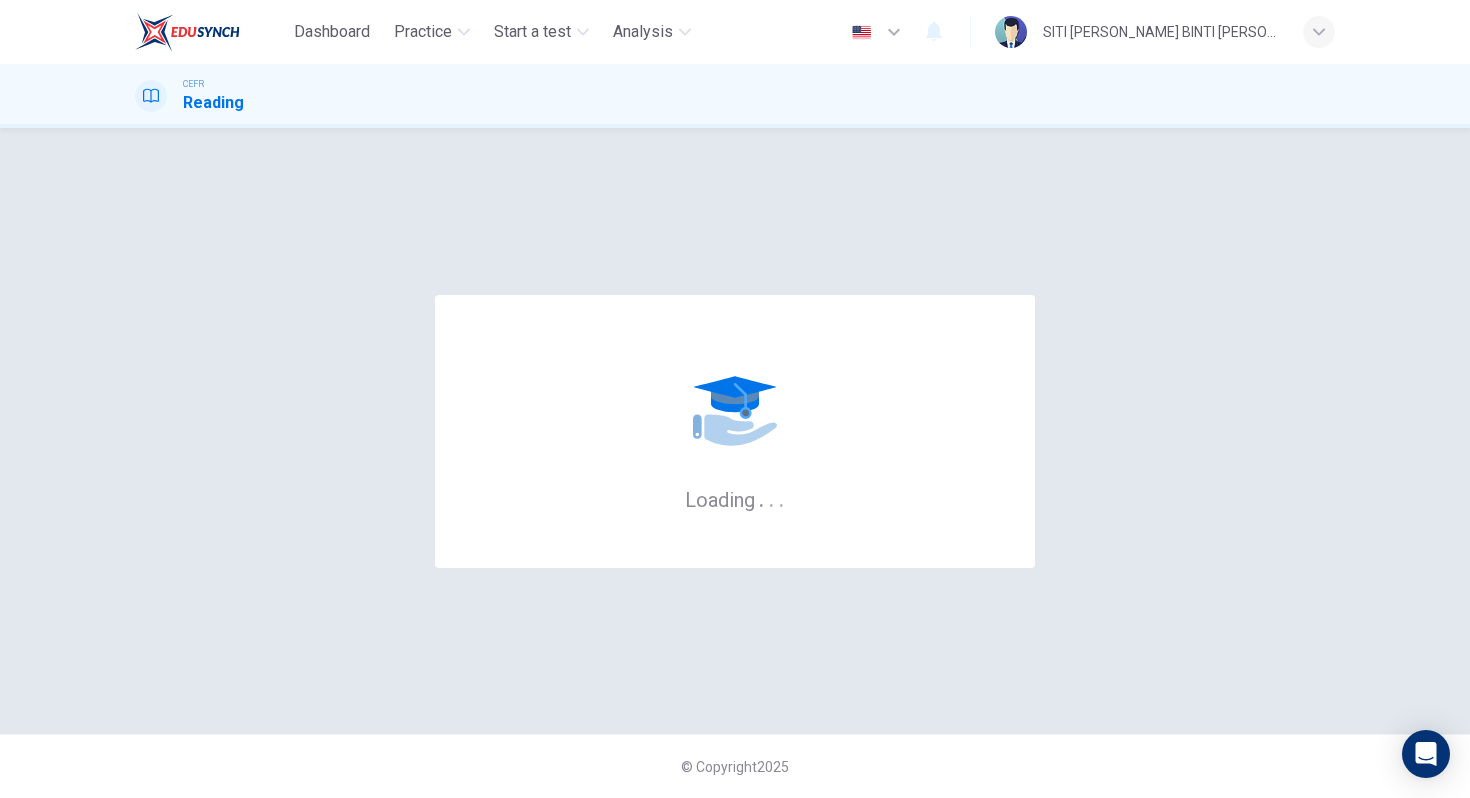 scroll, scrollTop: 0, scrollLeft: 0, axis: both 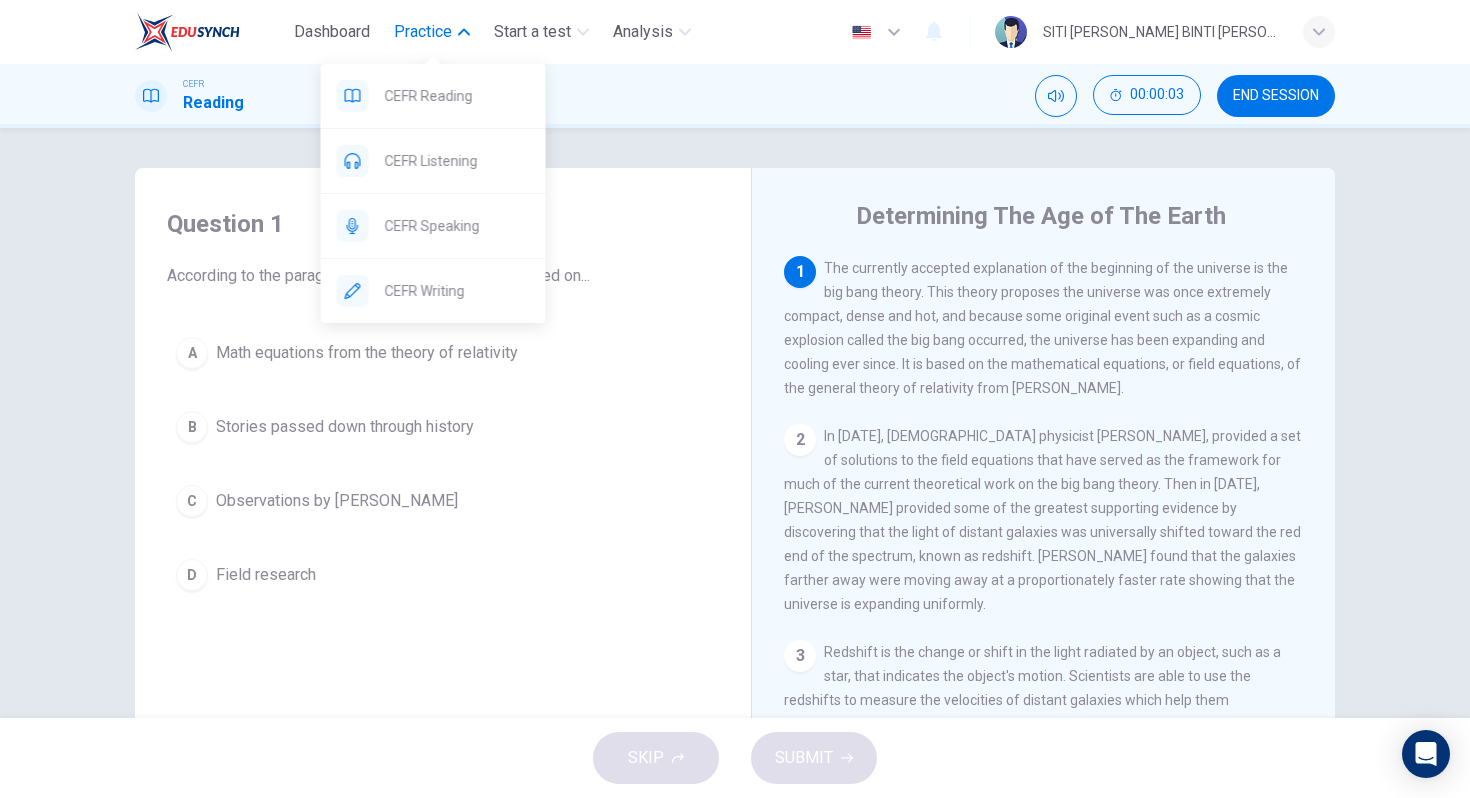click on "Practice" at bounding box center (423, 32) 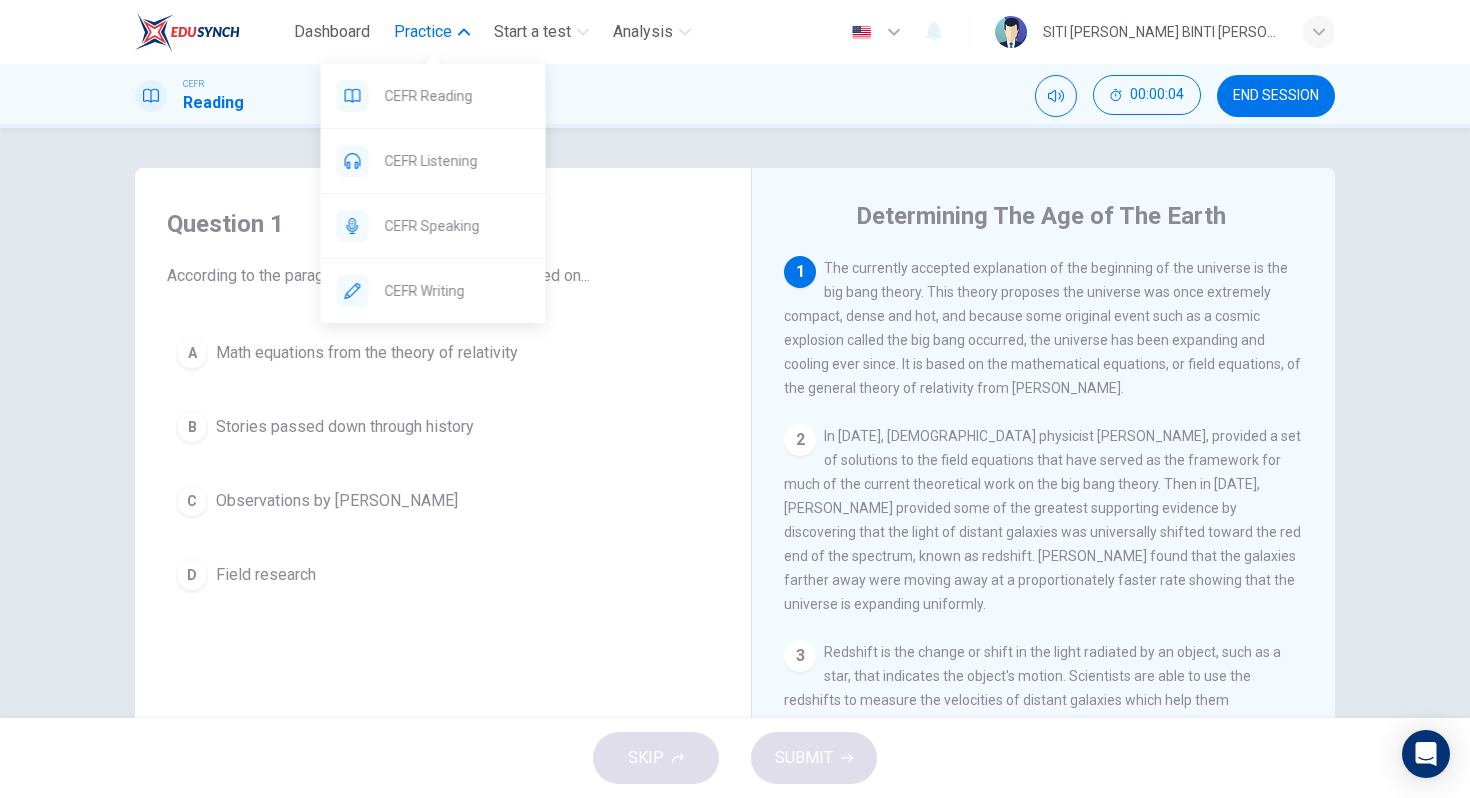 click on "Practice" at bounding box center [432, 32] 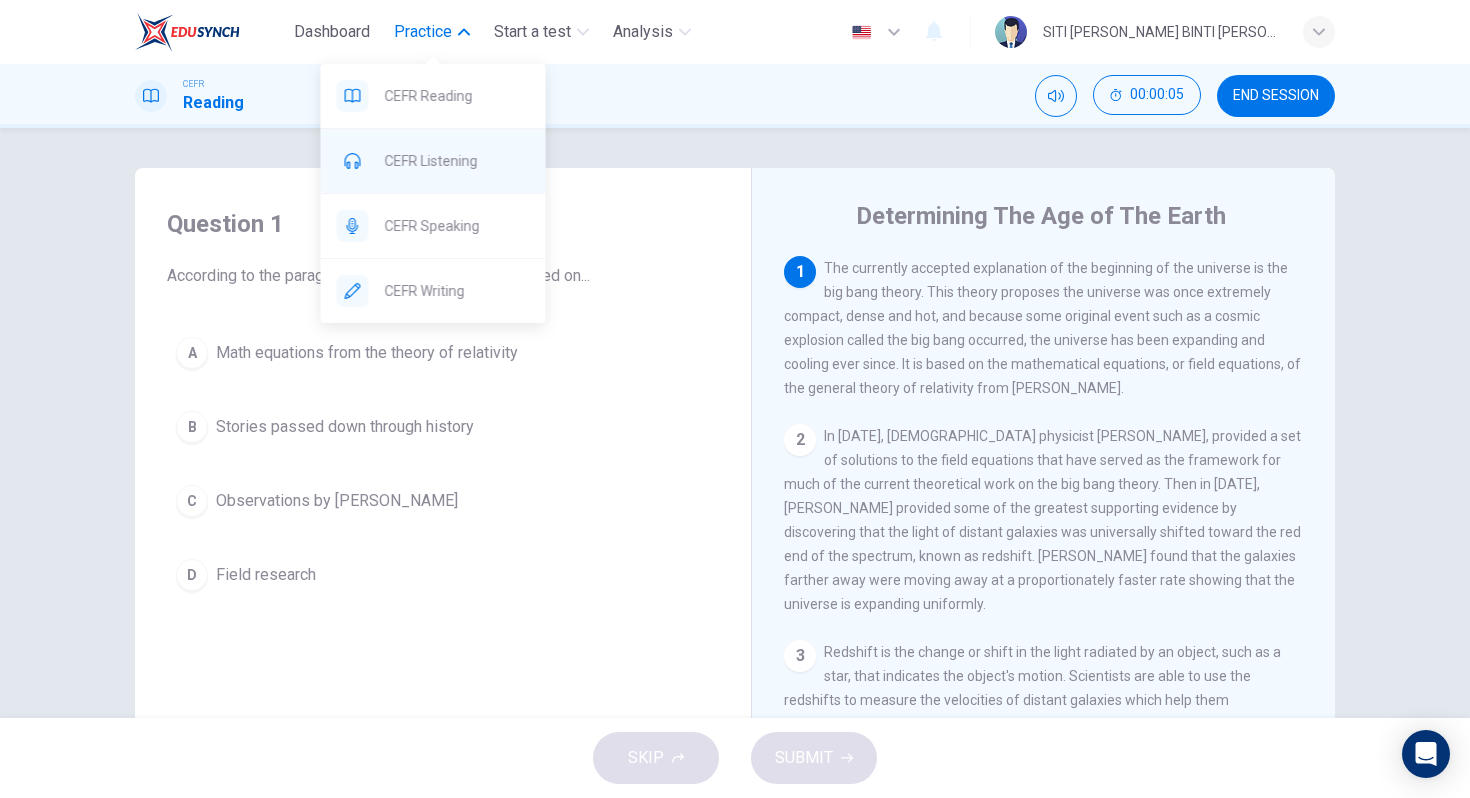 click on "CEFR Listening" at bounding box center [457, 161] 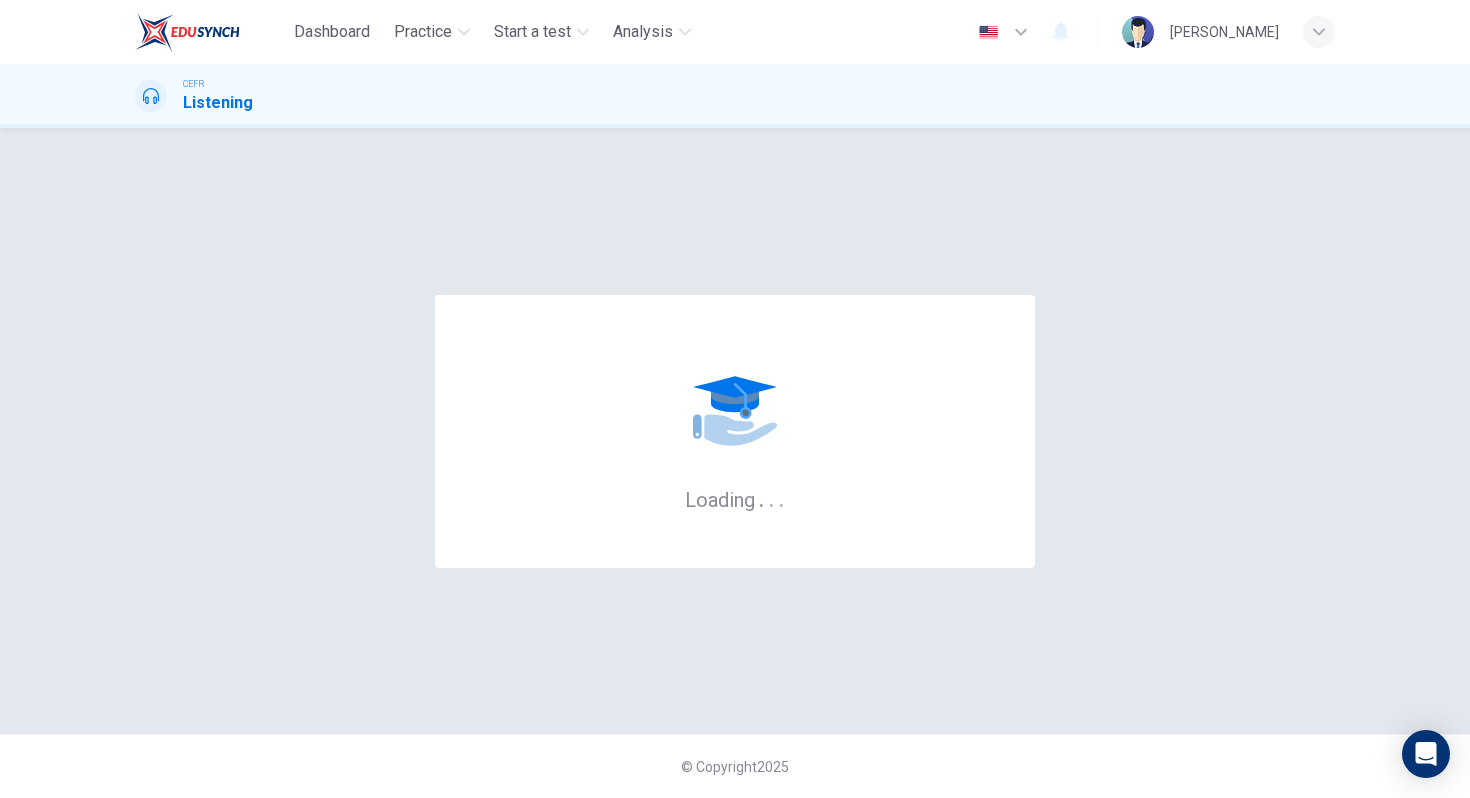 scroll, scrollTop: 0, scrollLeft: 0, axis: both 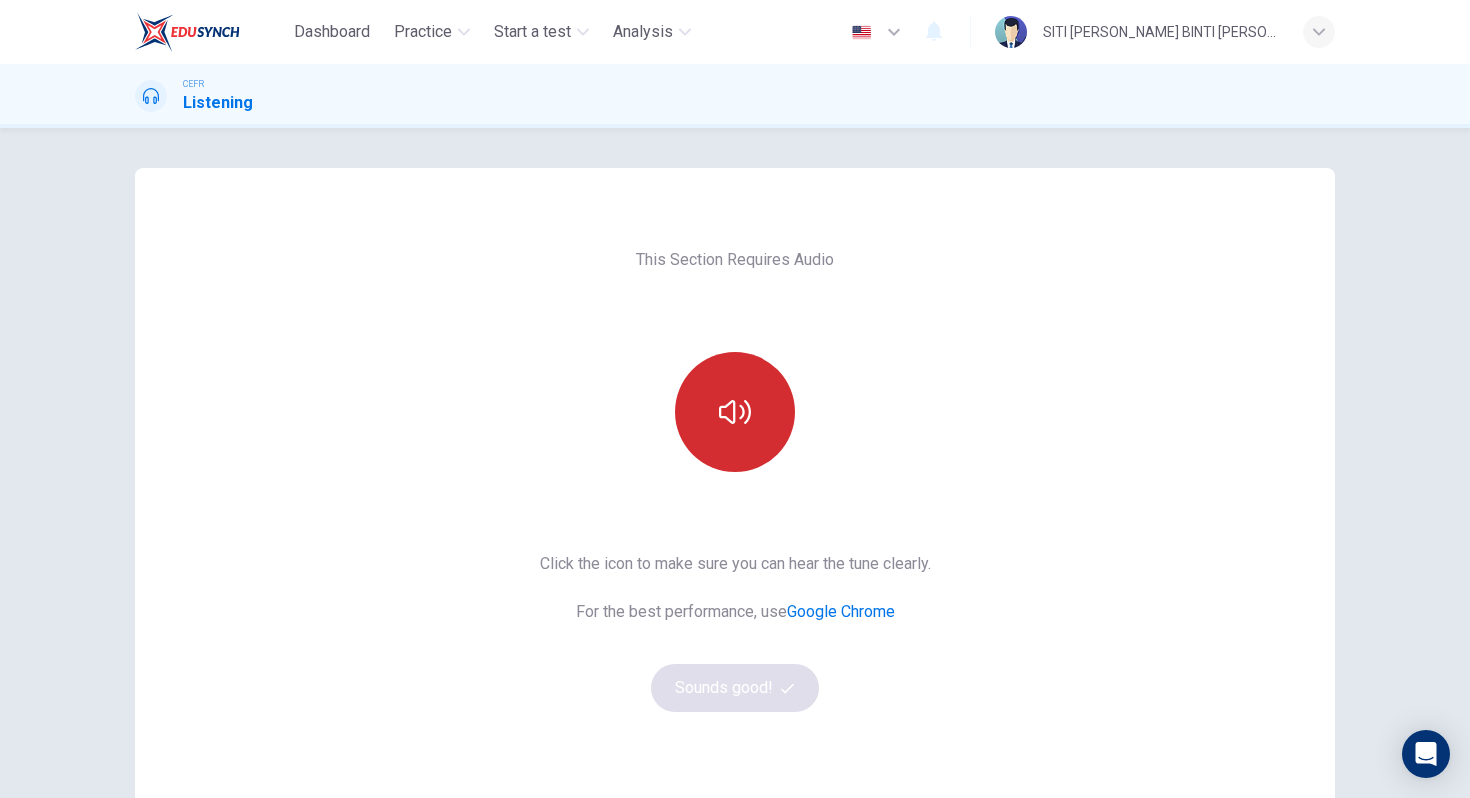 click 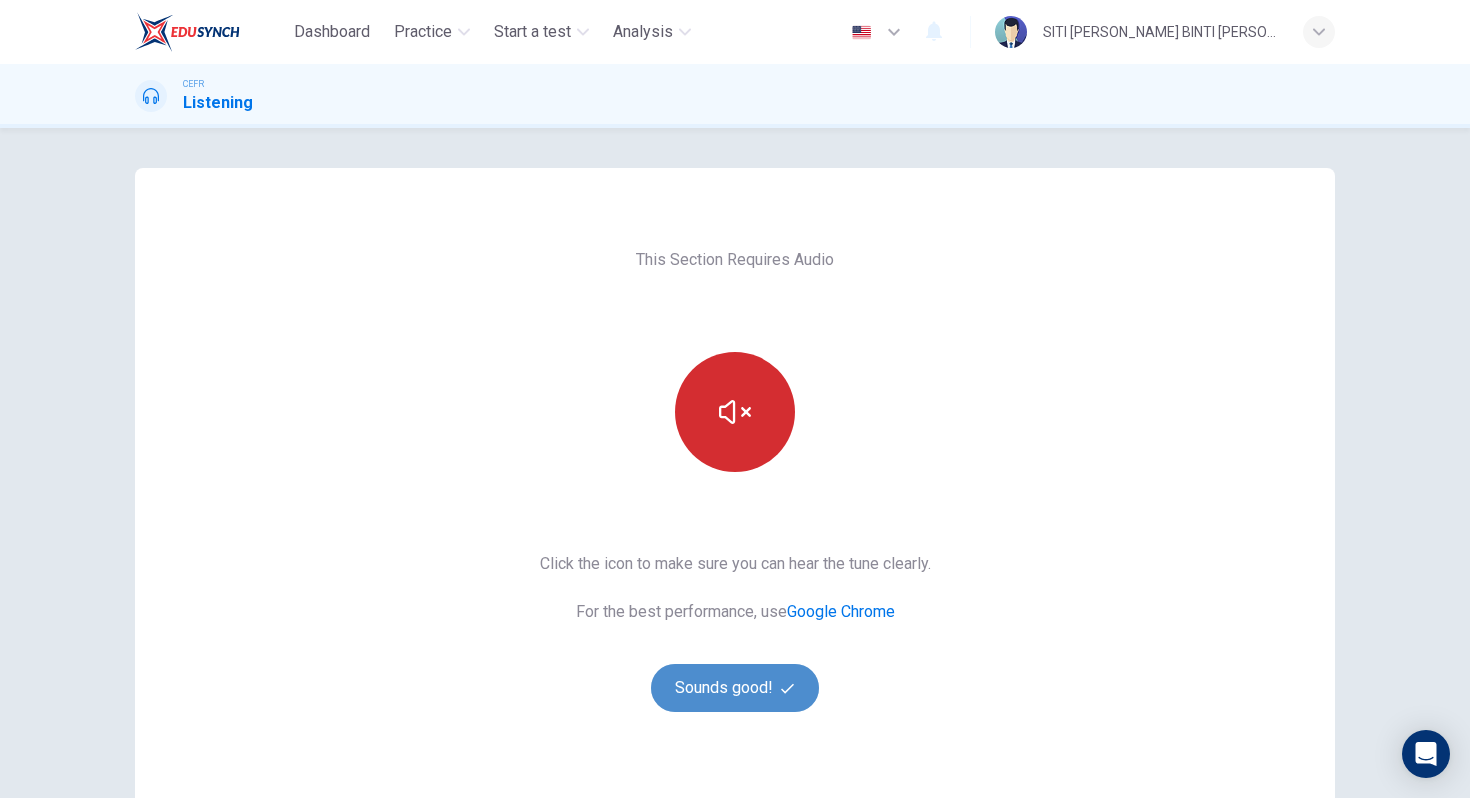 click on "Sounds good!" at bounding box center (735, 688) 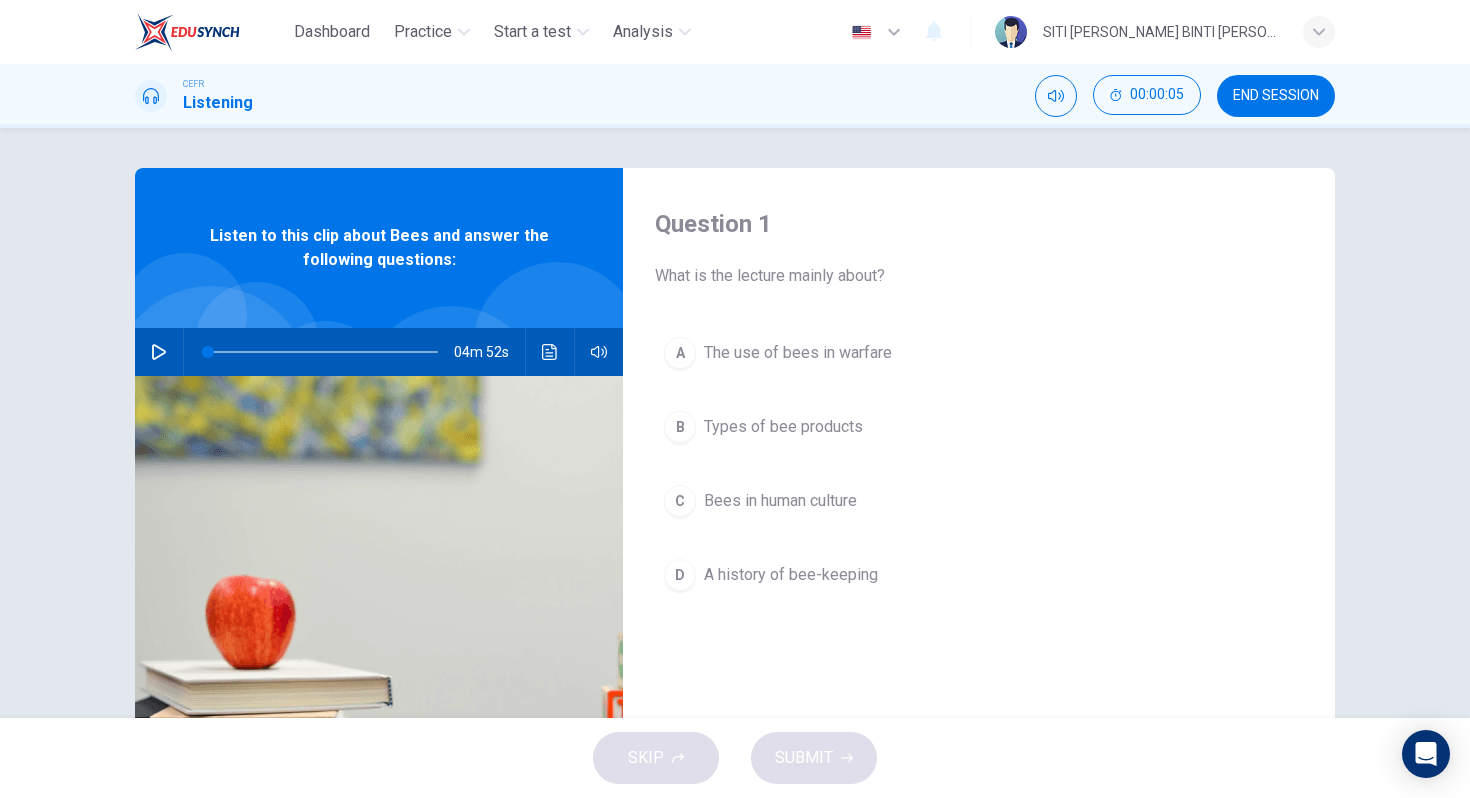 click 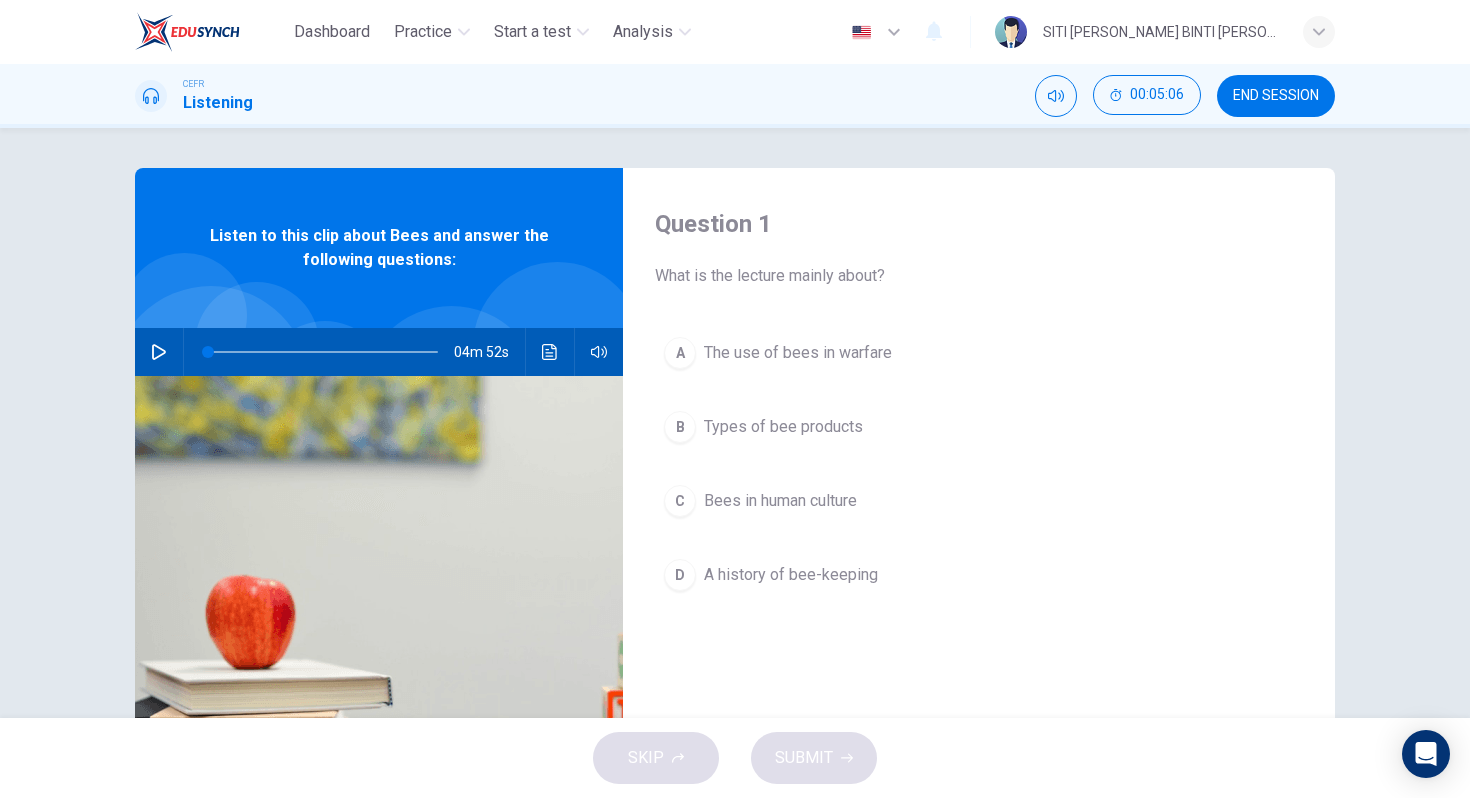 click on "C Bees in human culture" at bounding box center [979, 501] 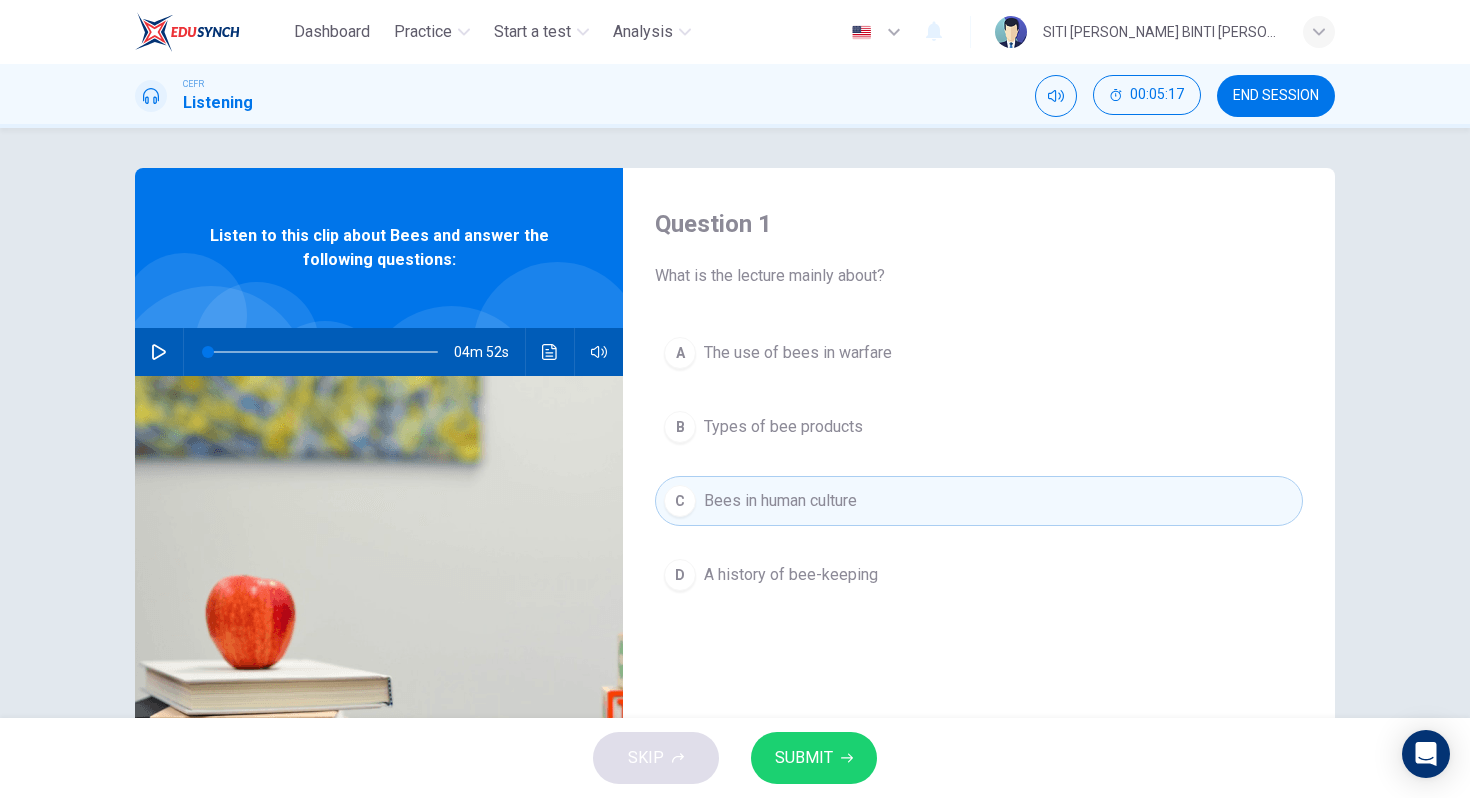 click on "The use of bees in warfare" at bounding box center [798, 353] 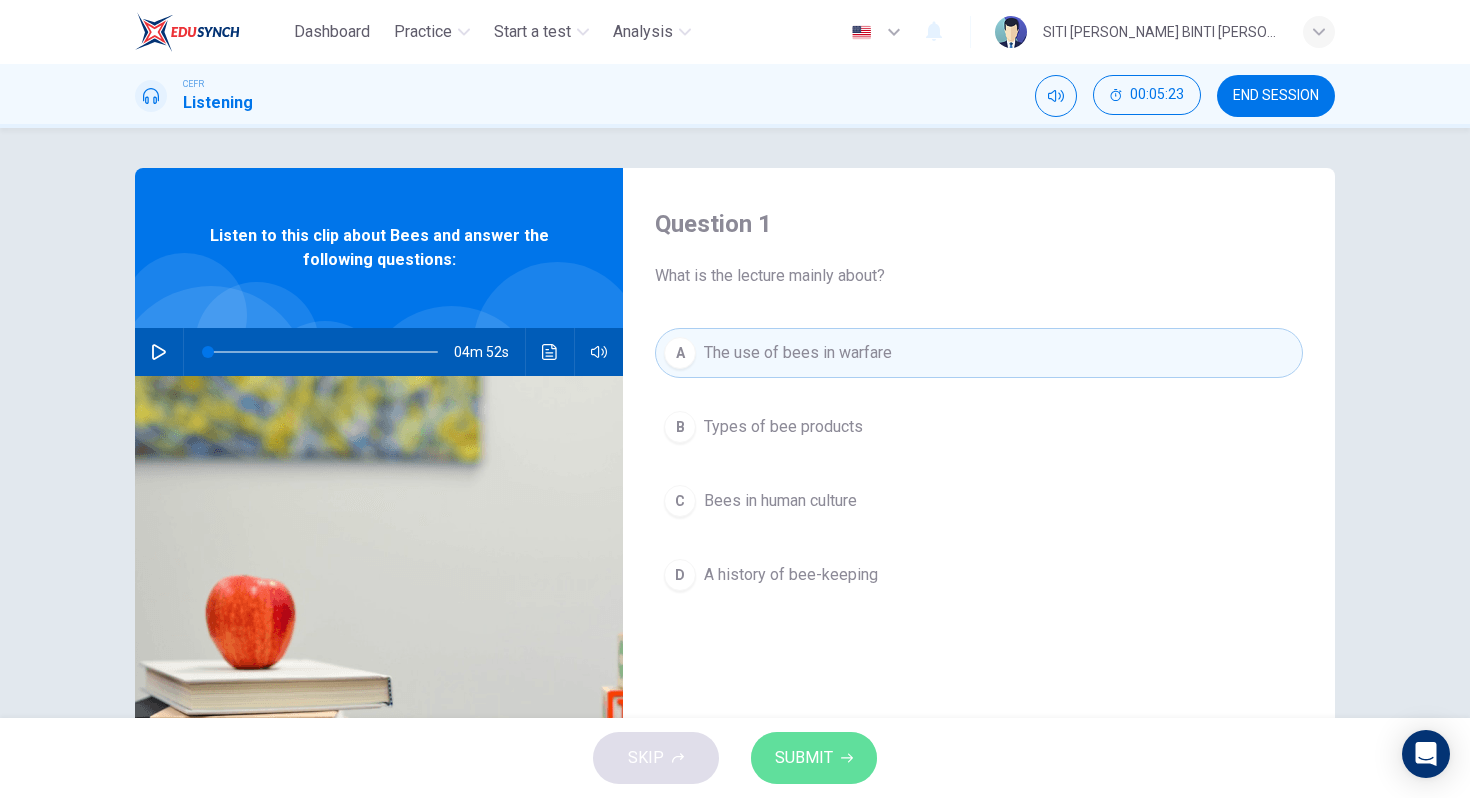 click on "SUBMIT" at bounding box center (814, 758) 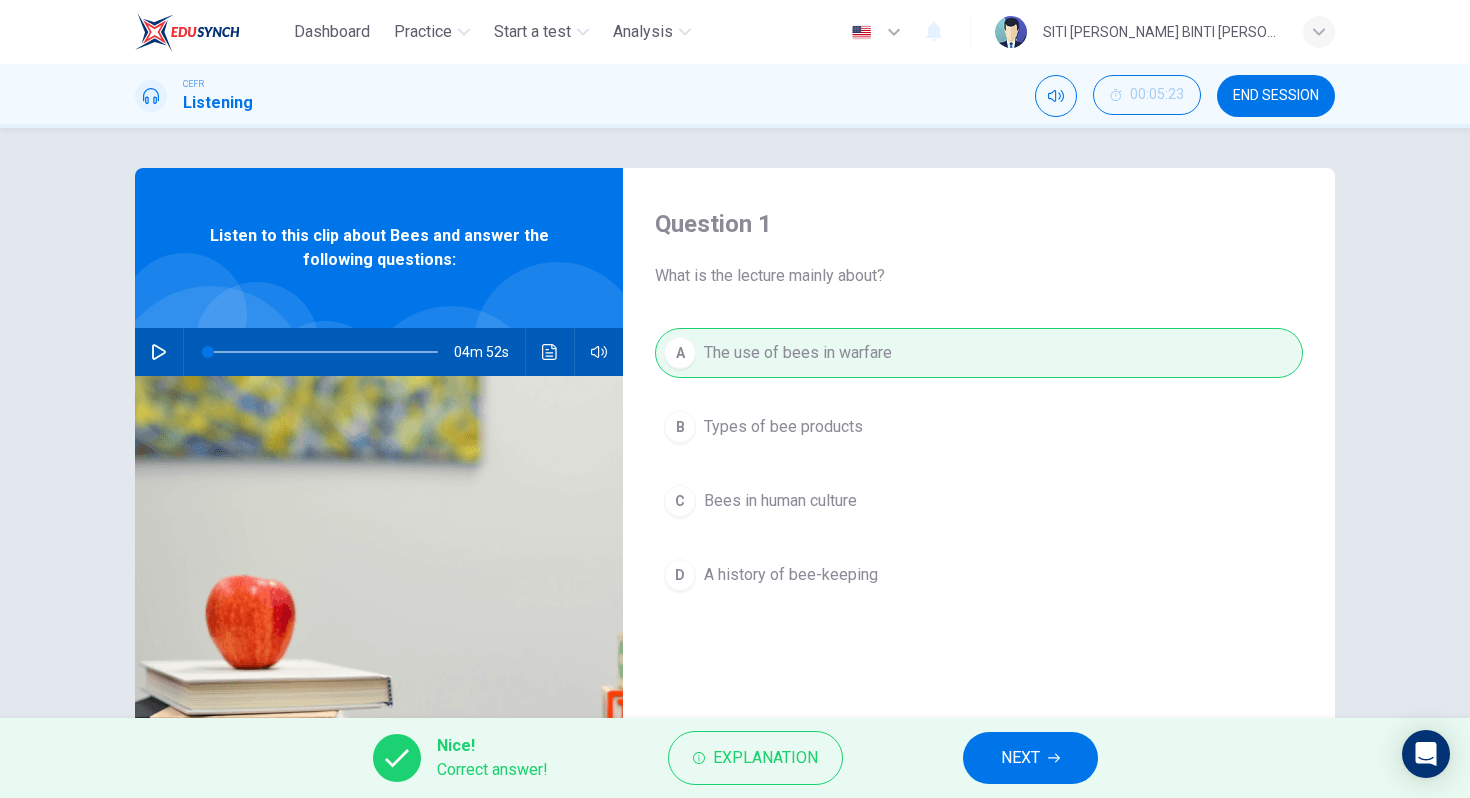 click on "NEXT" at bounding box center (1020, 758) 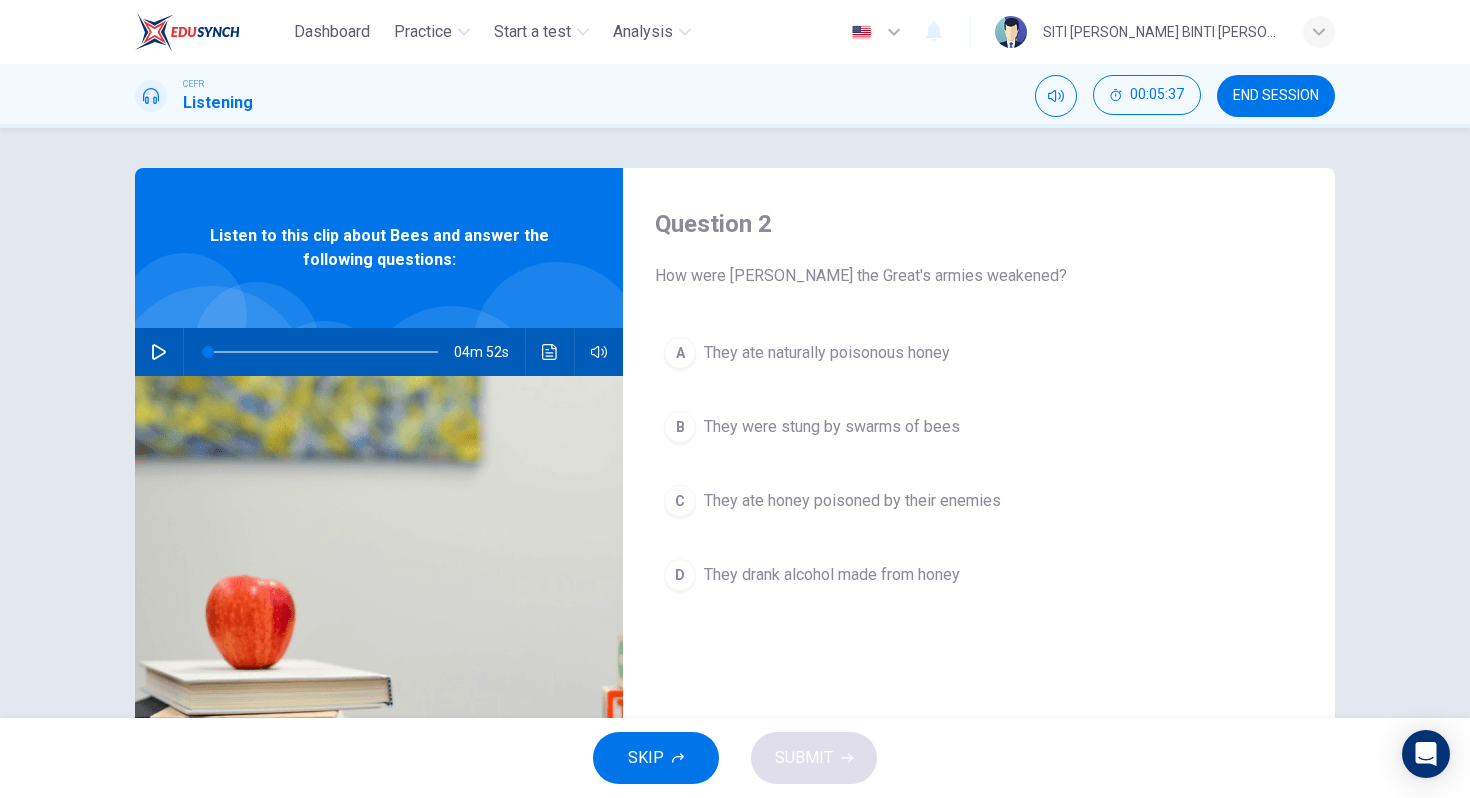 click 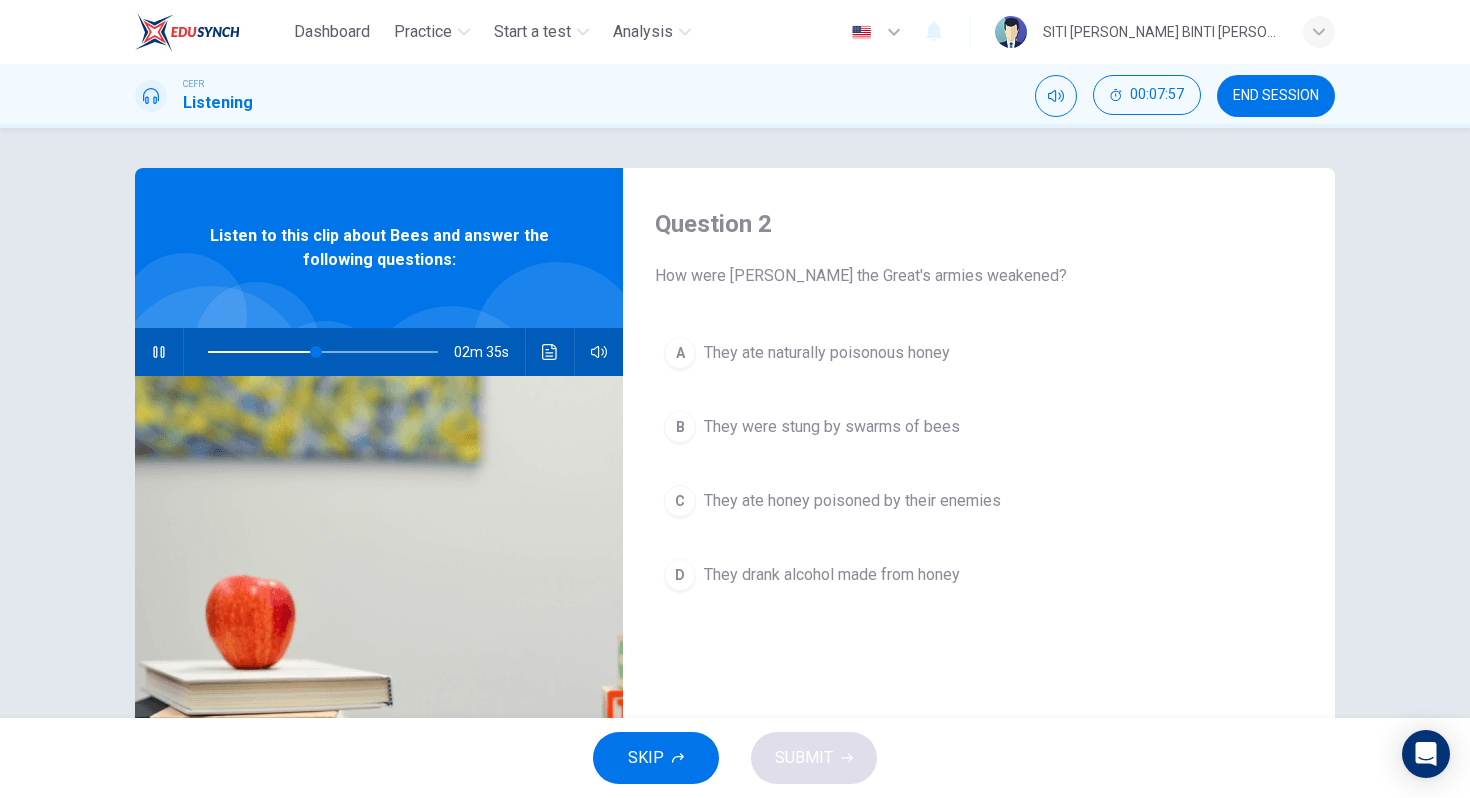 type on "47" 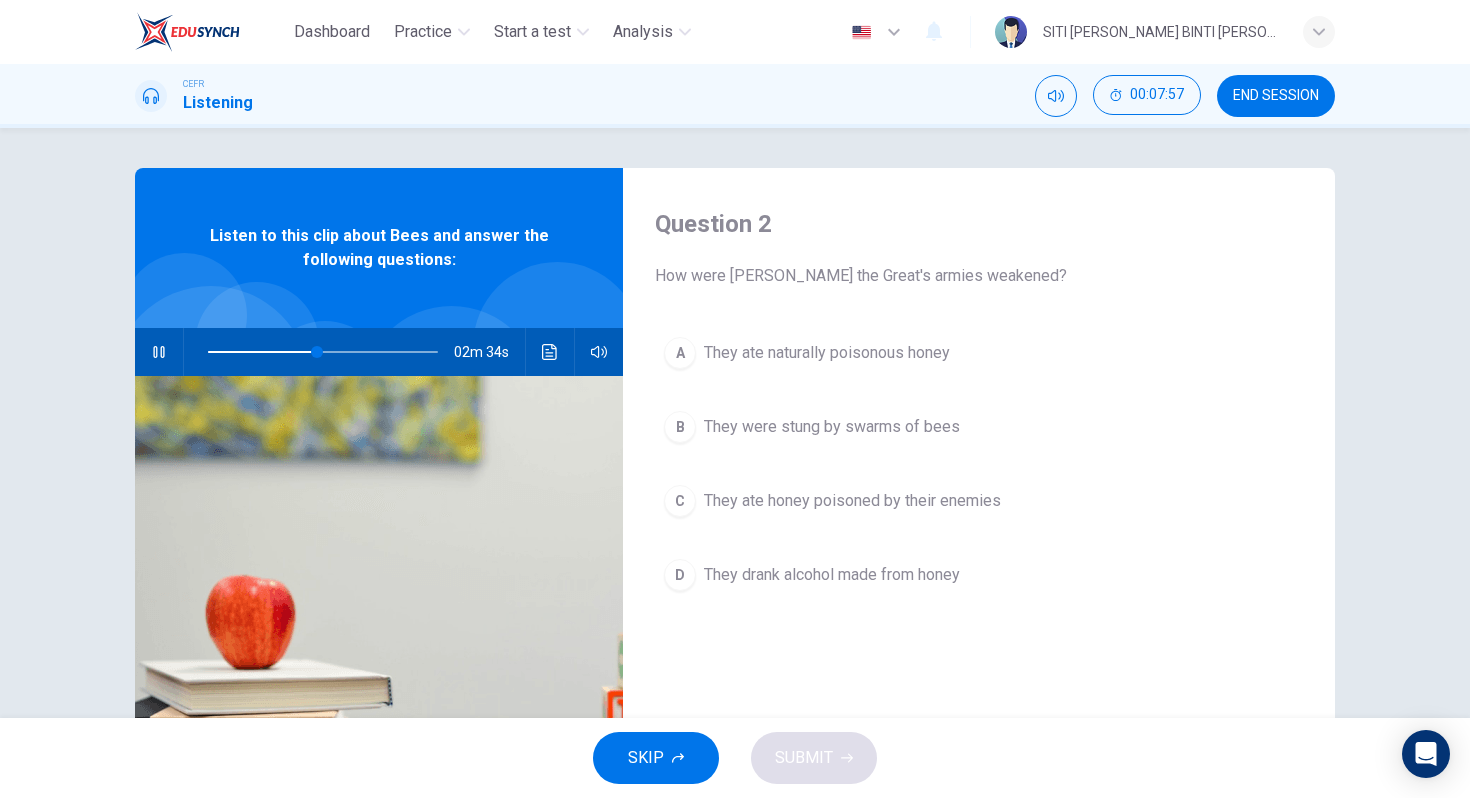 type 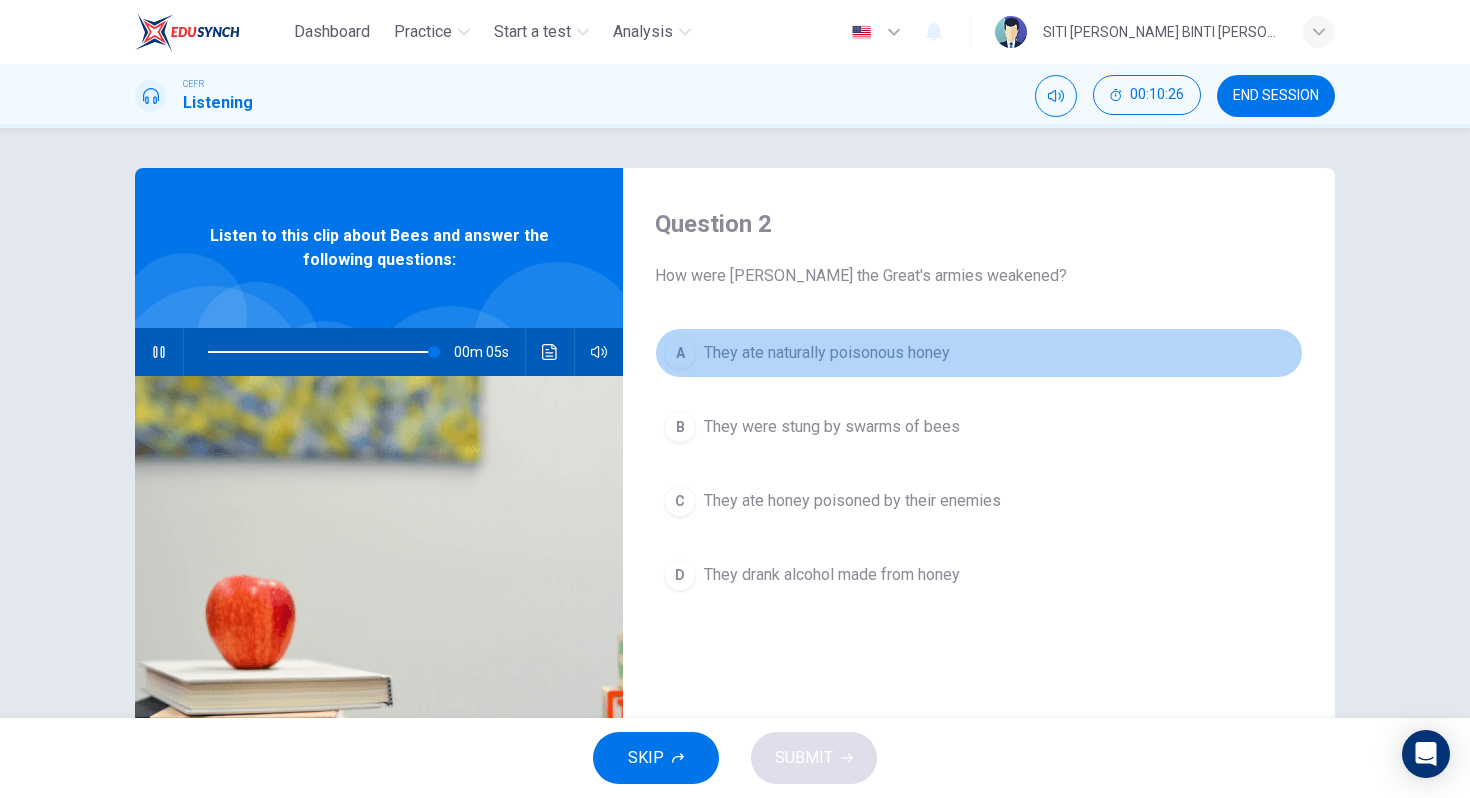 click on "They ate naturally poisonous honey" at bounding box center (827, 353) 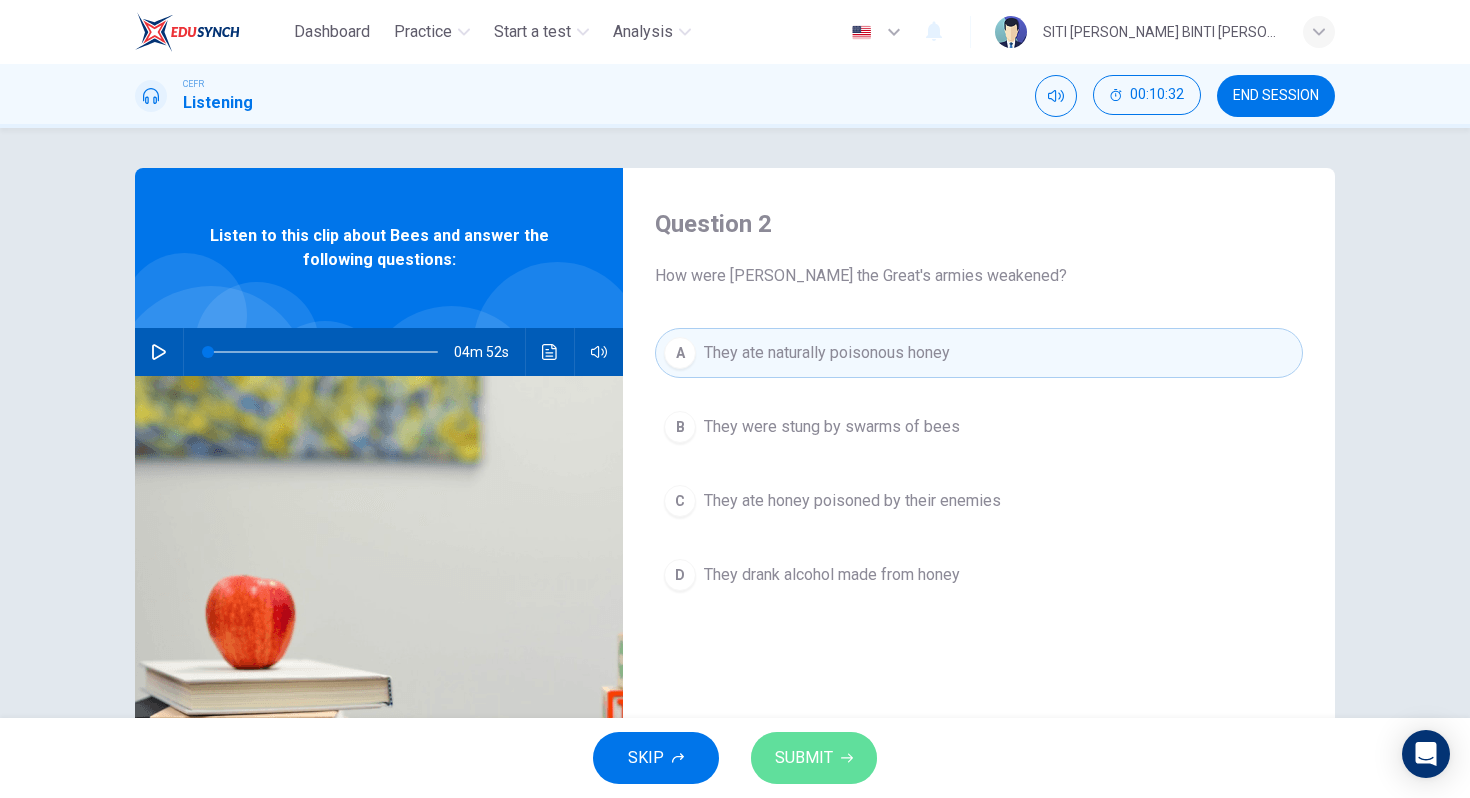 click on "SUBMIT" at bounding box center [814, 758] 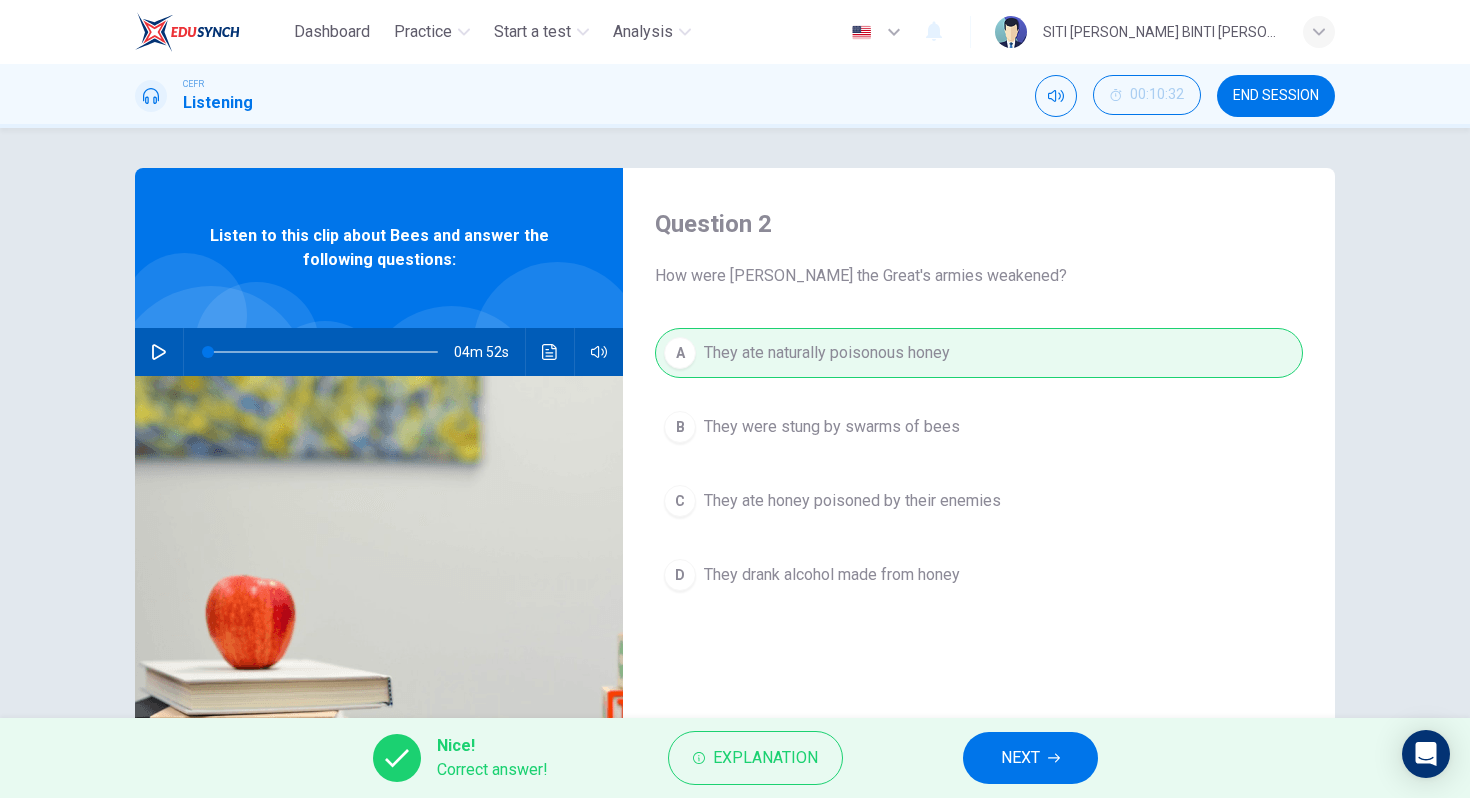 click on "Nice! Correct answer! Explanation NEXT" at bounding box center (735, 758) 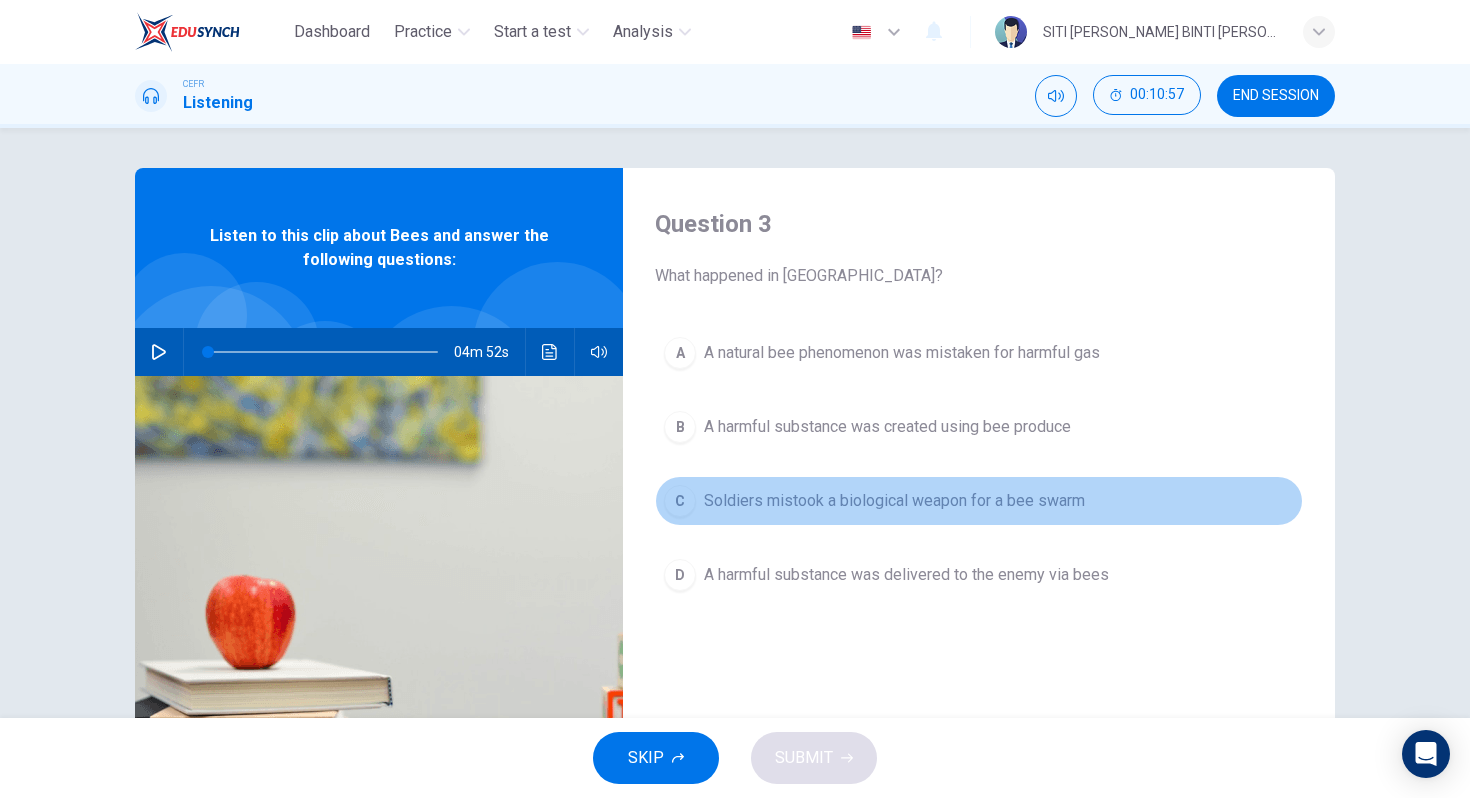 click on "Soldiers mistook a biological weapon for a bee swarm" at bounding box center (894, 501) 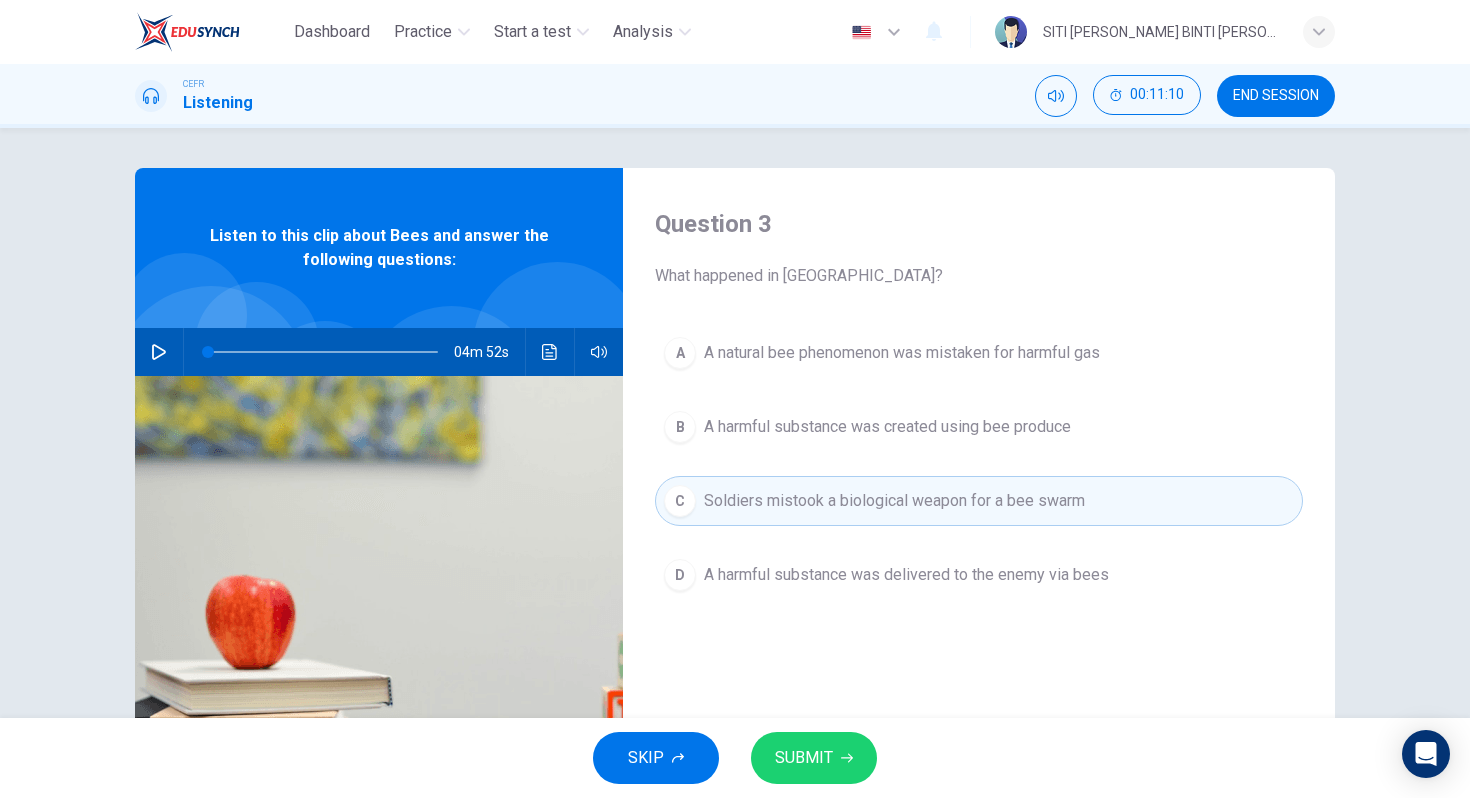 click on "A harmful substance was delivered to the enemy via bees" at bounding box center [906, 575] 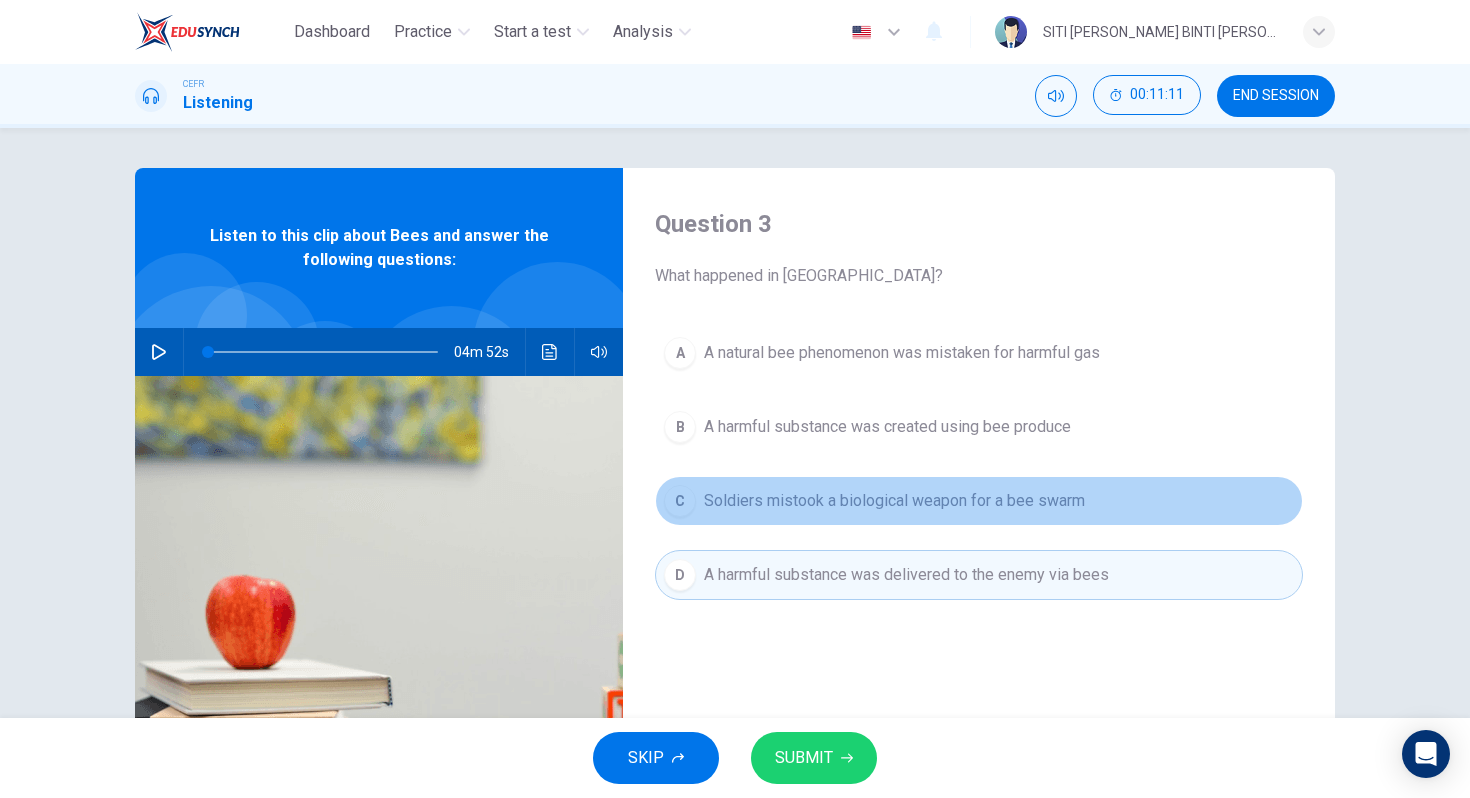 click on "Soldiers mistook a biological weapon for a bee swarm" at bounding box center [894, 501] 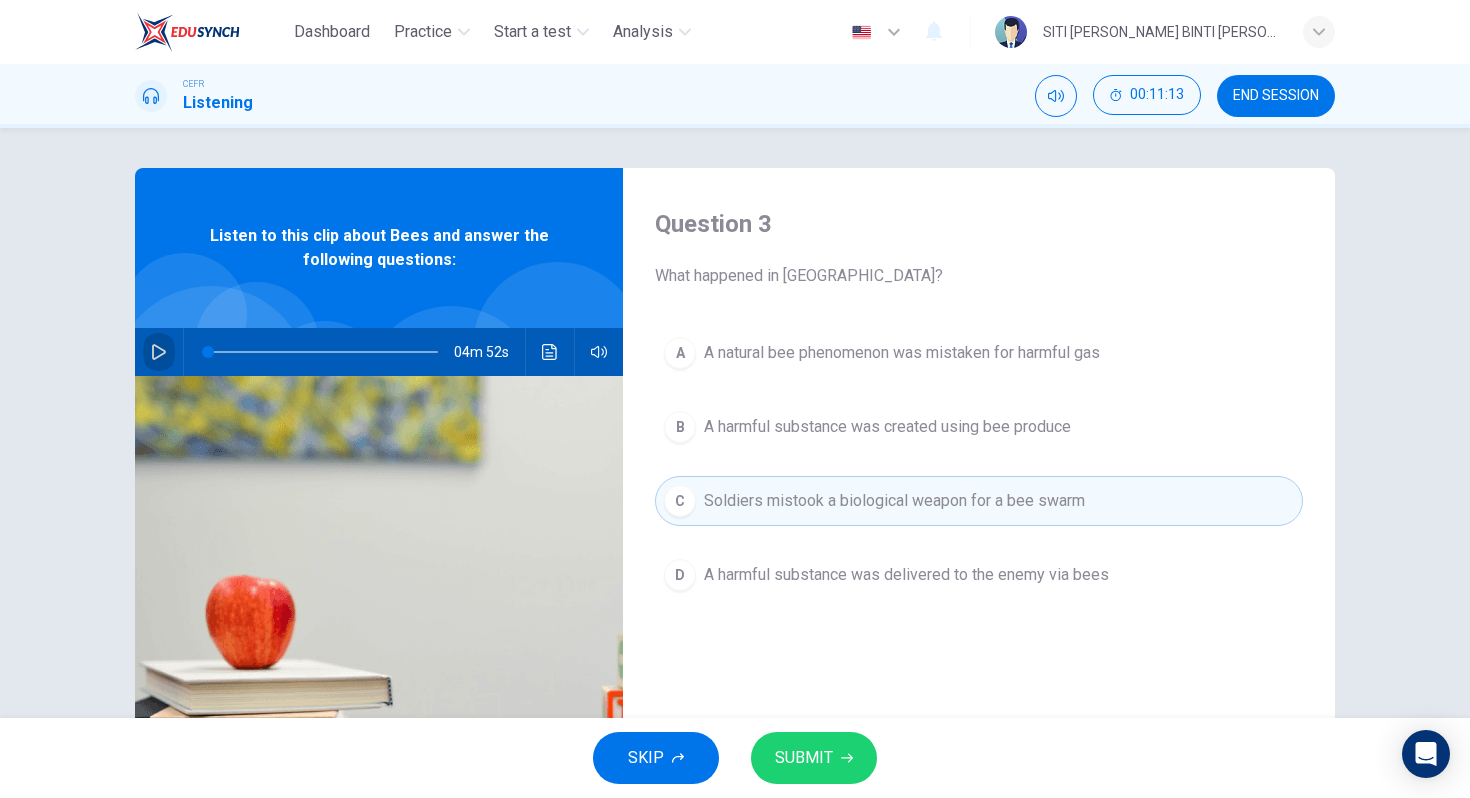 click at bounding box center [159, 352] 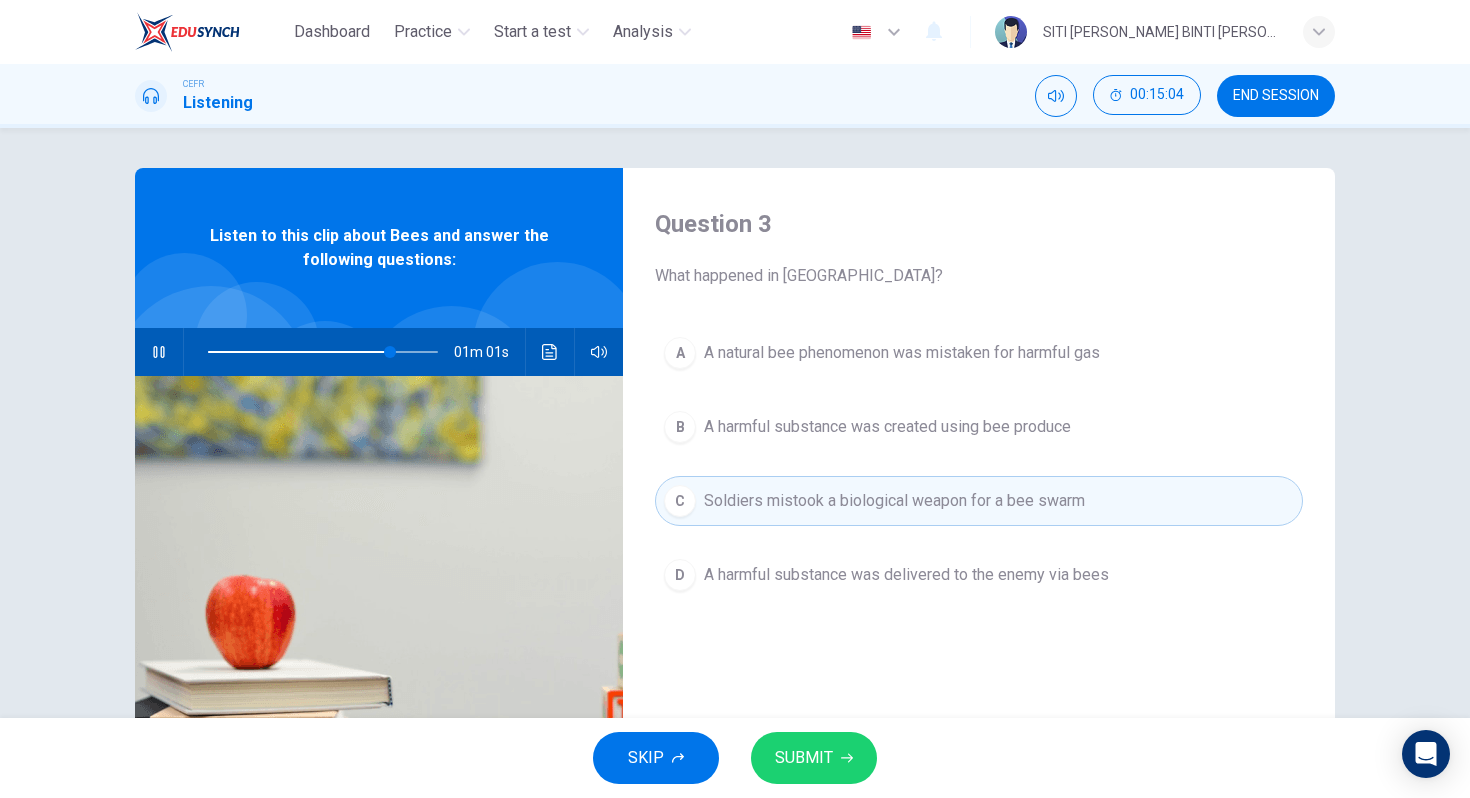 click on "SUBMIT" at bounding box center (804, 758) 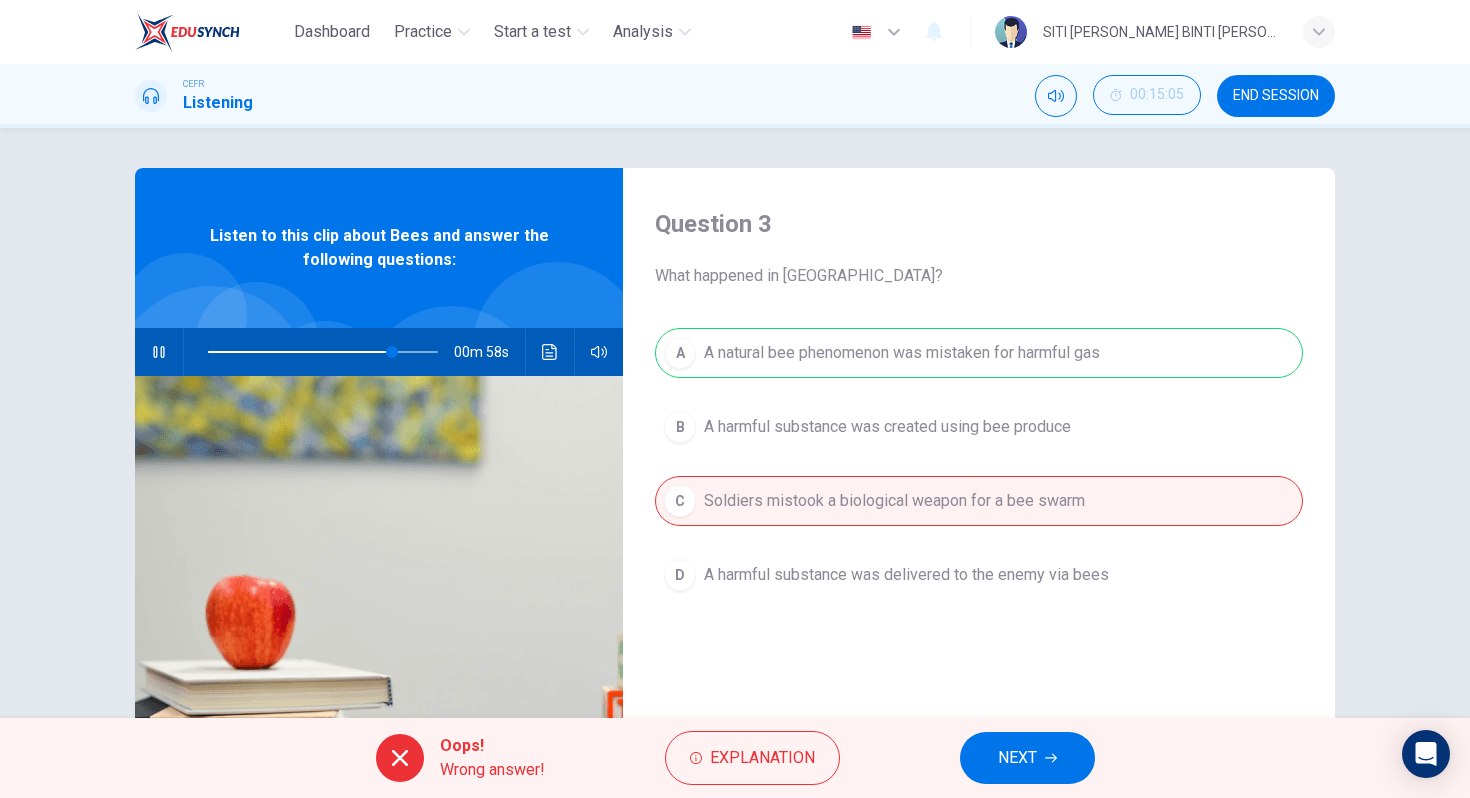click 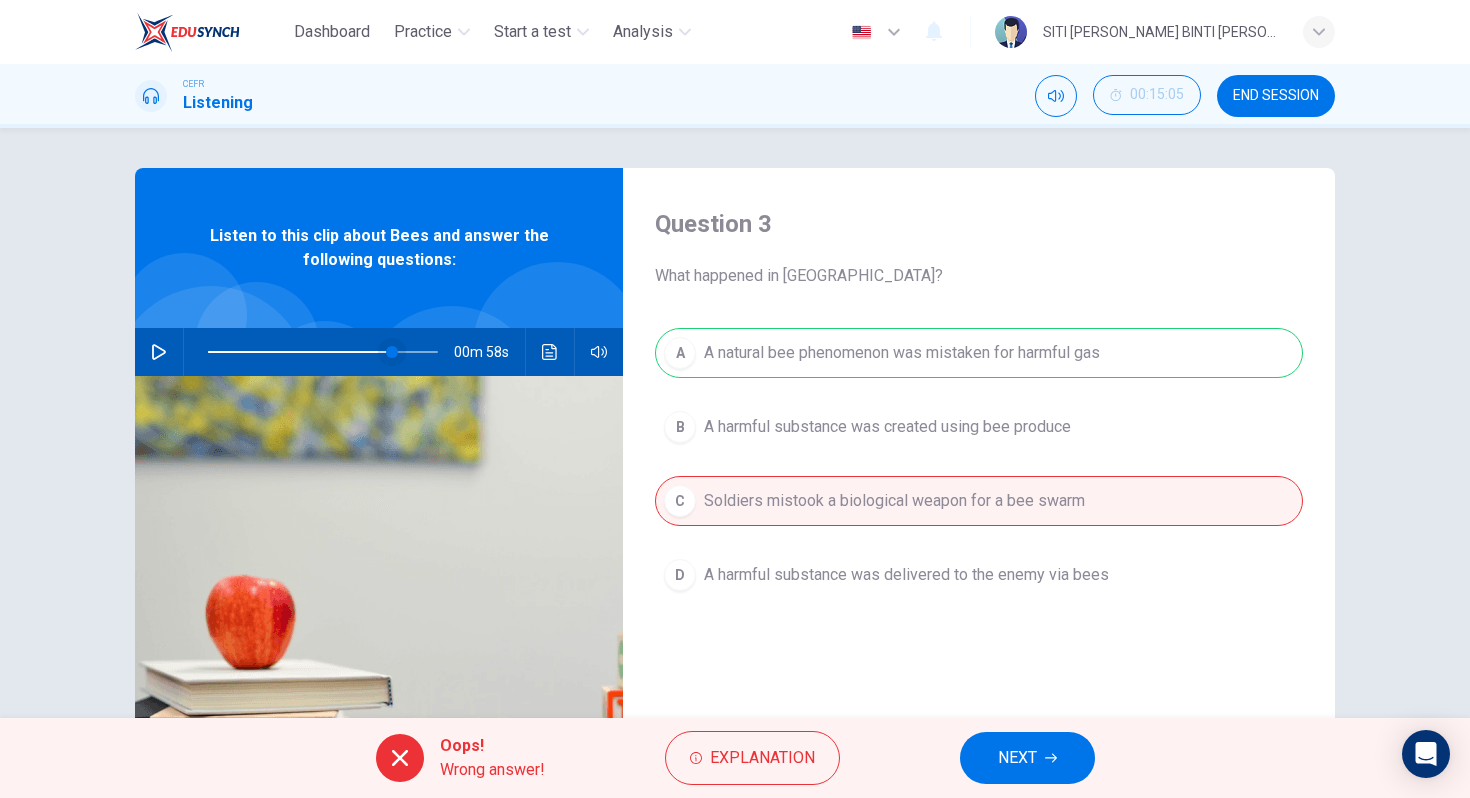 click at bounding box center (392, 352) 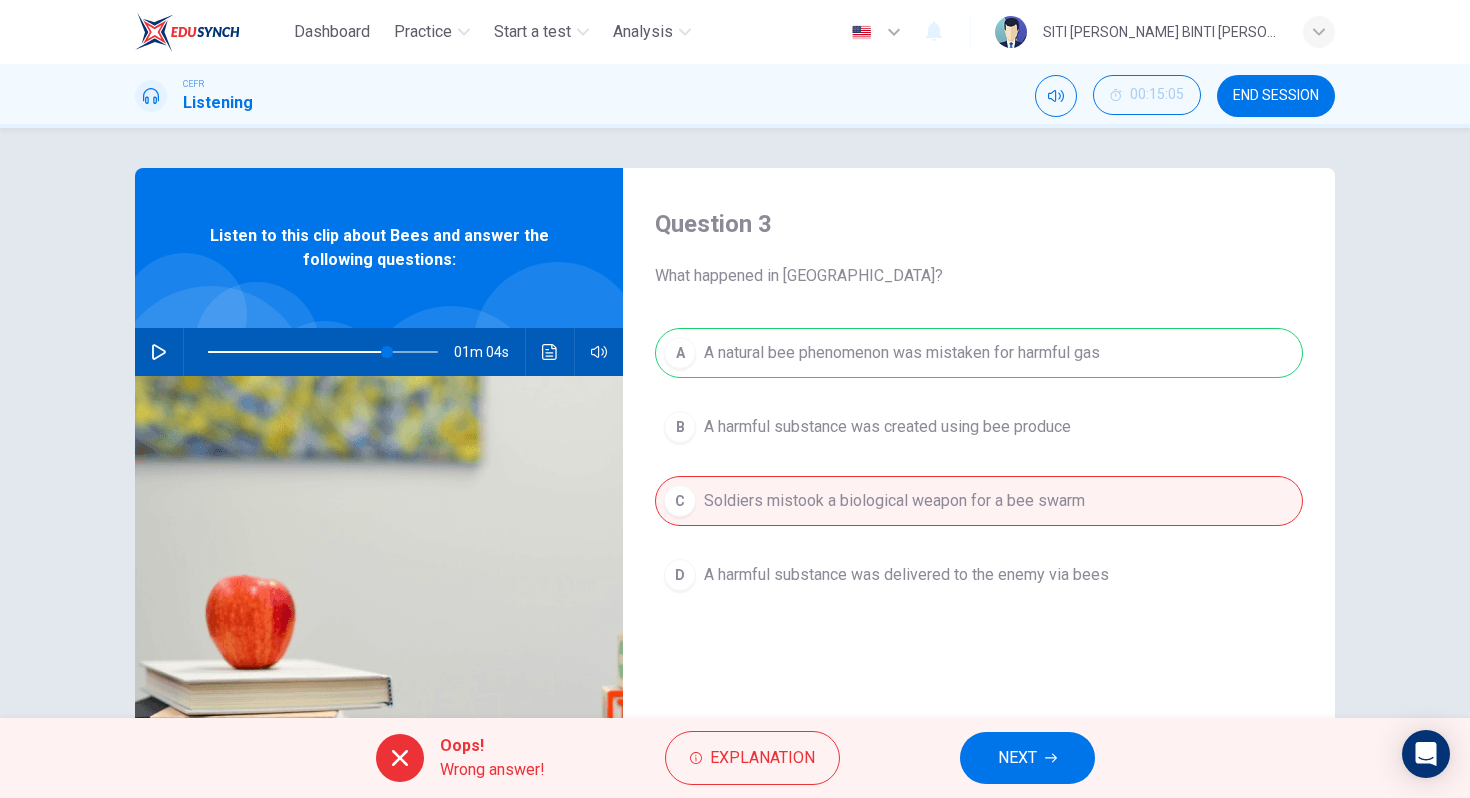 click 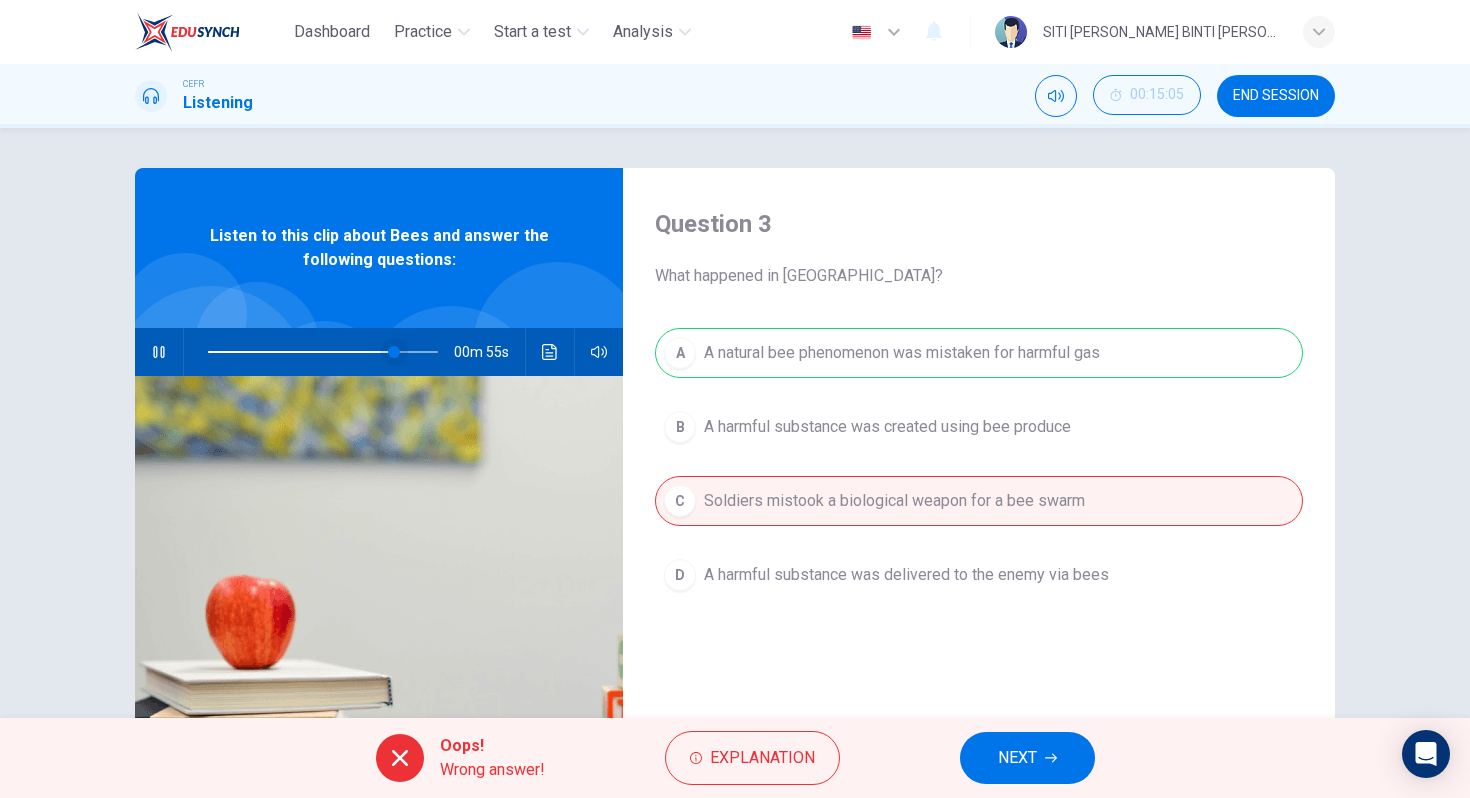 click at bounding box center [394, 352] 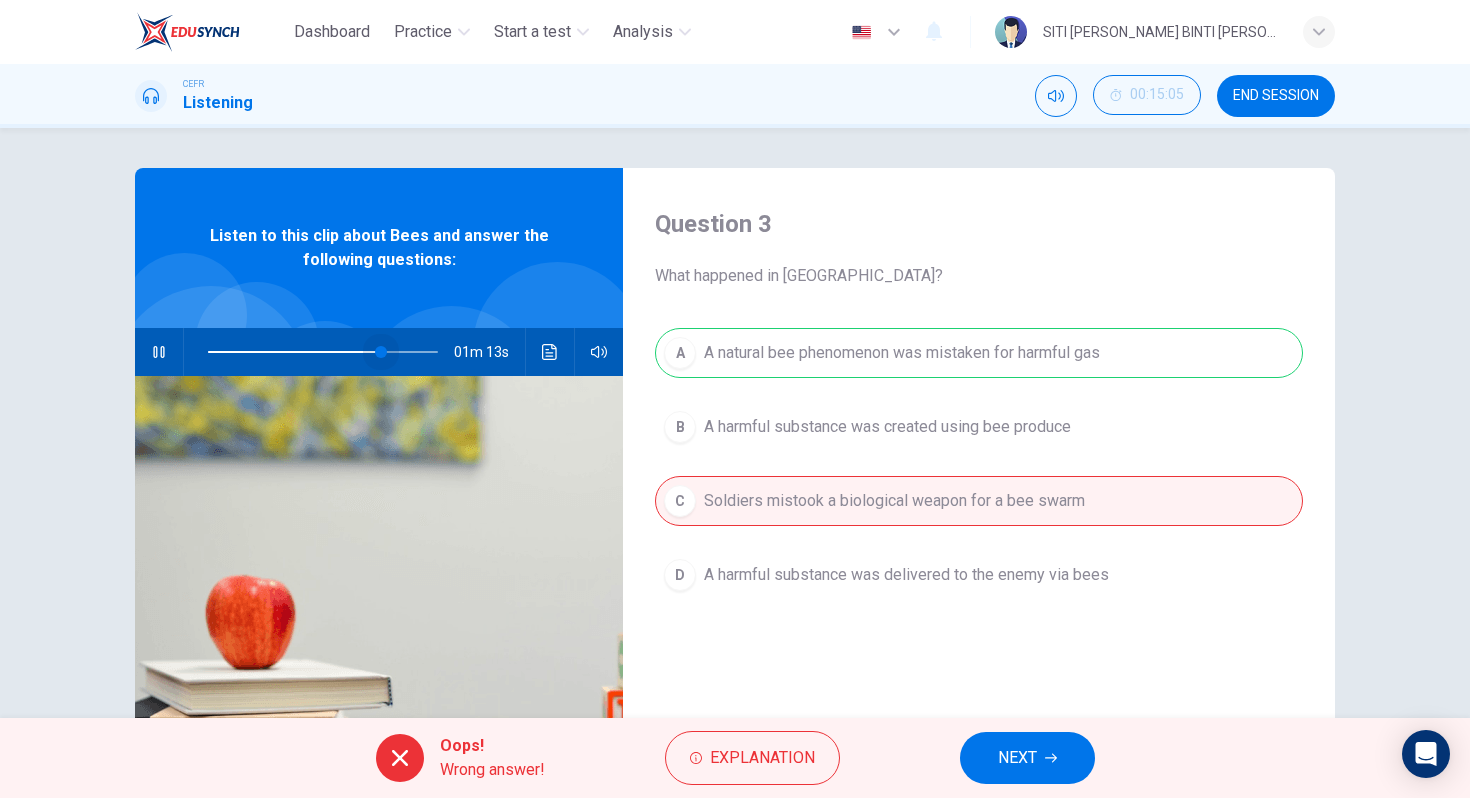 click at bounding box center [381, 352] 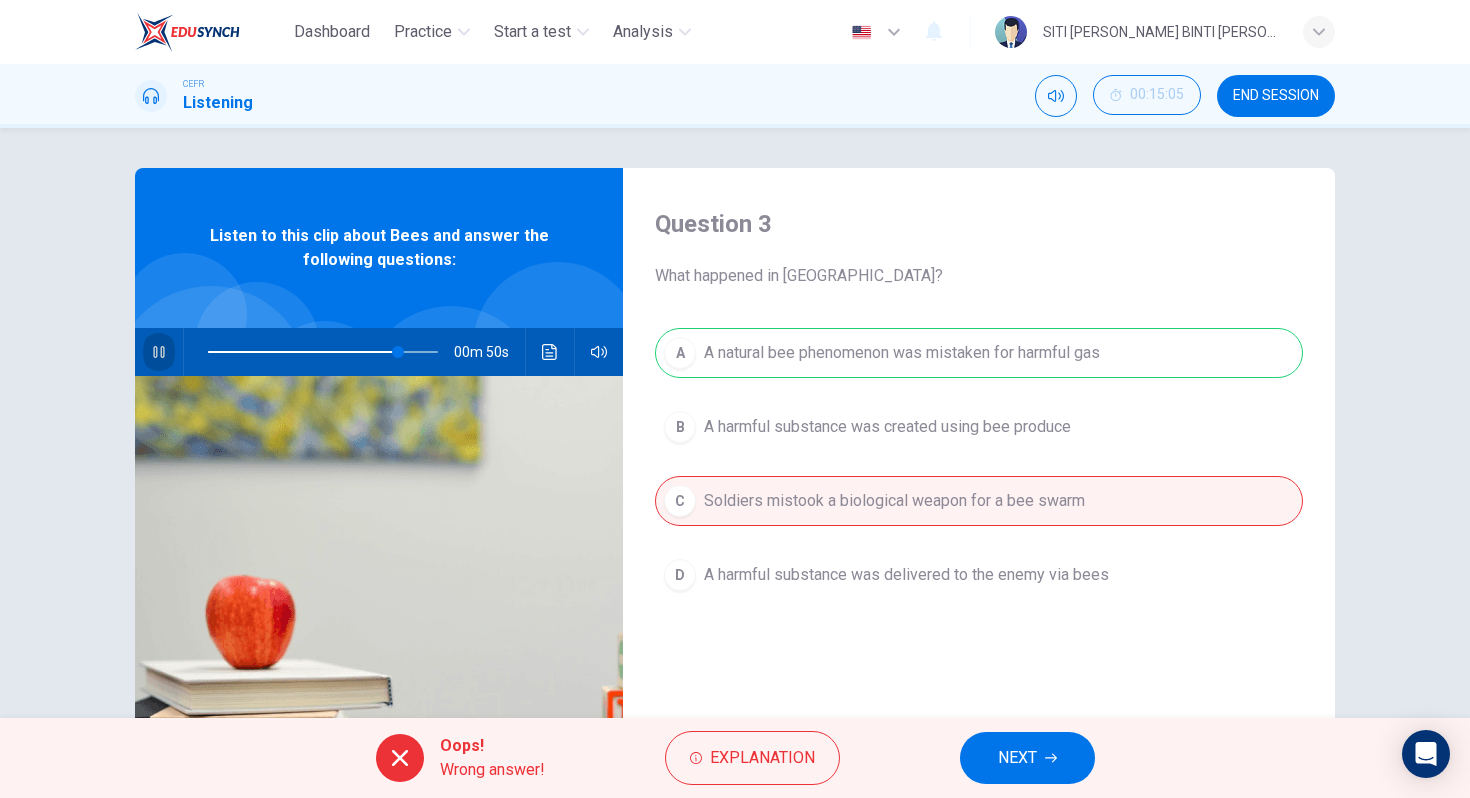 click at bounding box center [159, 352] 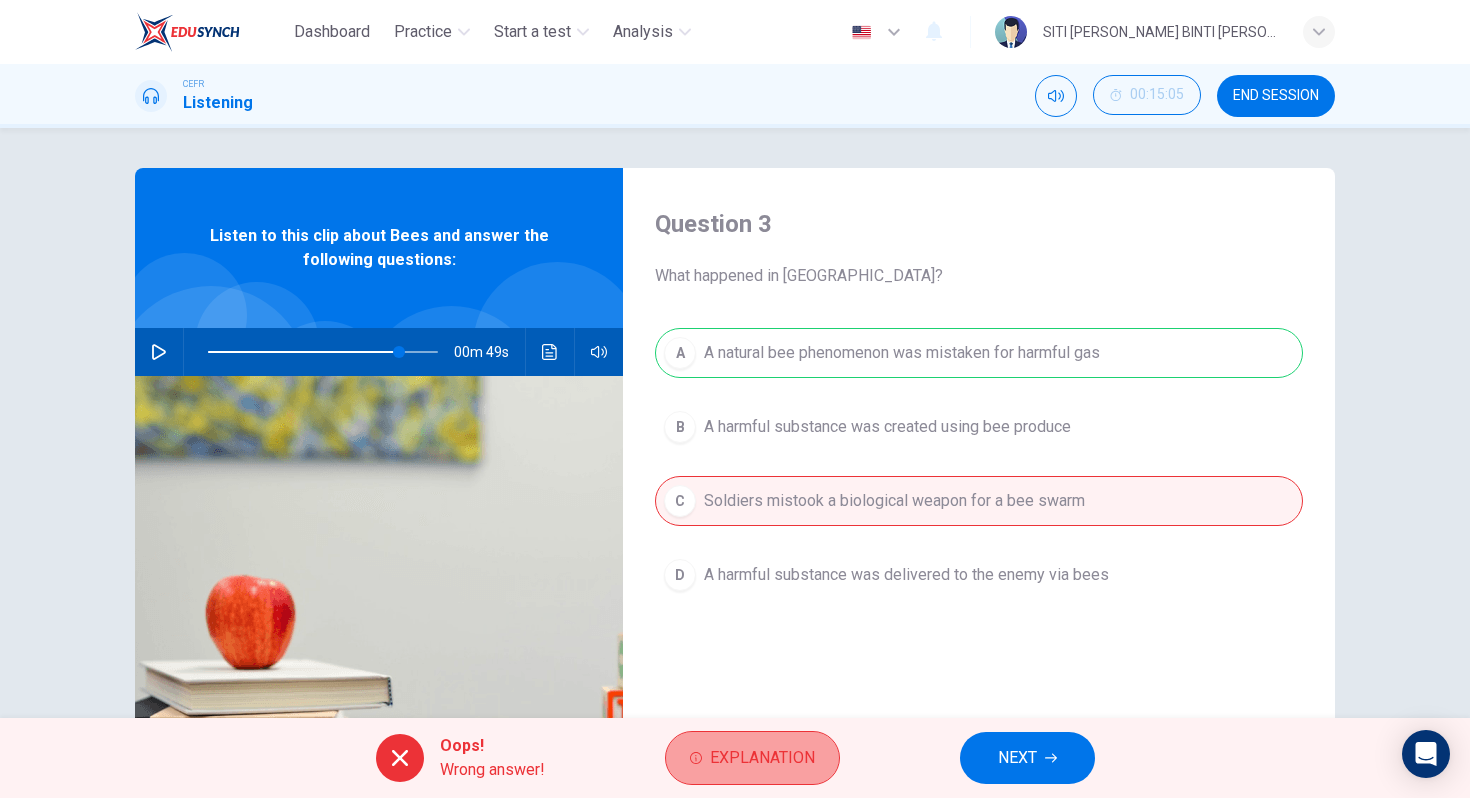 click on "Explanation" at bounding box center [762, 758] 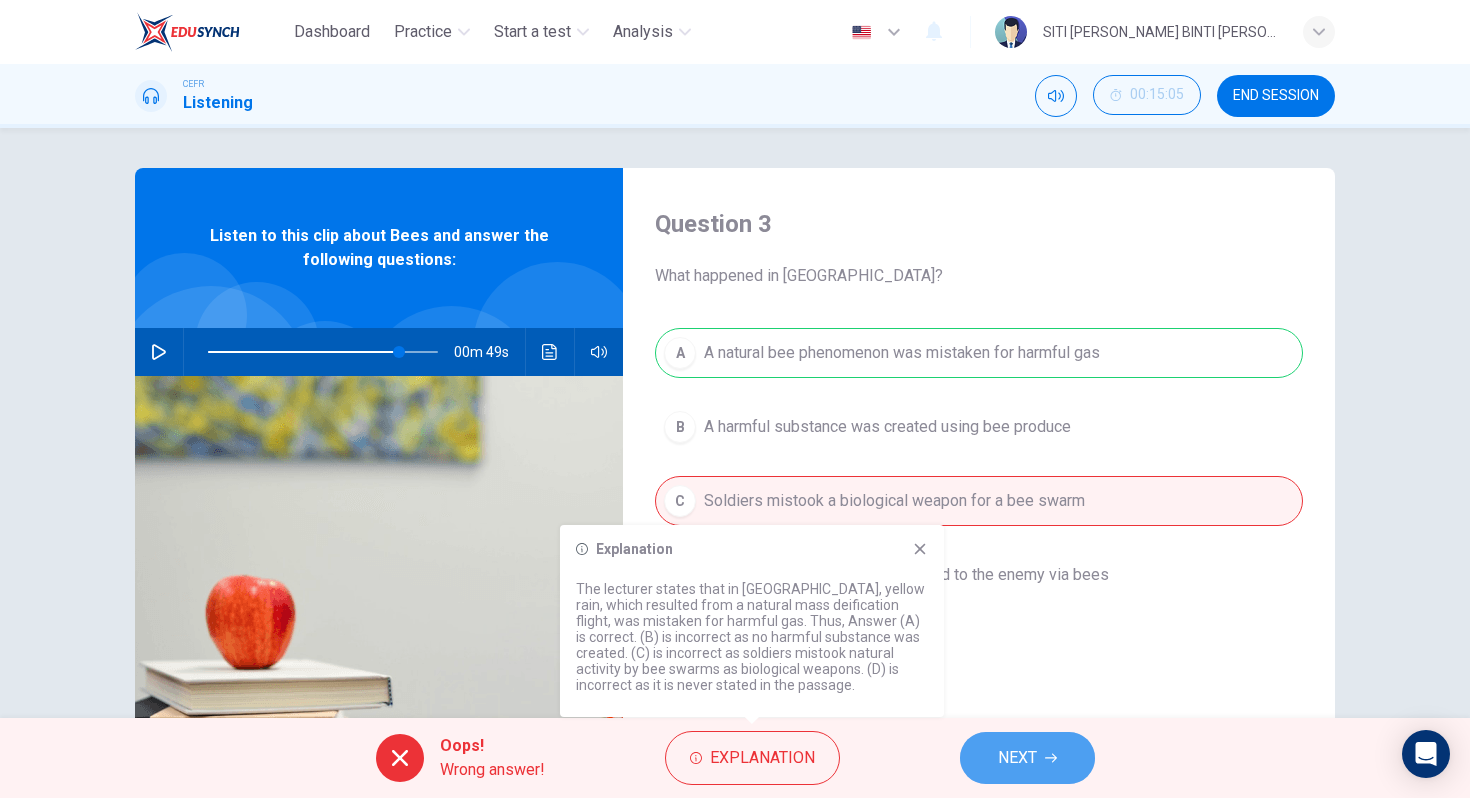 click on "NEXT" at bounding box center (1017, 758) 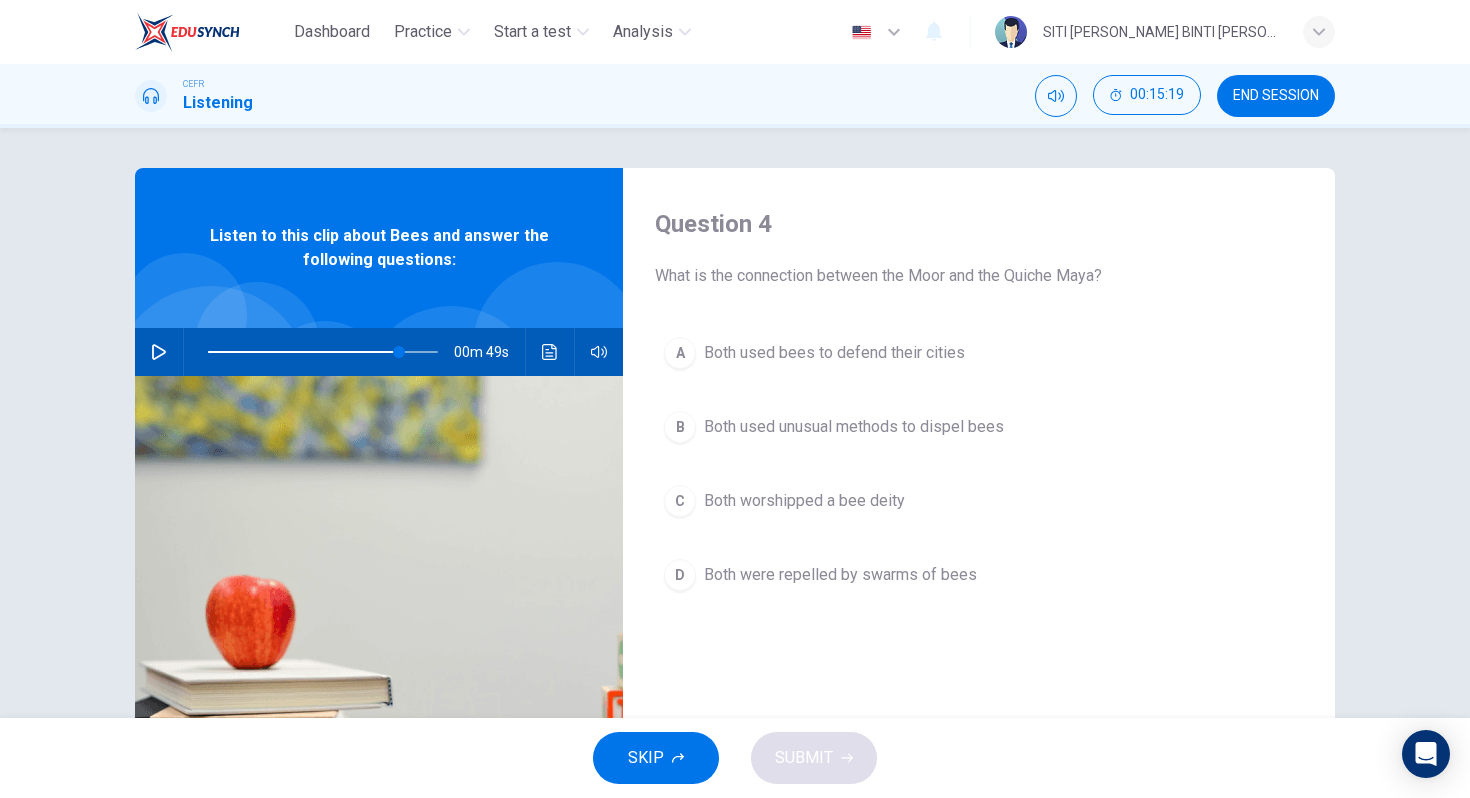 click on "Both used bees to defend their cities" at bounding box center (834, 353) 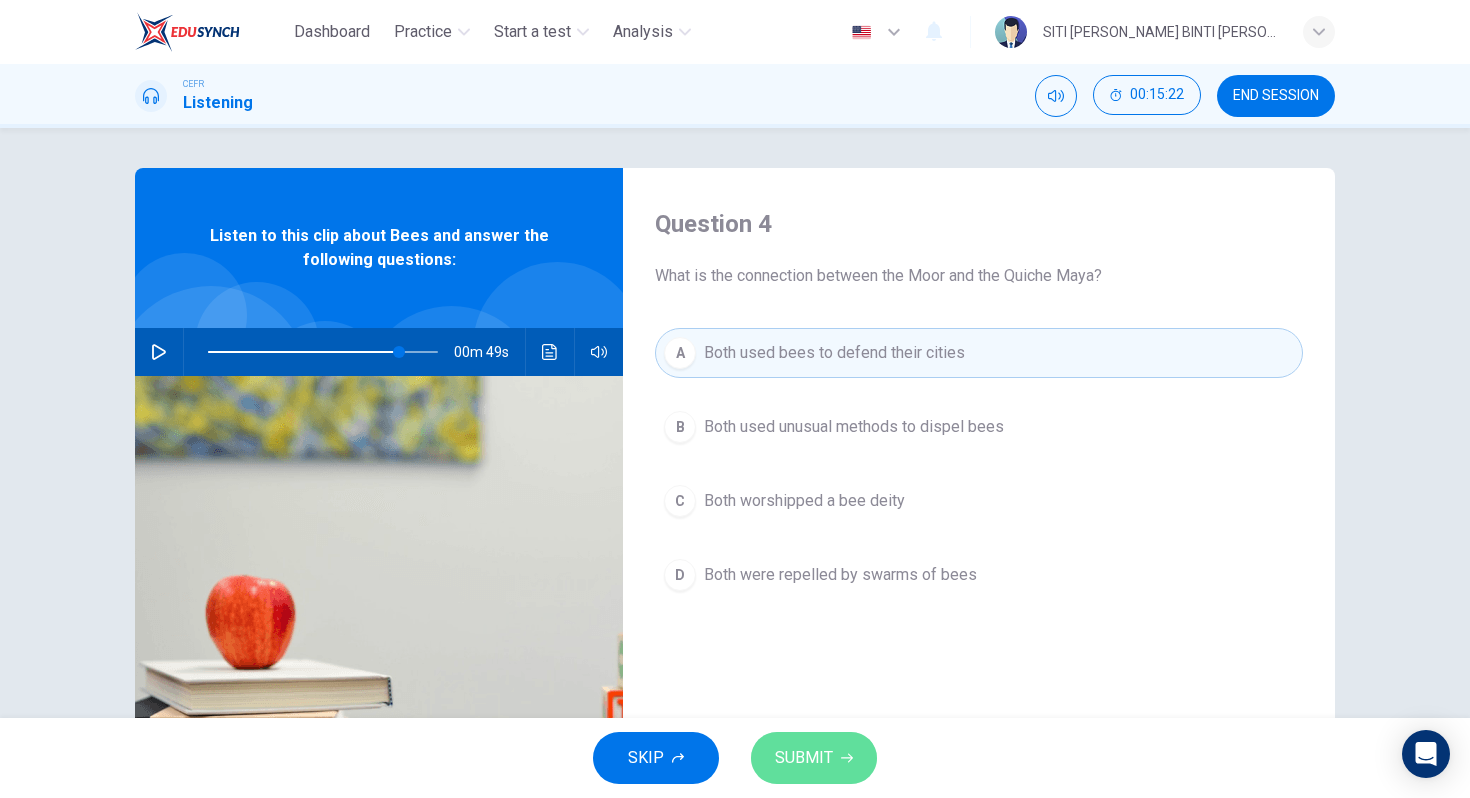 click on "SUBMIT" at bounding box center [804, 758] 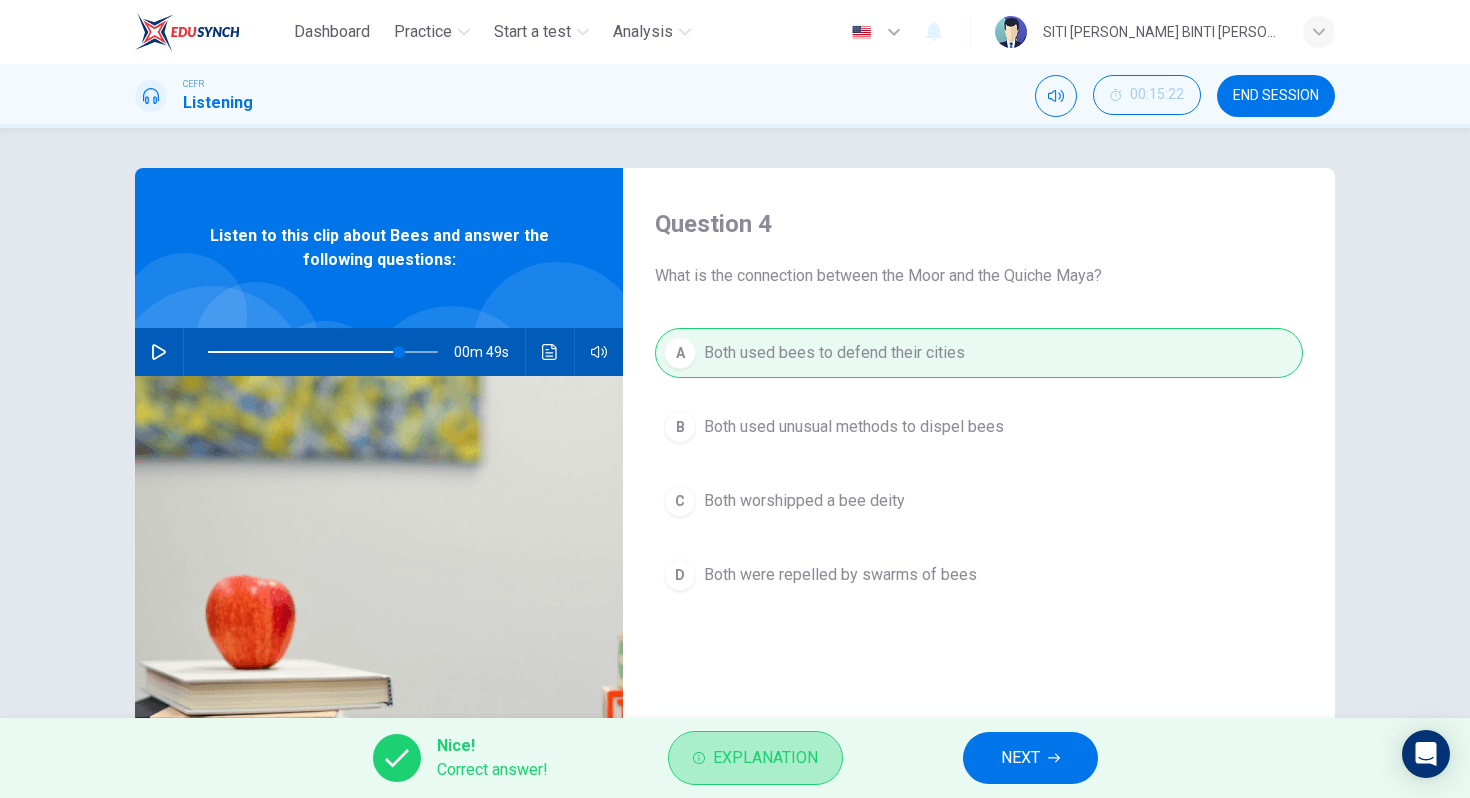 click on "Explanation" at bounding box center [755, 758] 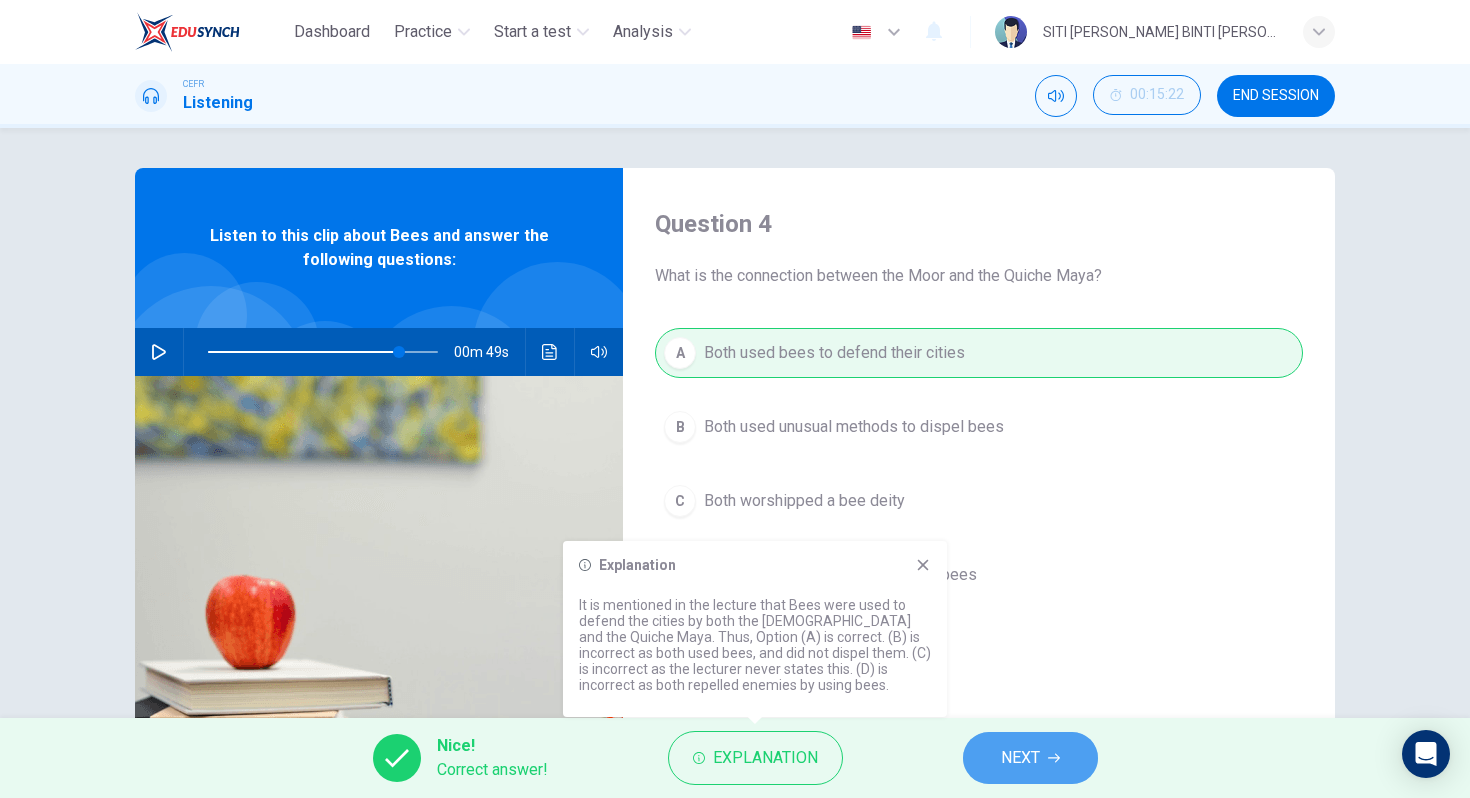 click on "NEXT" at bounding box center (1020, 758) 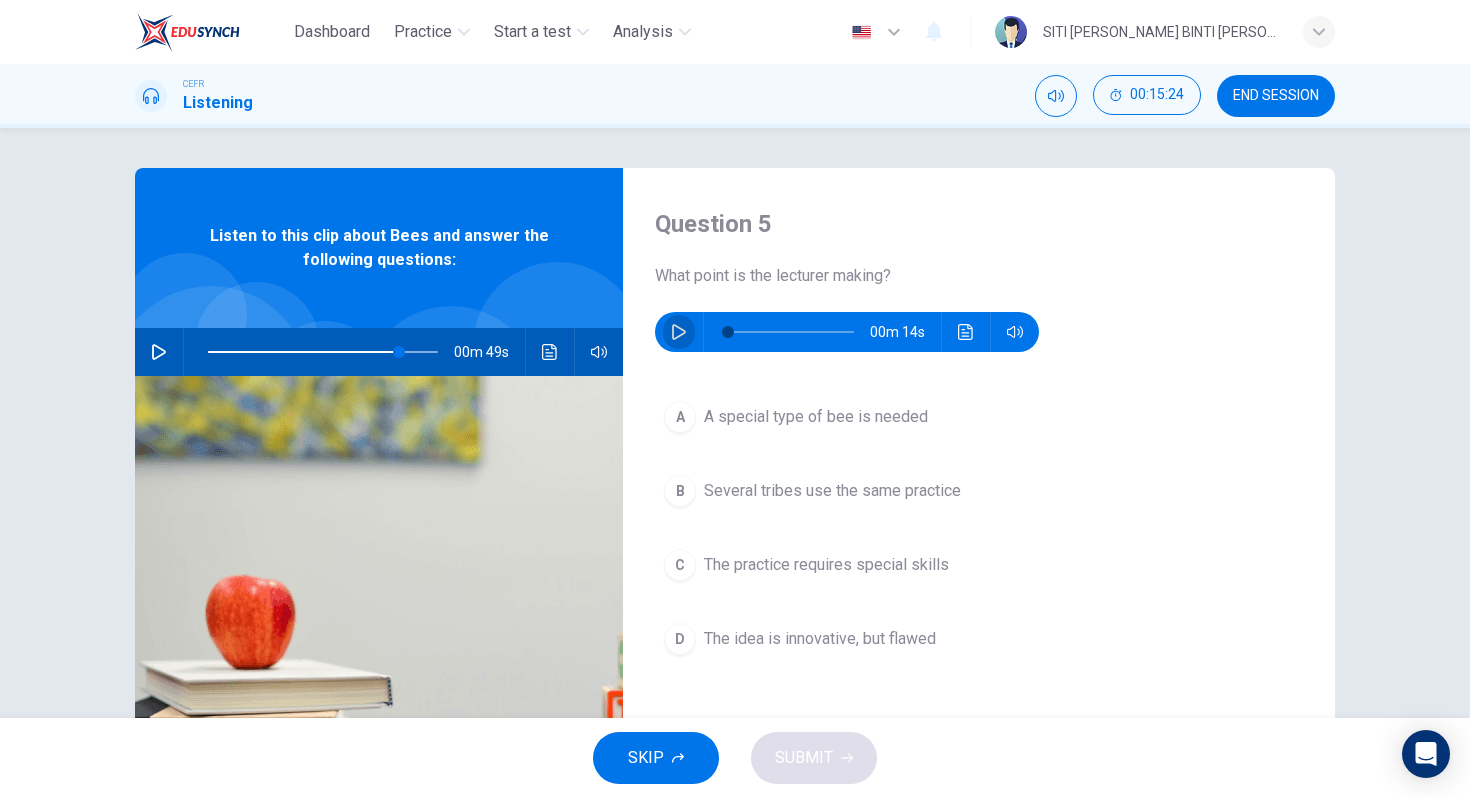 click 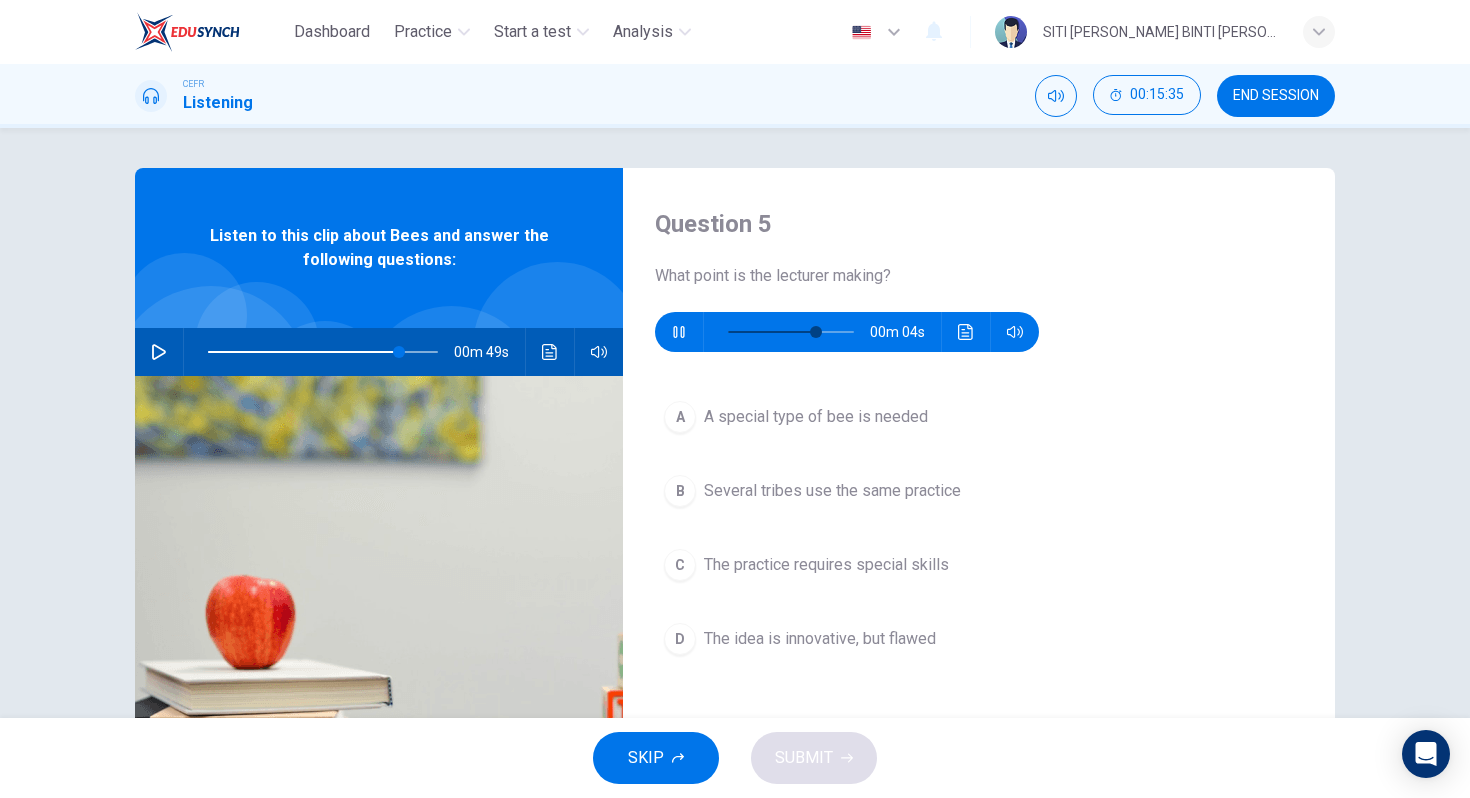 type on "77" 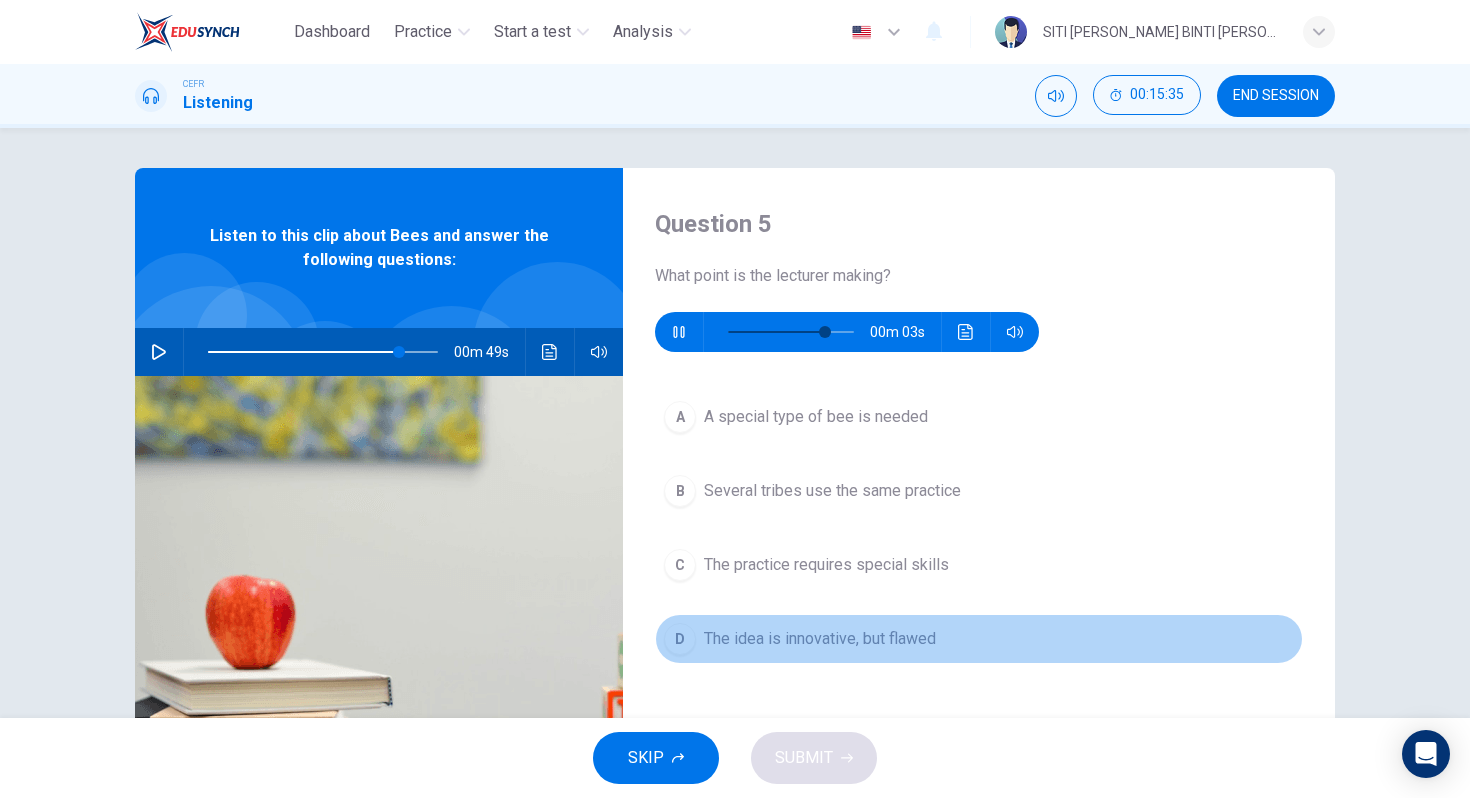 click on "The idea is innovative, but flawed" at bounding box center [820, 639] 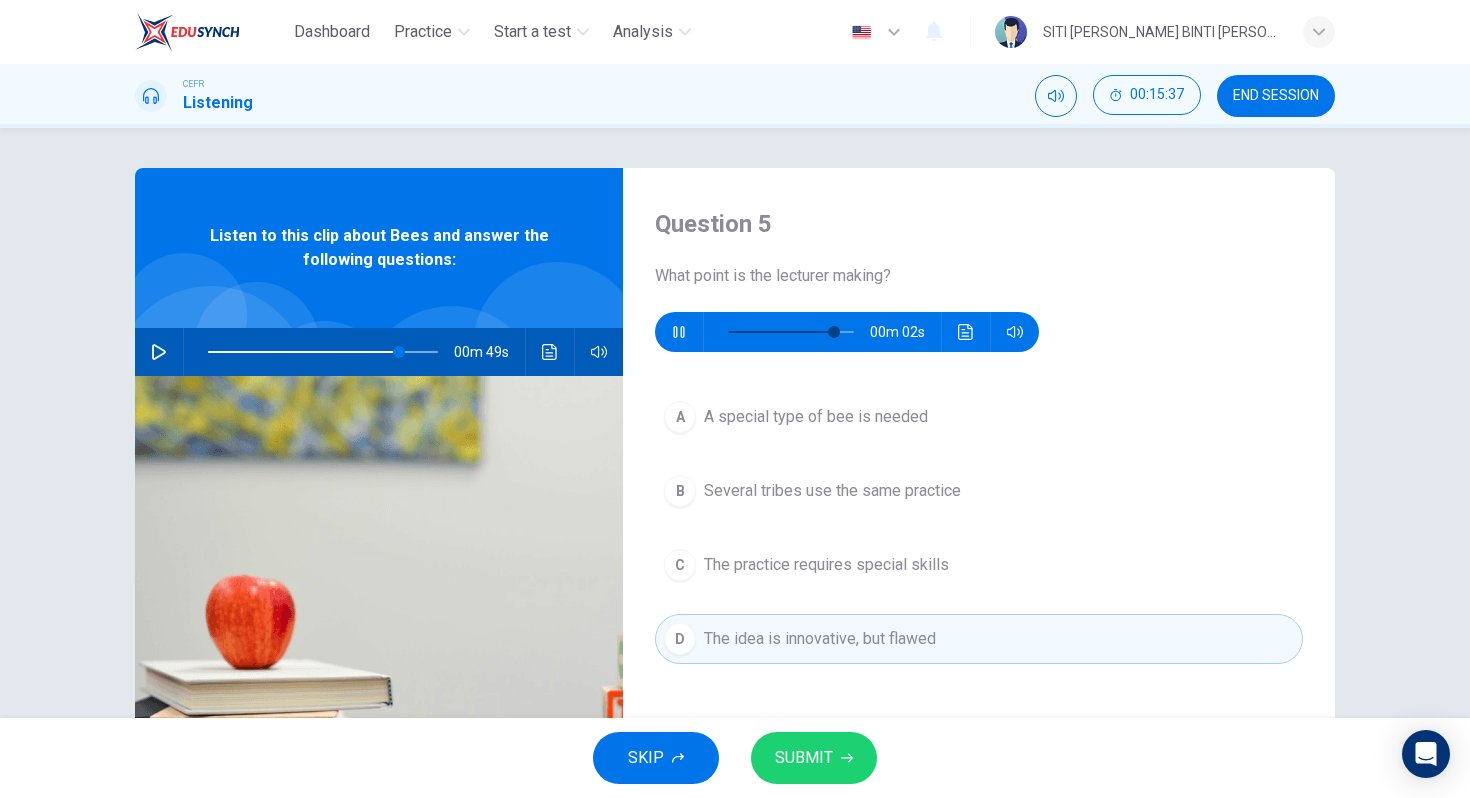 type on "91" 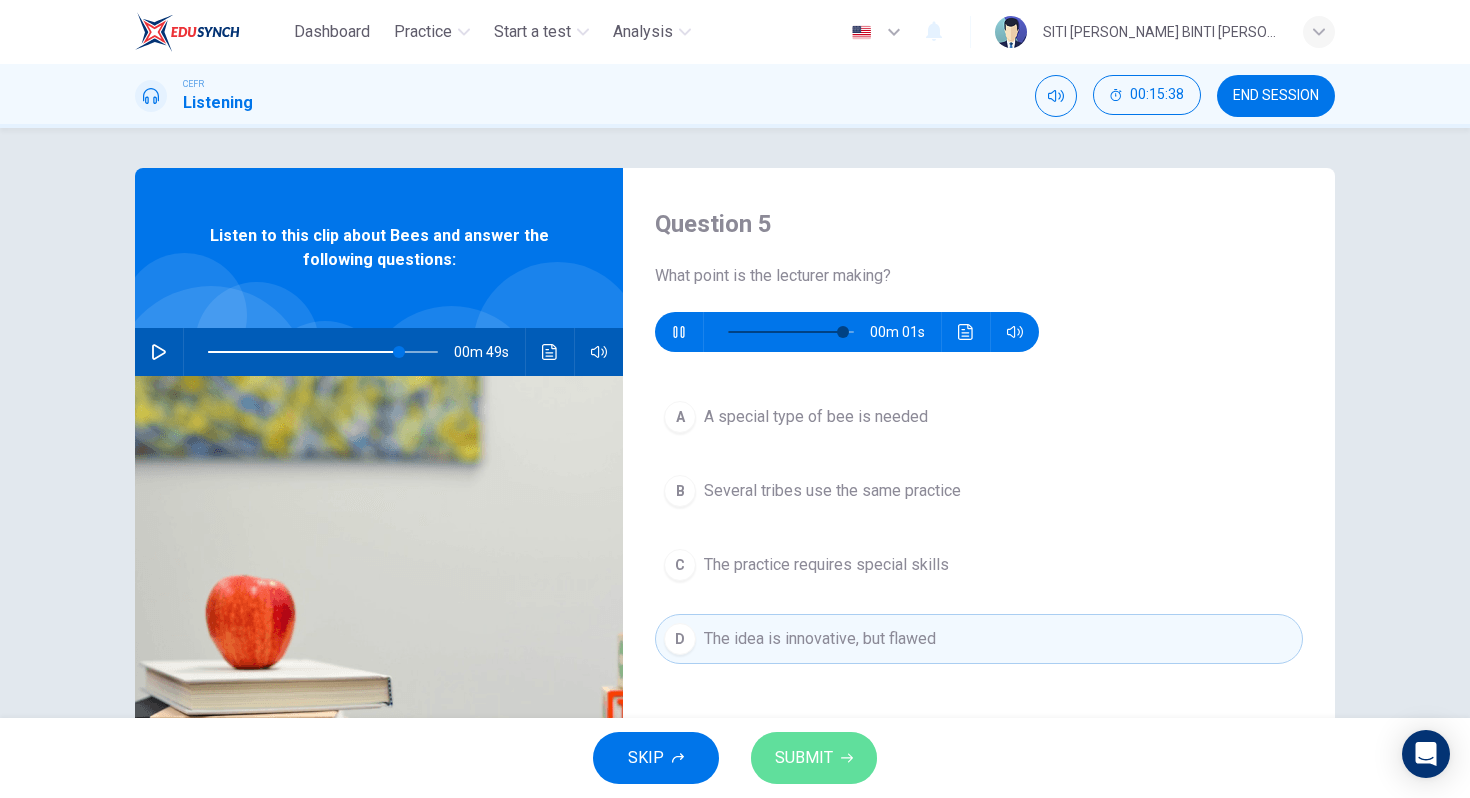 click on "SUBMIT" at bounding box center [804, 758] 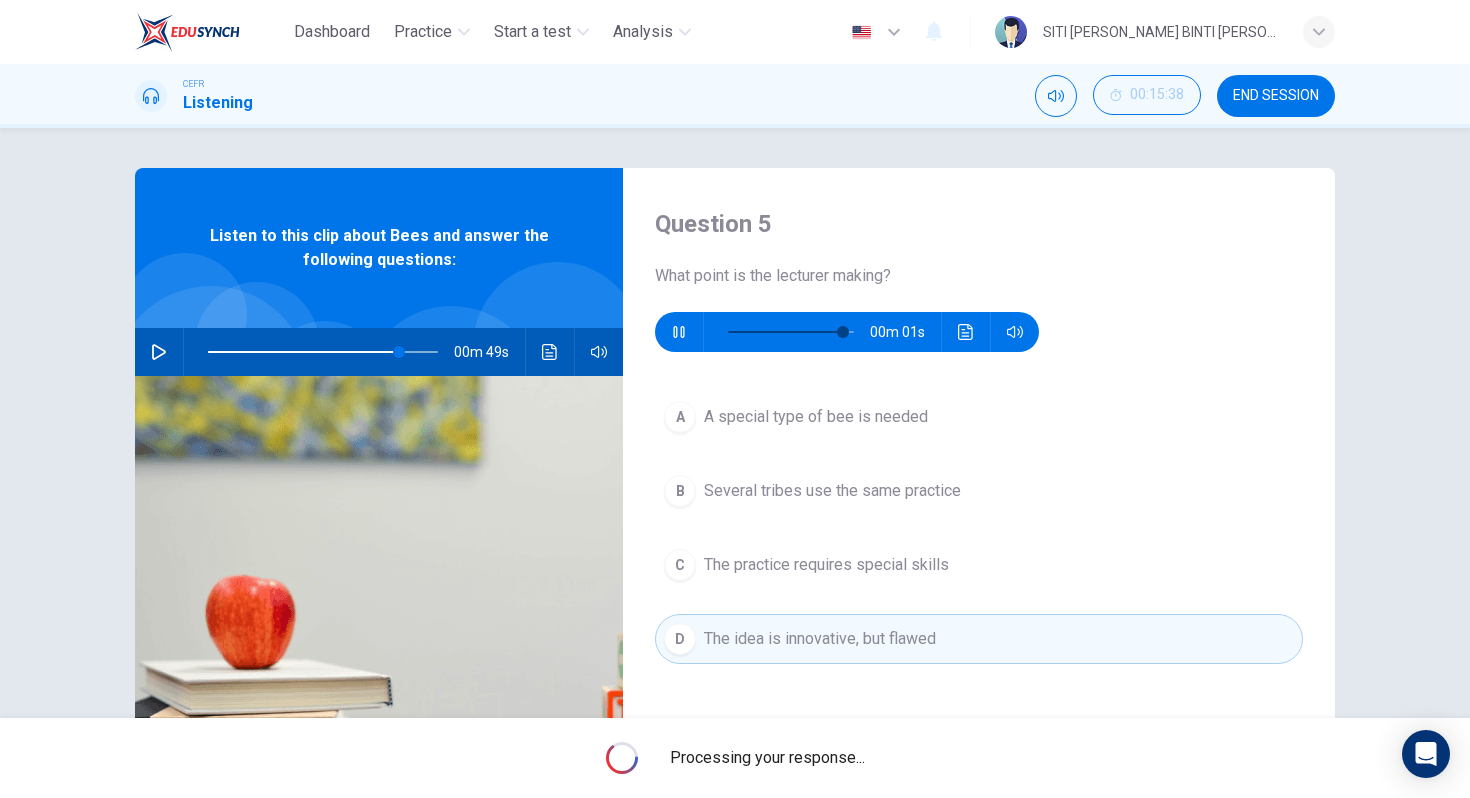 type on "0" 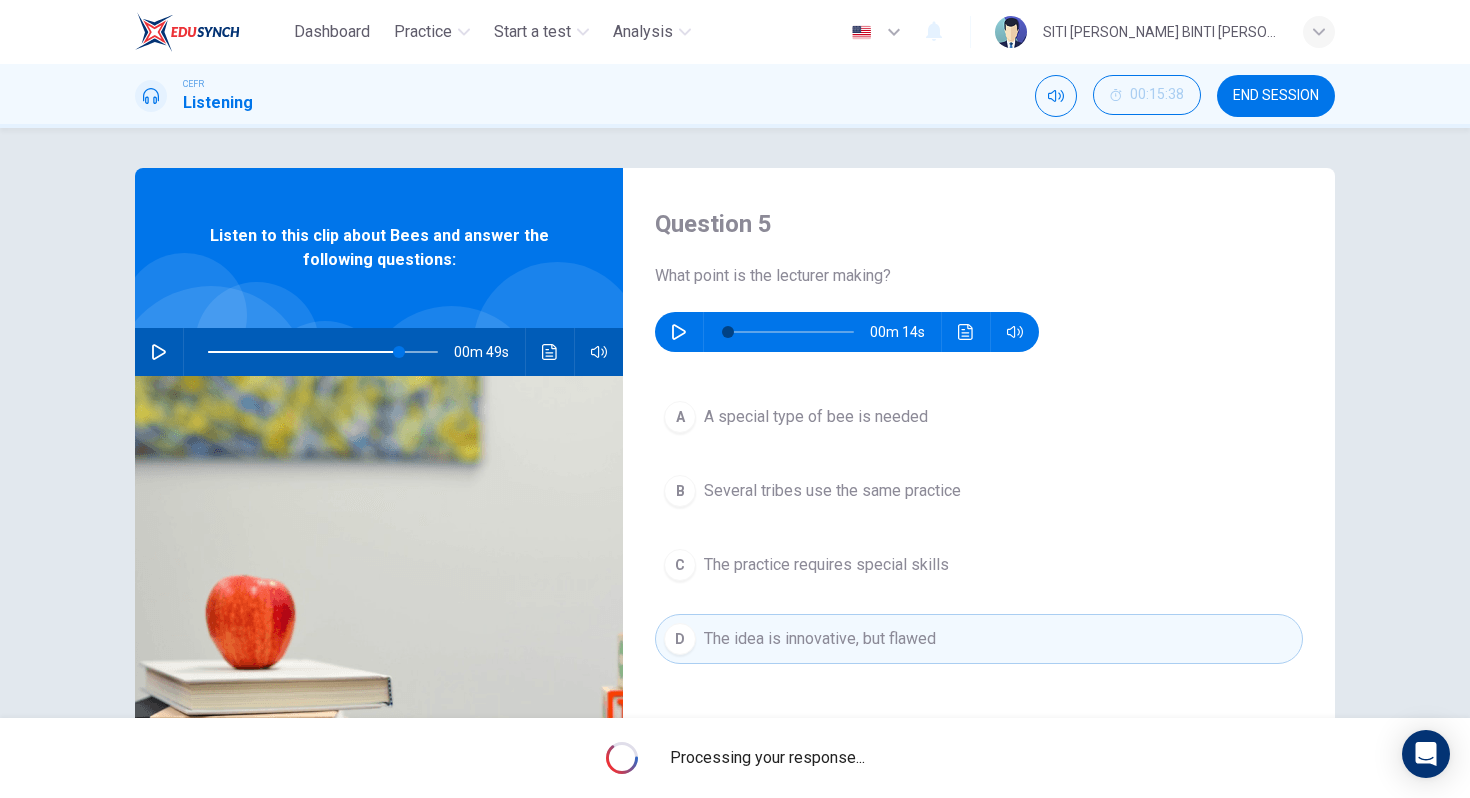 type on "83" 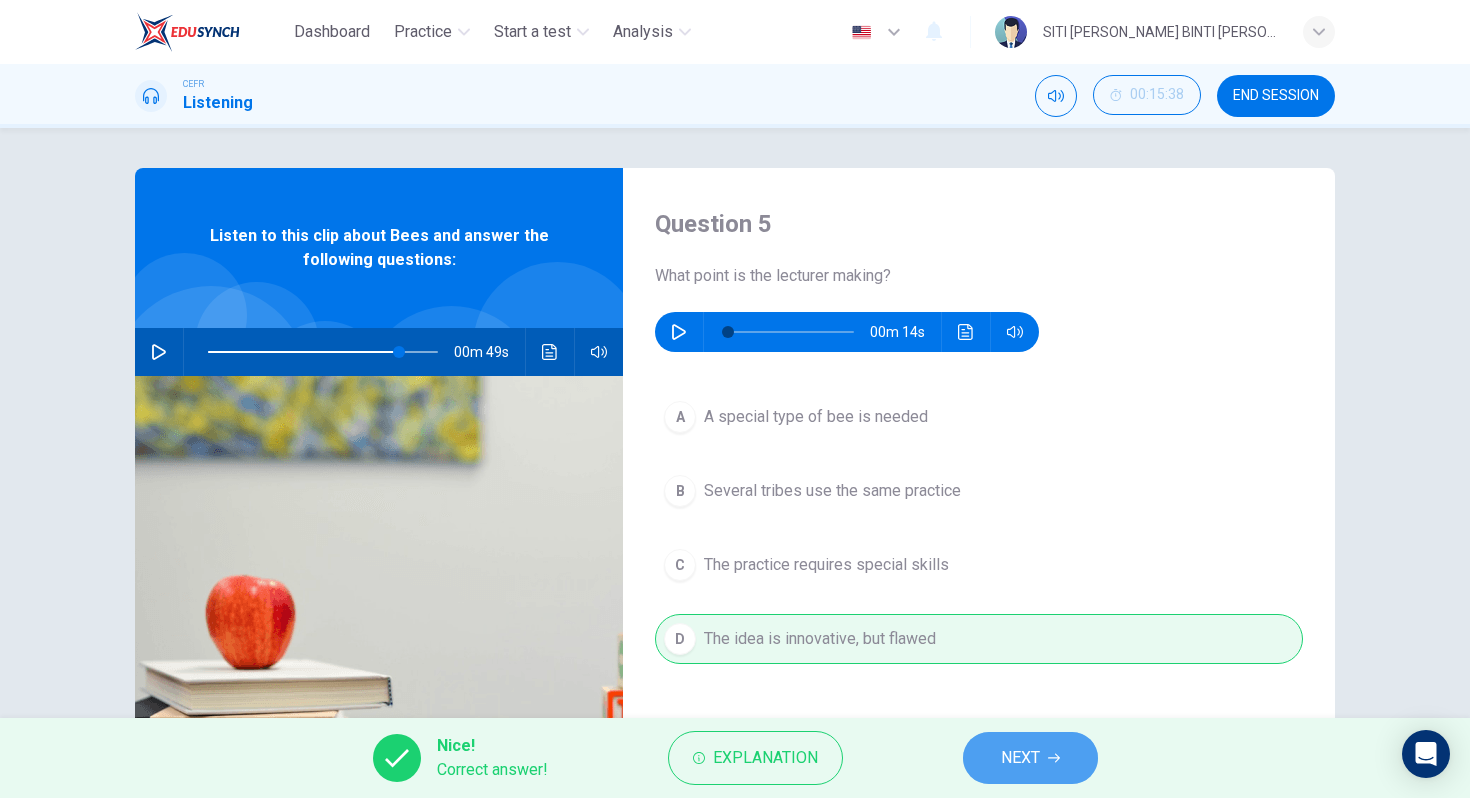 click on "NEXT" at bounding box center (1030, 758) 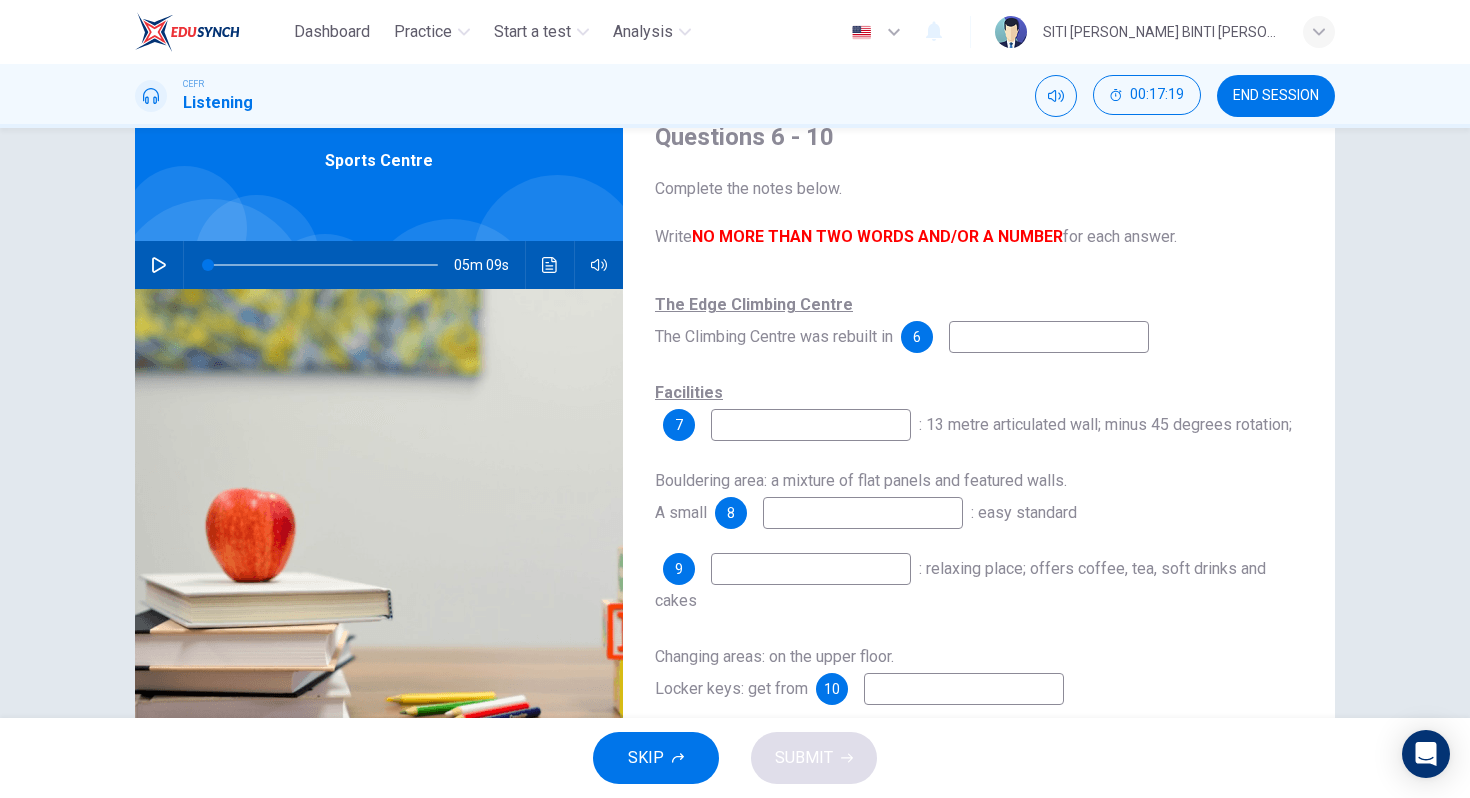 scroll, scrollTop: 93, scrollLeft: 0, axis: vertical 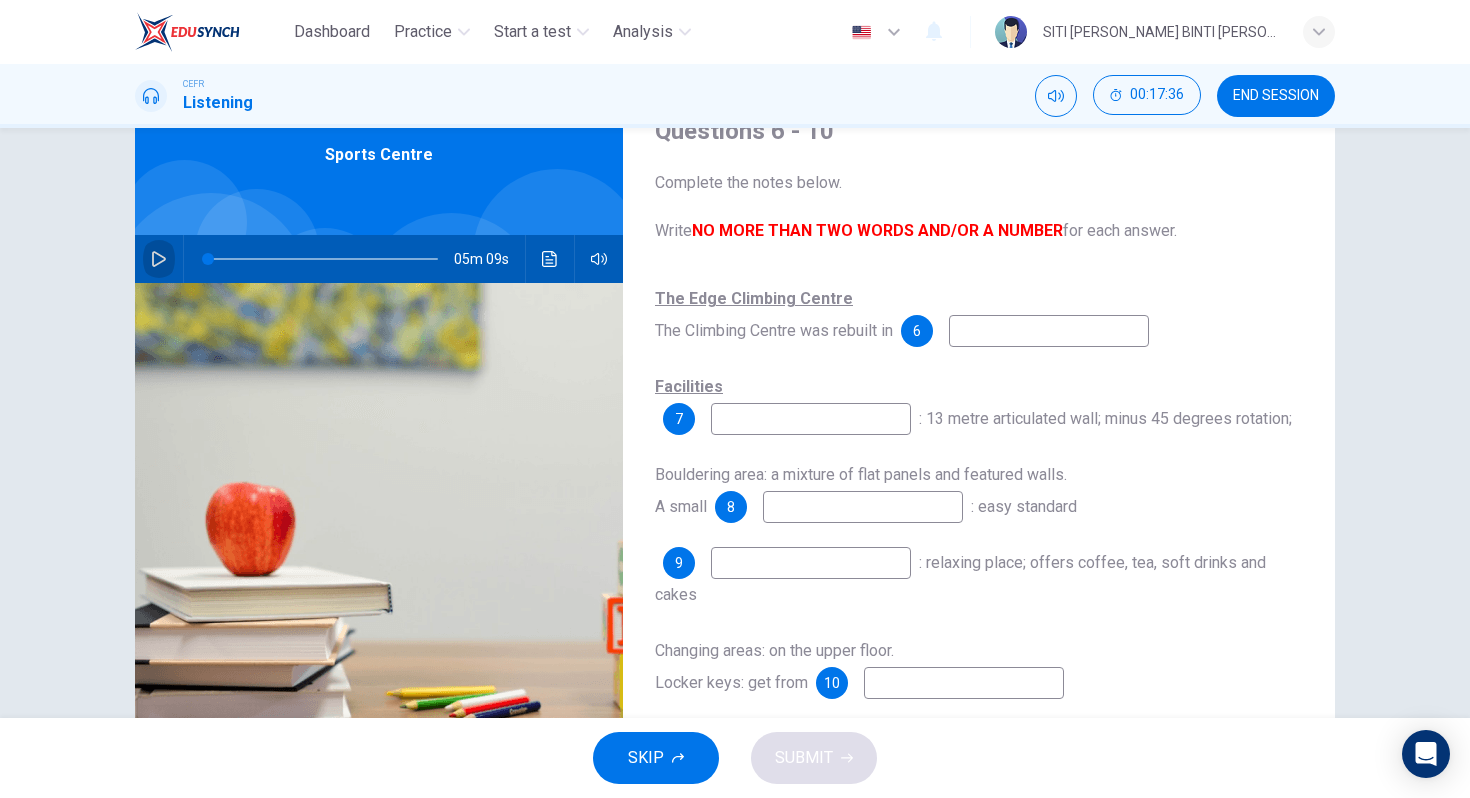click 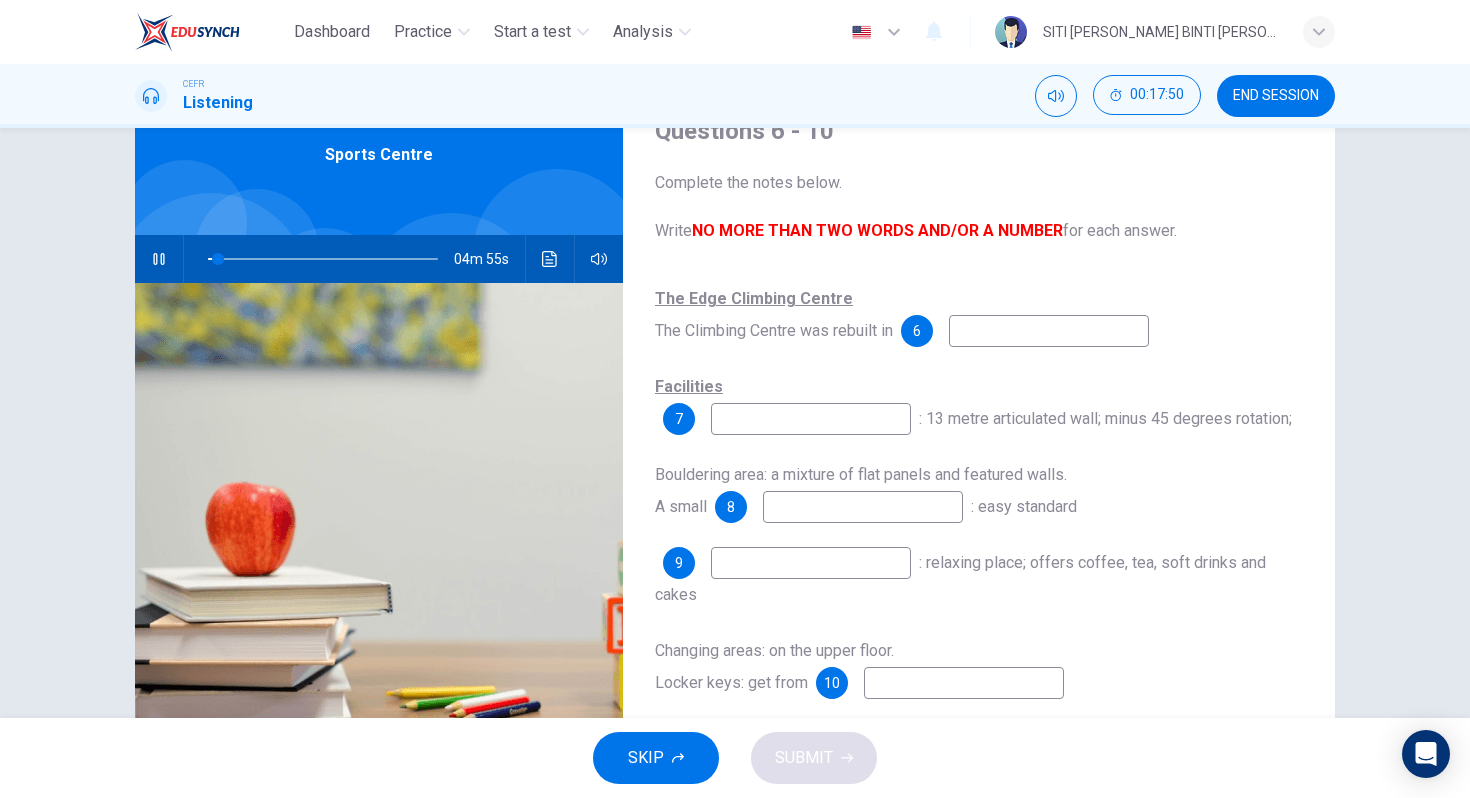click at bounding box center (1049, 331) 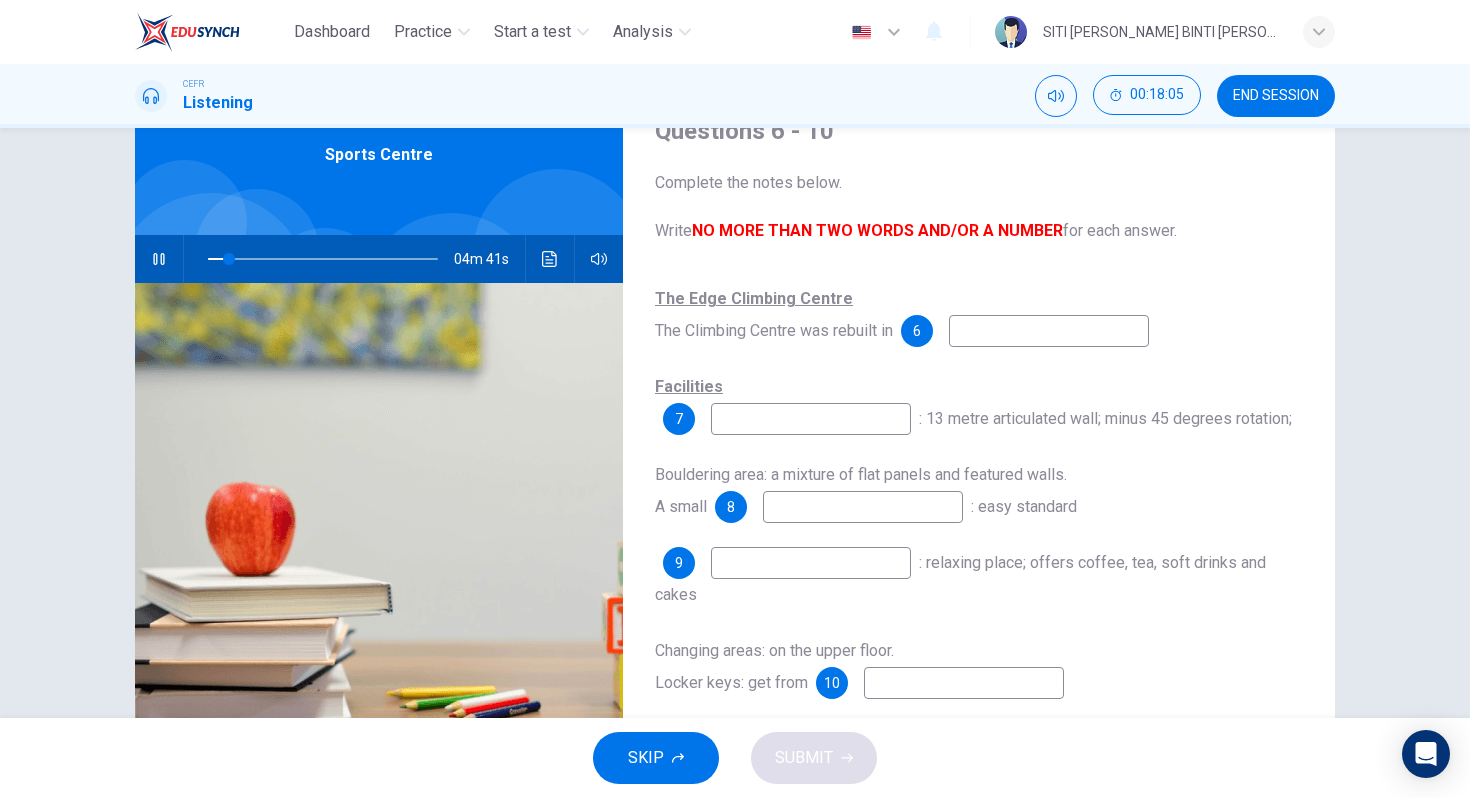 type on "9" 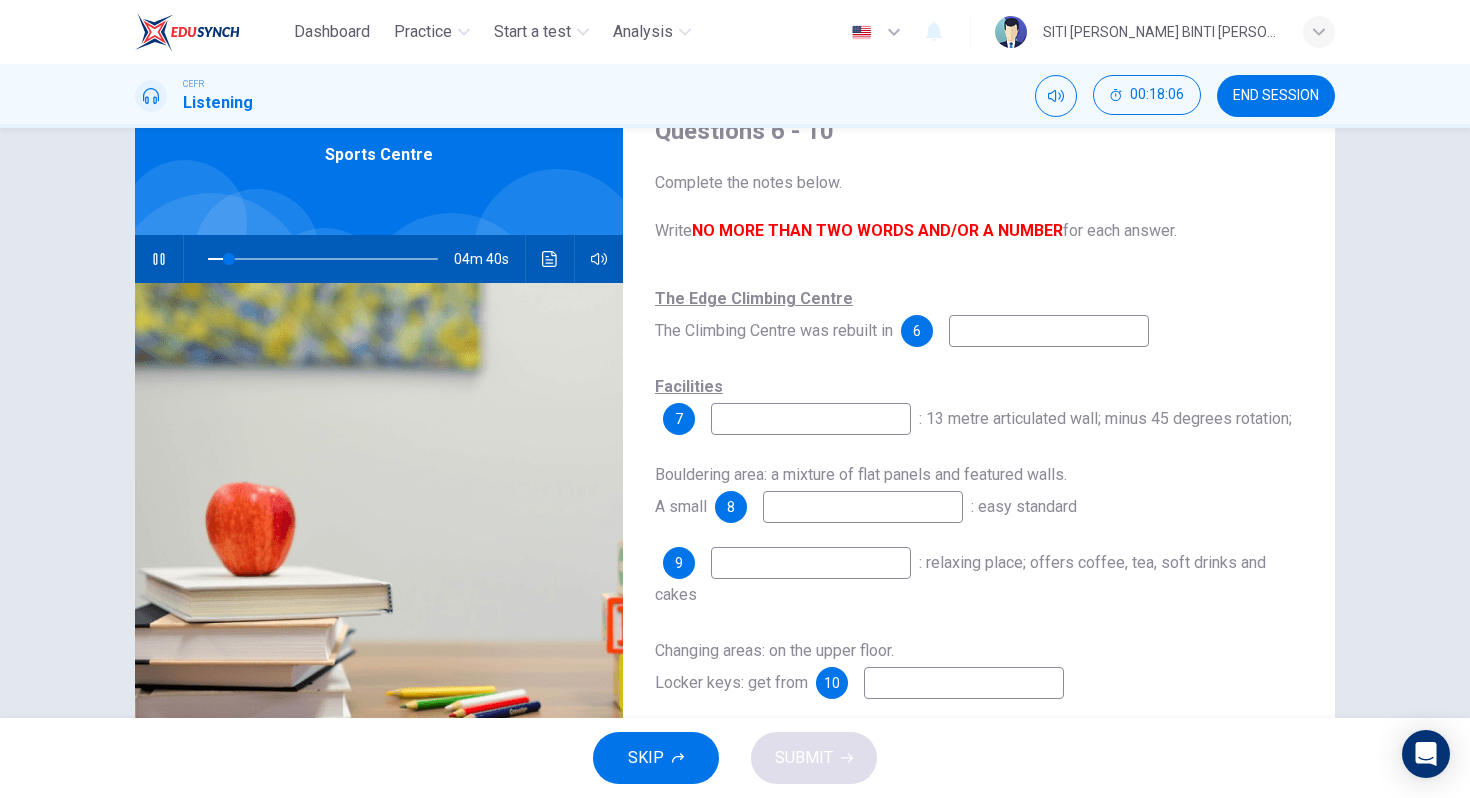 type on "1" 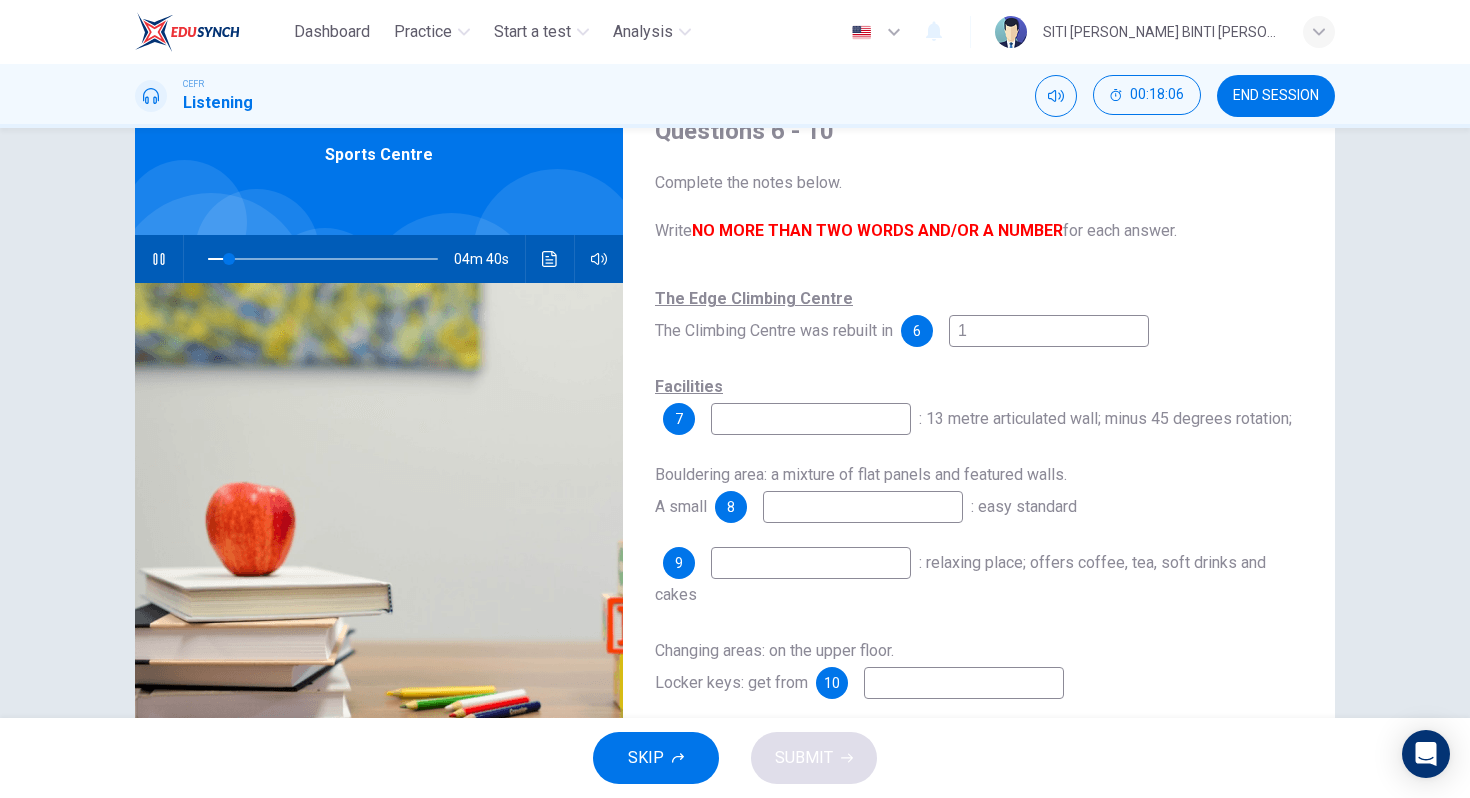 type on "10" 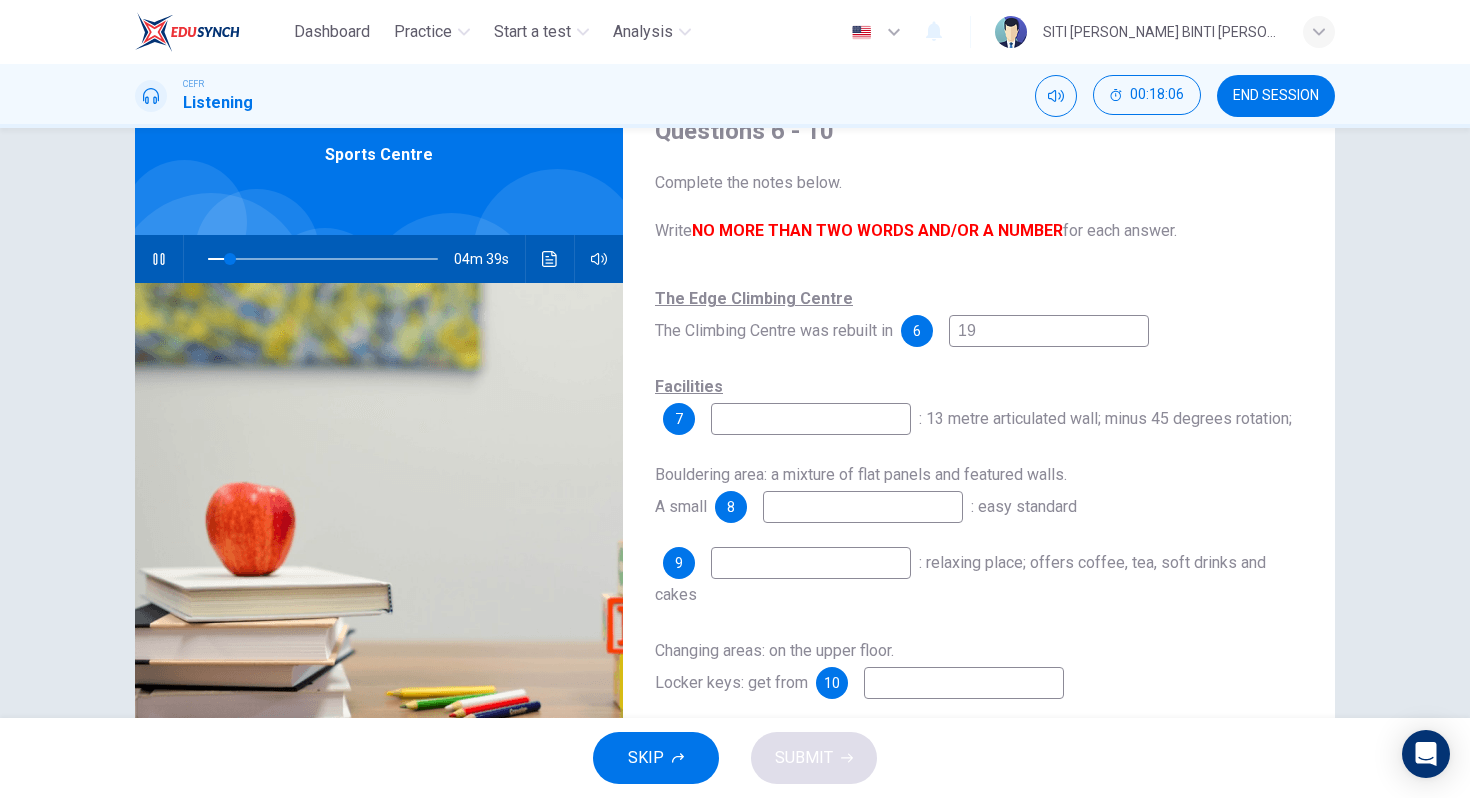 type on "199" 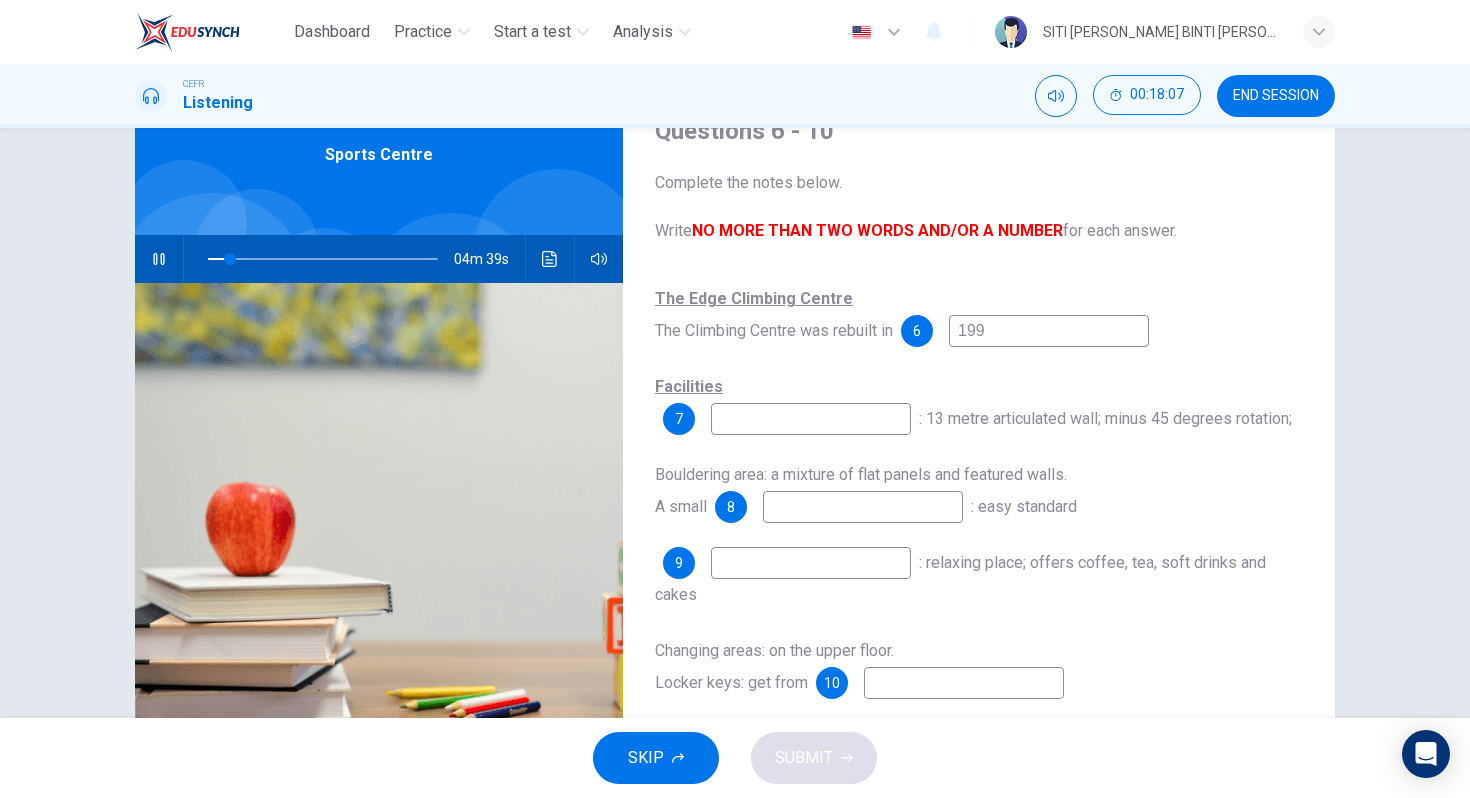 type on "10" 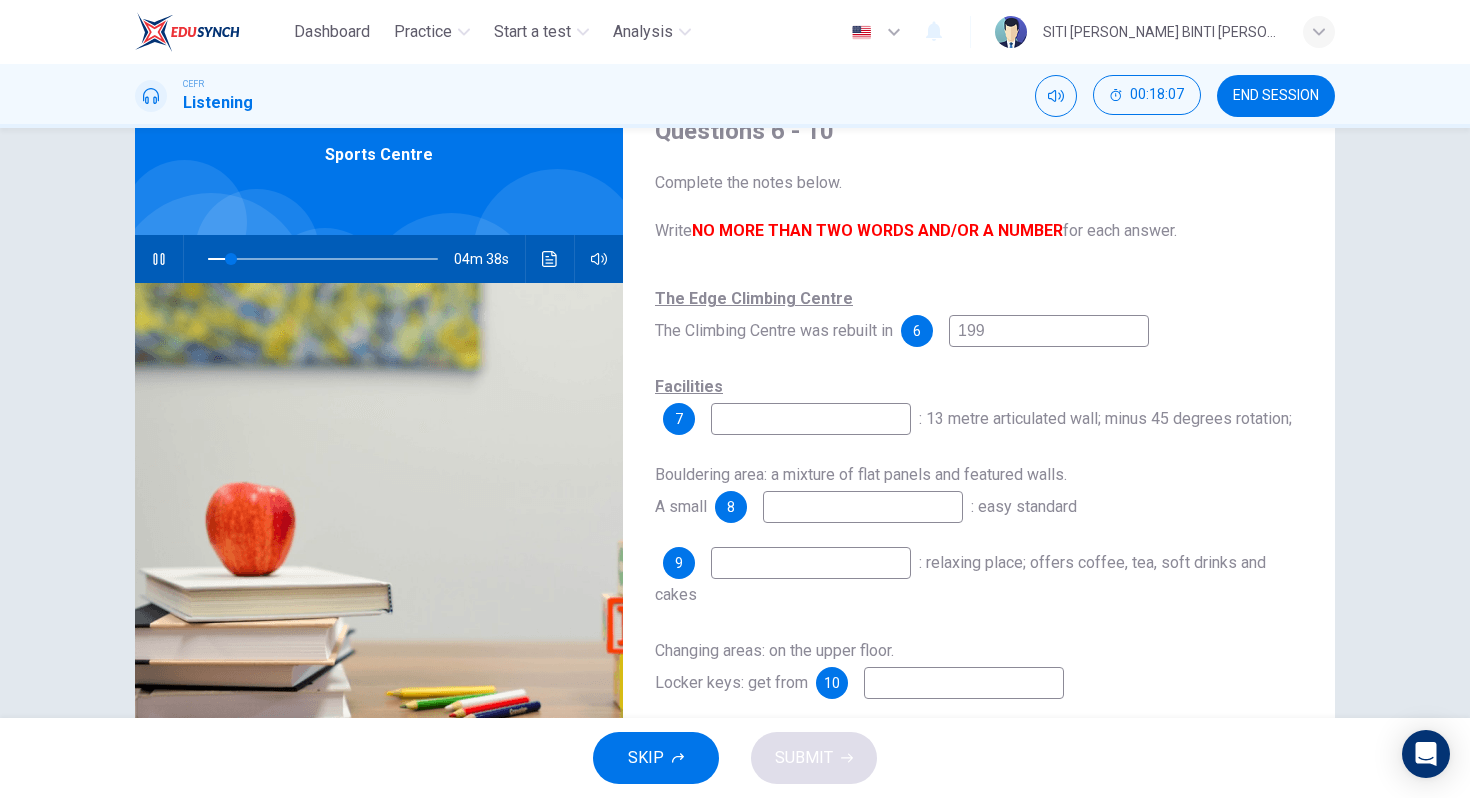 type on "1998" 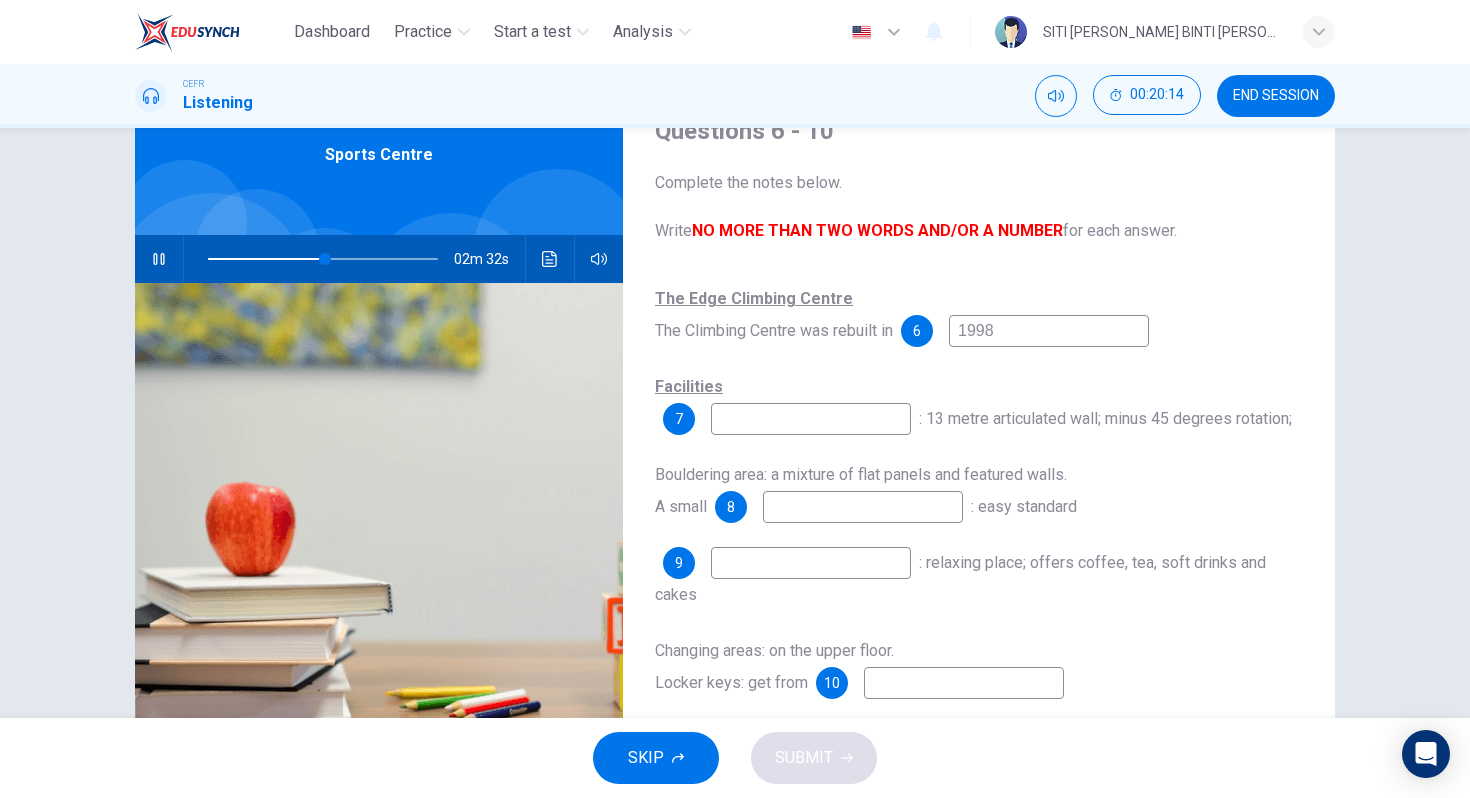 type on "51" 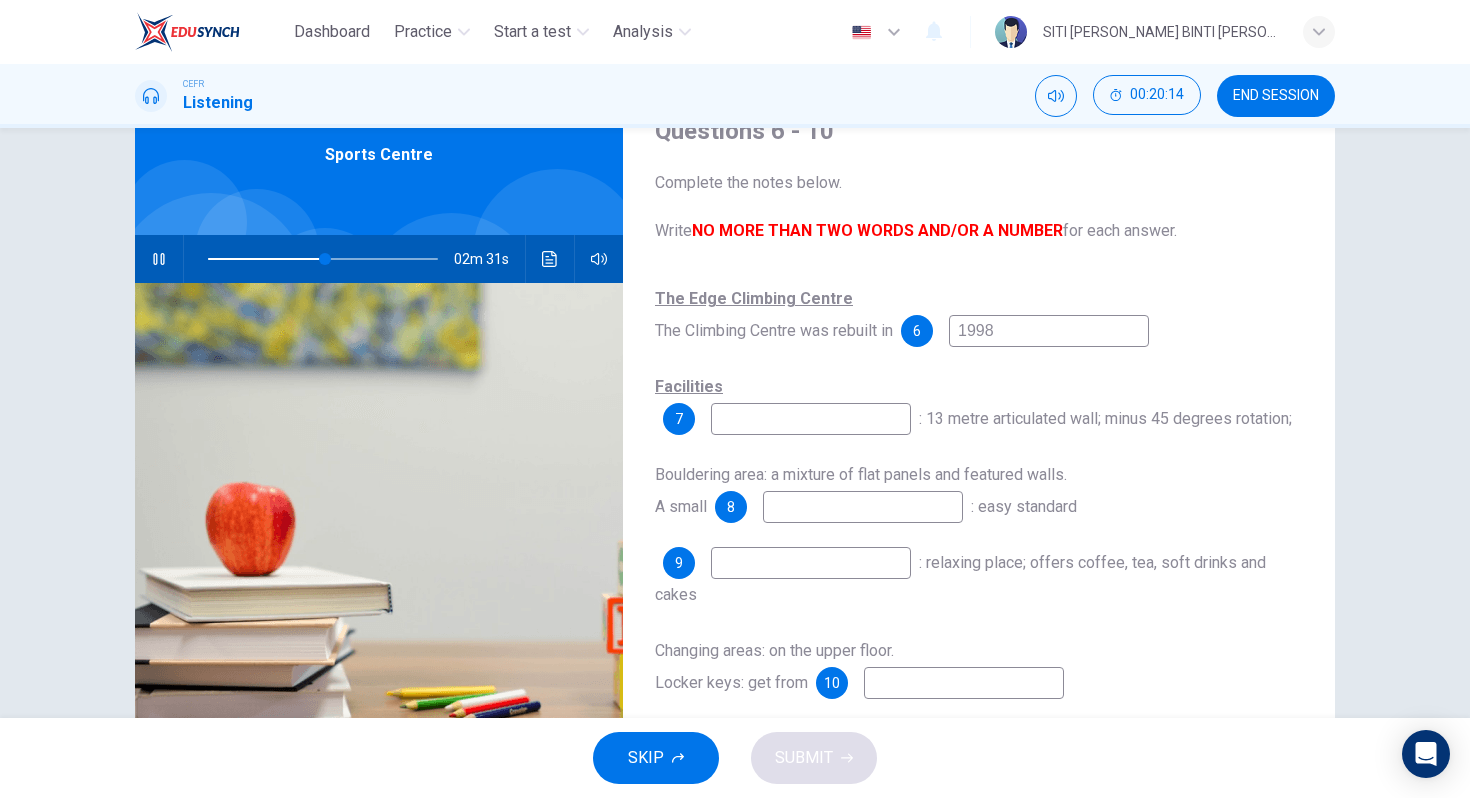 type on "1998" 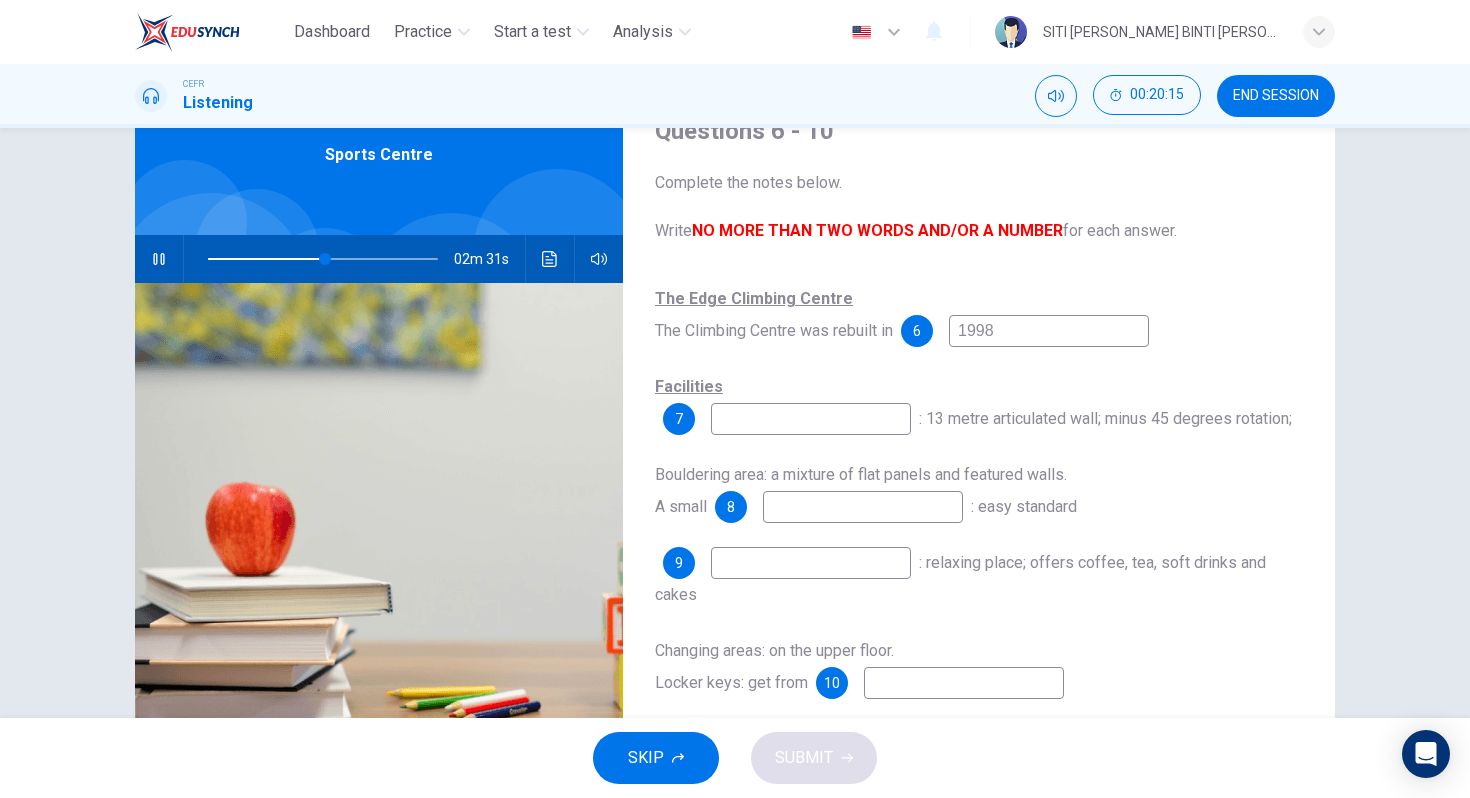 click at bounding box center [811, 563] 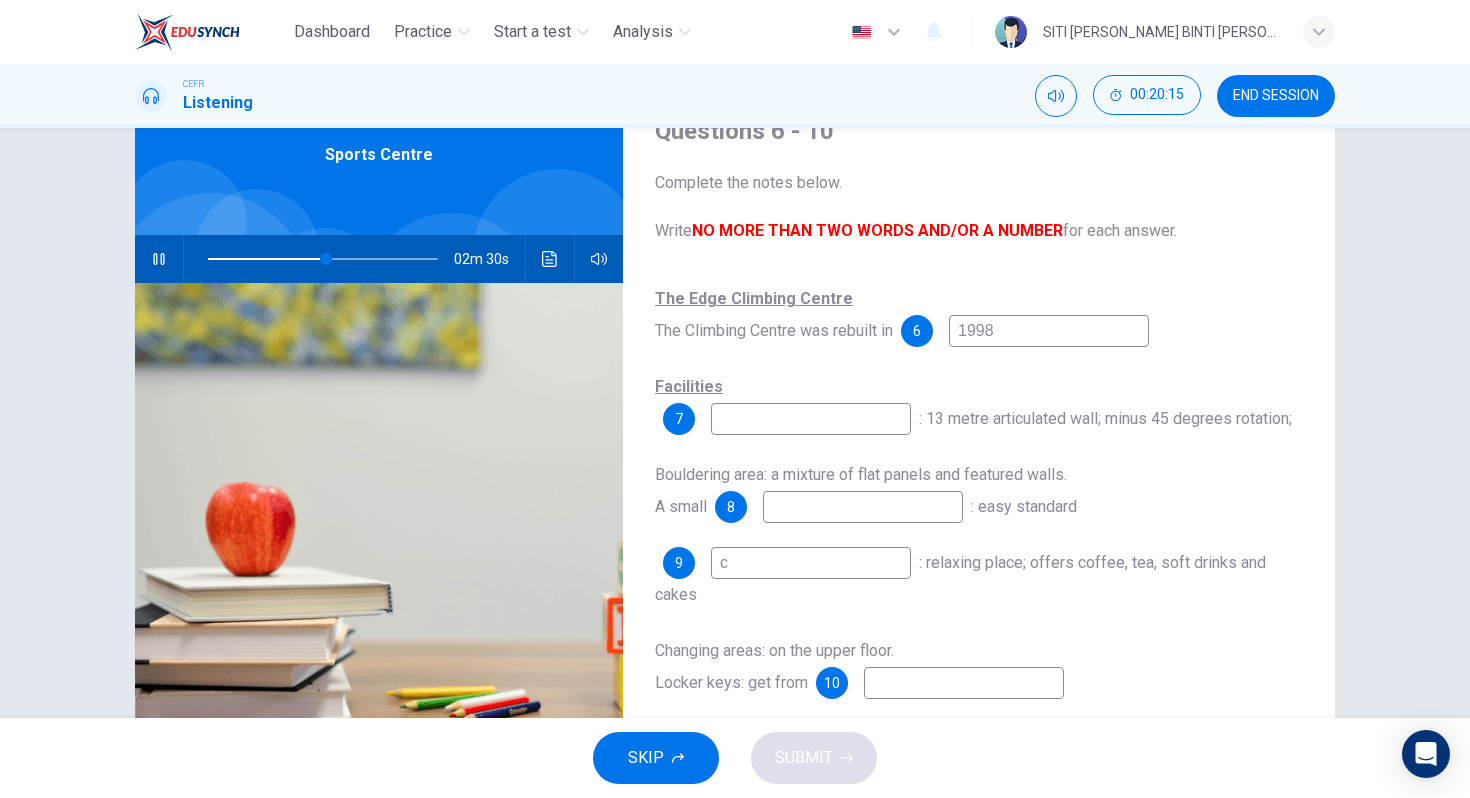 type on "ca" 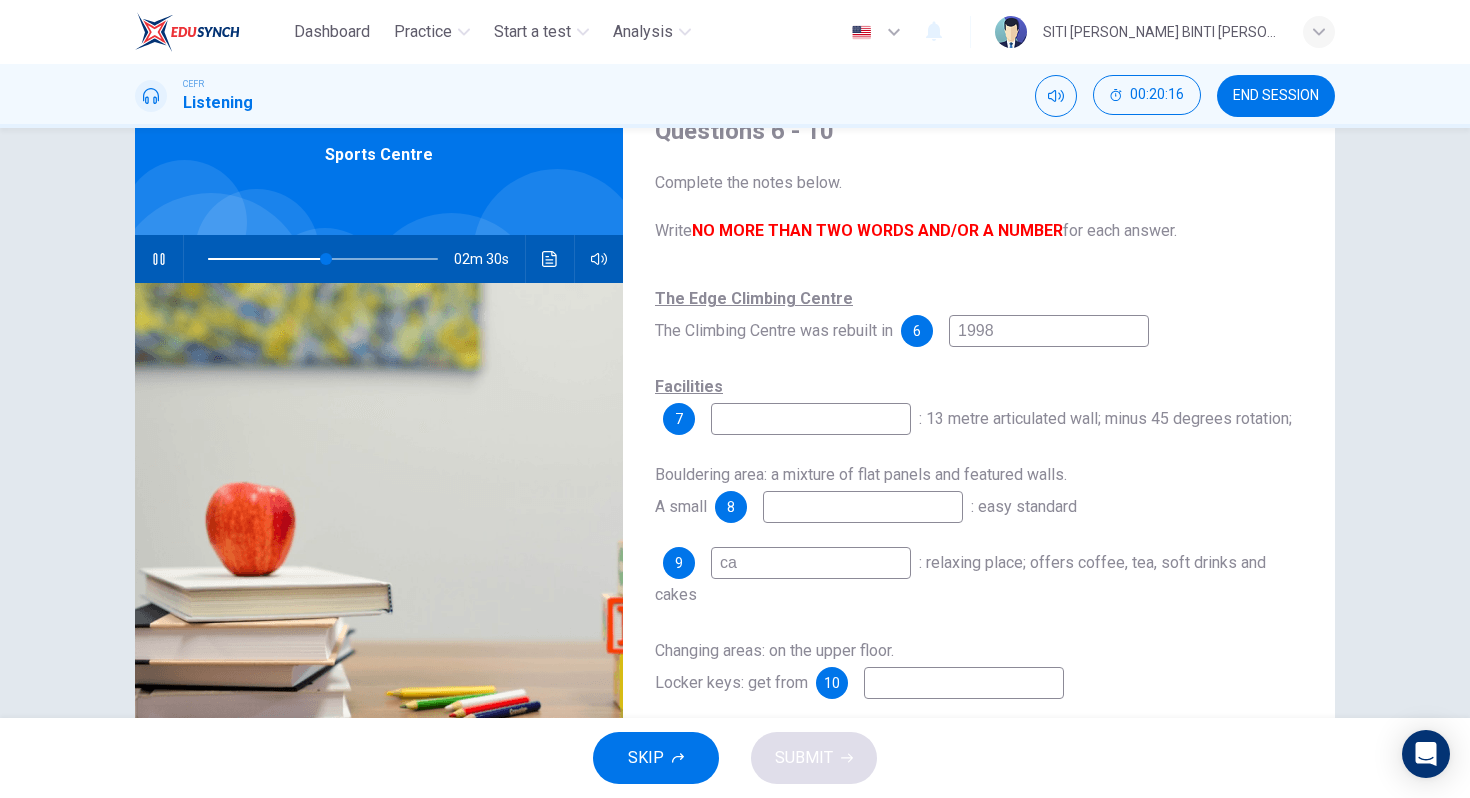 type on "52" 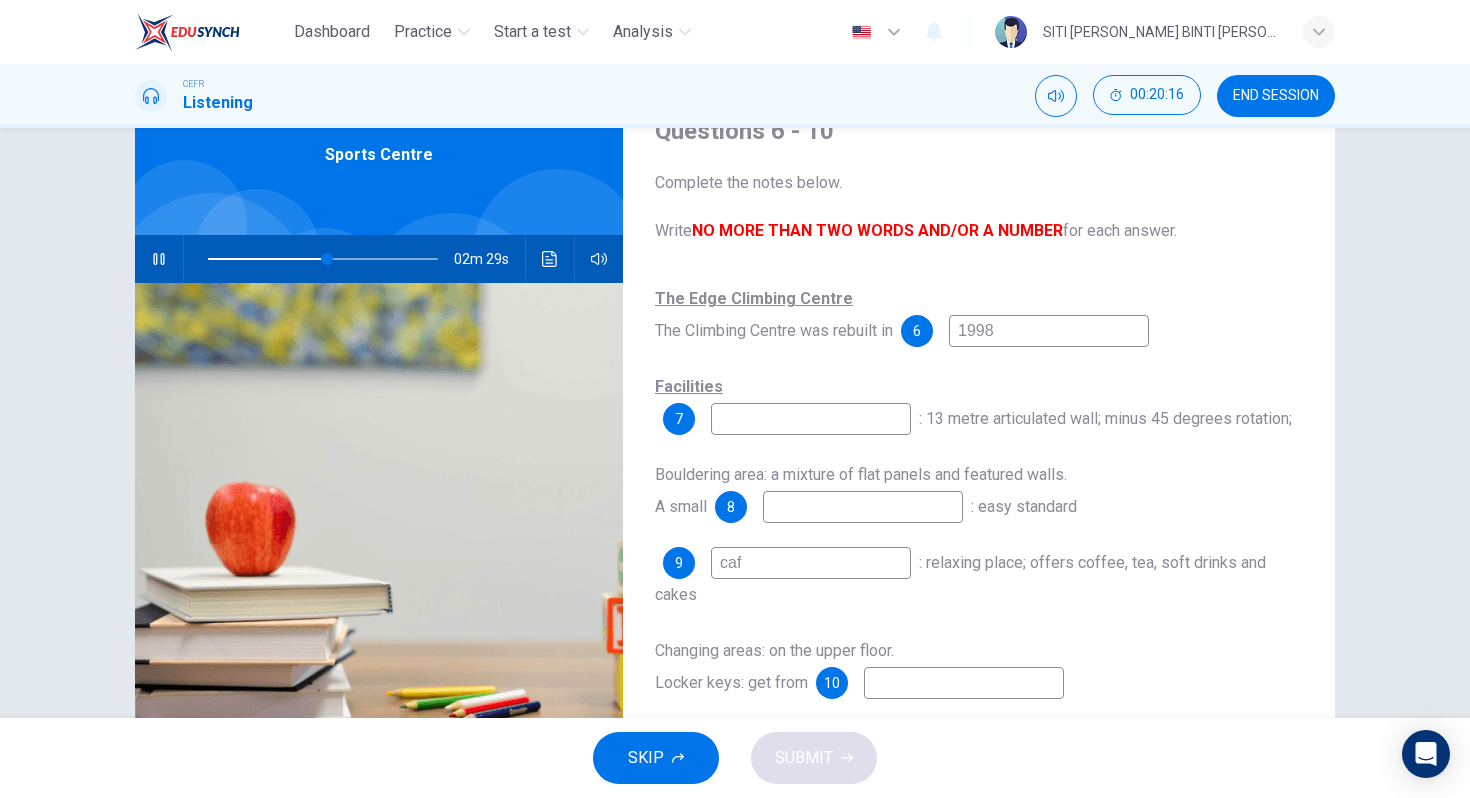 type on "cafe" 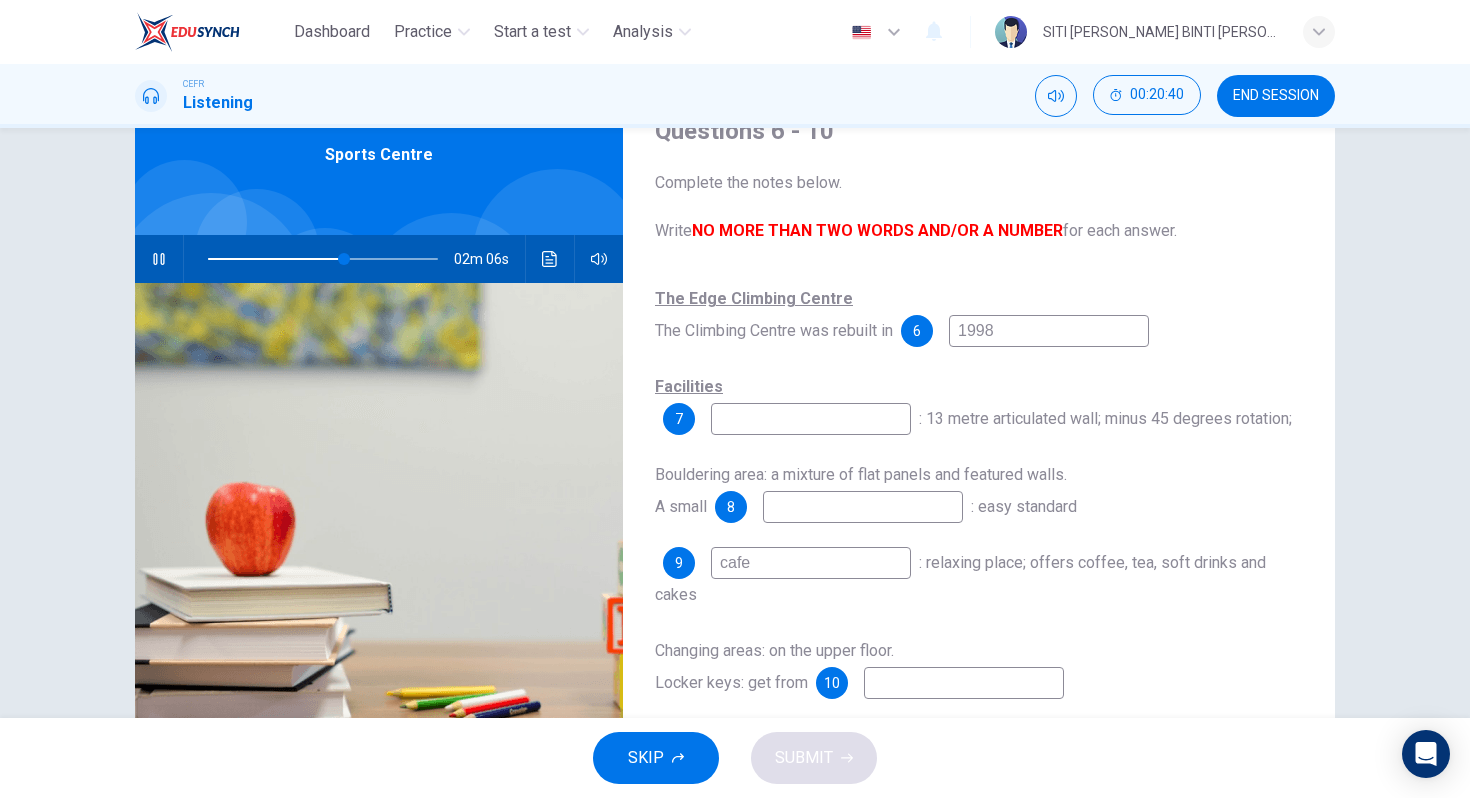 type on "59" 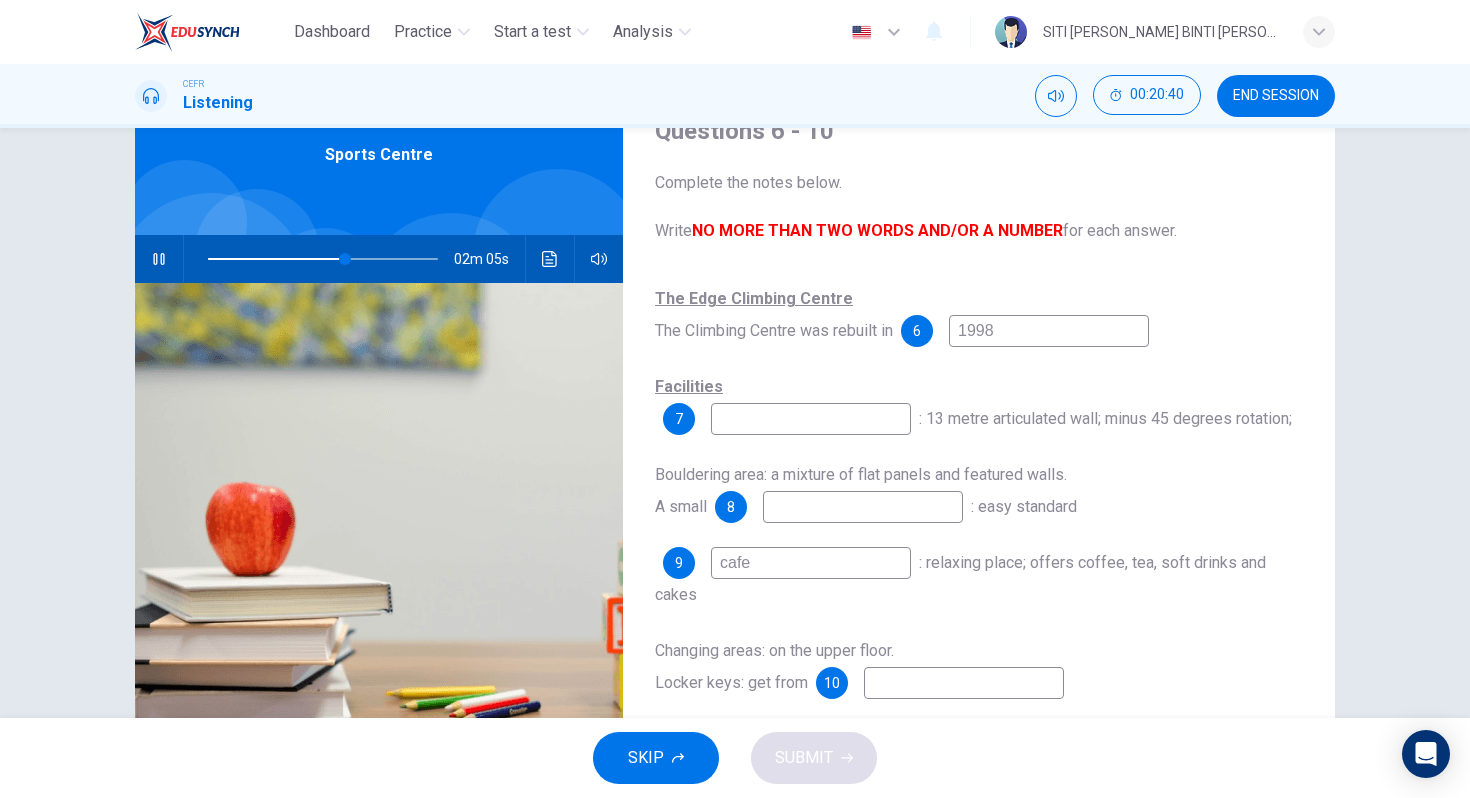 type on "cafe" 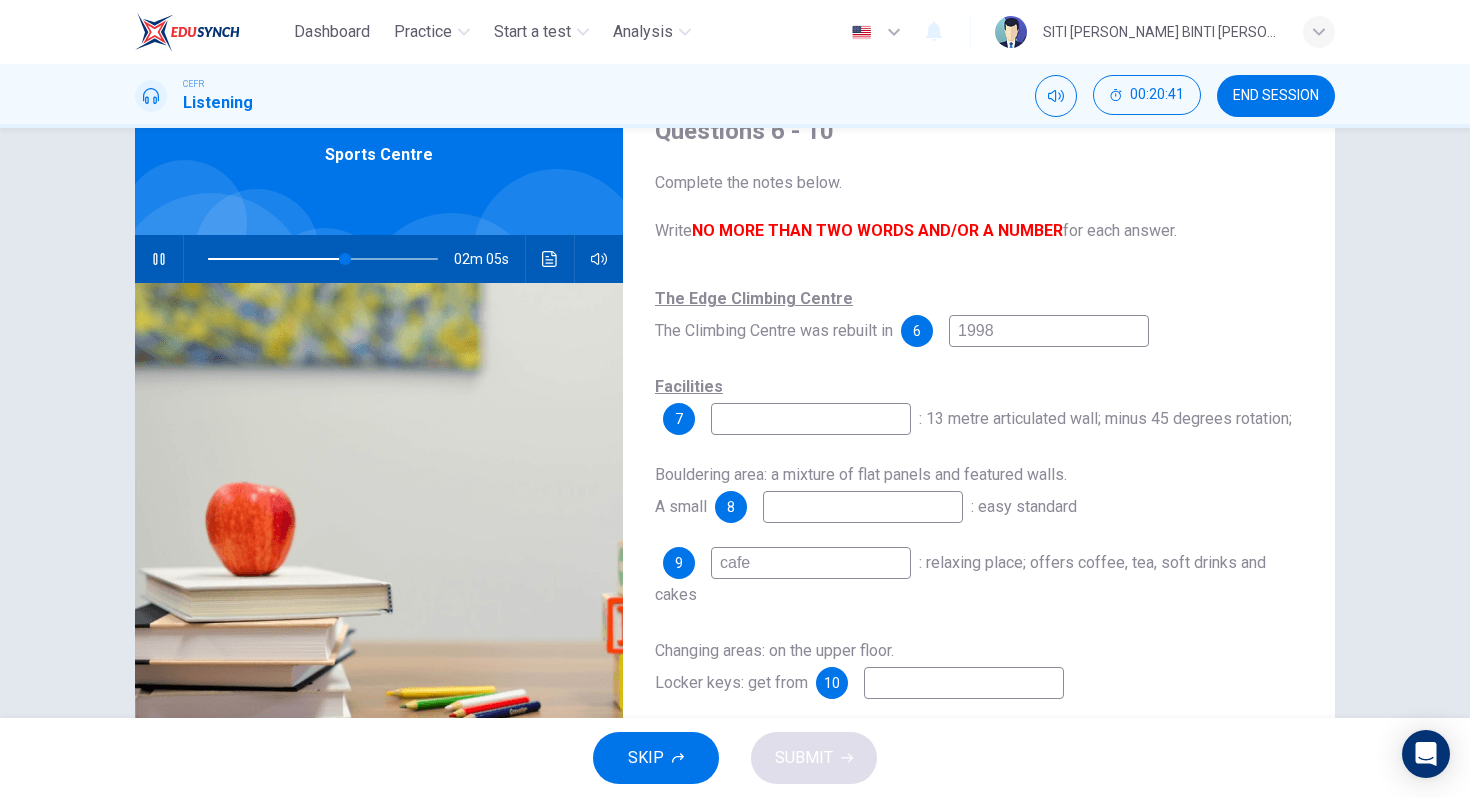 type on "60" 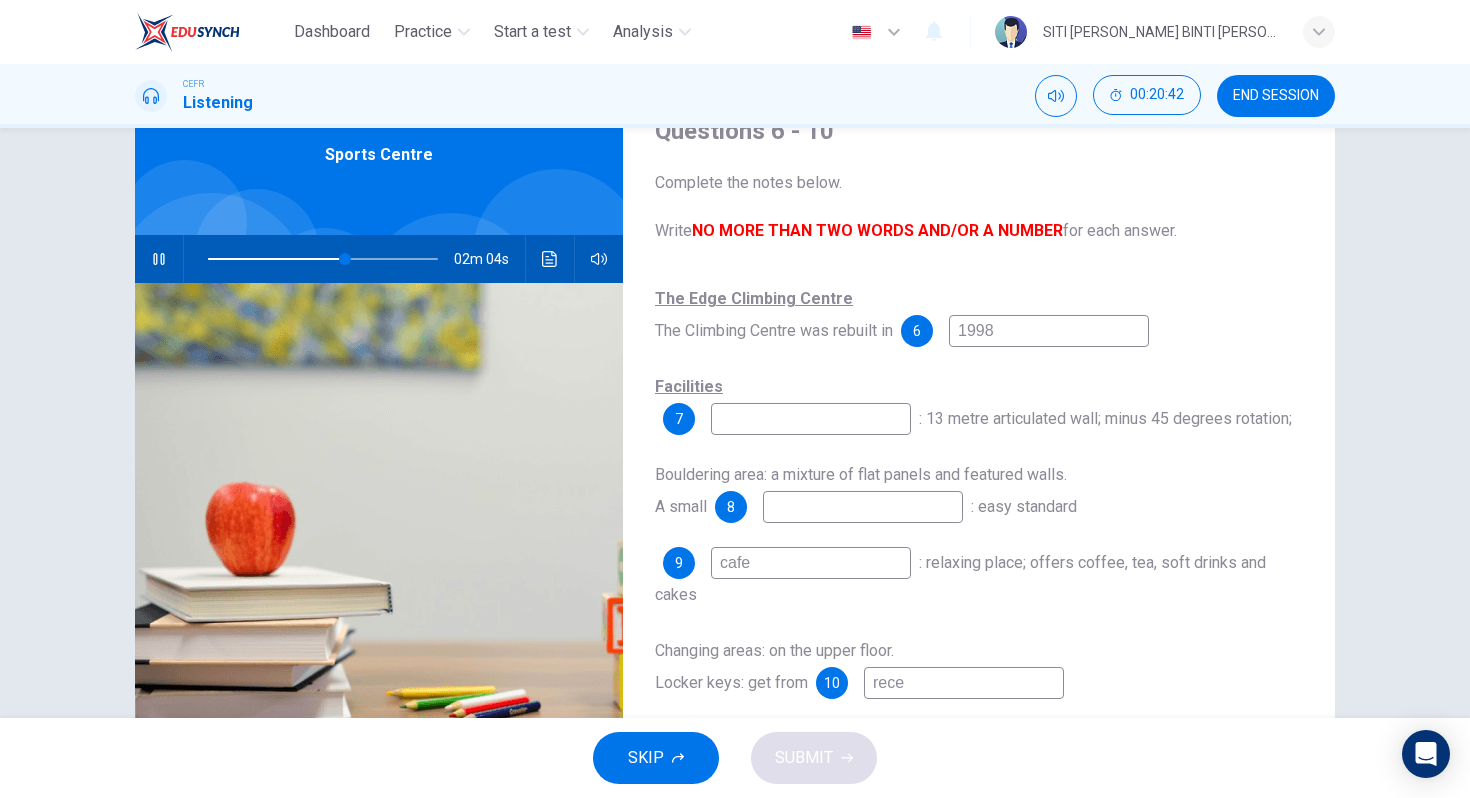 type on "recep" 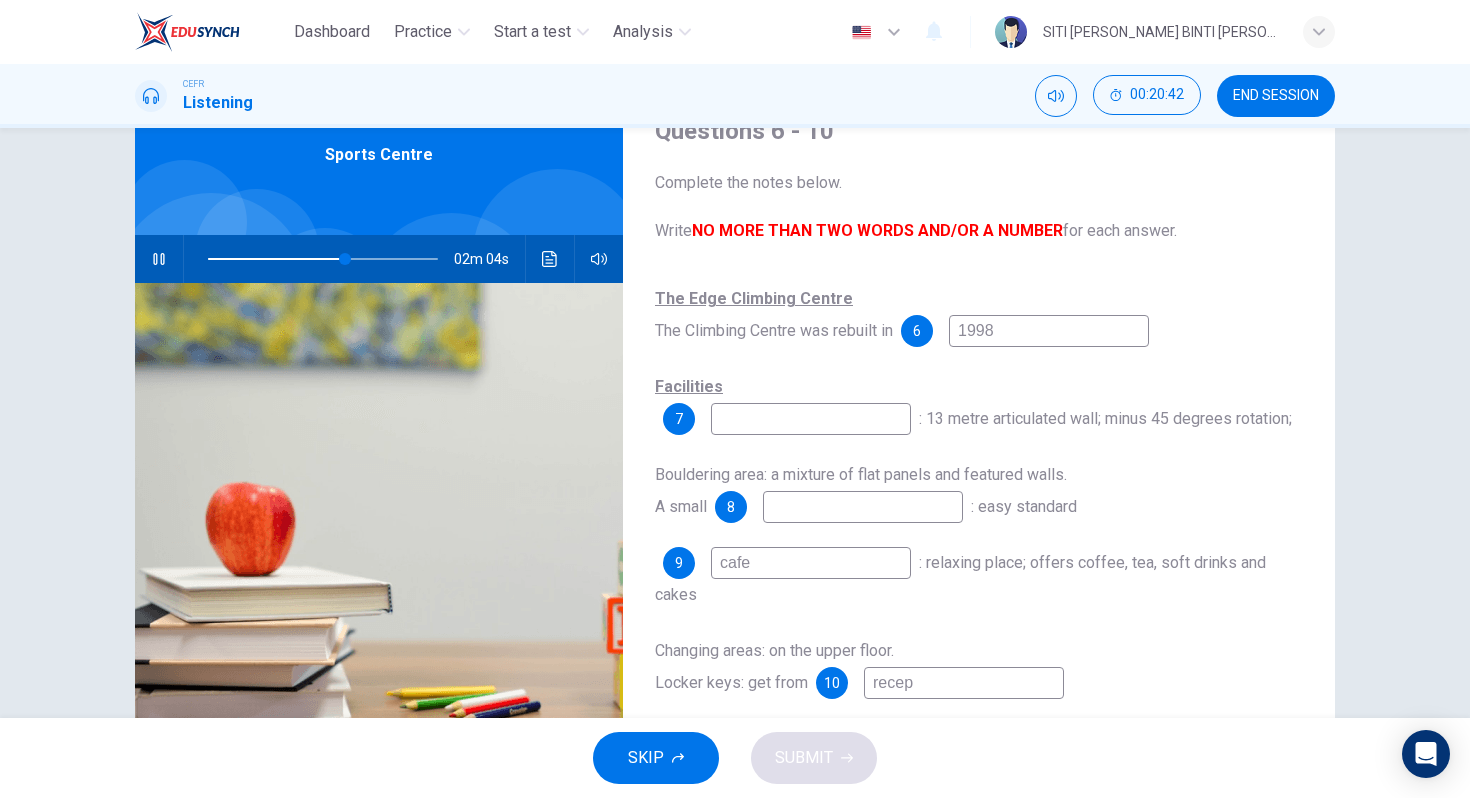 type on "60" 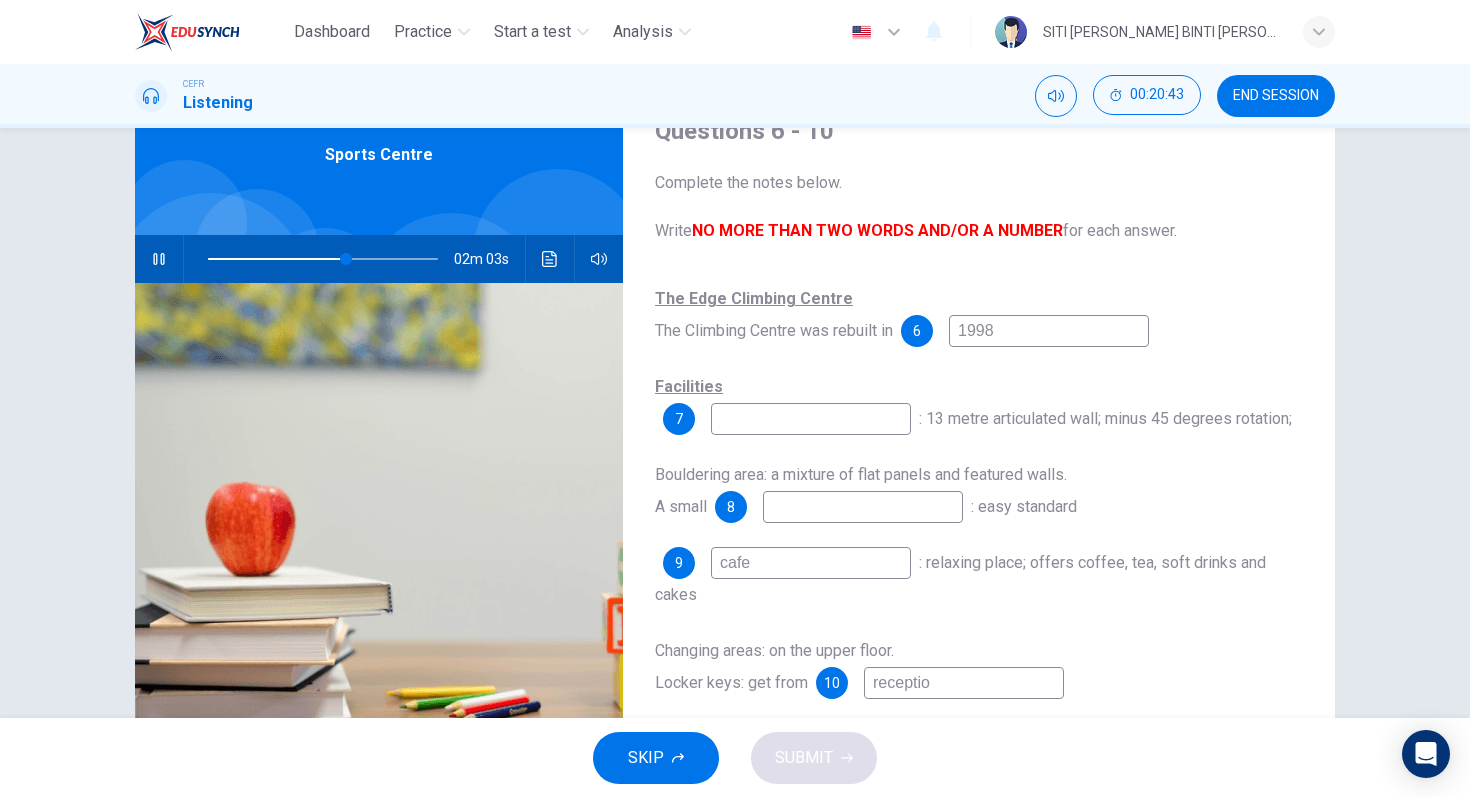 type on "reception" 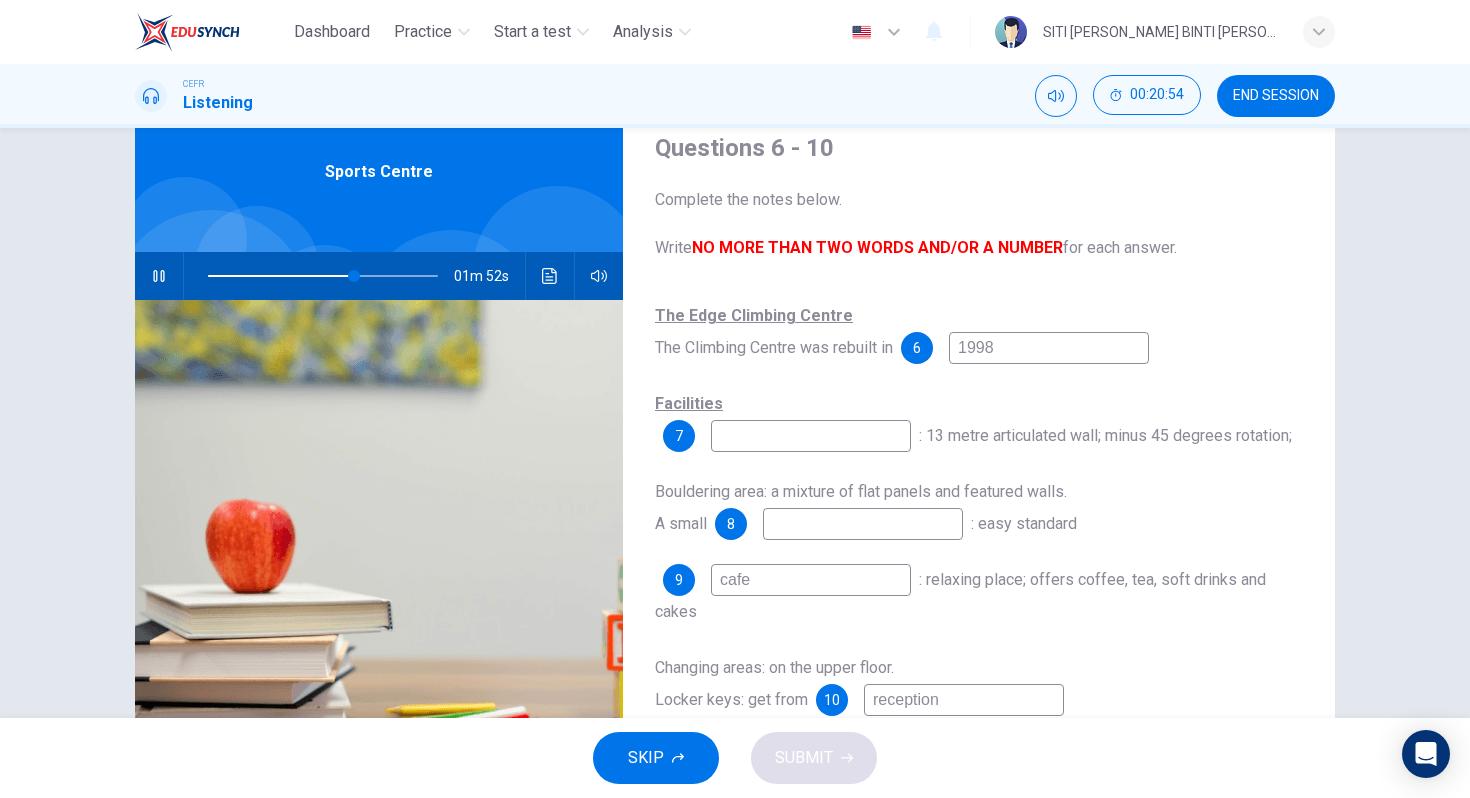 scroll, scrollTop: 76, scrollLeft: 0, axis: vertical 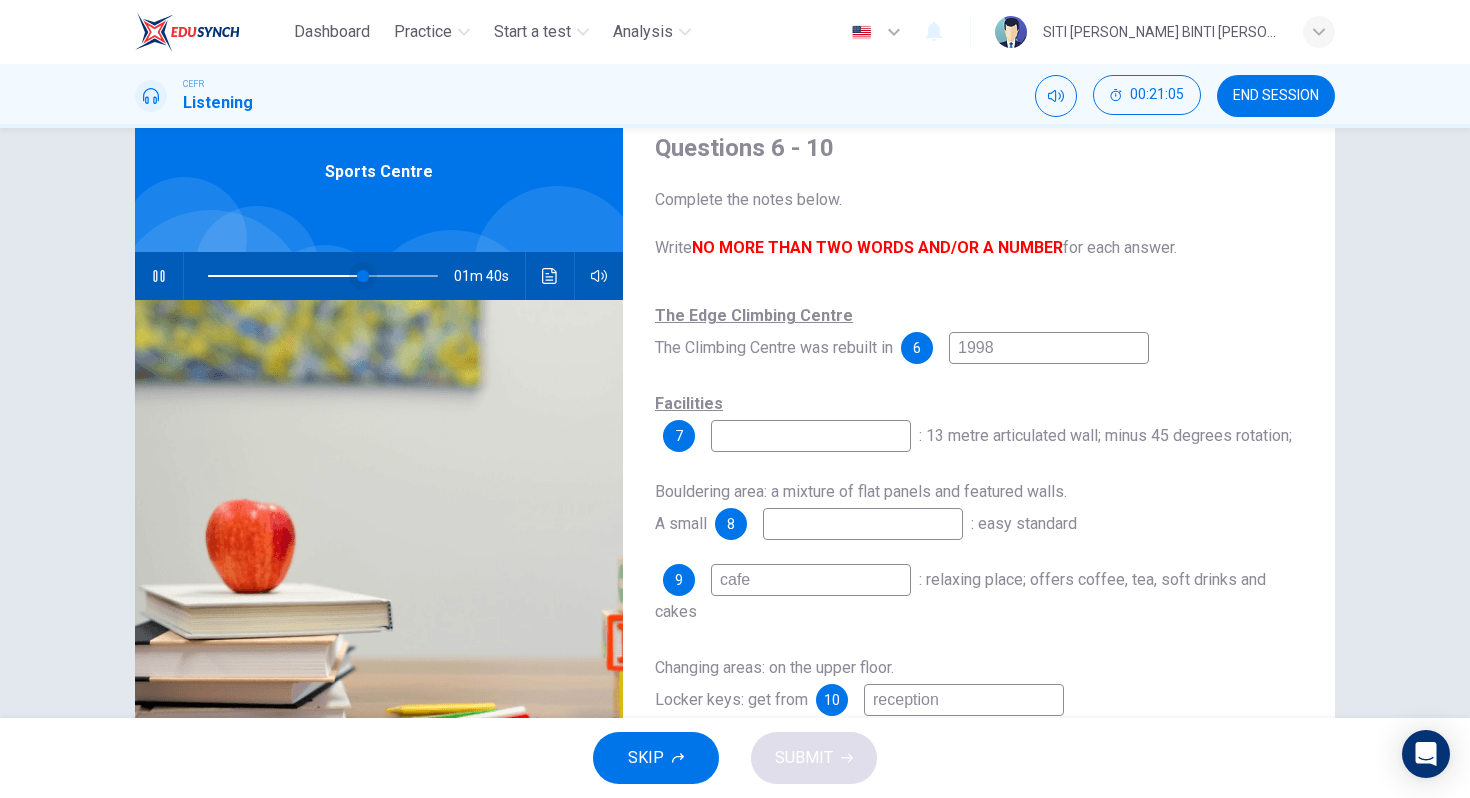 type on "68" 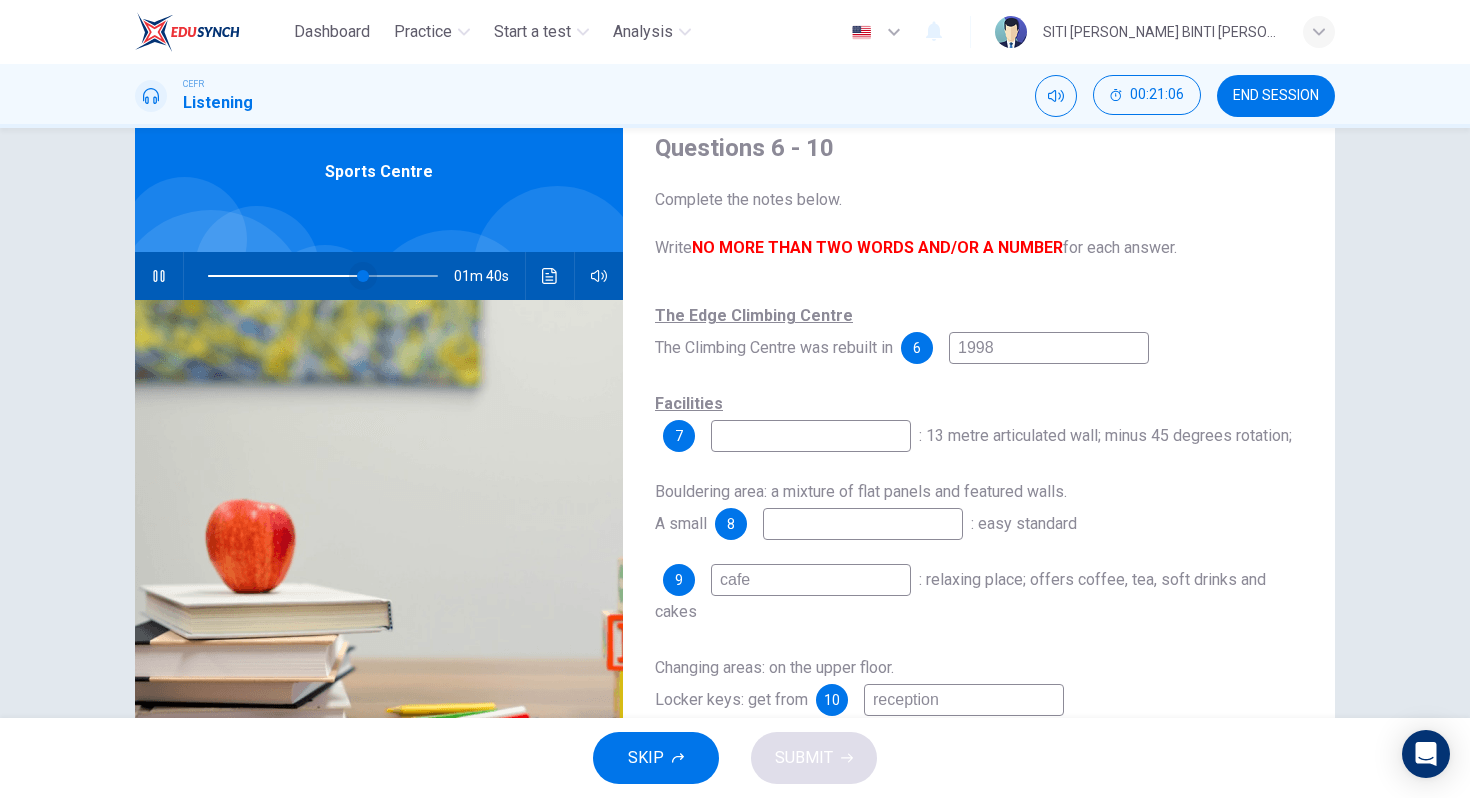 type on "reception" 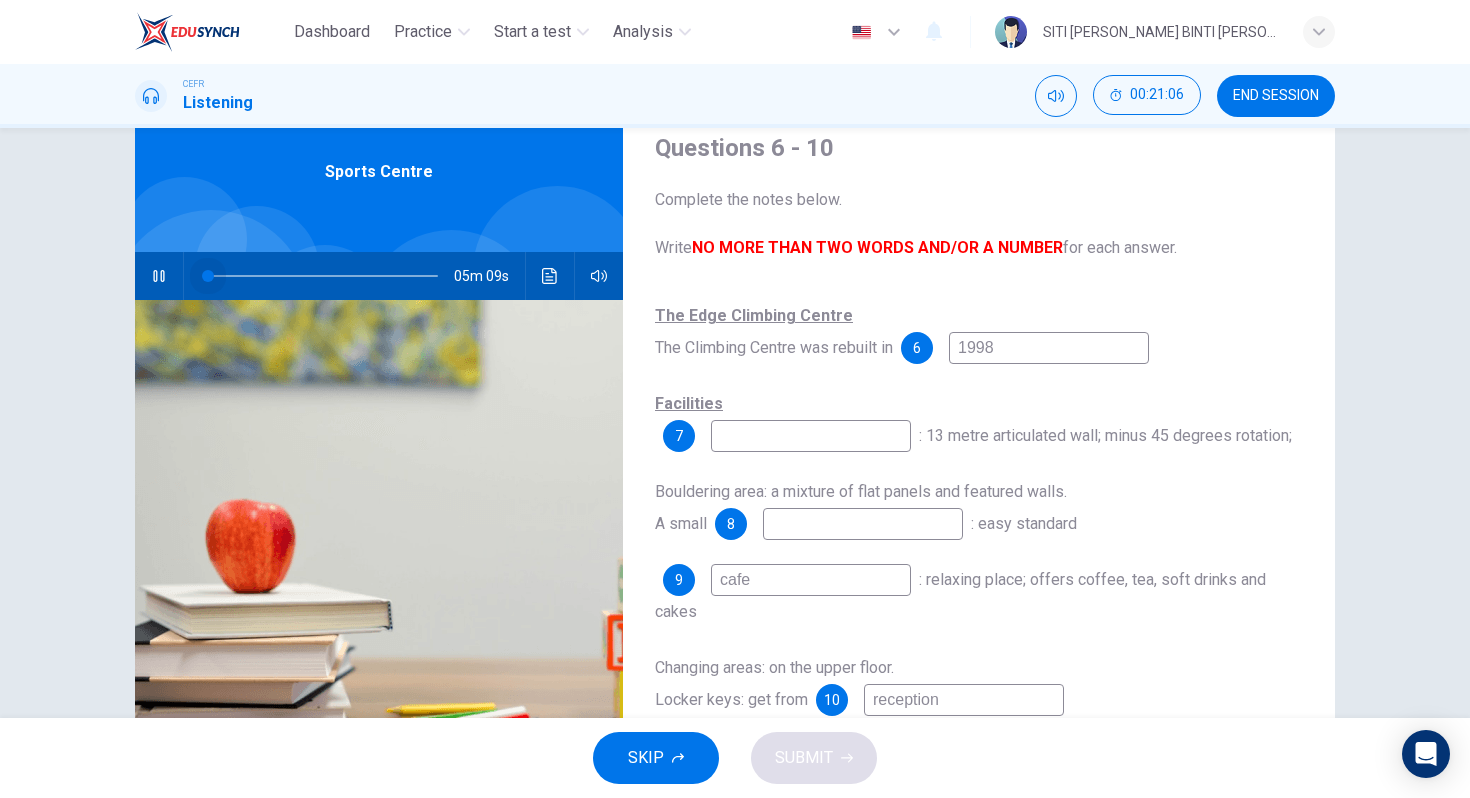 drag, startPoint x: 363, startPoint y: 276, endPoint x: 104, endPoint y: 272, distance: 259.03088 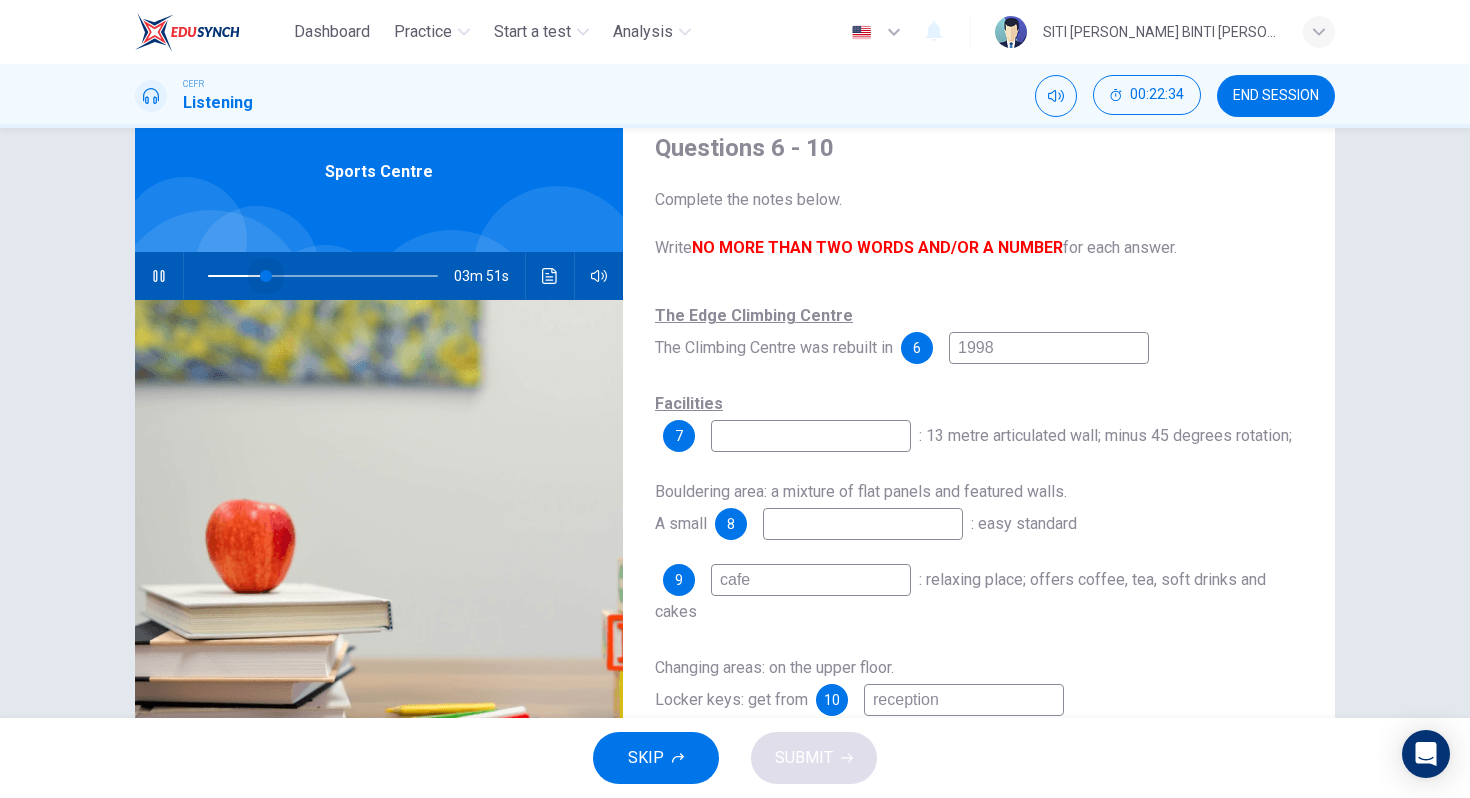 click at bounding box center [266, 276] 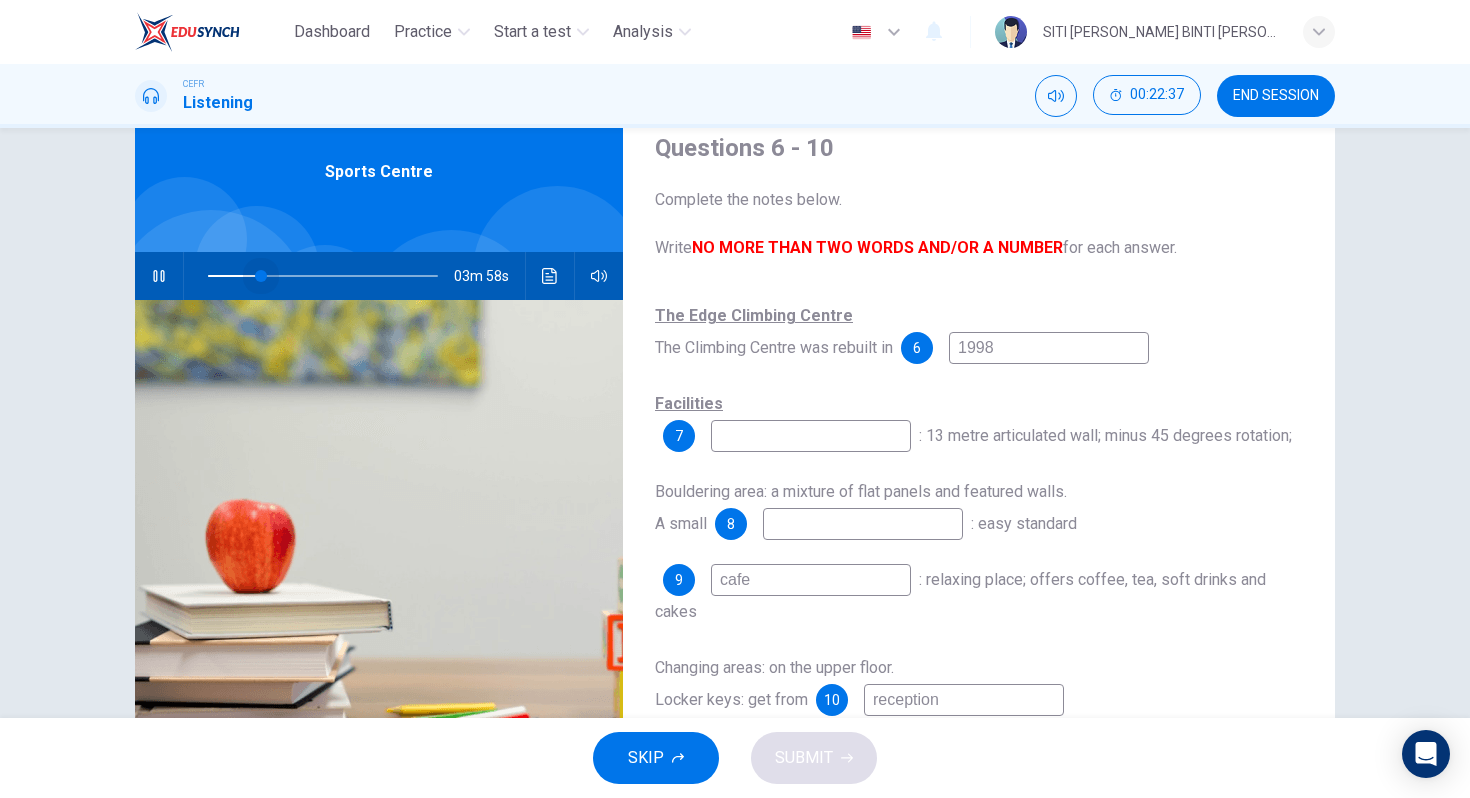 click at bounding box center [261, 276] 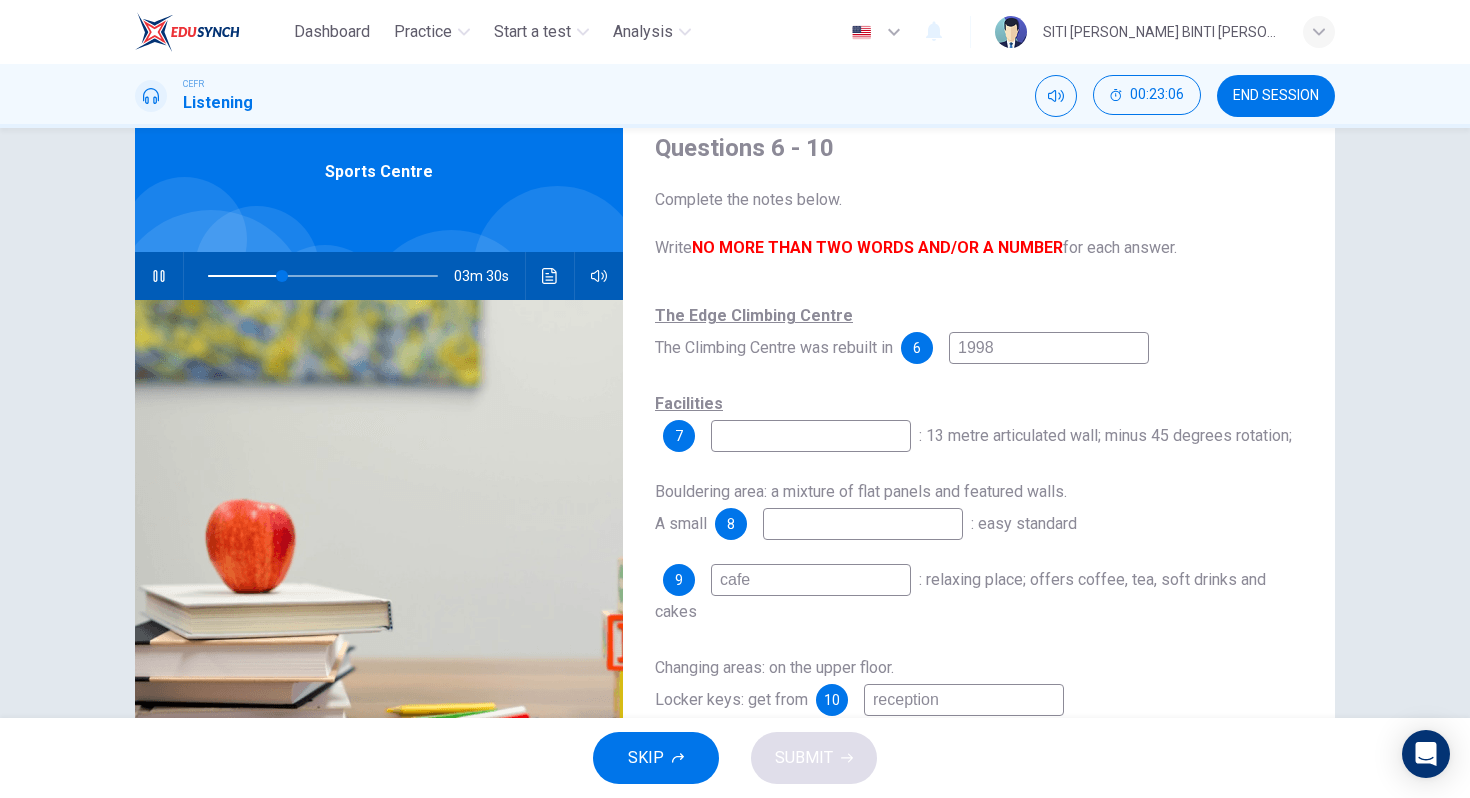 click at bounding box center (863, 524) 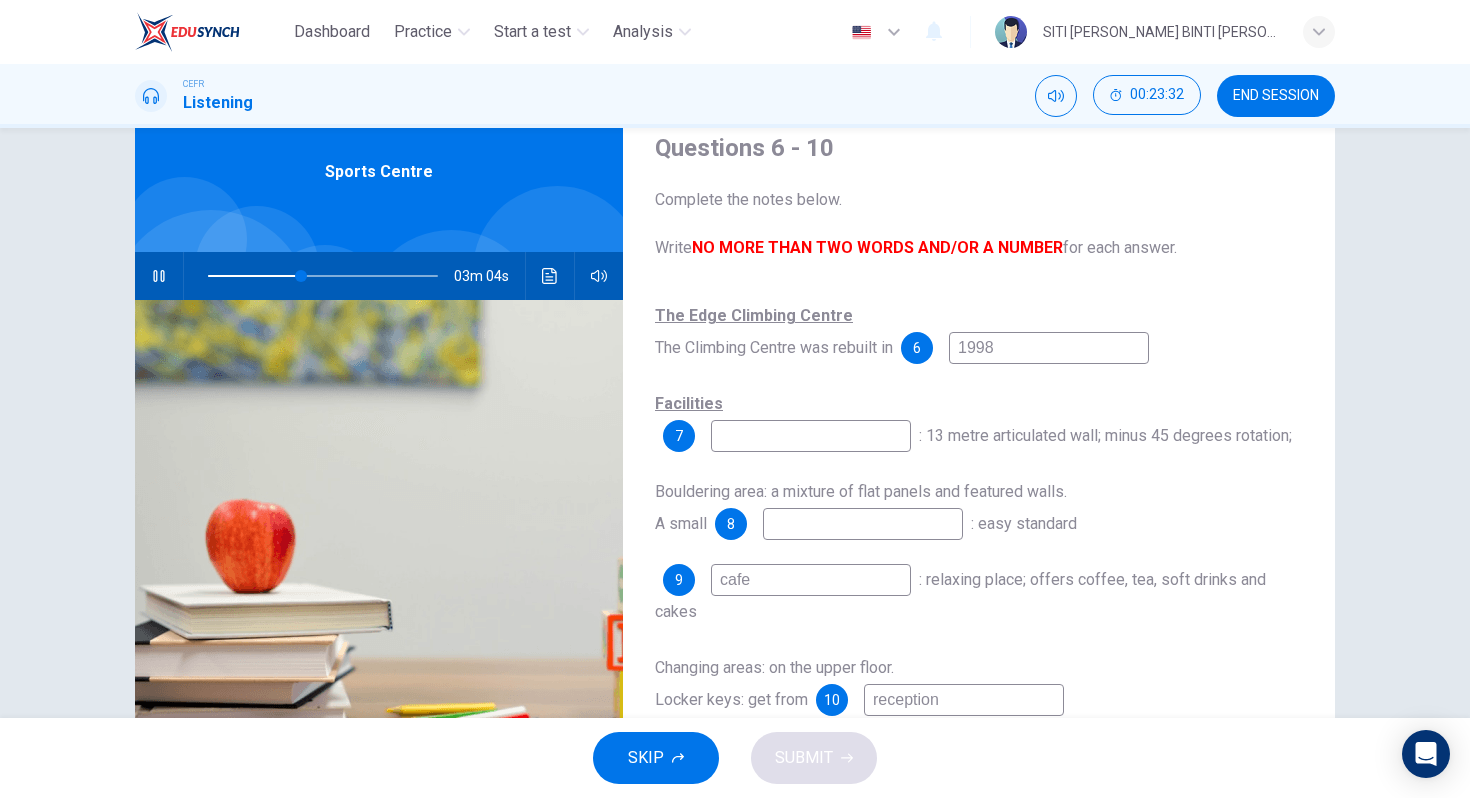type on "41" 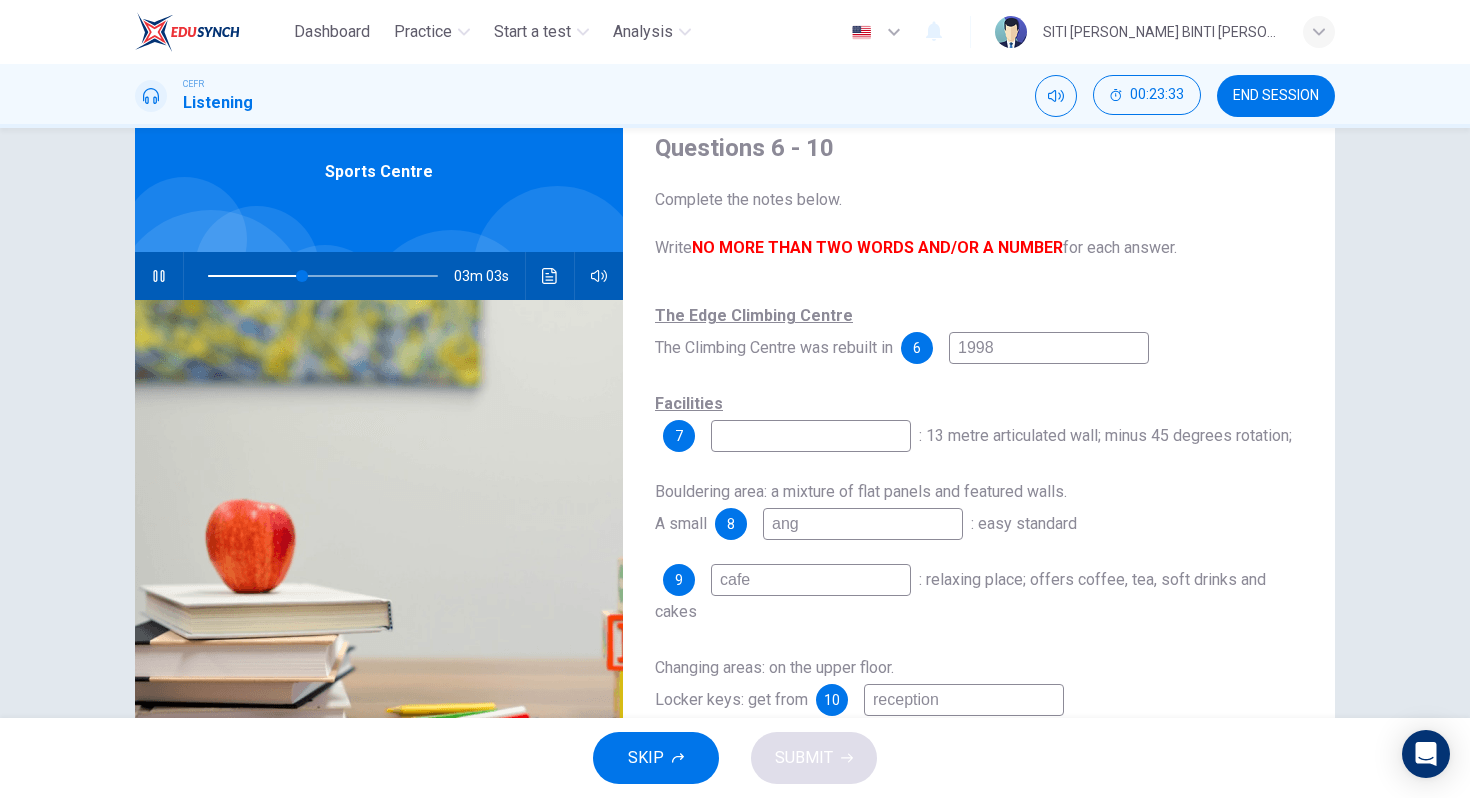 type on "angl" 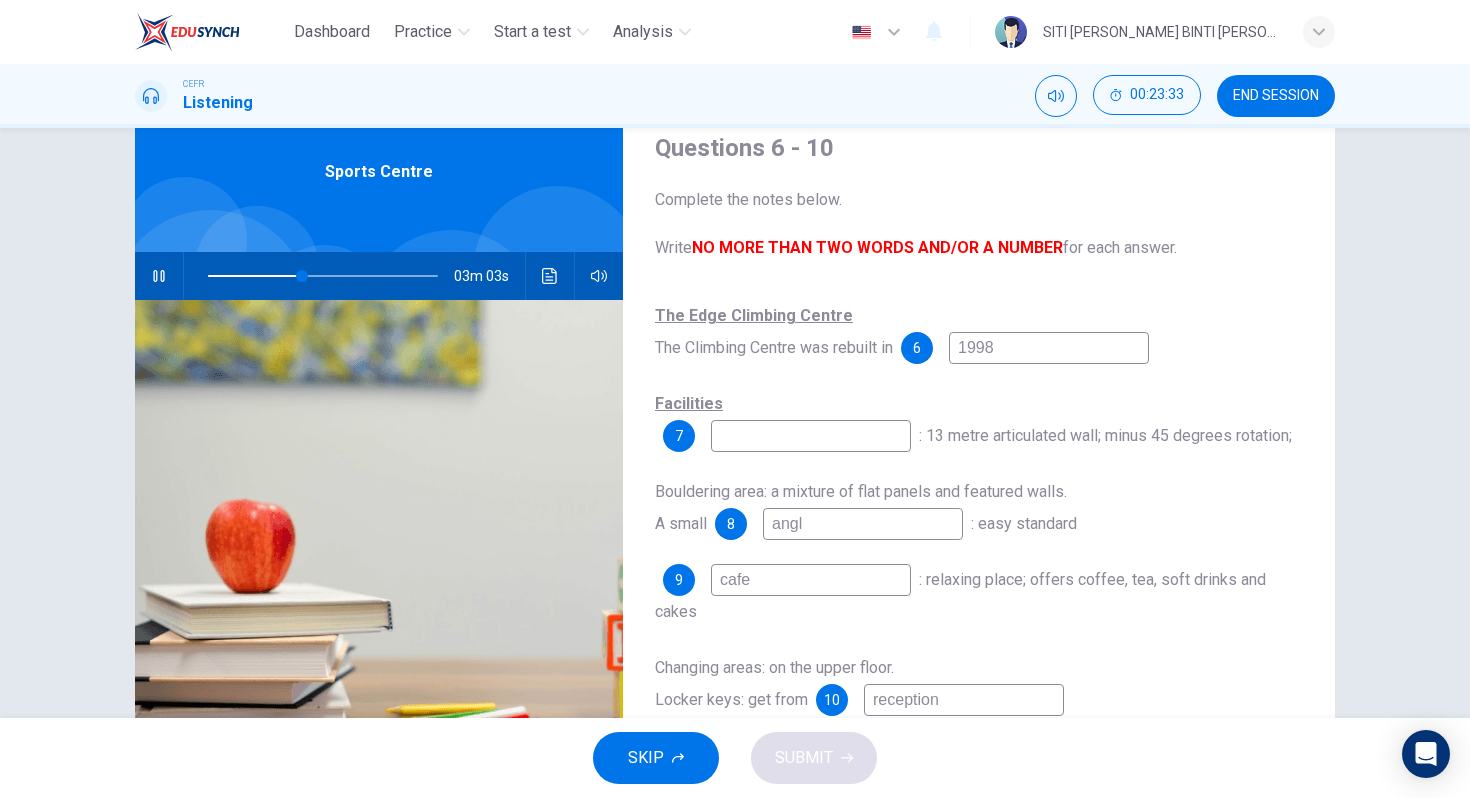 type on "41" 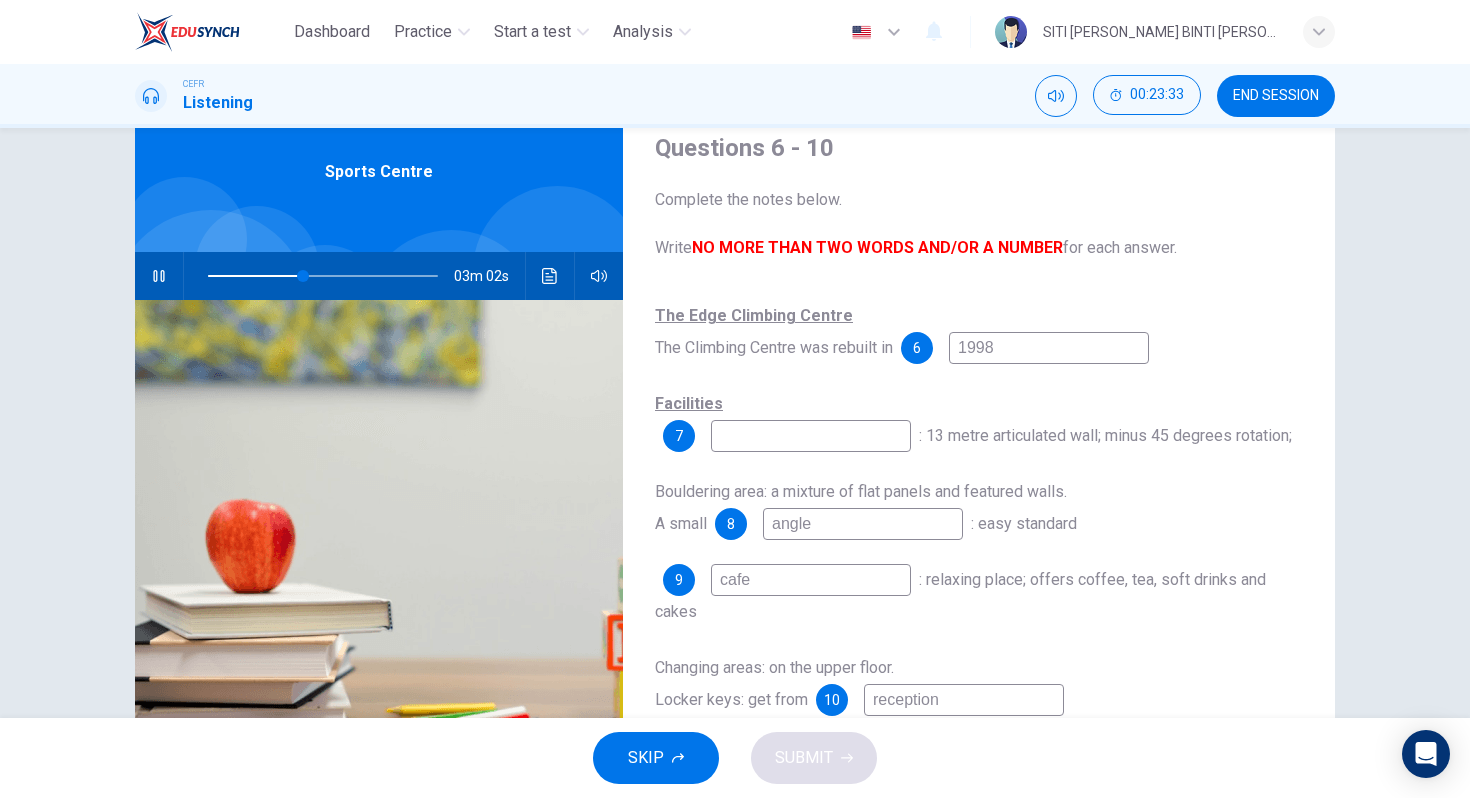 type on "angles" 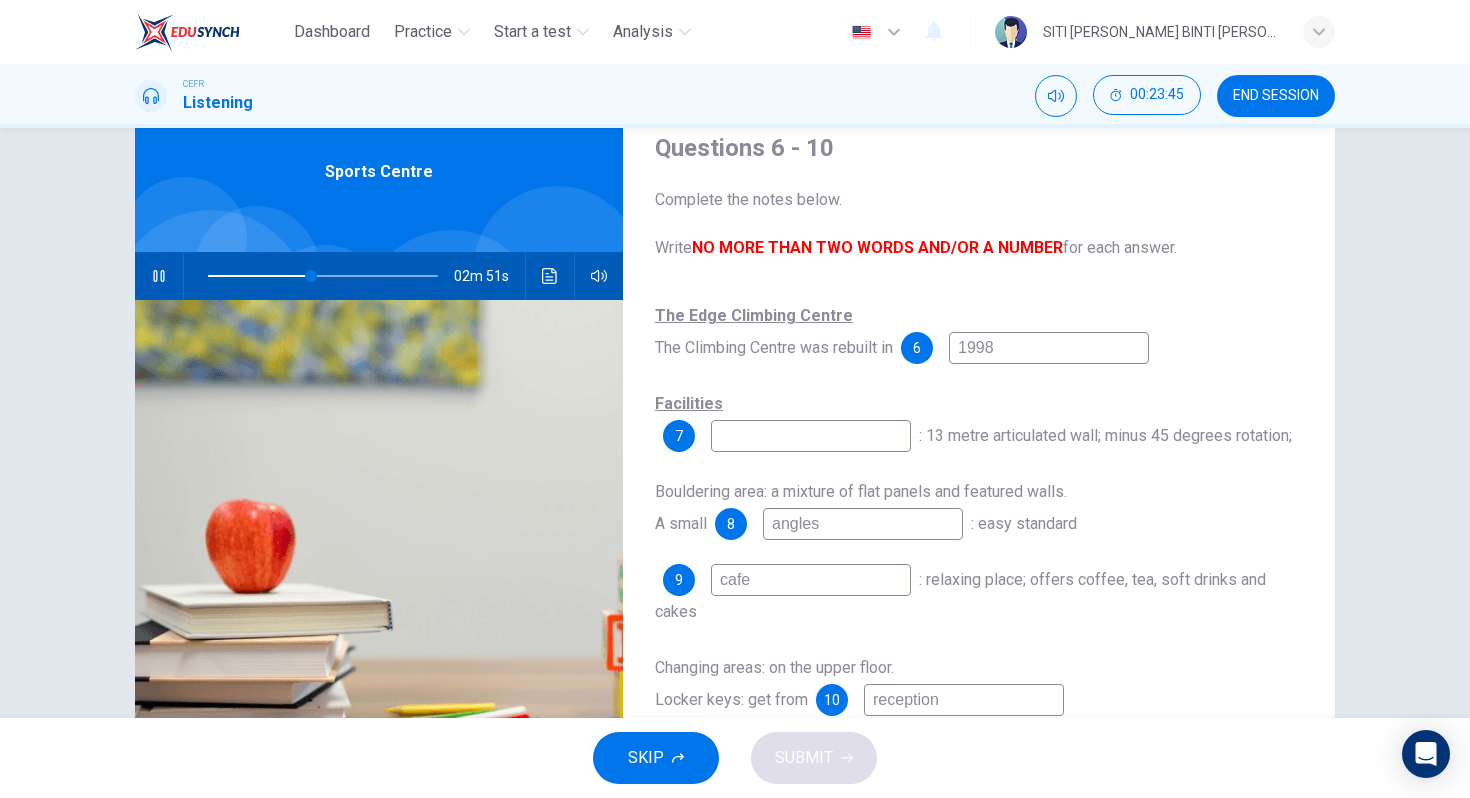 type on "45" 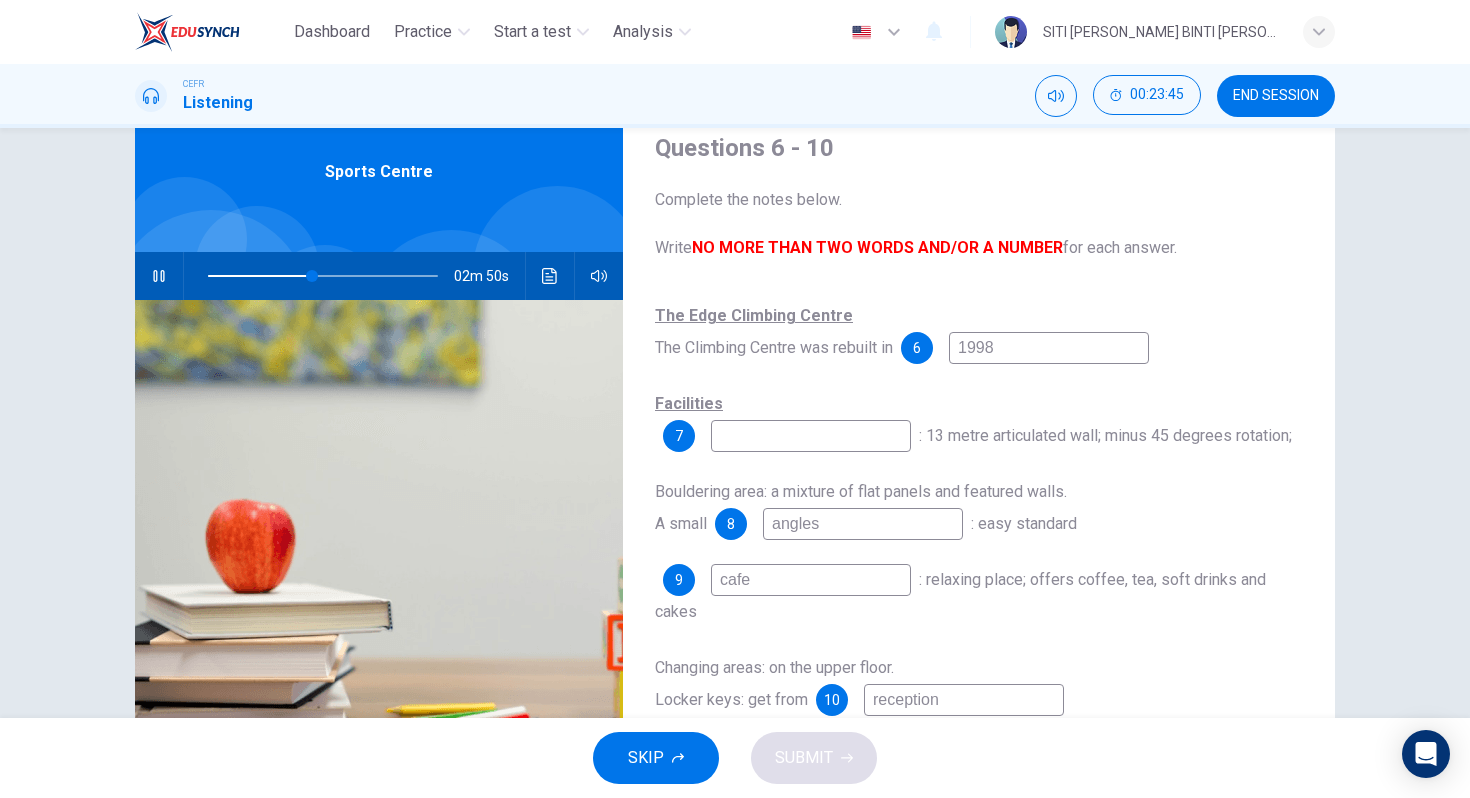type on "angles" 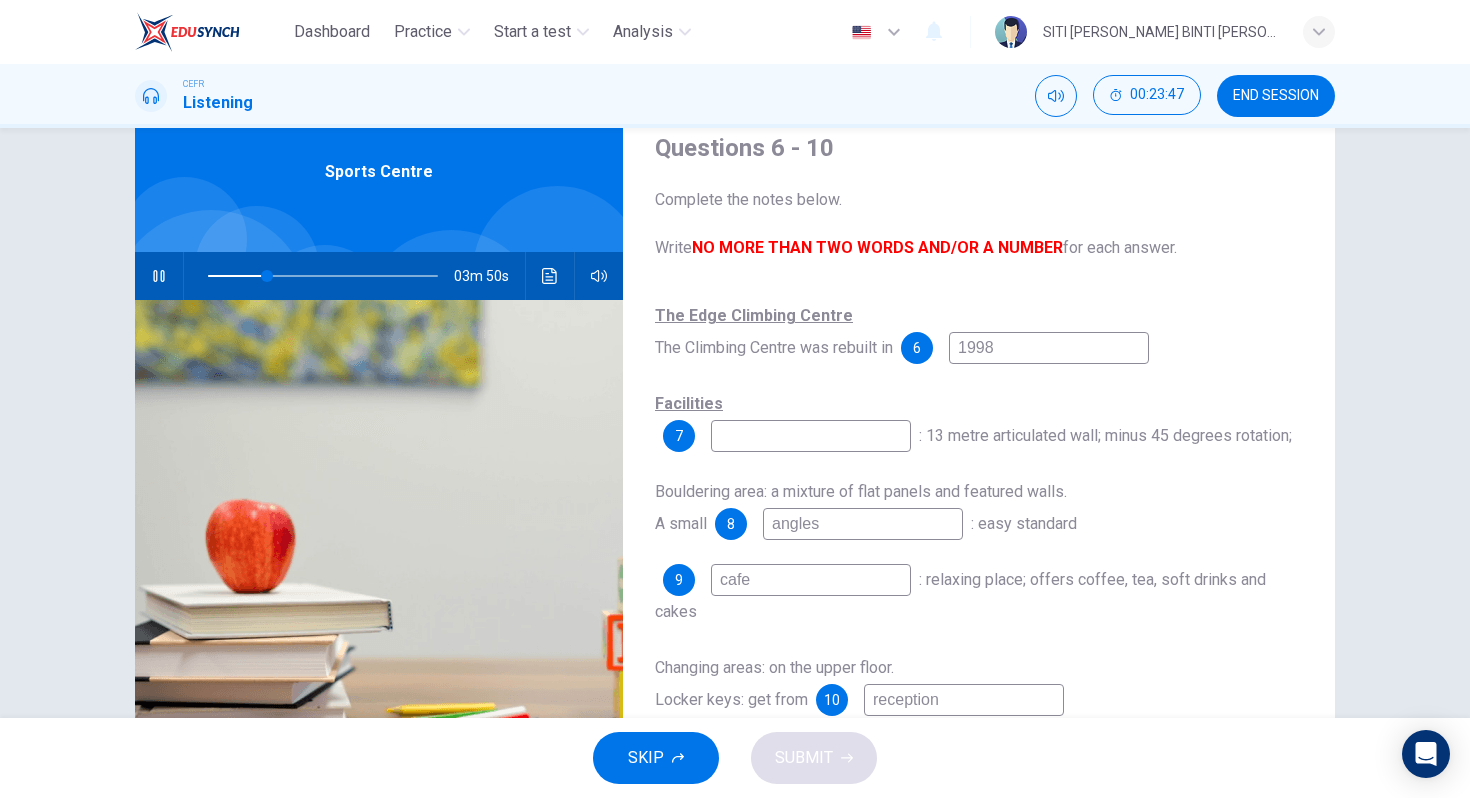 click at bounding box center [811, 436] 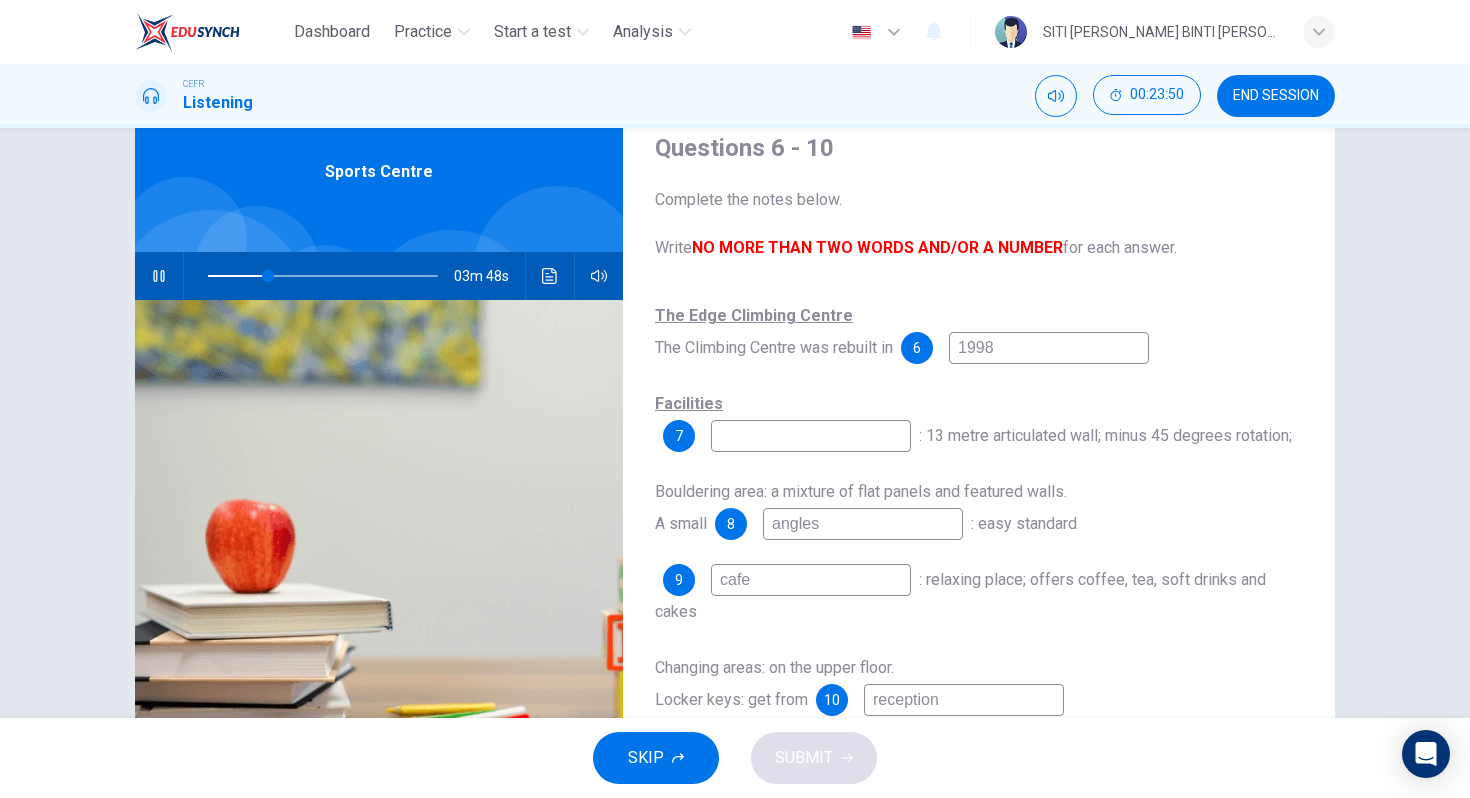type on "26" 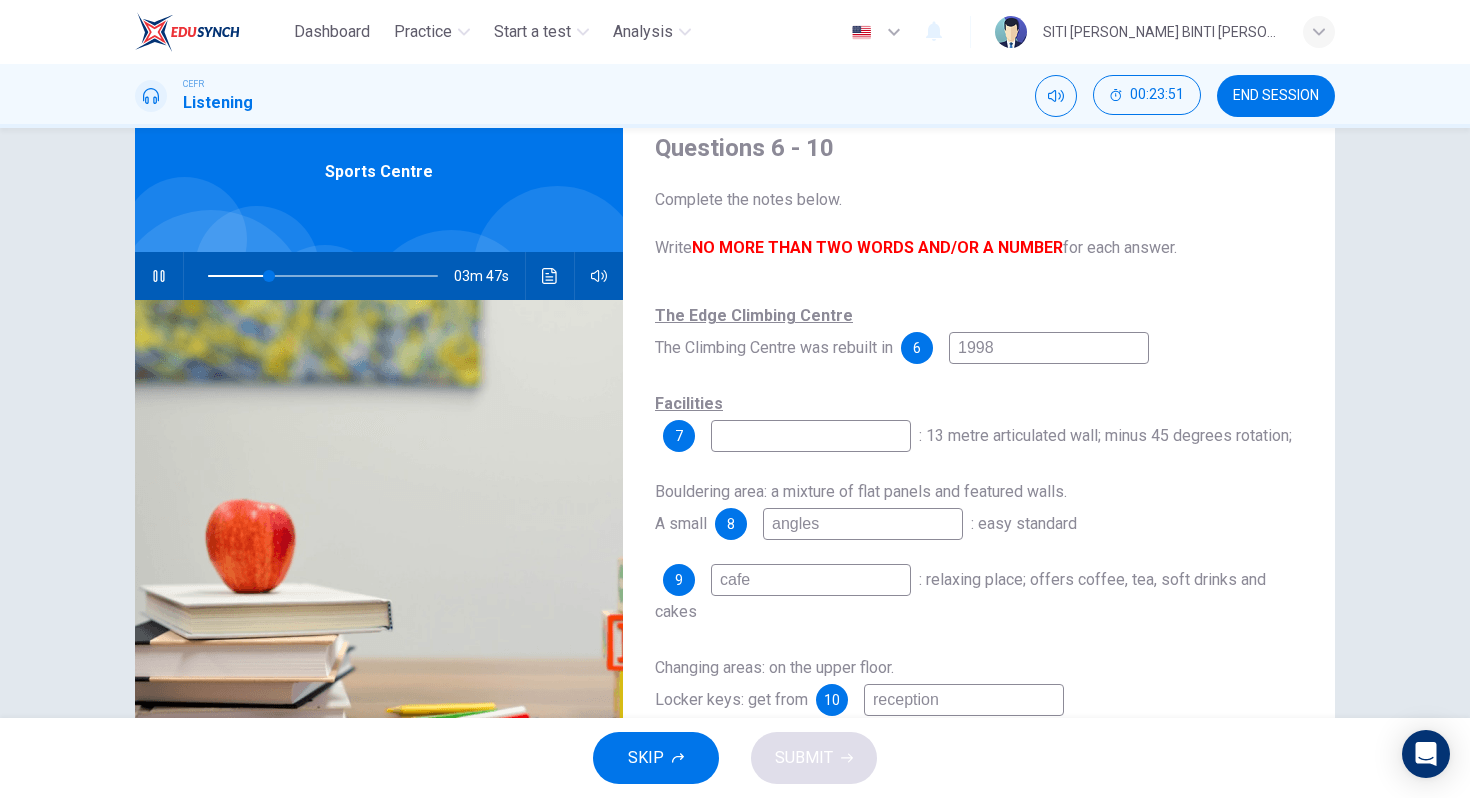type on "M" 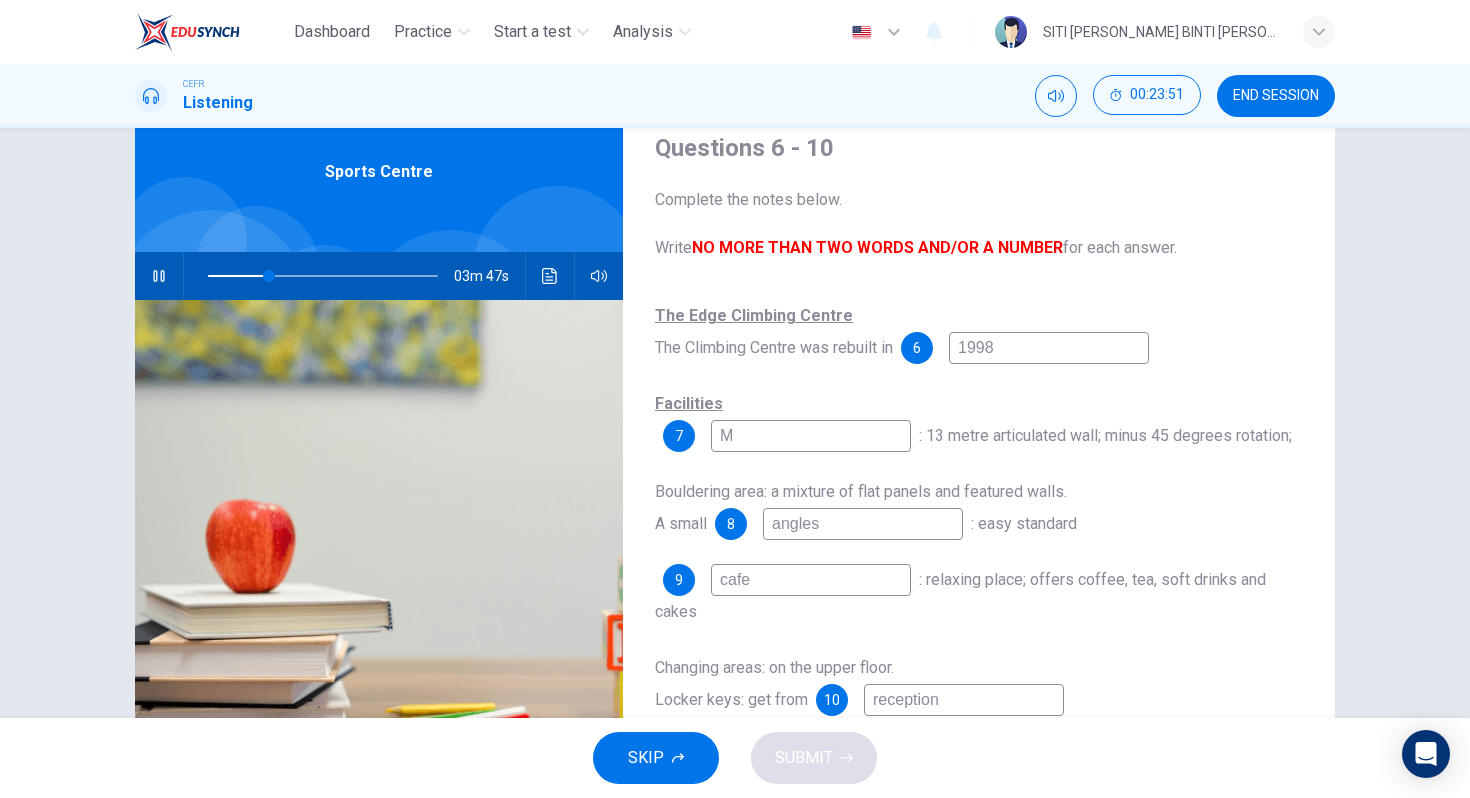 type on "27" 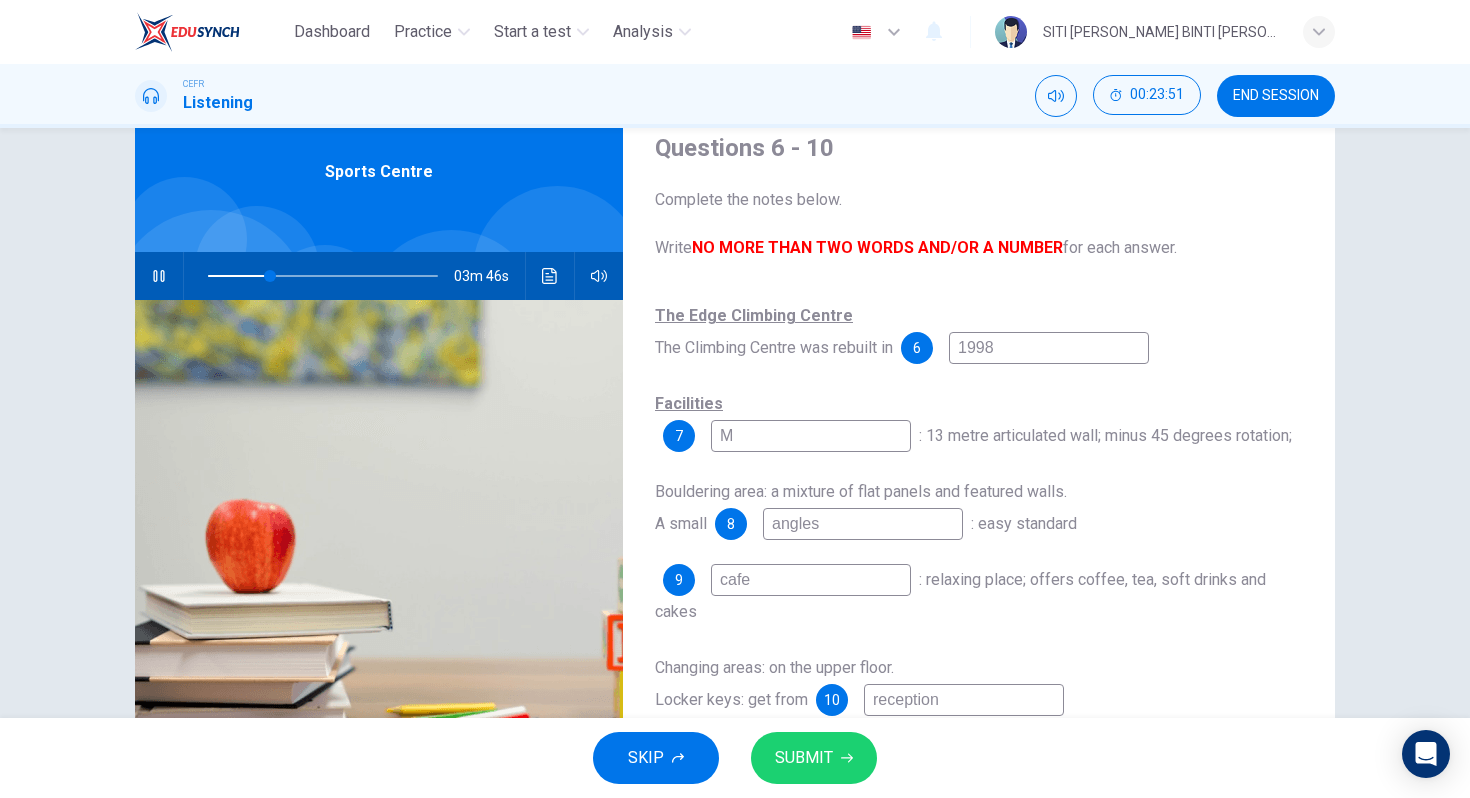 type on "Ma" 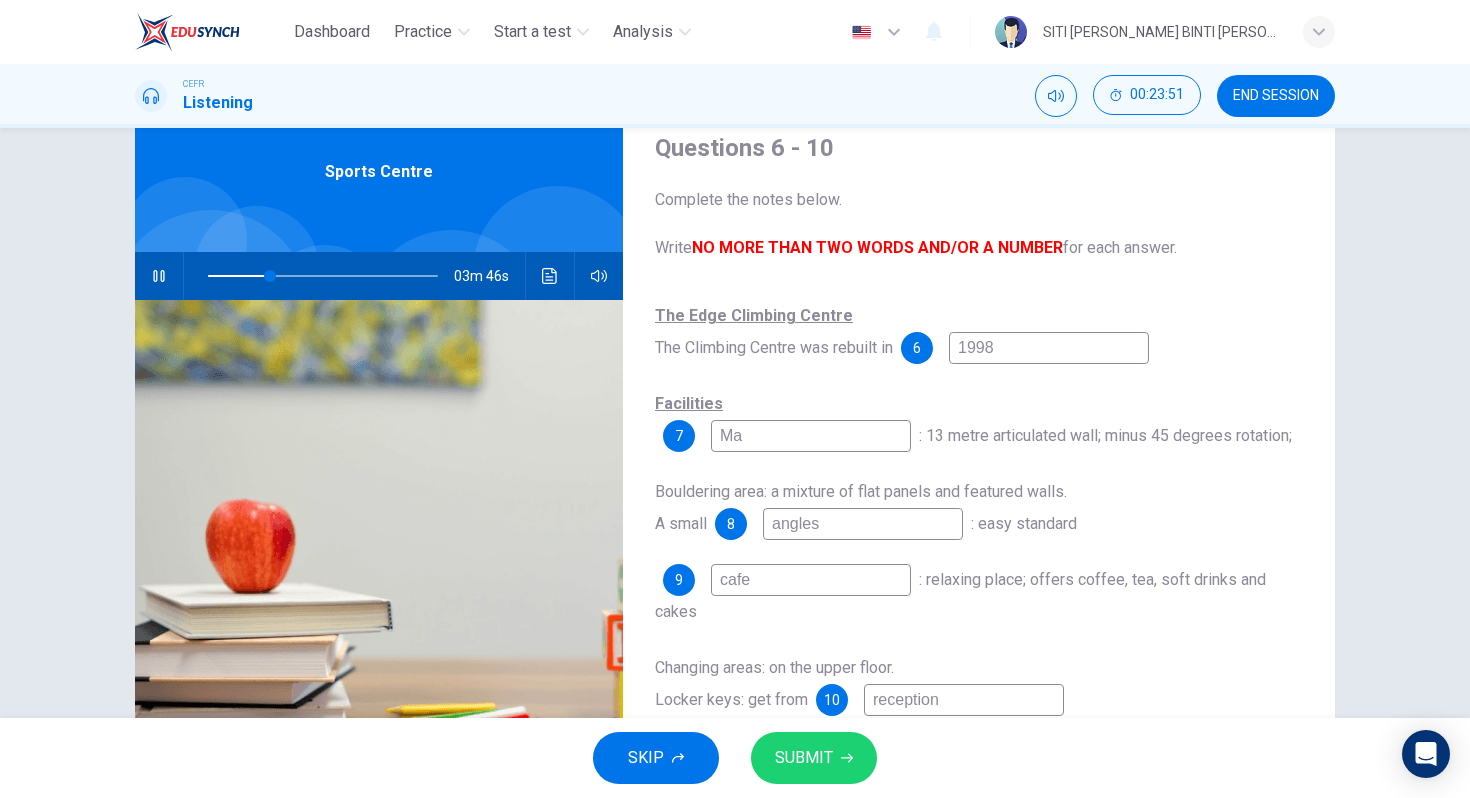 type on "27" 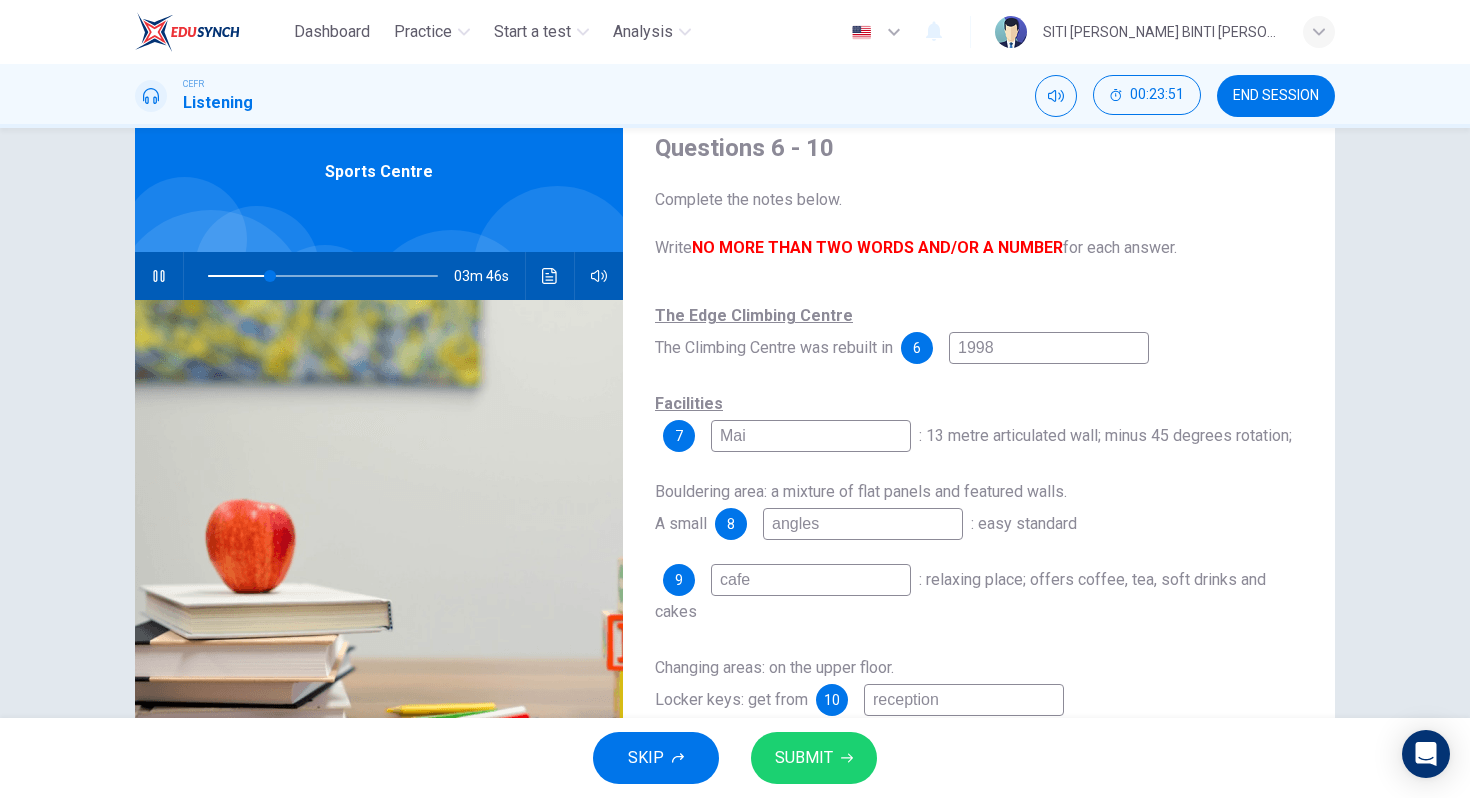 type on "27" 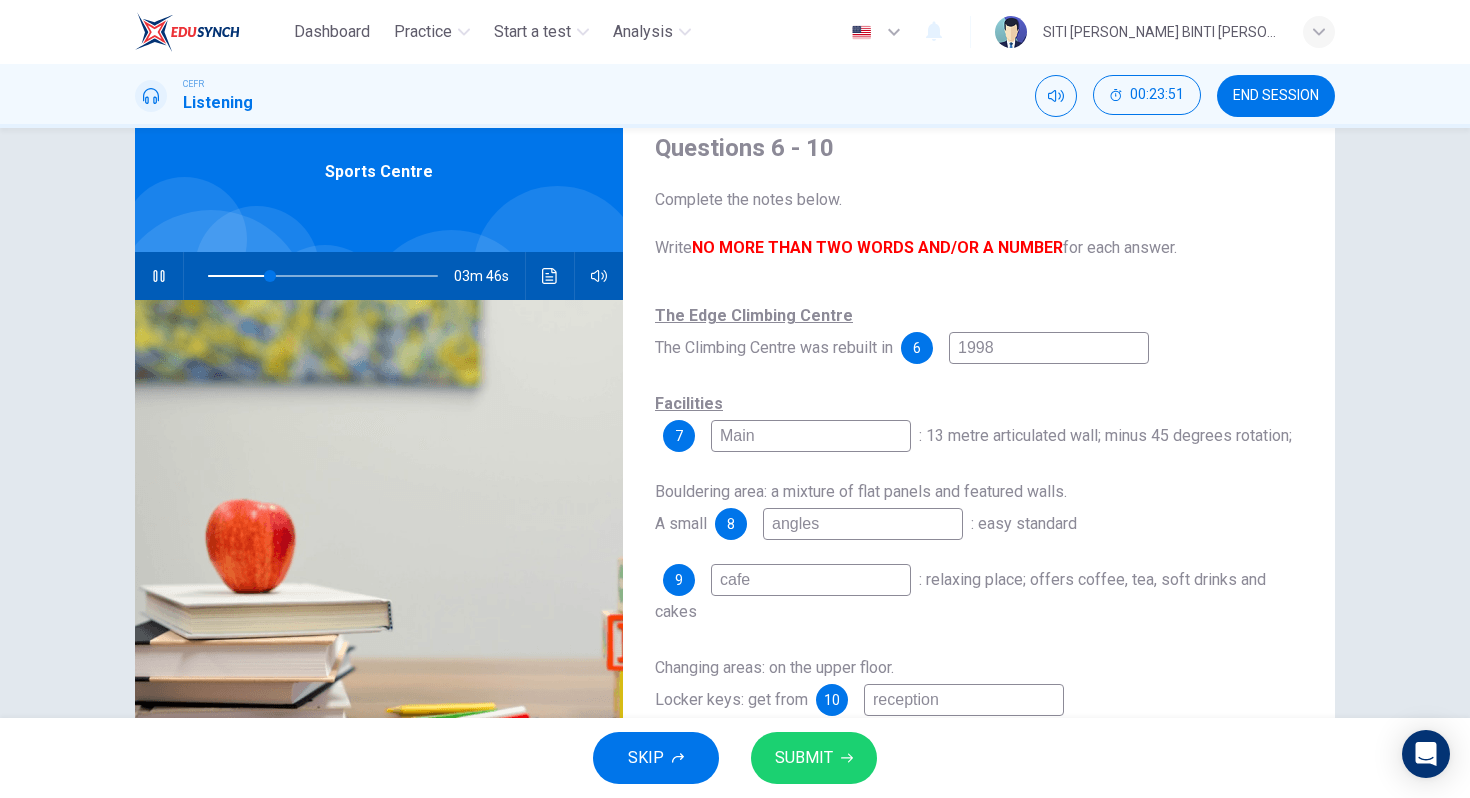 type on "27" 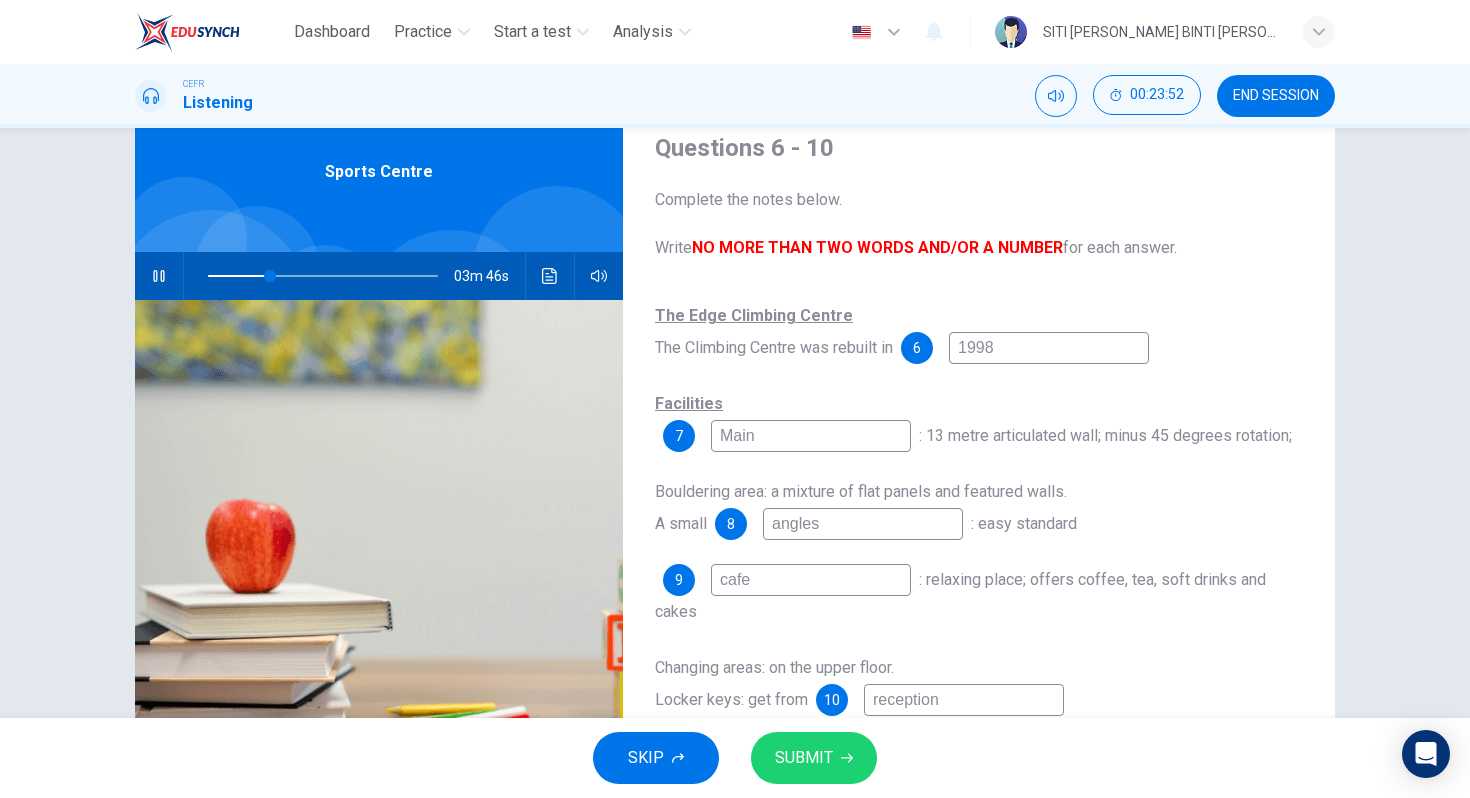 type on "Main" 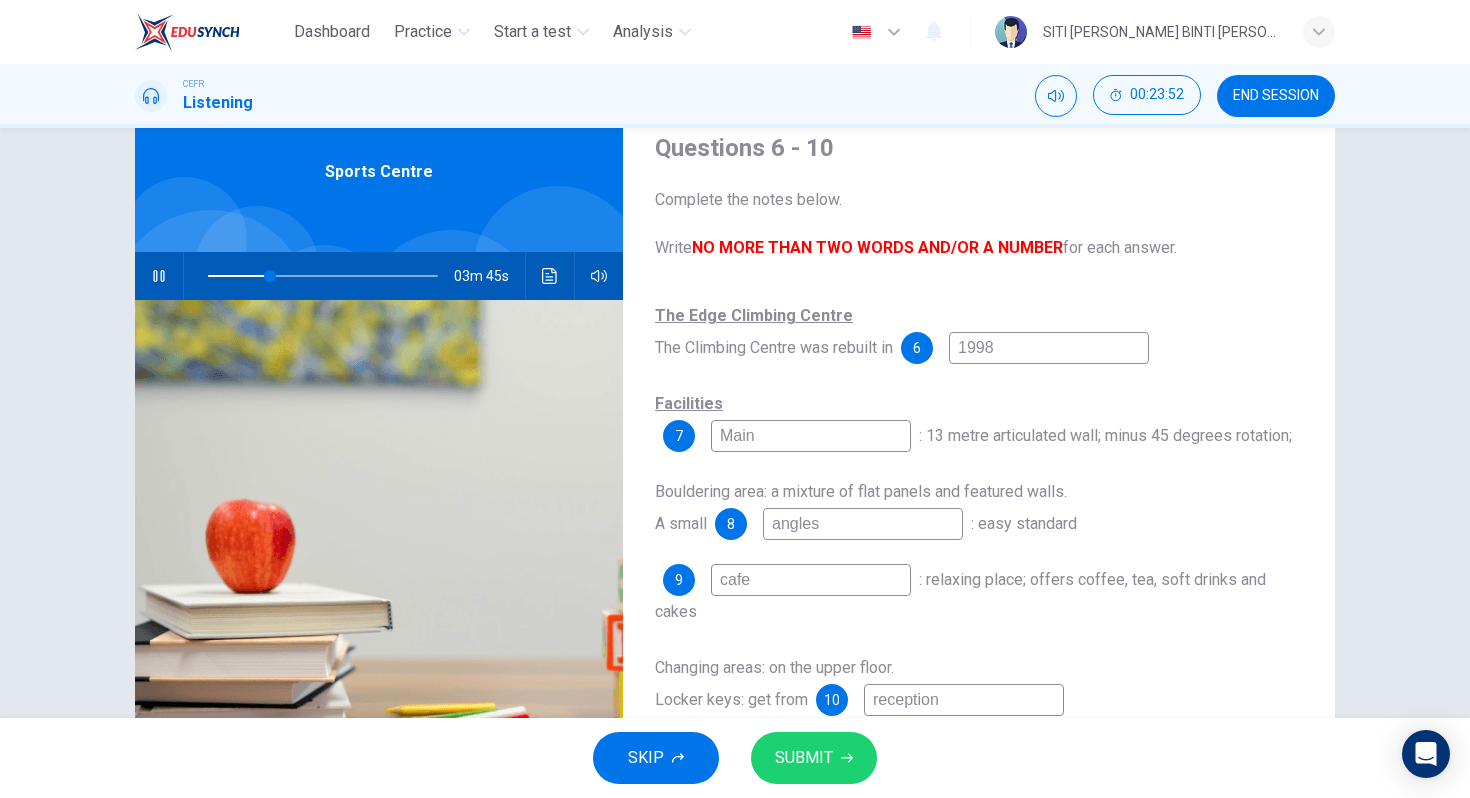 type on "Main h" 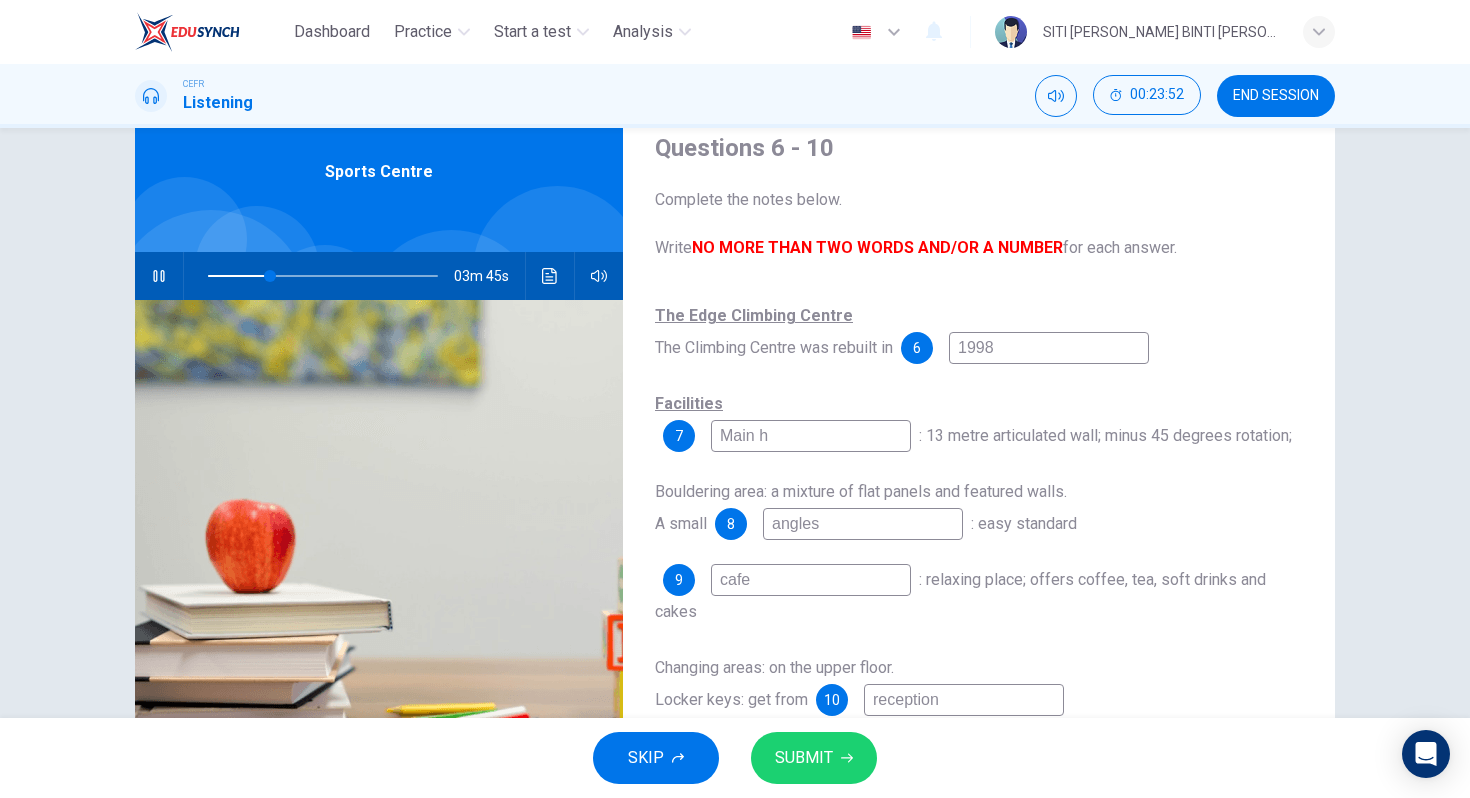 type on "27" 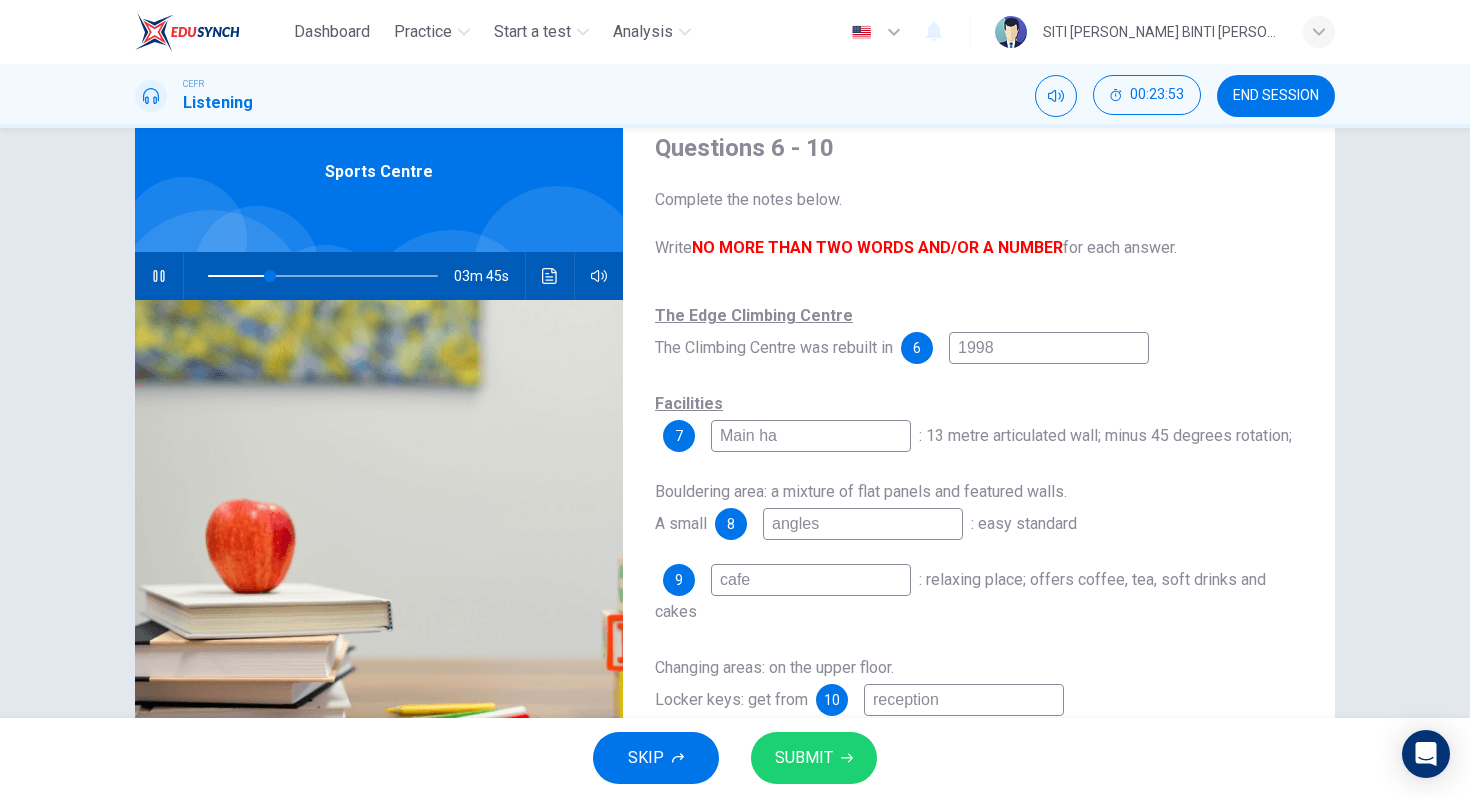 type on "27" 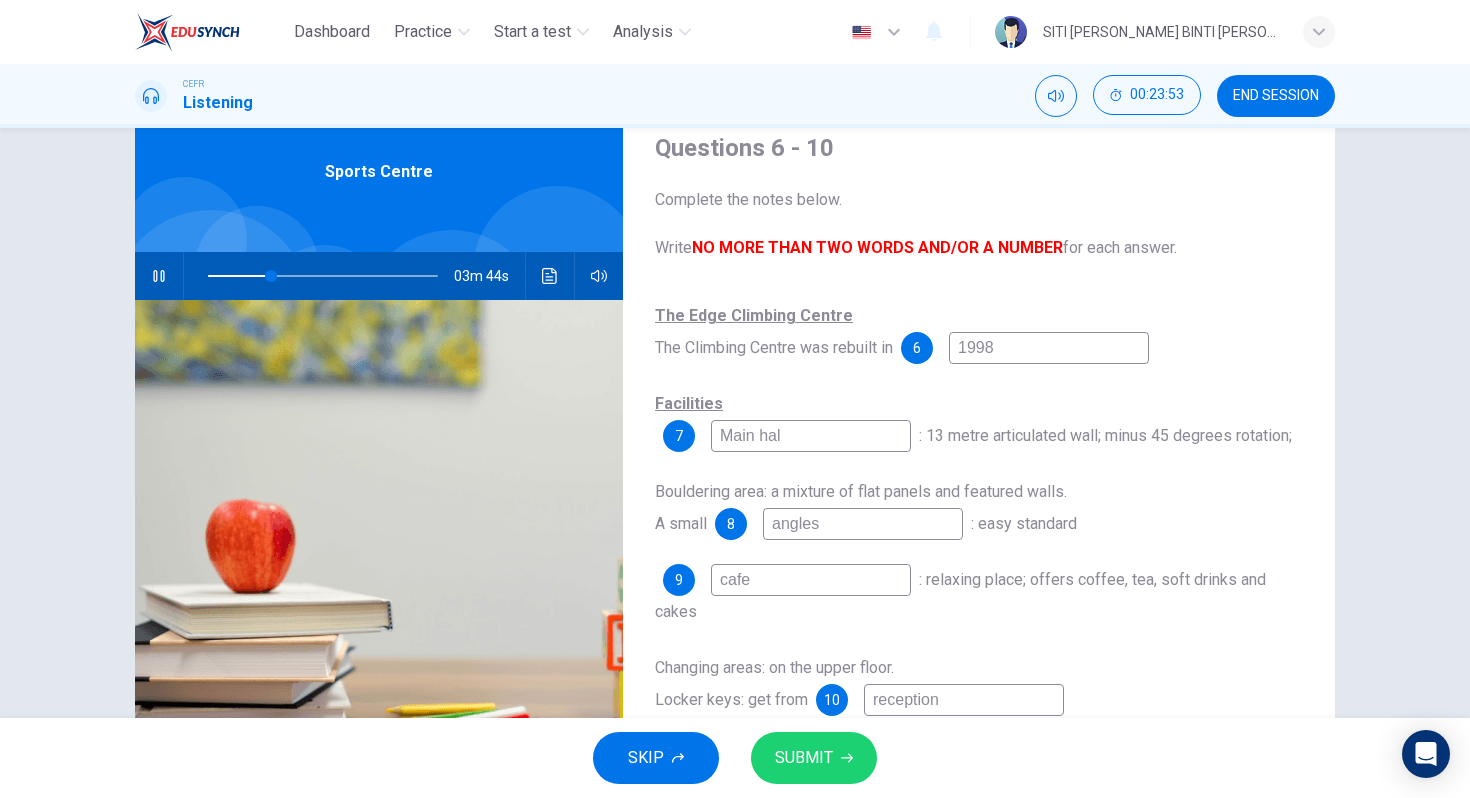 type on "Main hall" 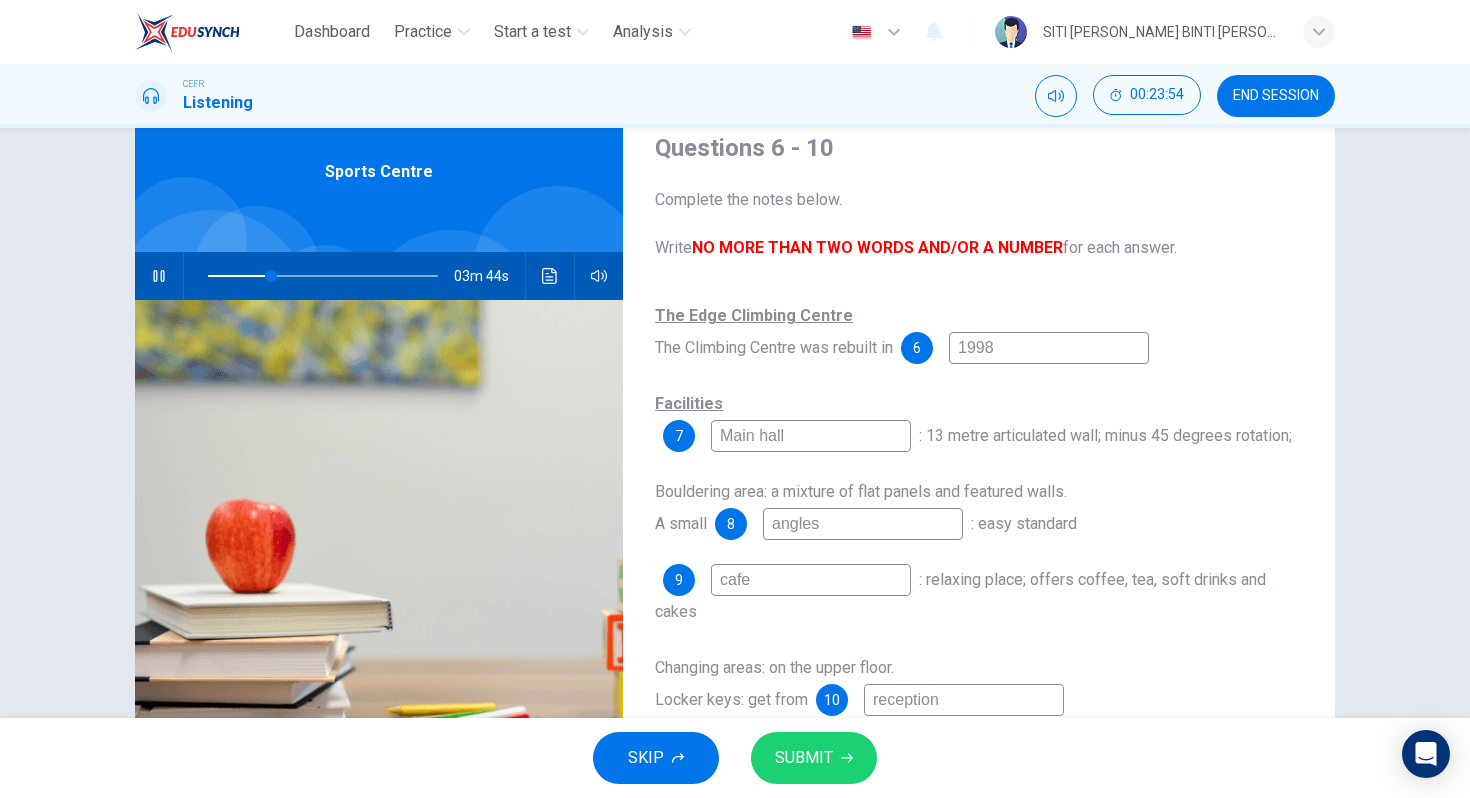 type on "28" 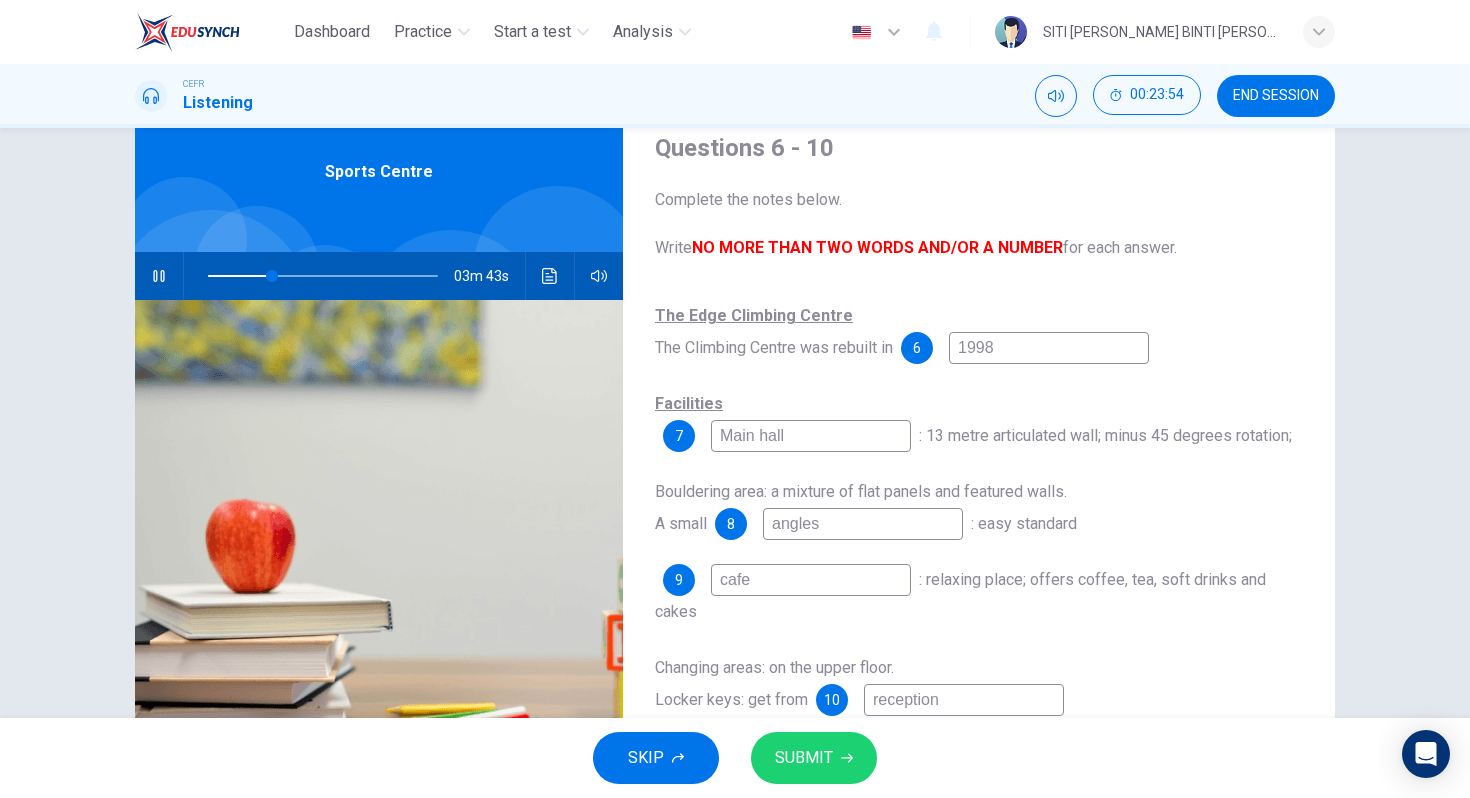 type on "Main hall" 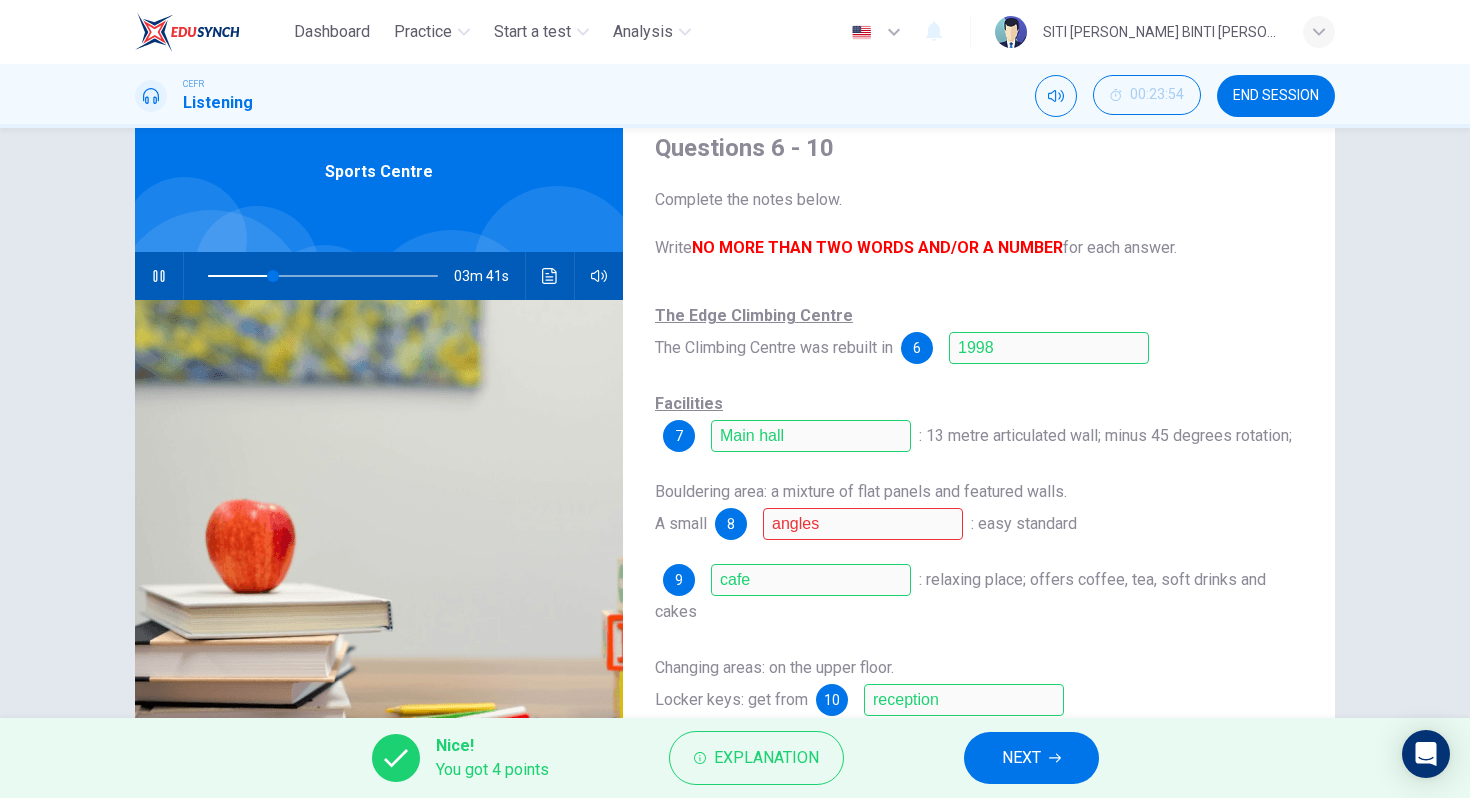 click 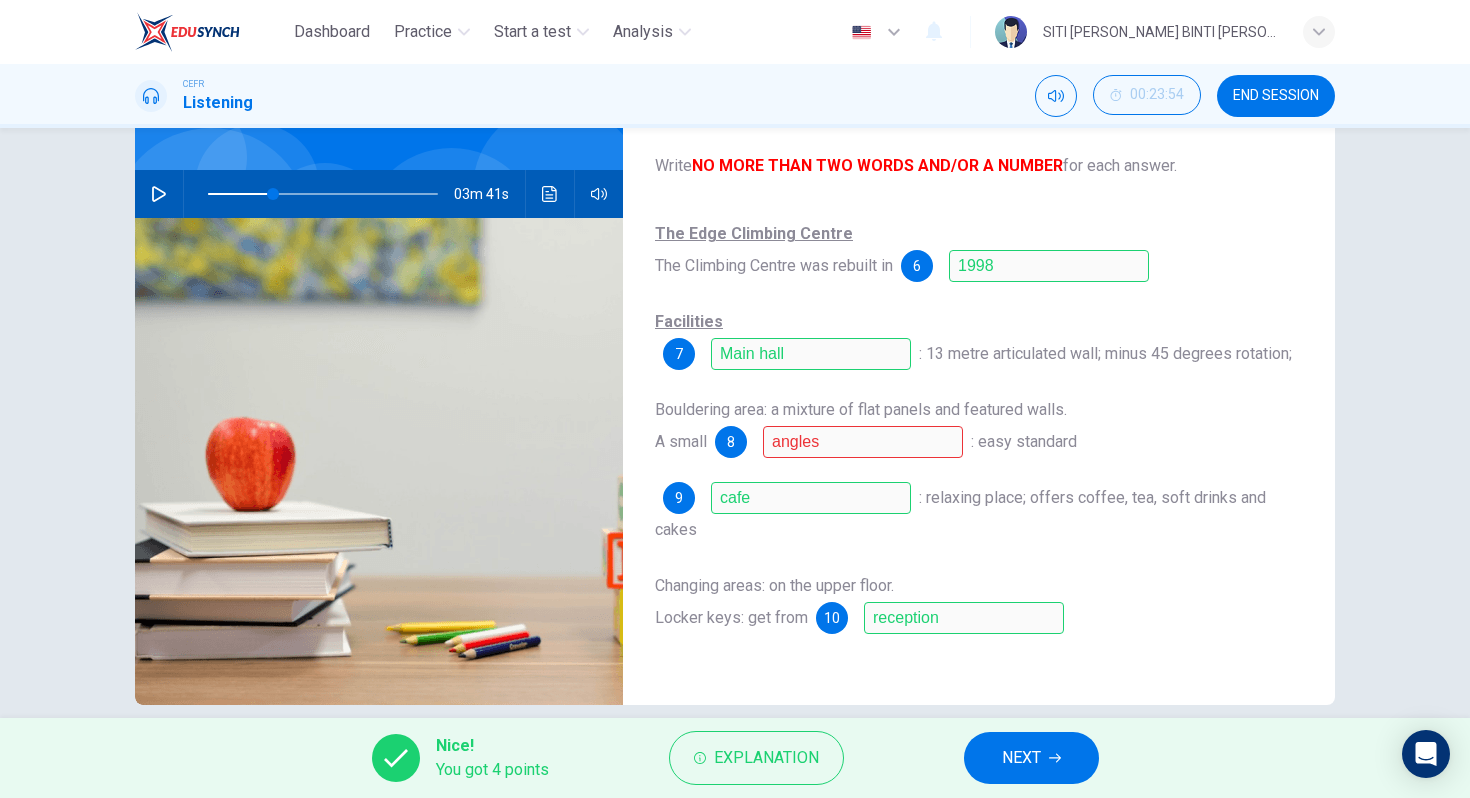 scroll, scrollTop: 159, scrollLeft: 0, axis: vertical 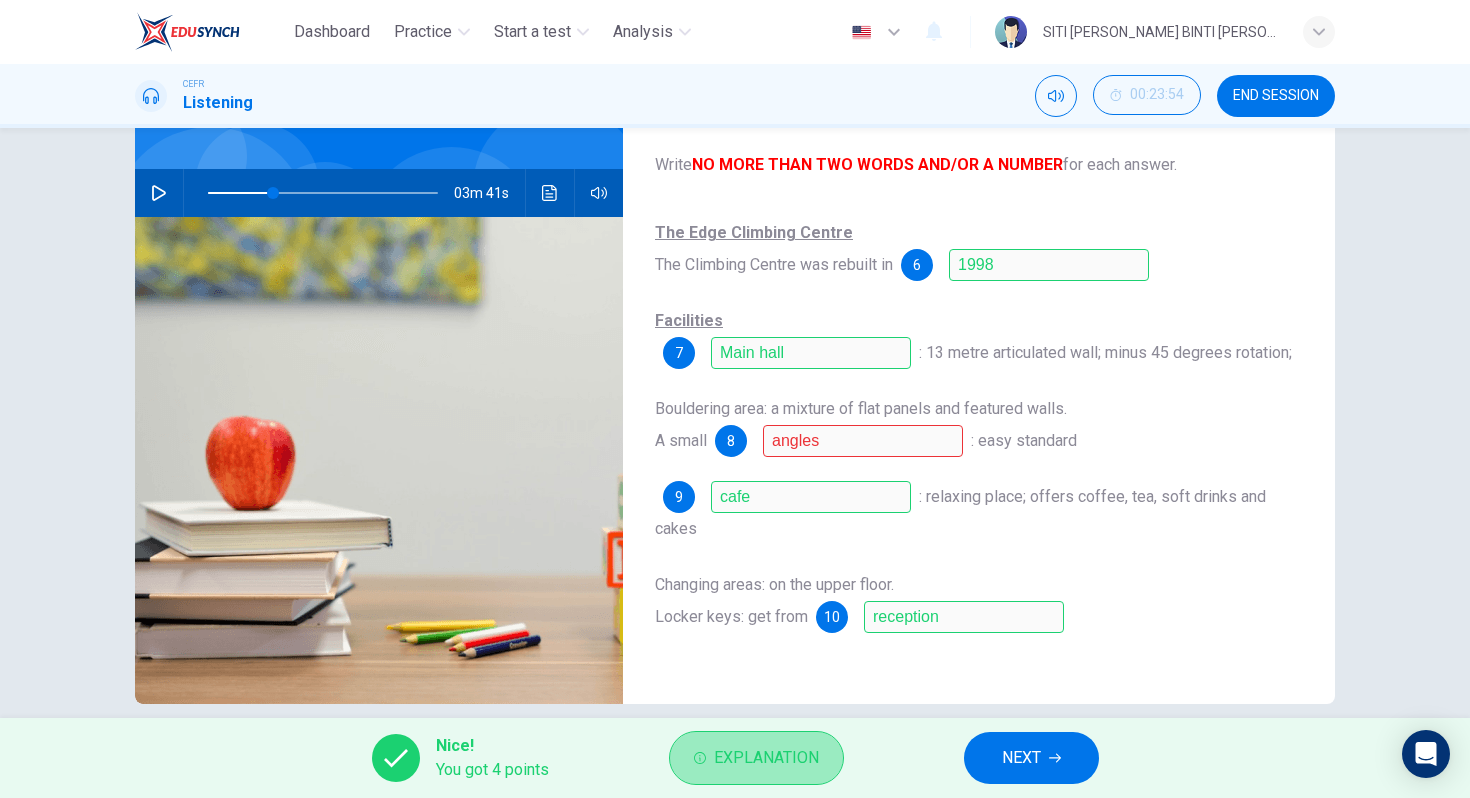 click on "Explanation" at bounding box center (766, 758) 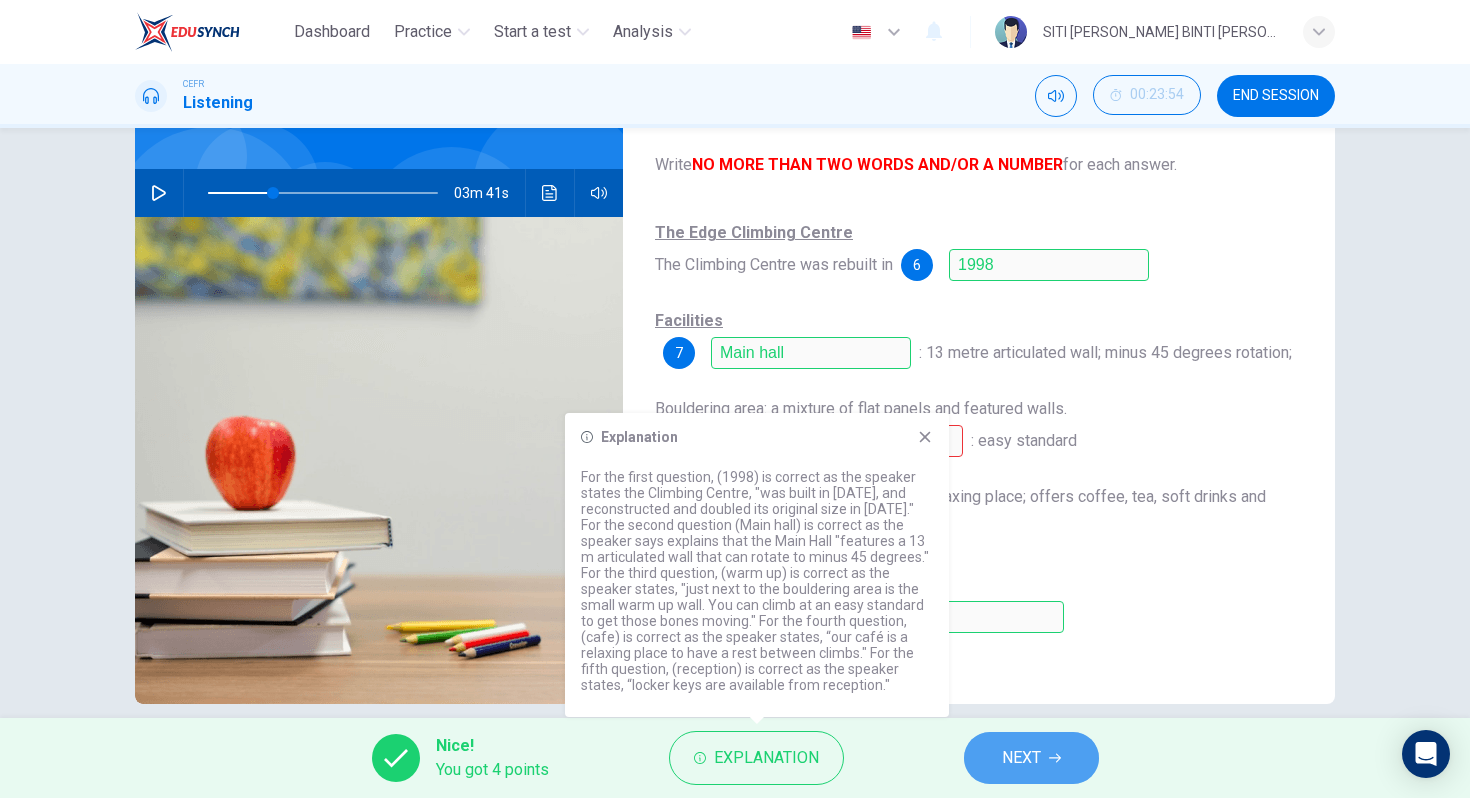 click on "NEXT" at bounding box center (1021, 758) 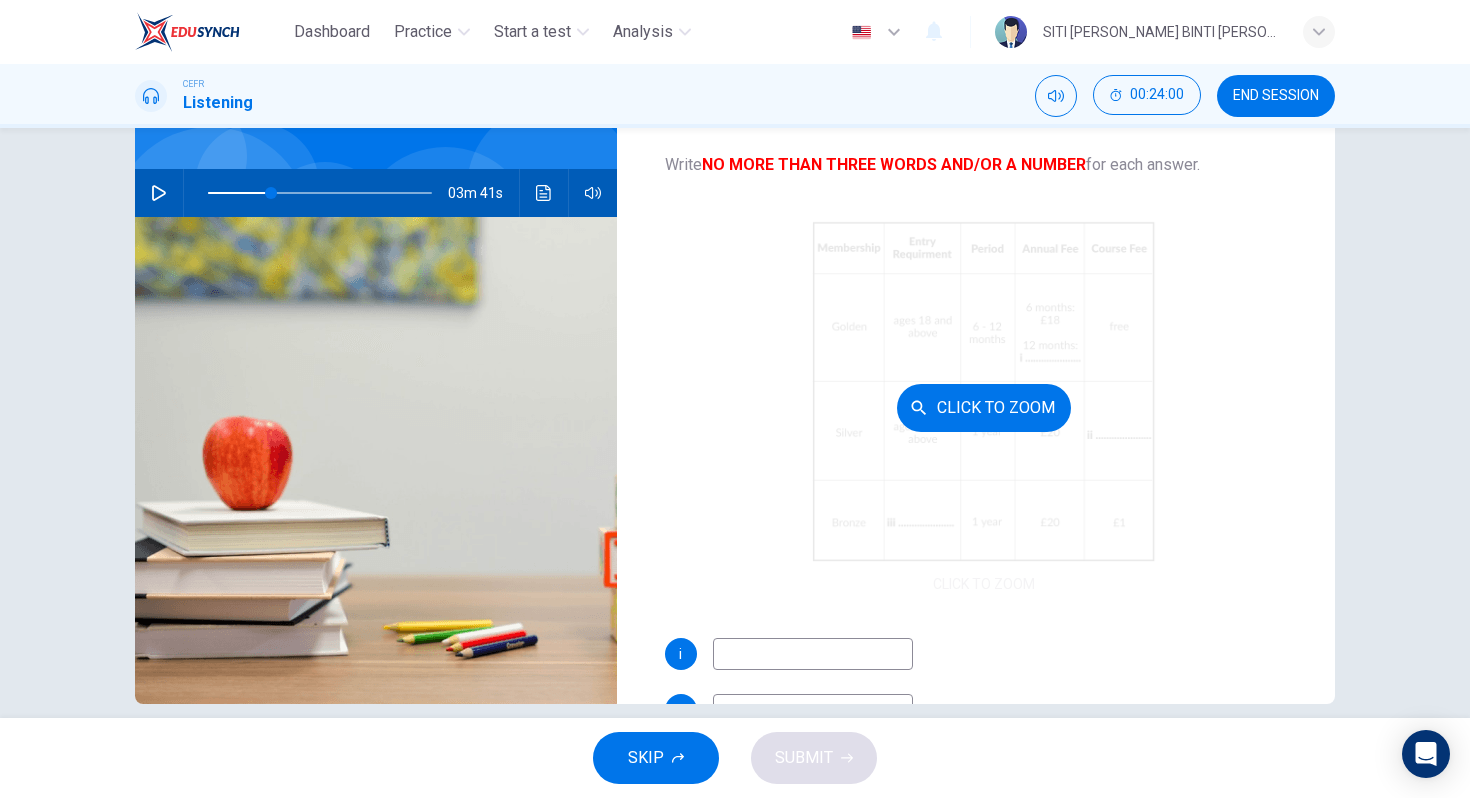 scroll, scrollTop: 87, scrollLeft: 0, axis: vertical 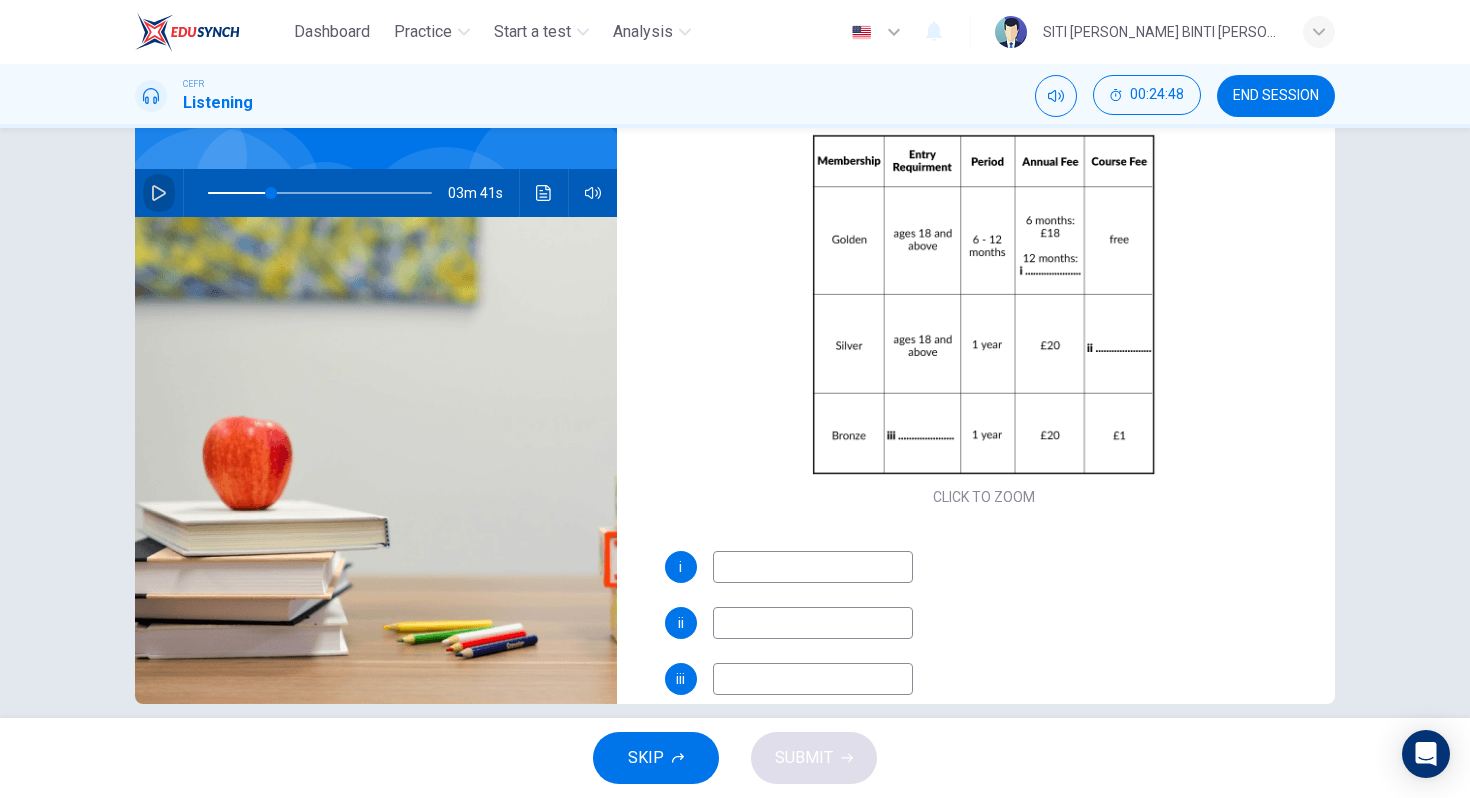 click 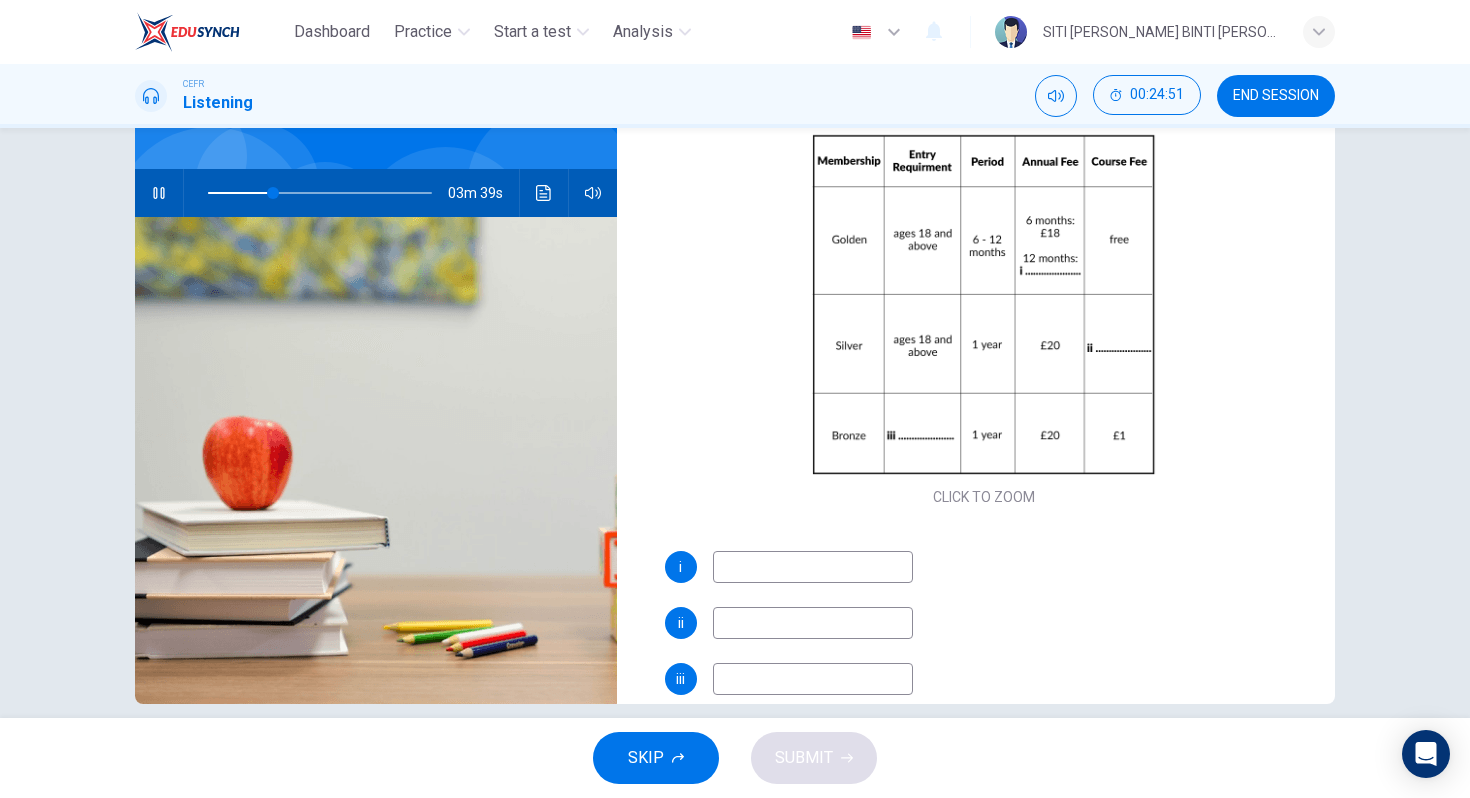 click at bounding box center [320, 193] 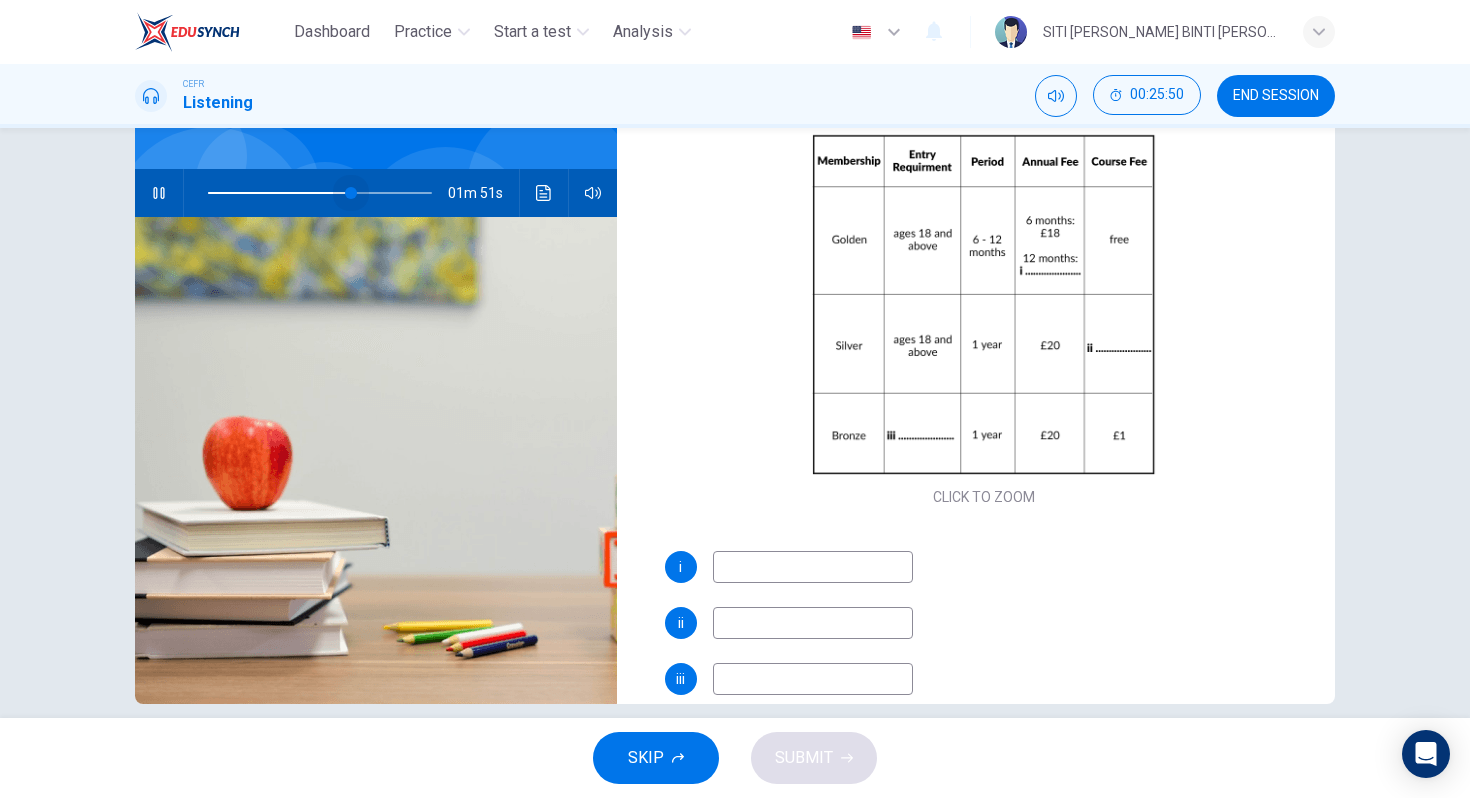 click at bounding box center [320, 193] 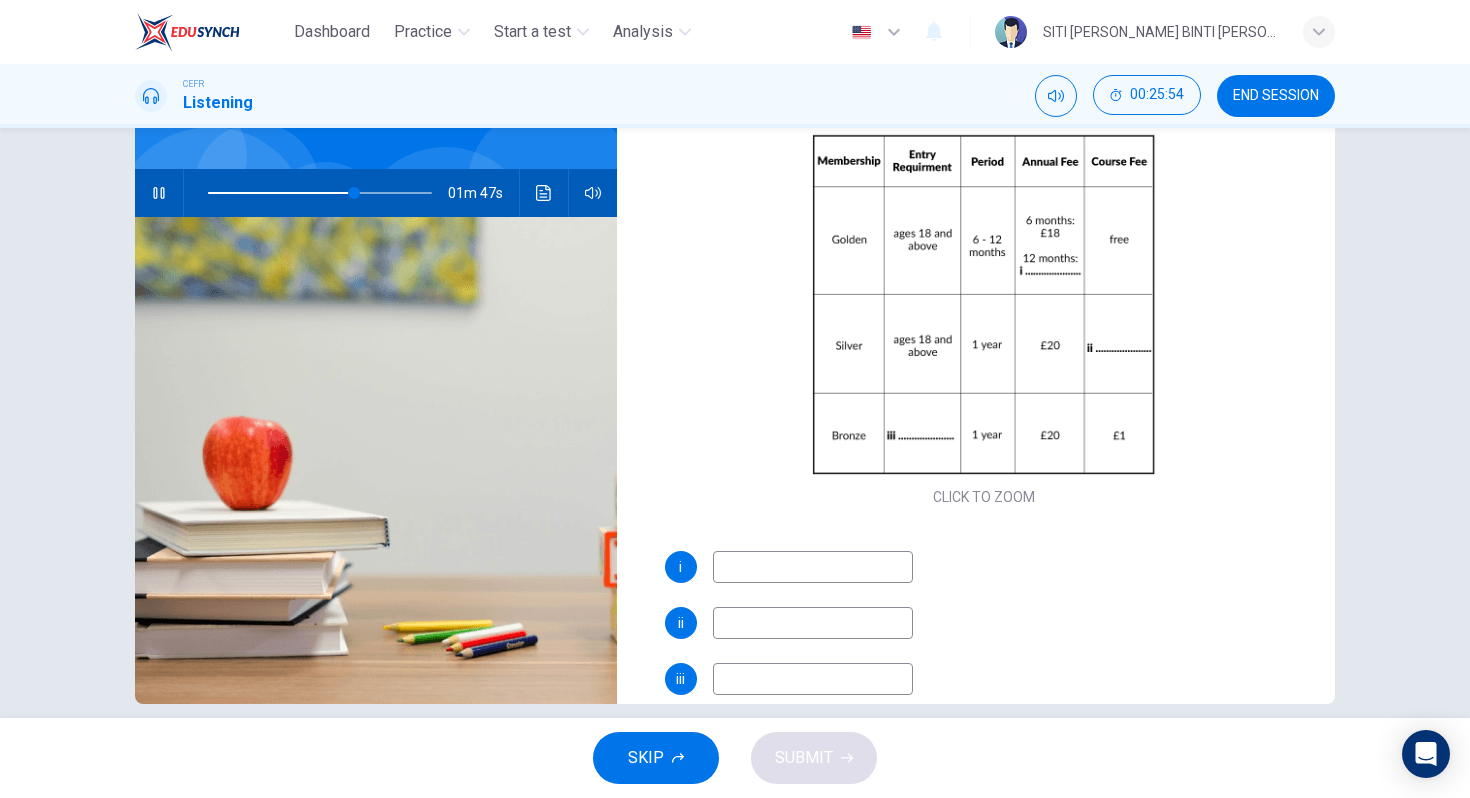 click at bounding box center (813, 567) 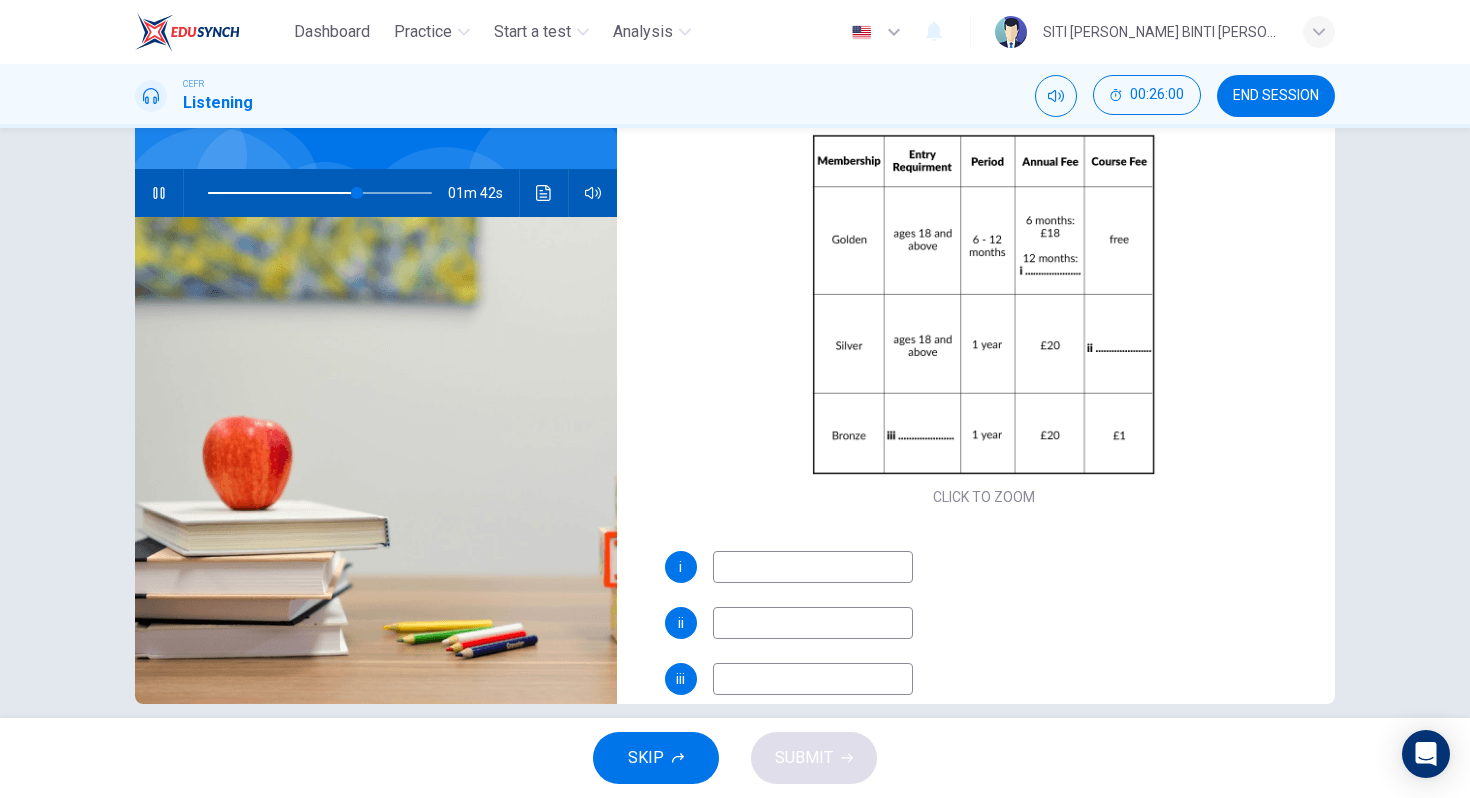 type on "67" 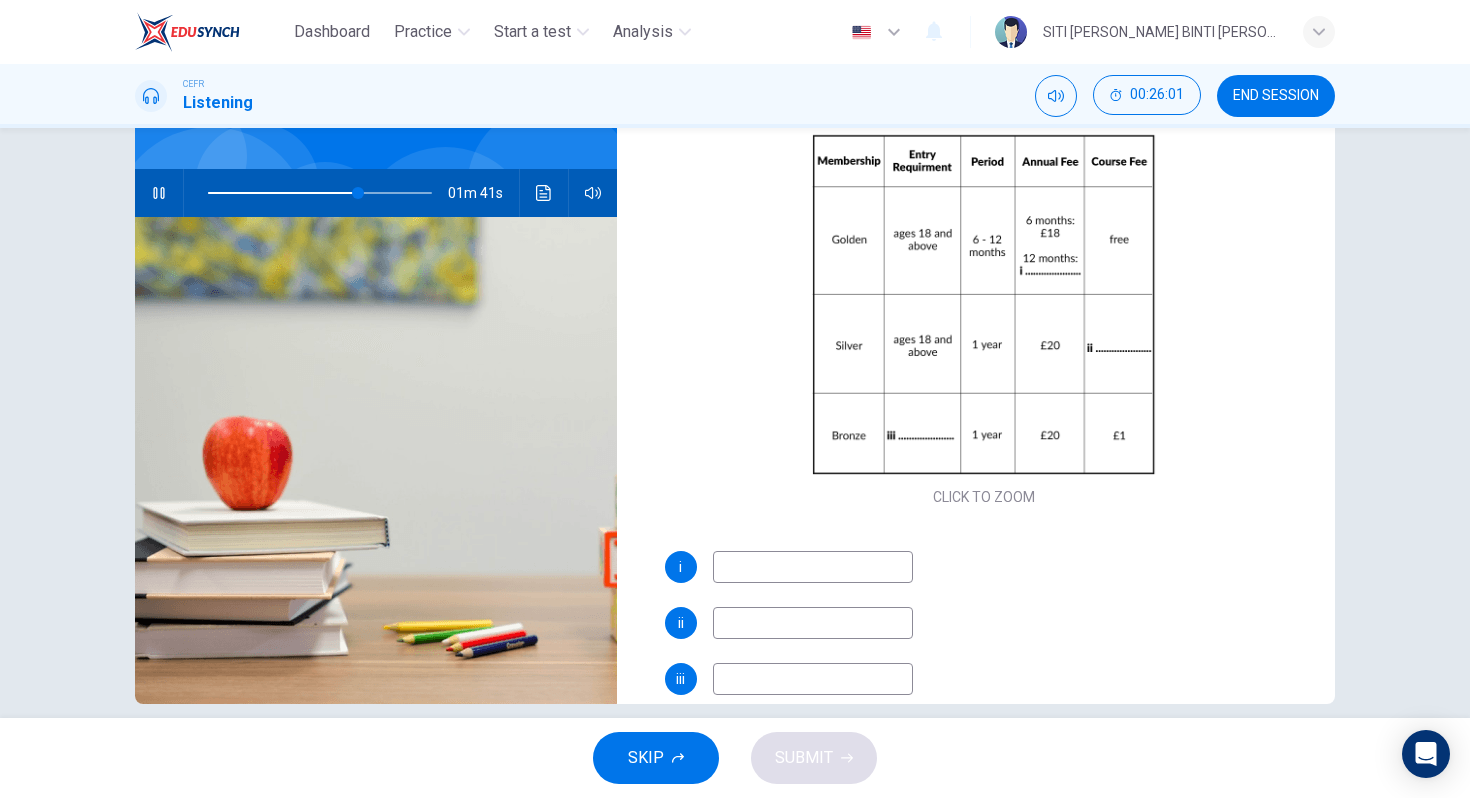 type on "3" 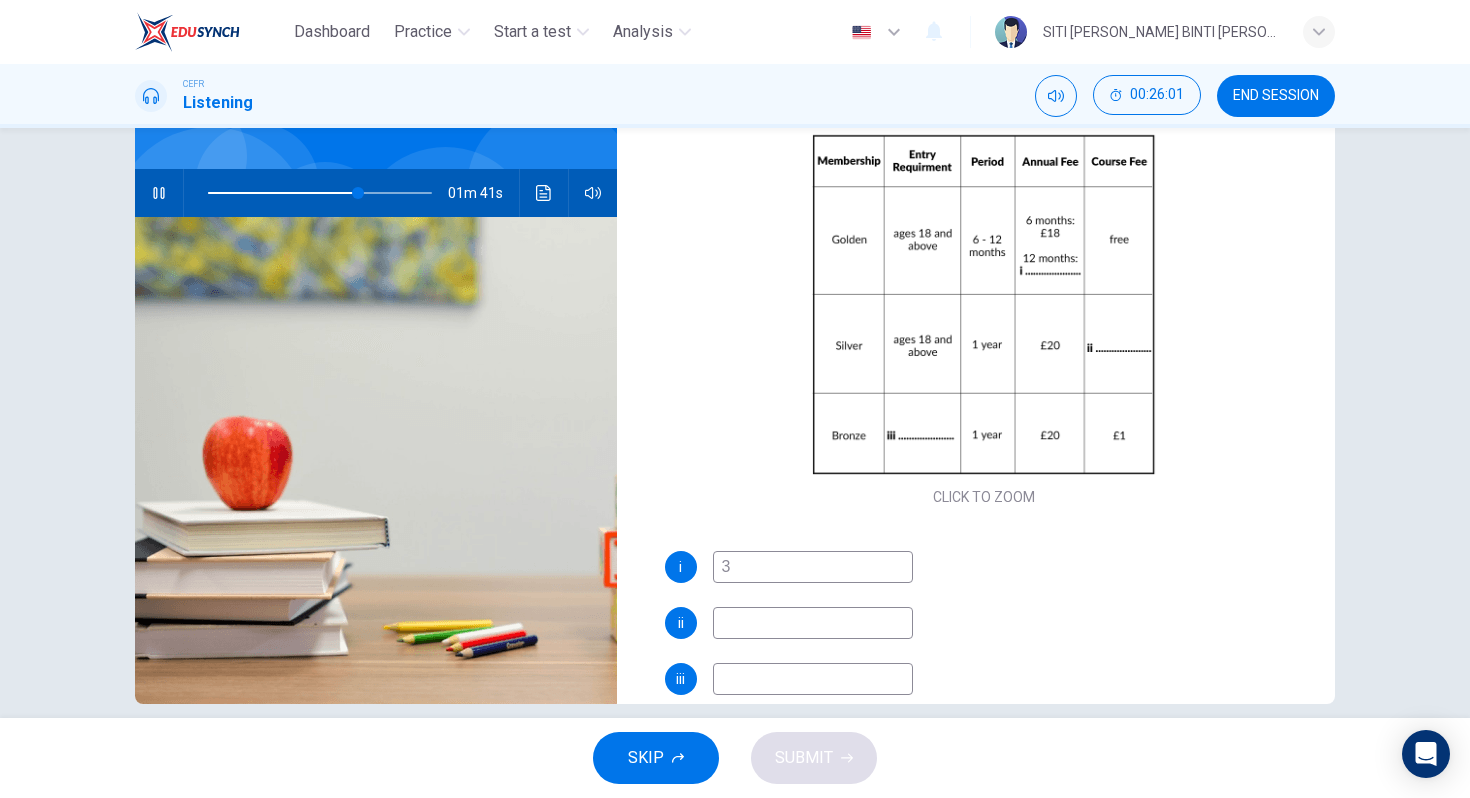 type on "67" 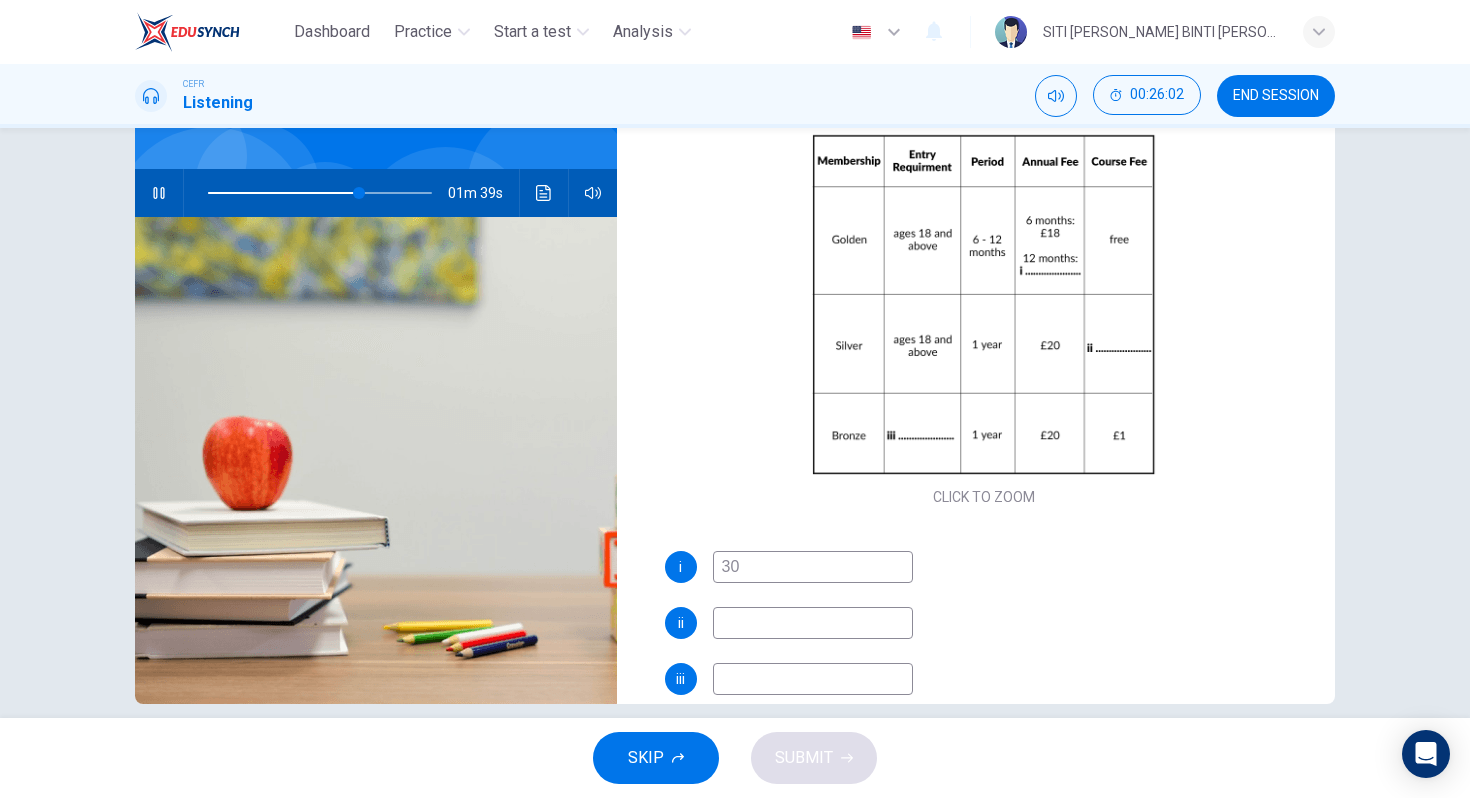 scroll, scrollTop: 118, scrollLeft: 0, axis: vertical 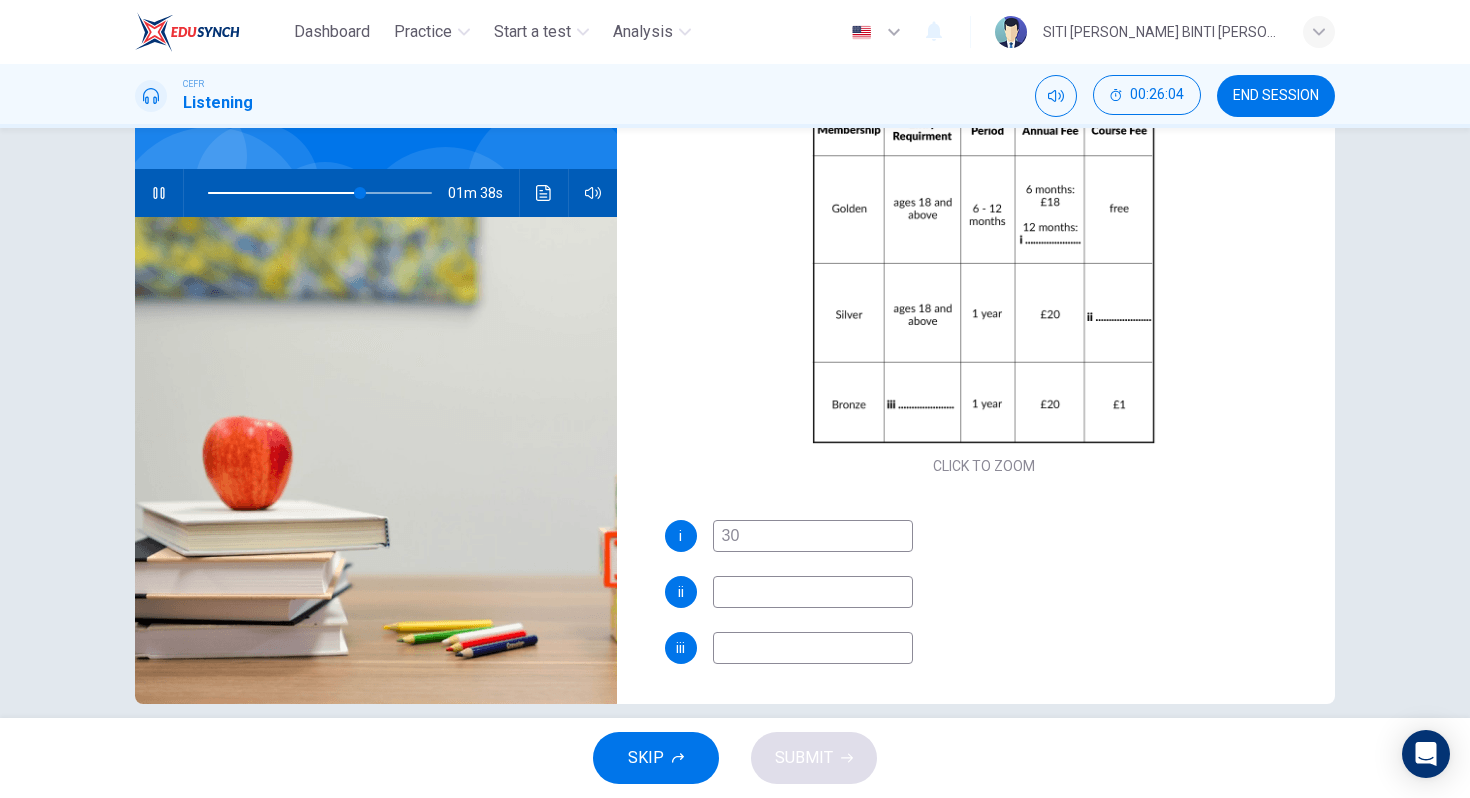 type on "68" 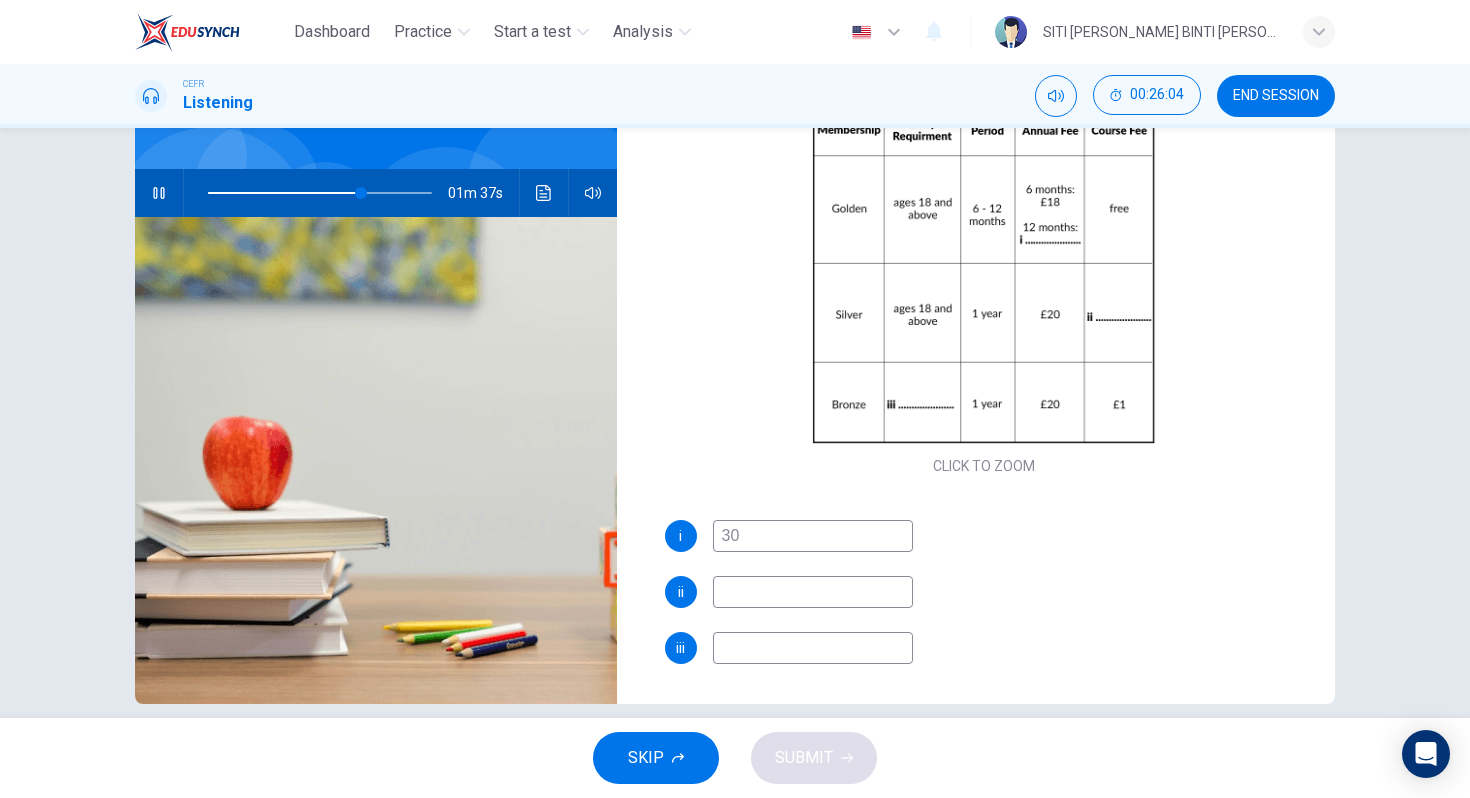 type on "30" 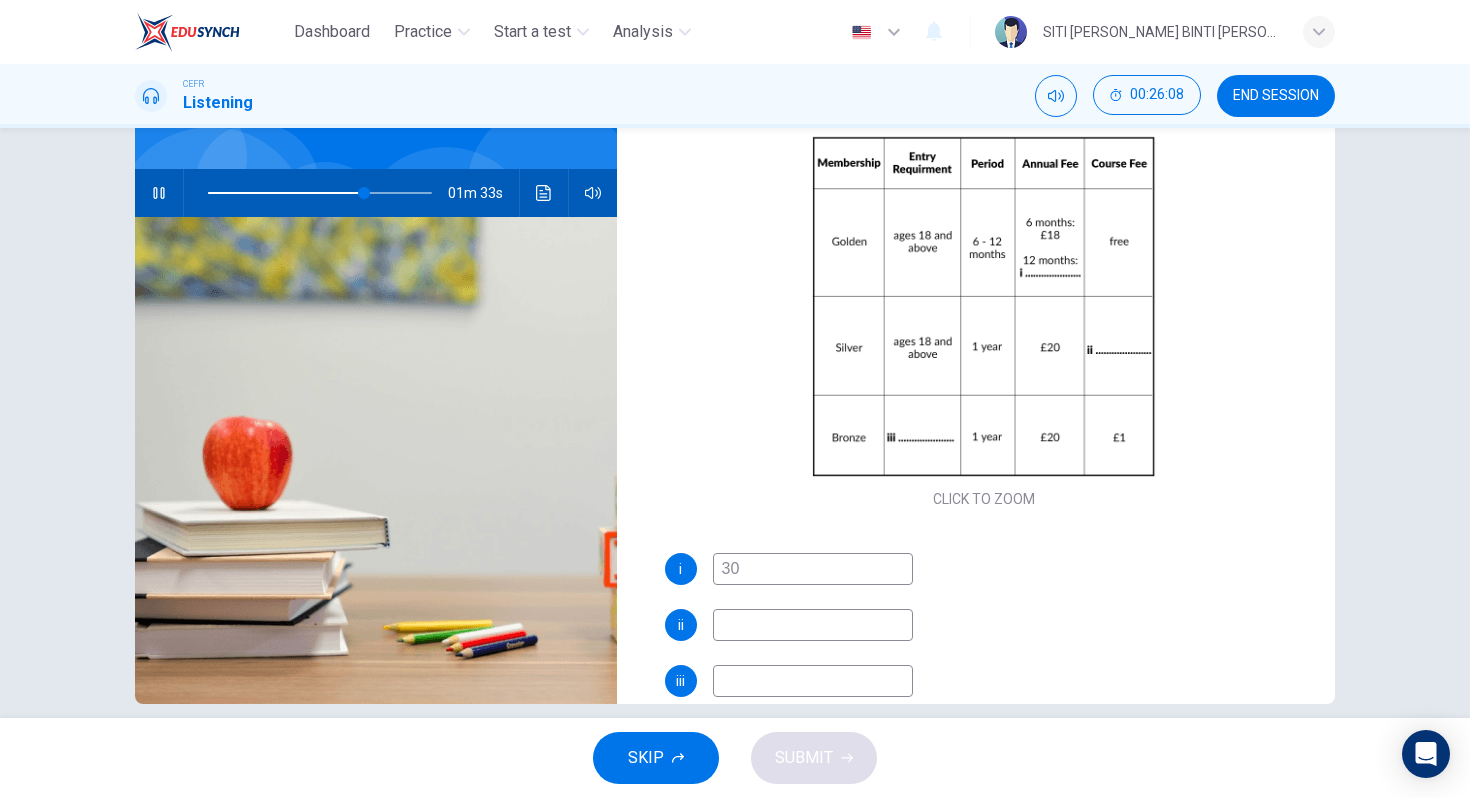 scroll, scrollTop: 98, scrollLeft: 0, axis: vertical 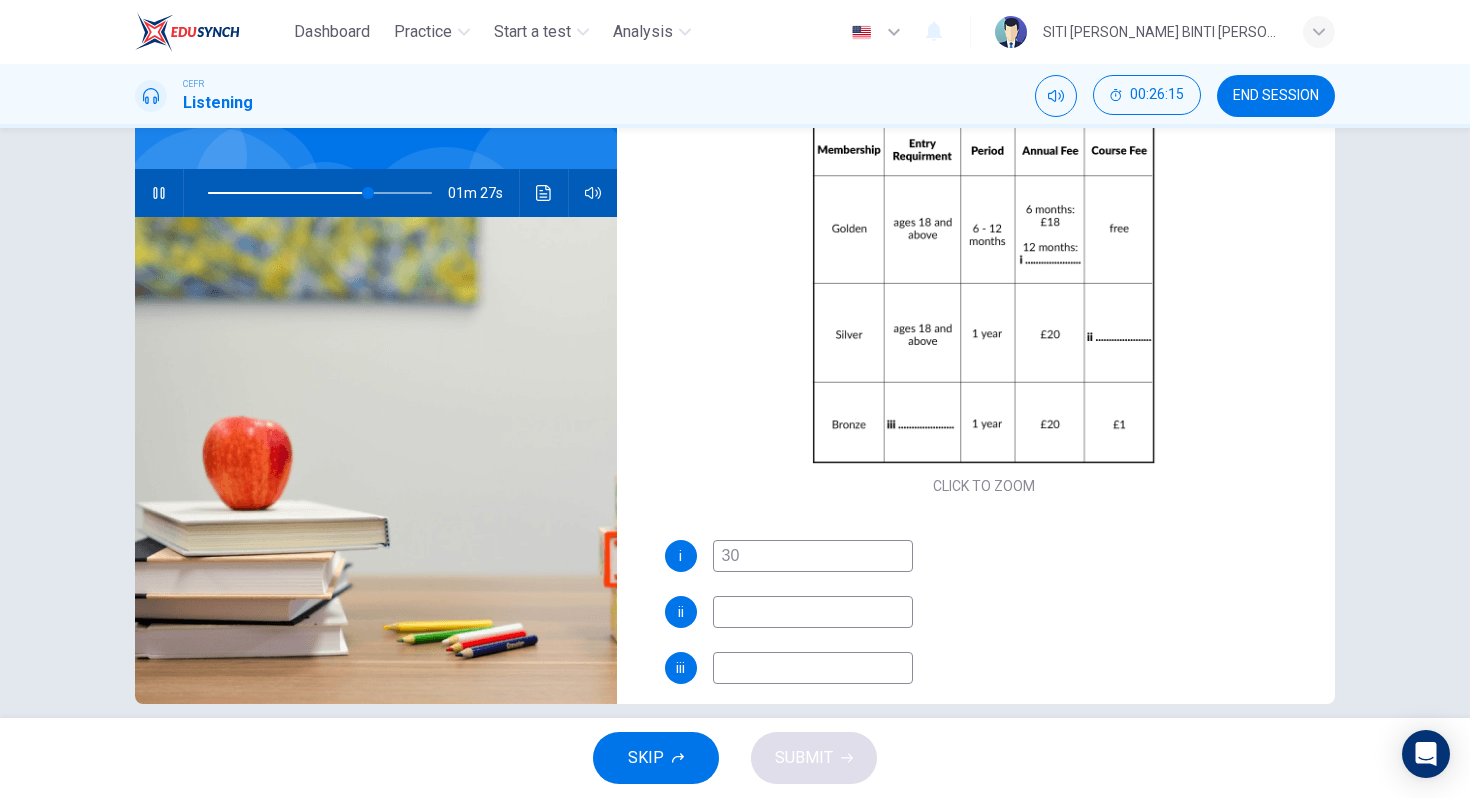 type on "72" 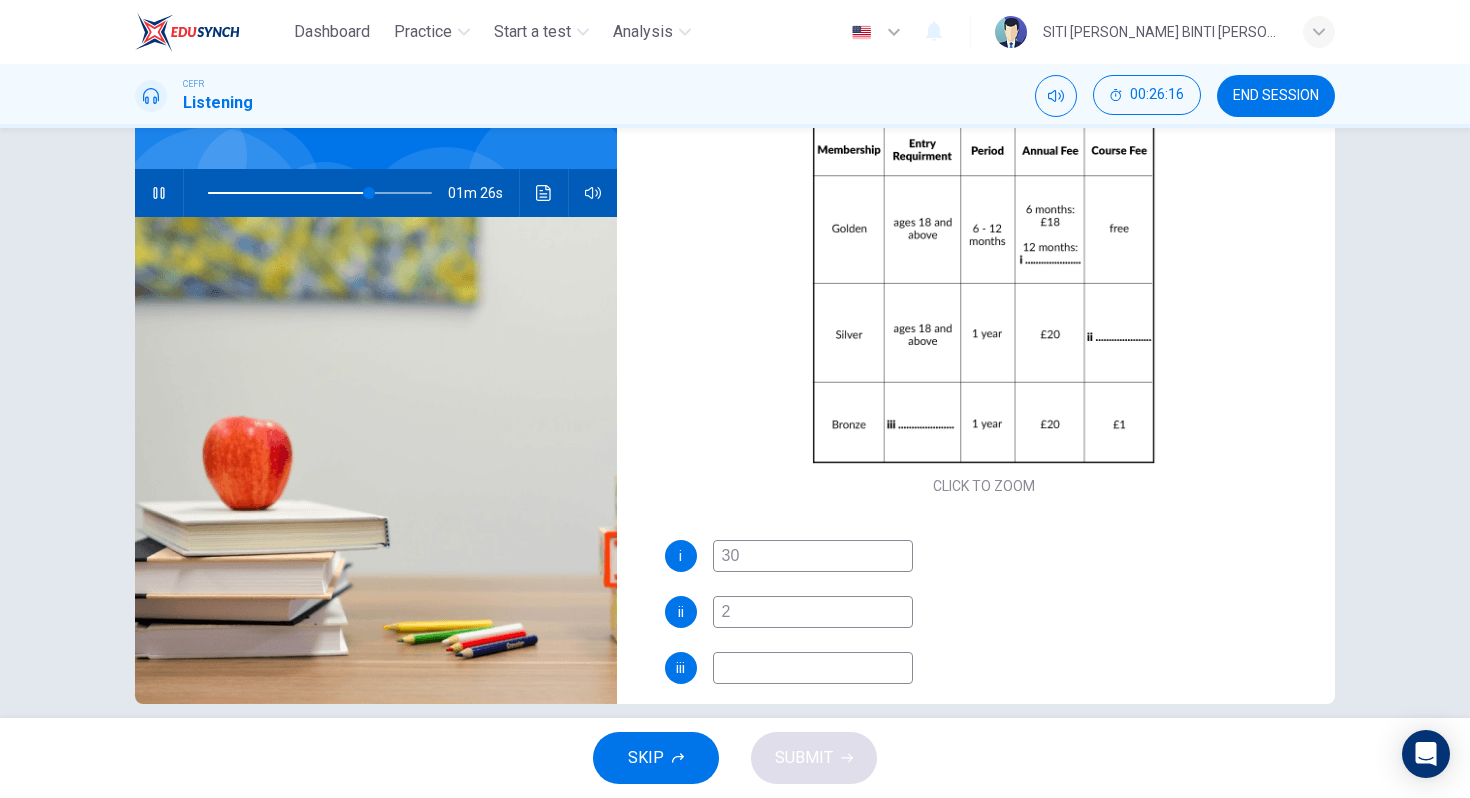type on "20" 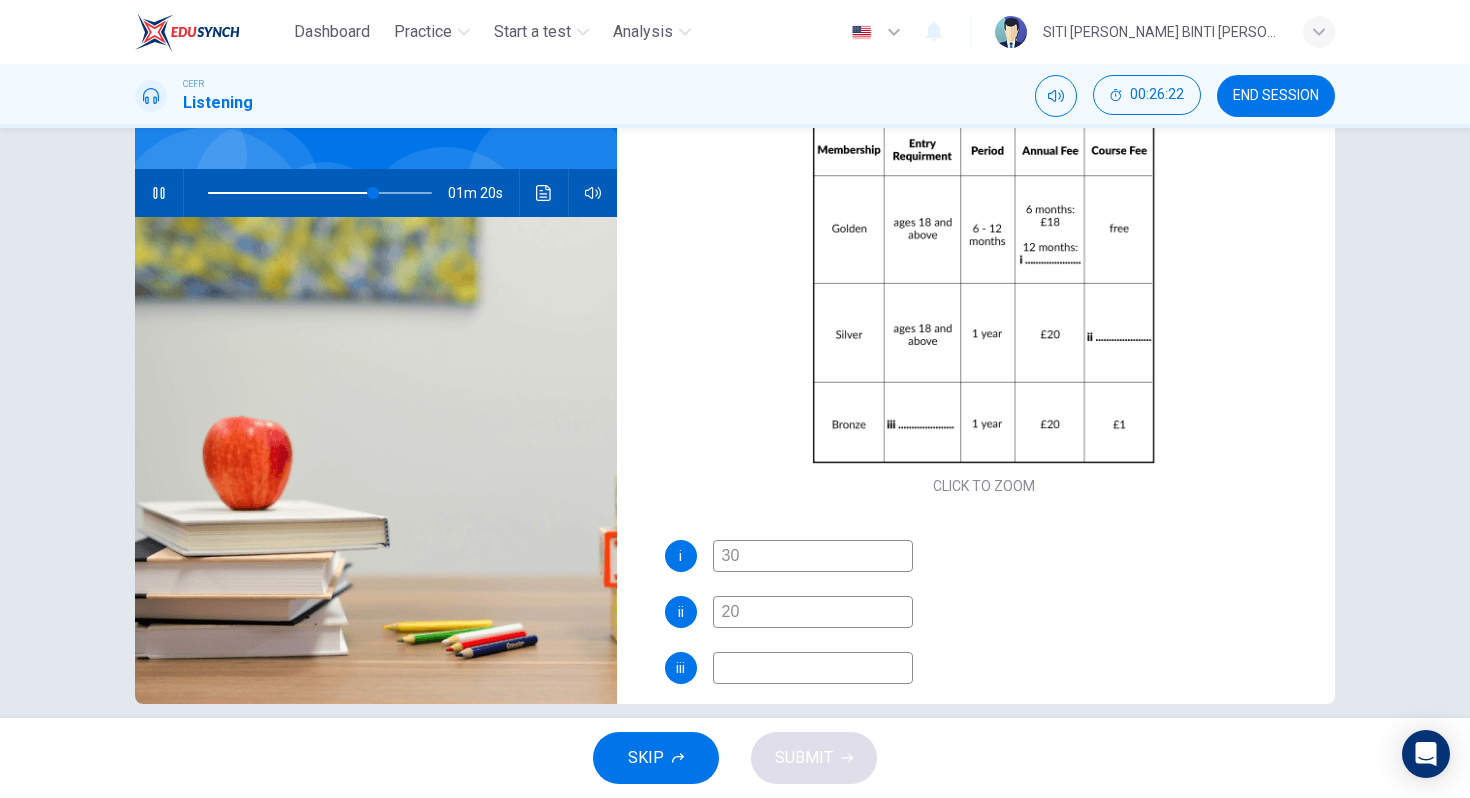scroll, scrollTop: 116, scrollLeft: 0, axis: vertical 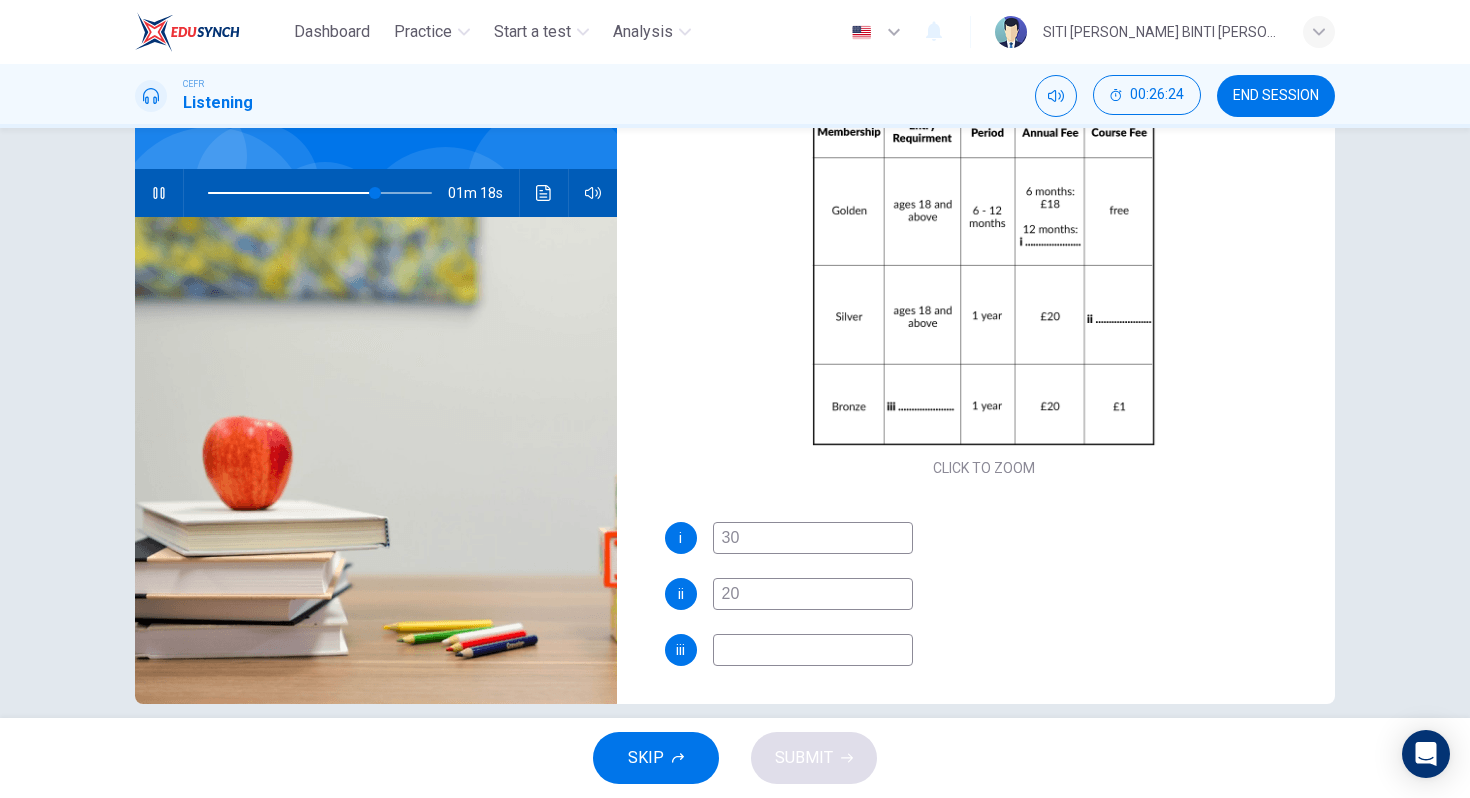 type on "75" 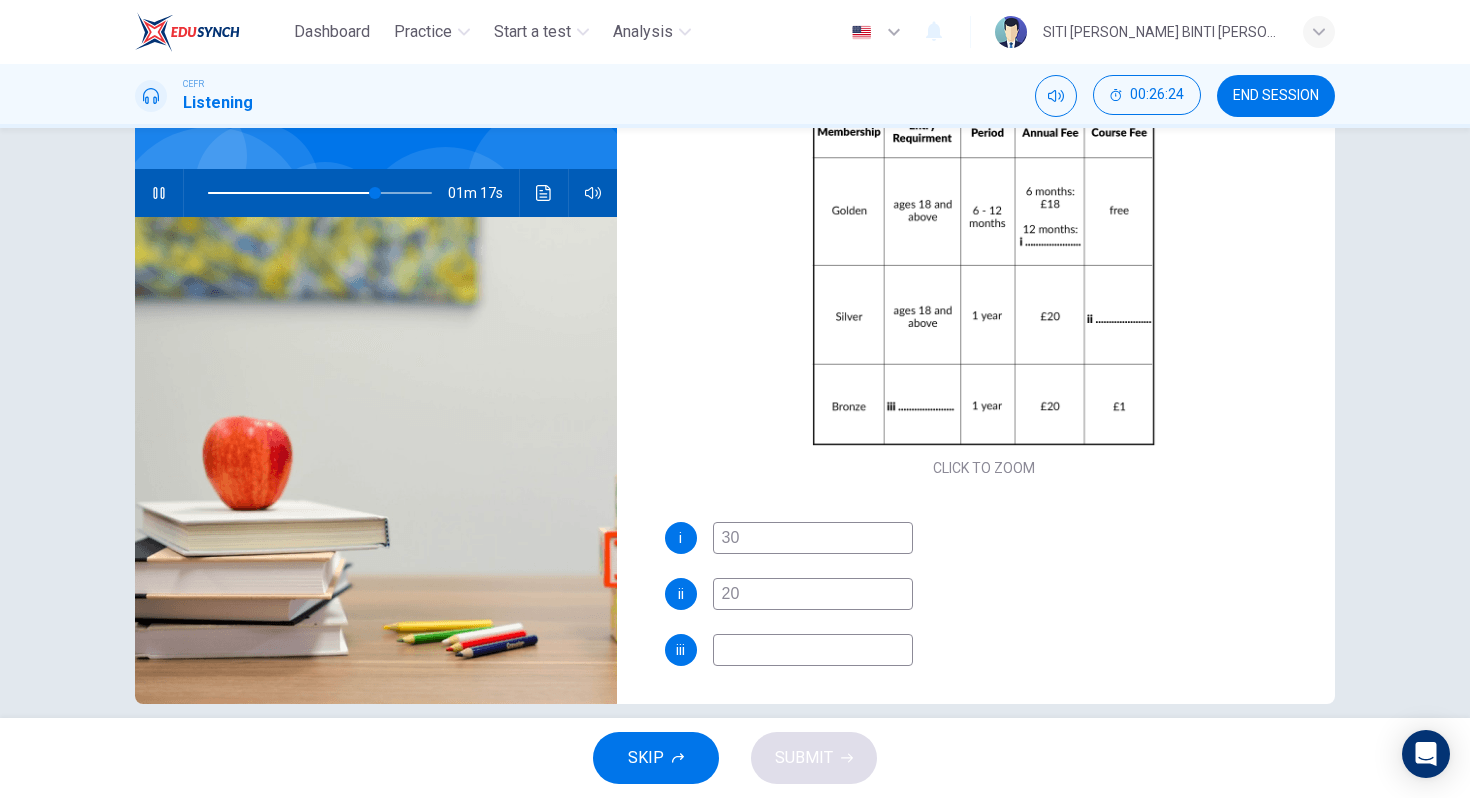 type on "20" 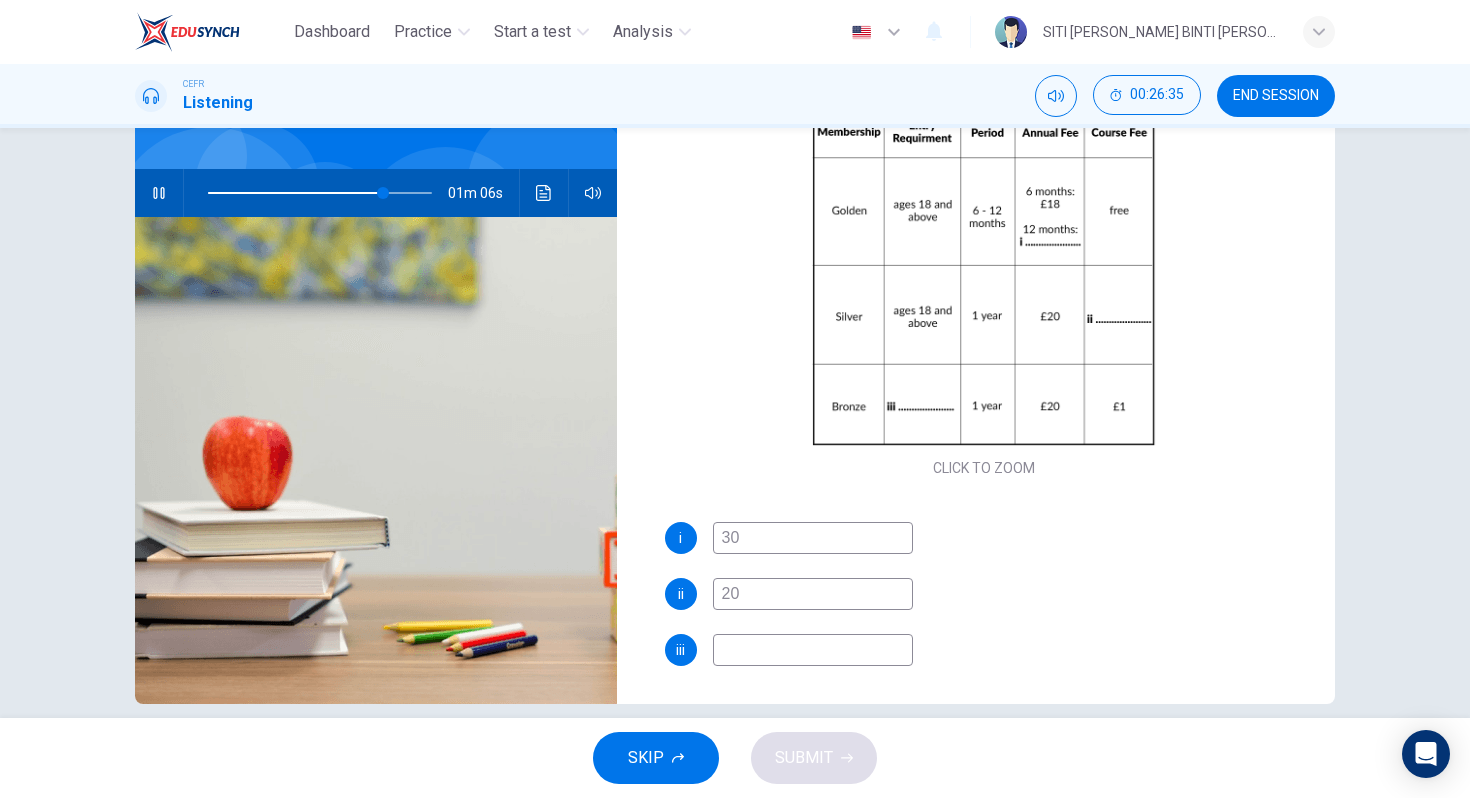 type on "78" 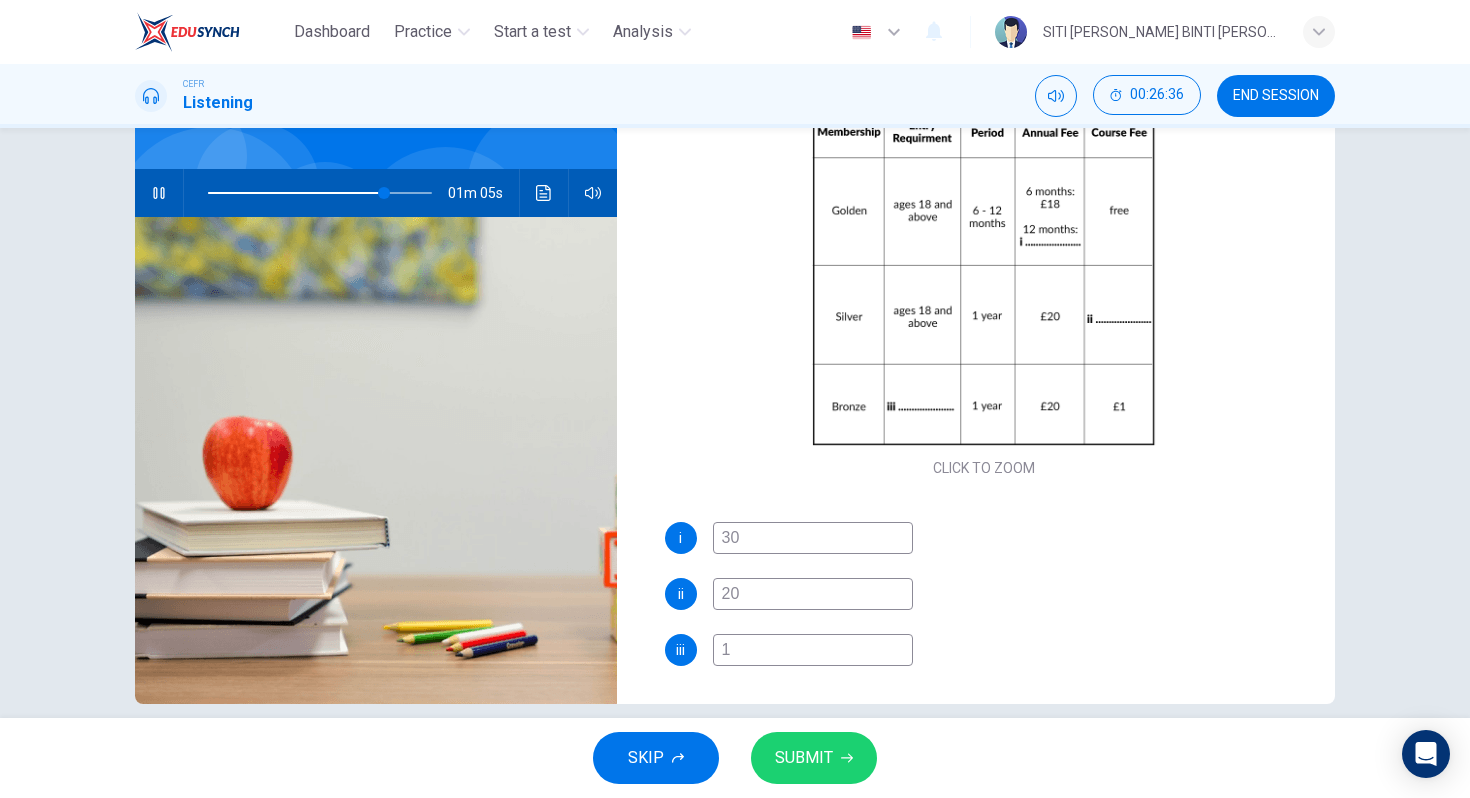 type on "79" 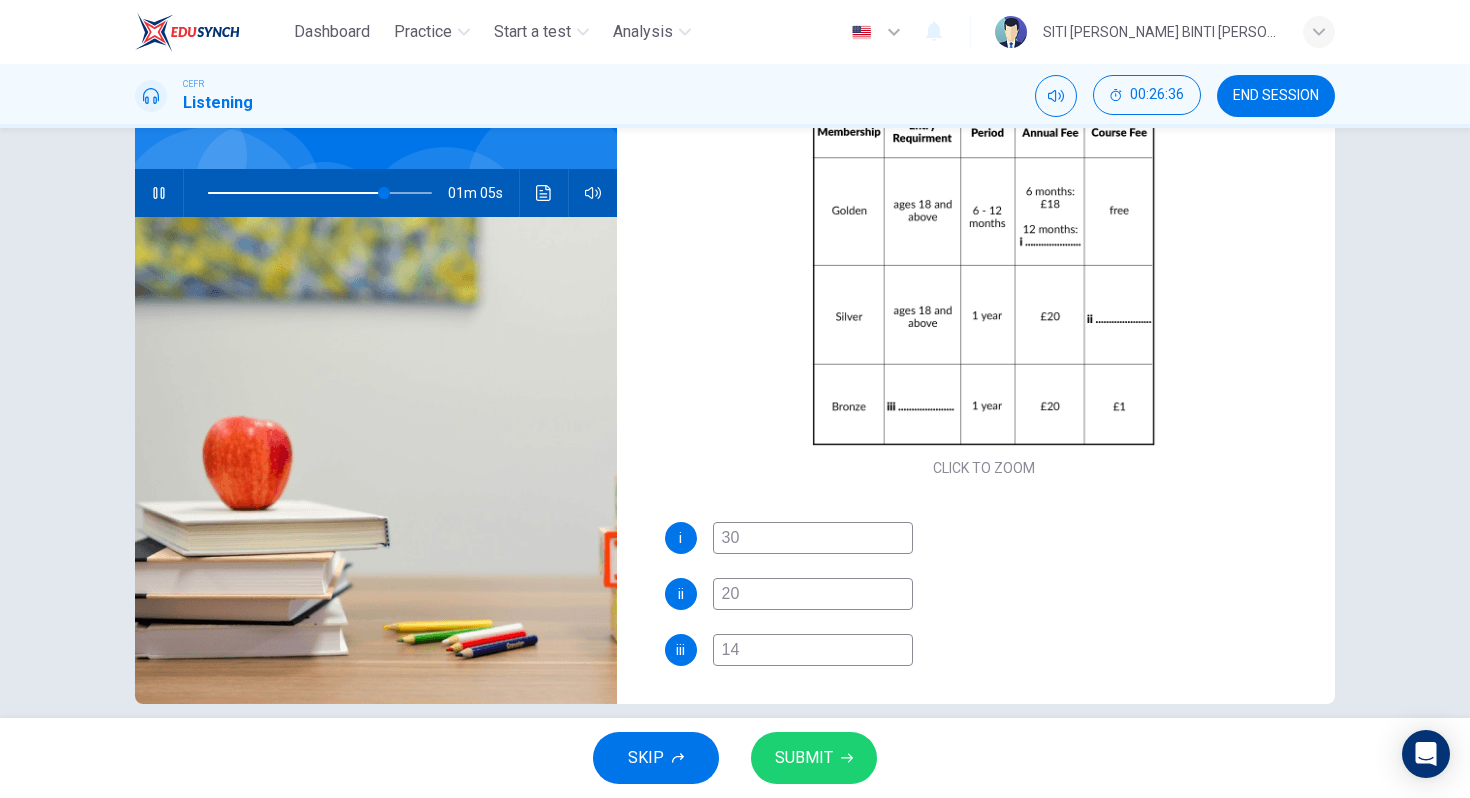 type on "14" 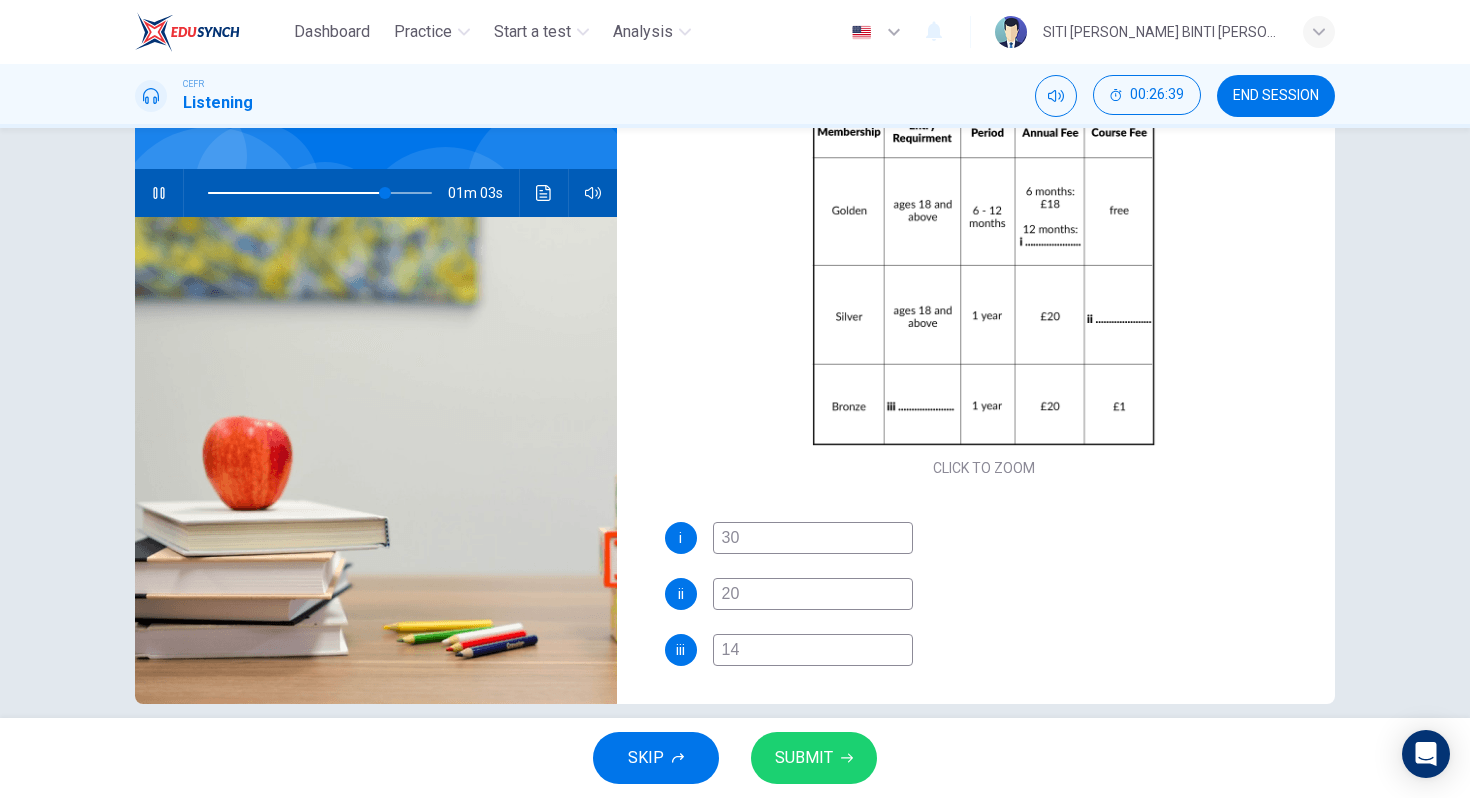 type on "80" 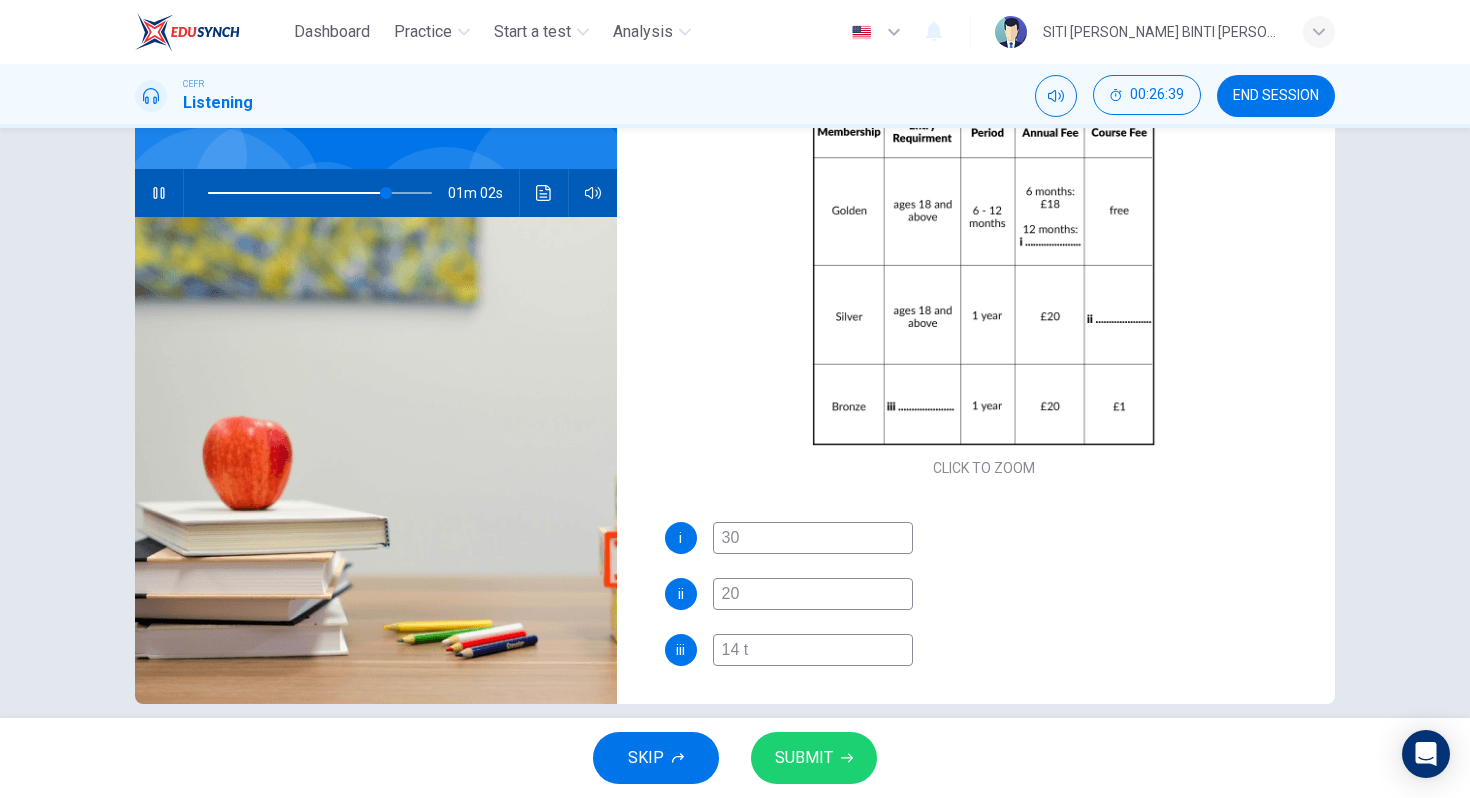 type on "14 to" 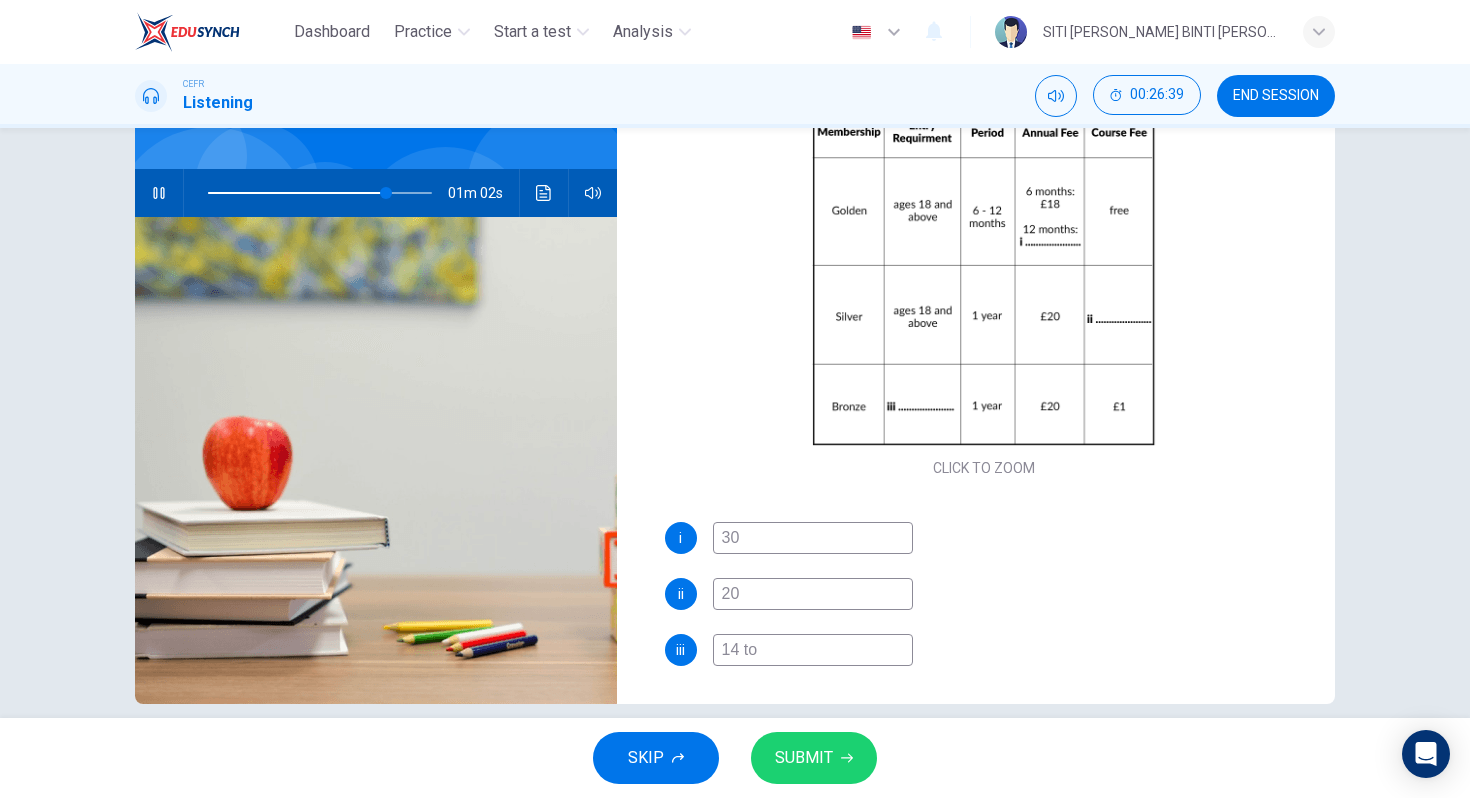 type on "80" 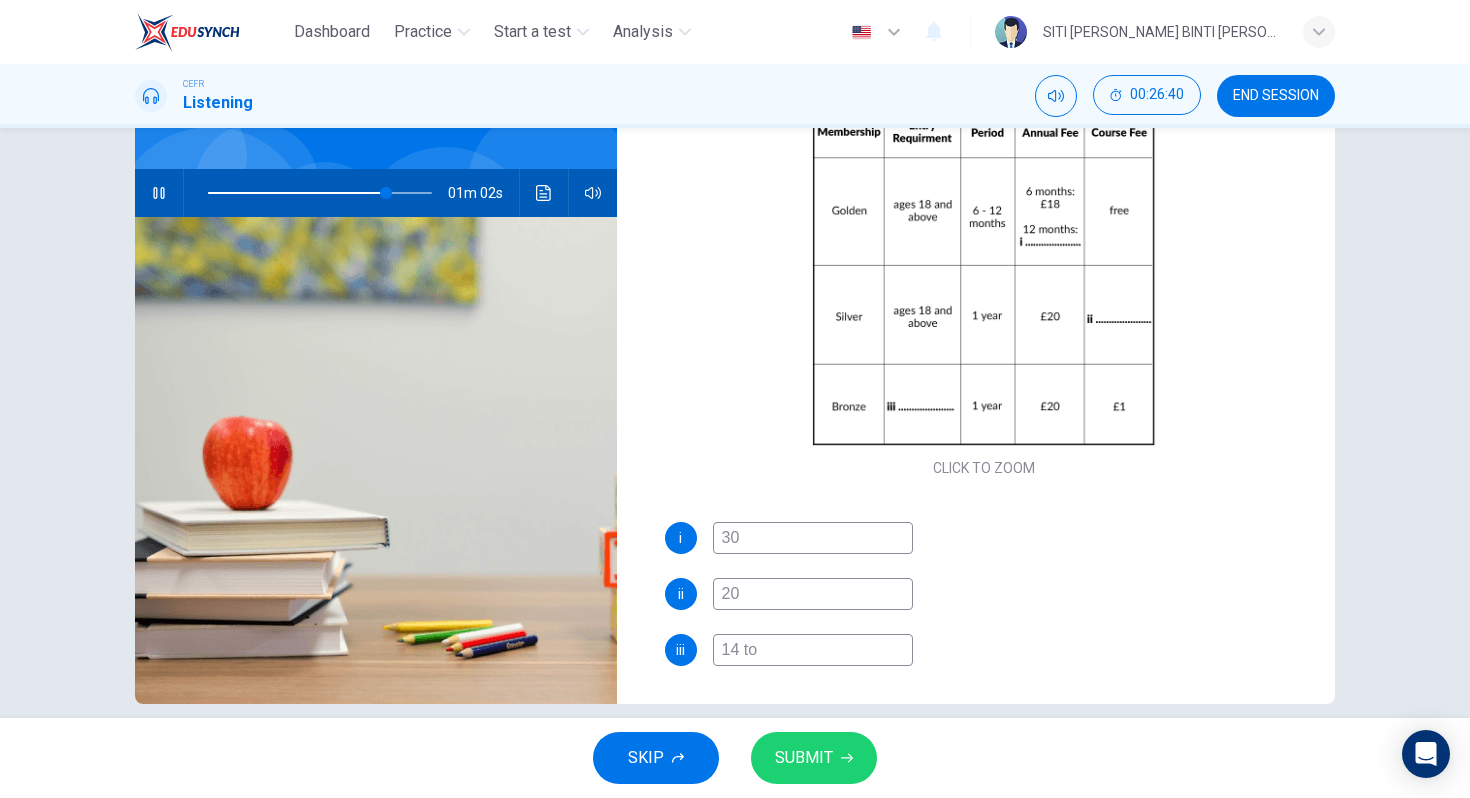 type on "80" 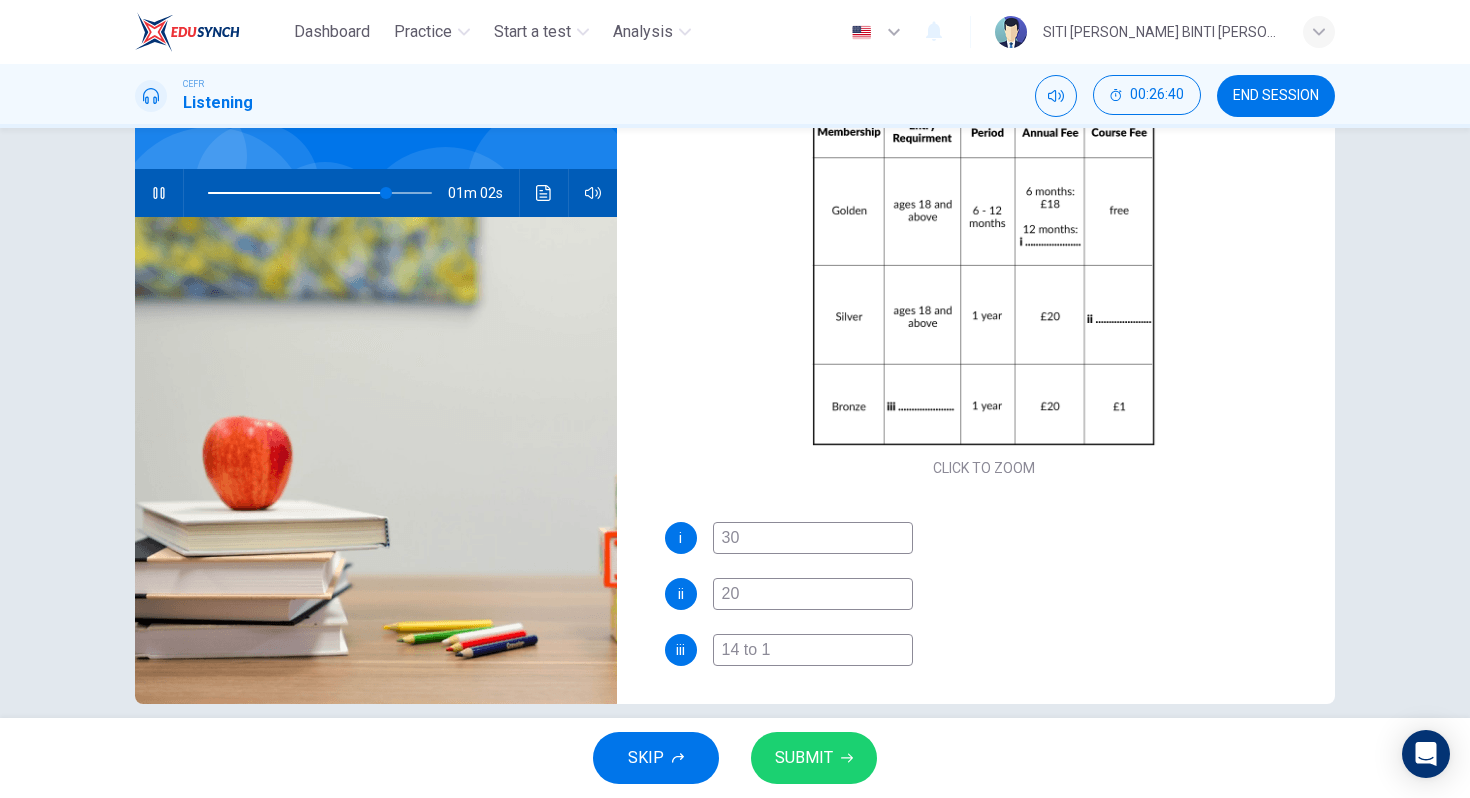 type on "80" 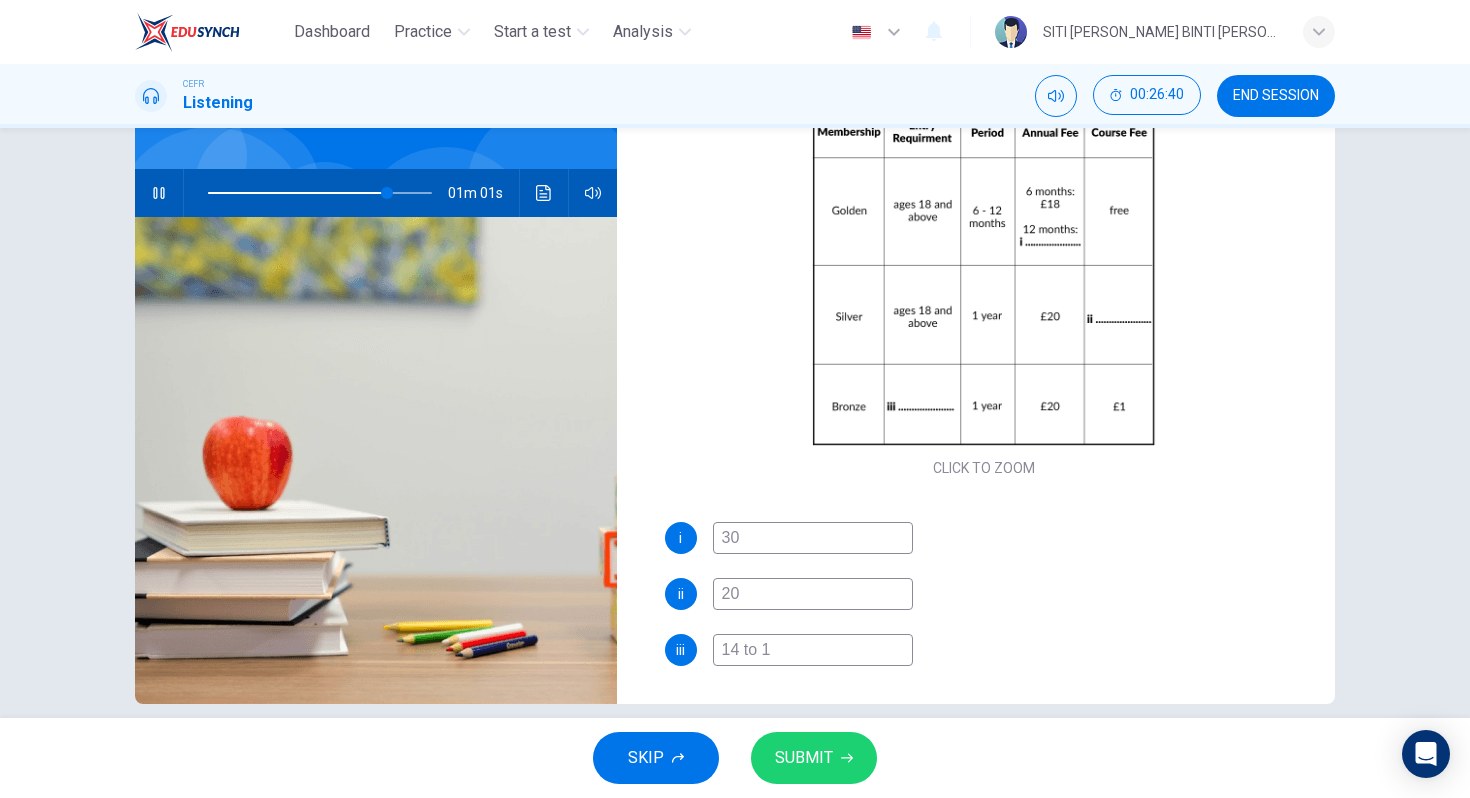 type on "14 to 17" 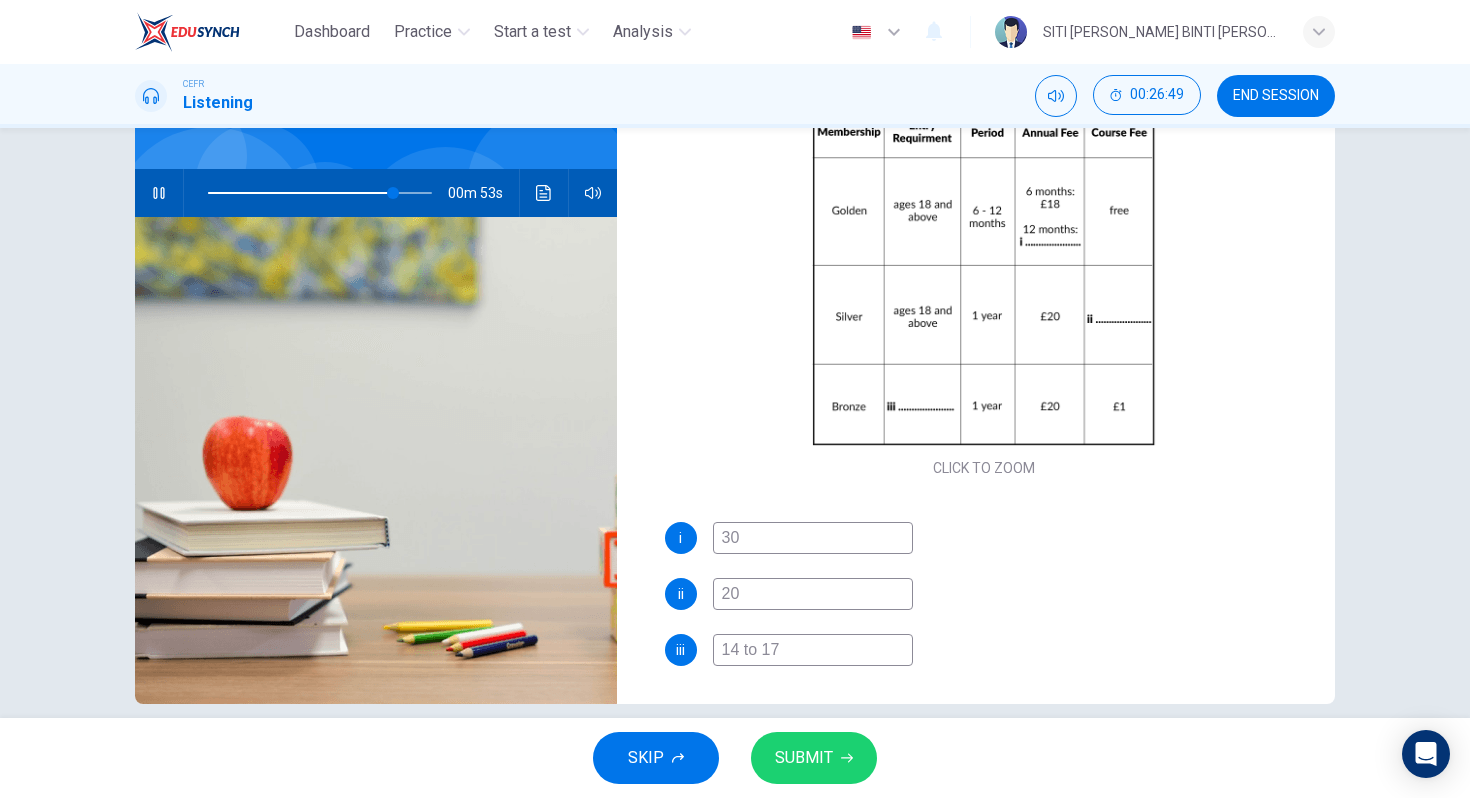 type on "83" 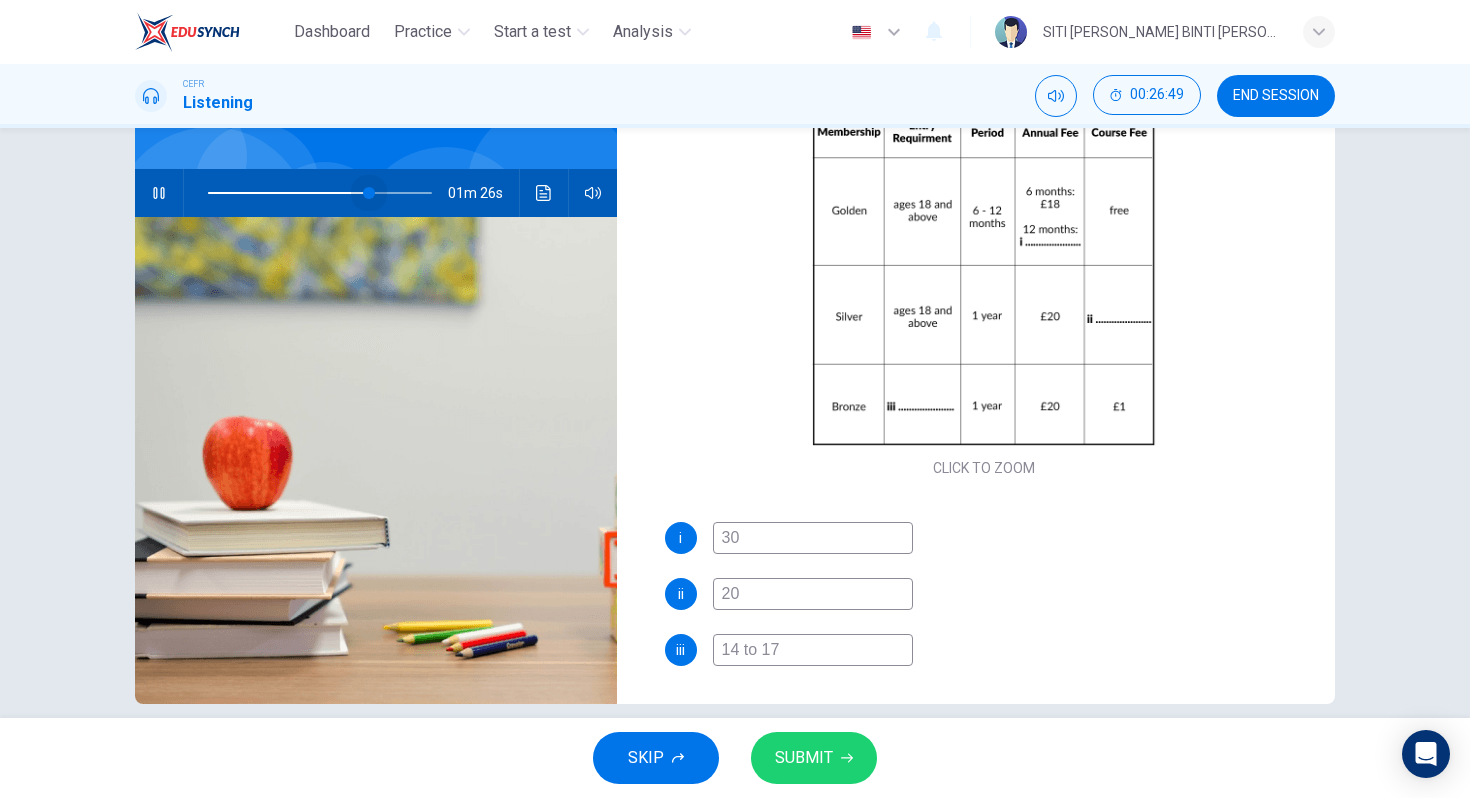 click at bounding box center [320, 193] 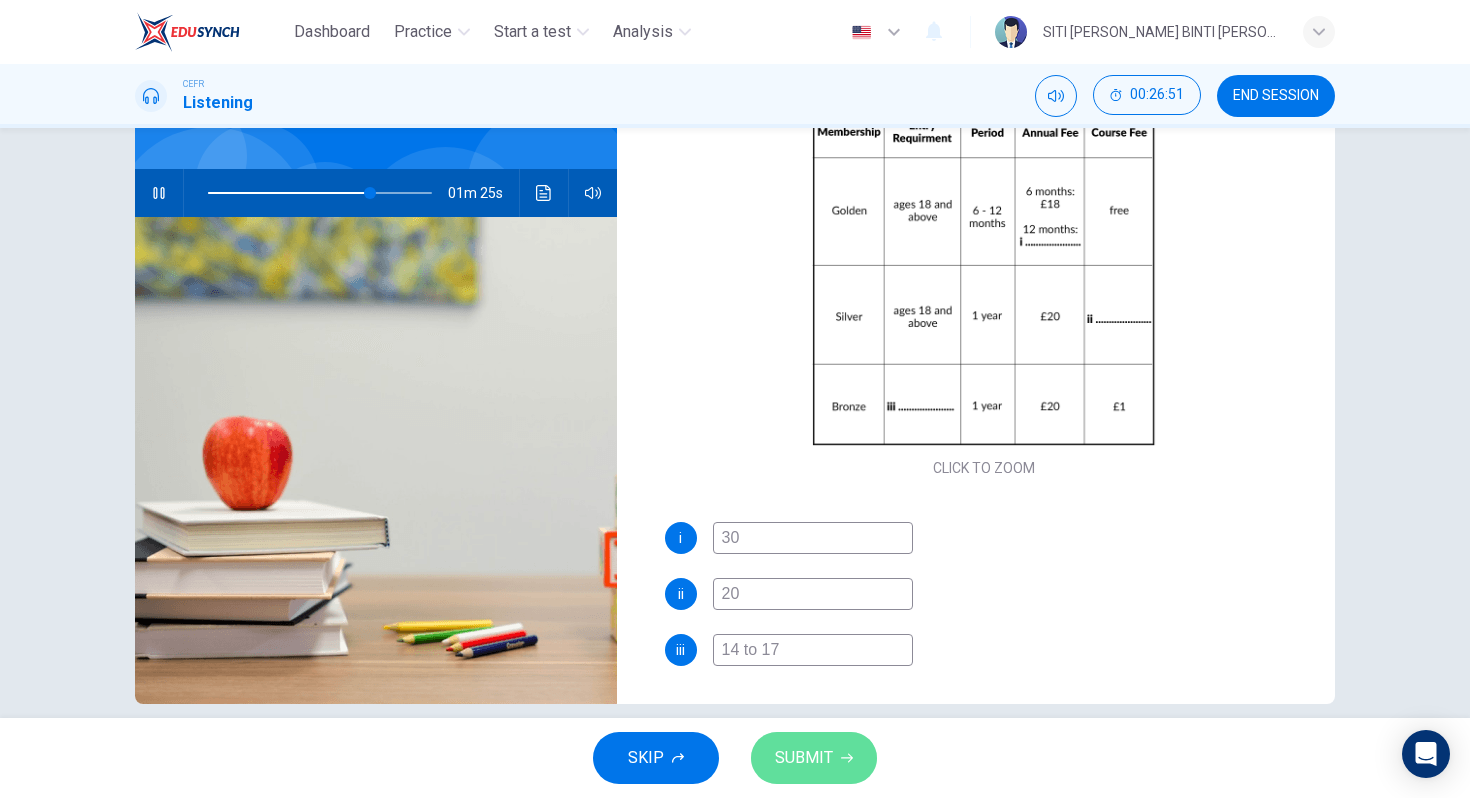 click on "SUBMIT" at bounding box center (804, 758) 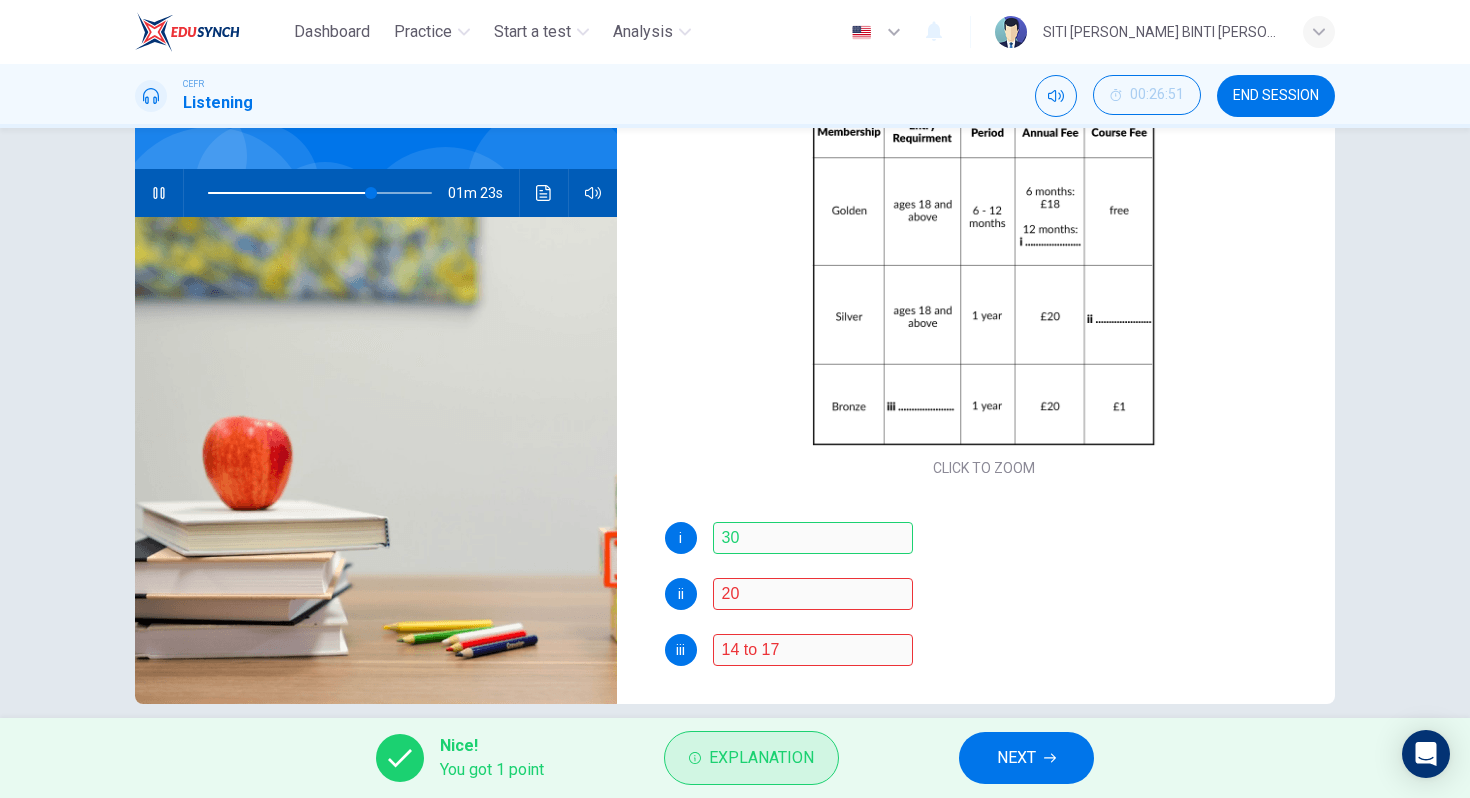 click on "Explanation" at bounding box center (761, 758) 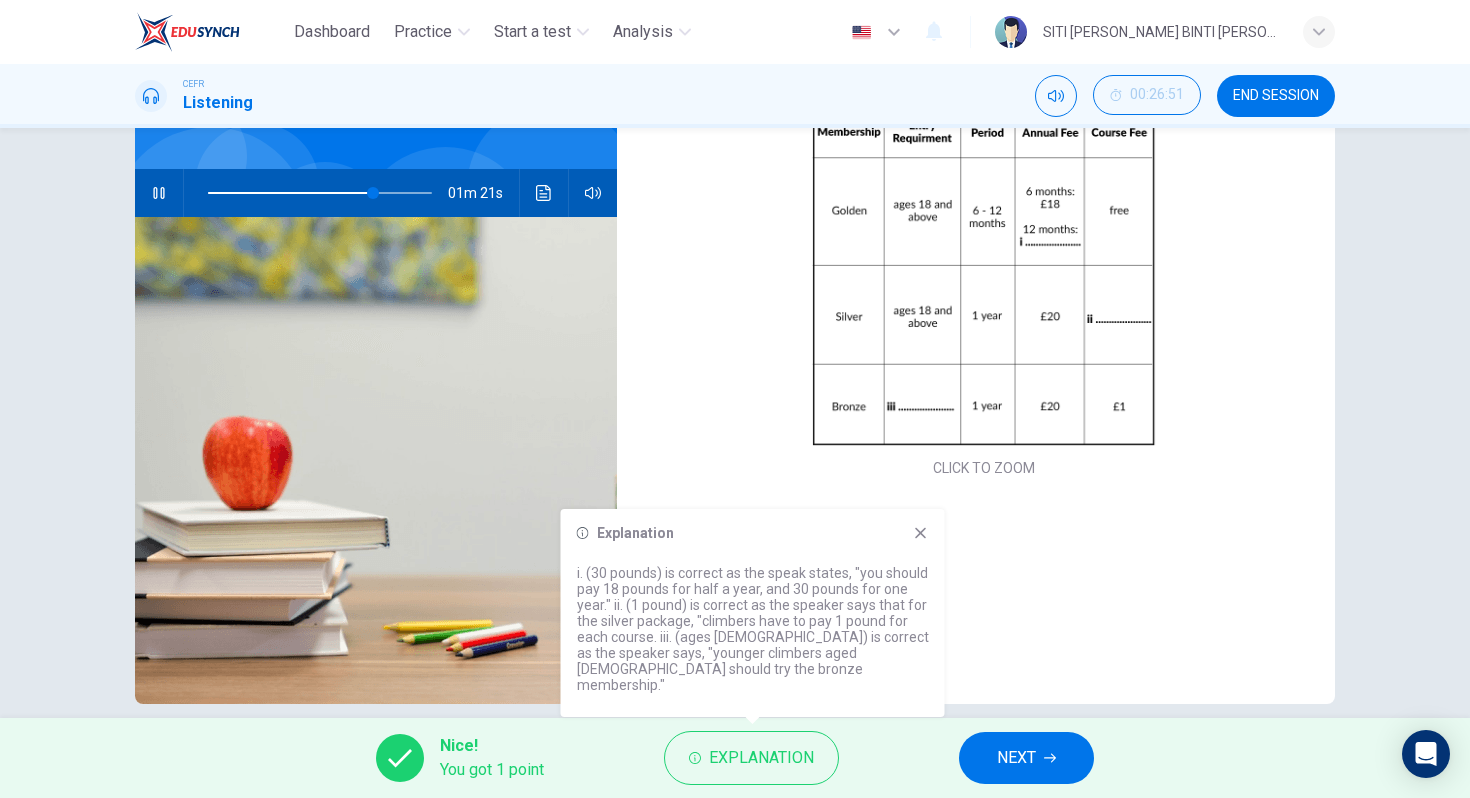 click 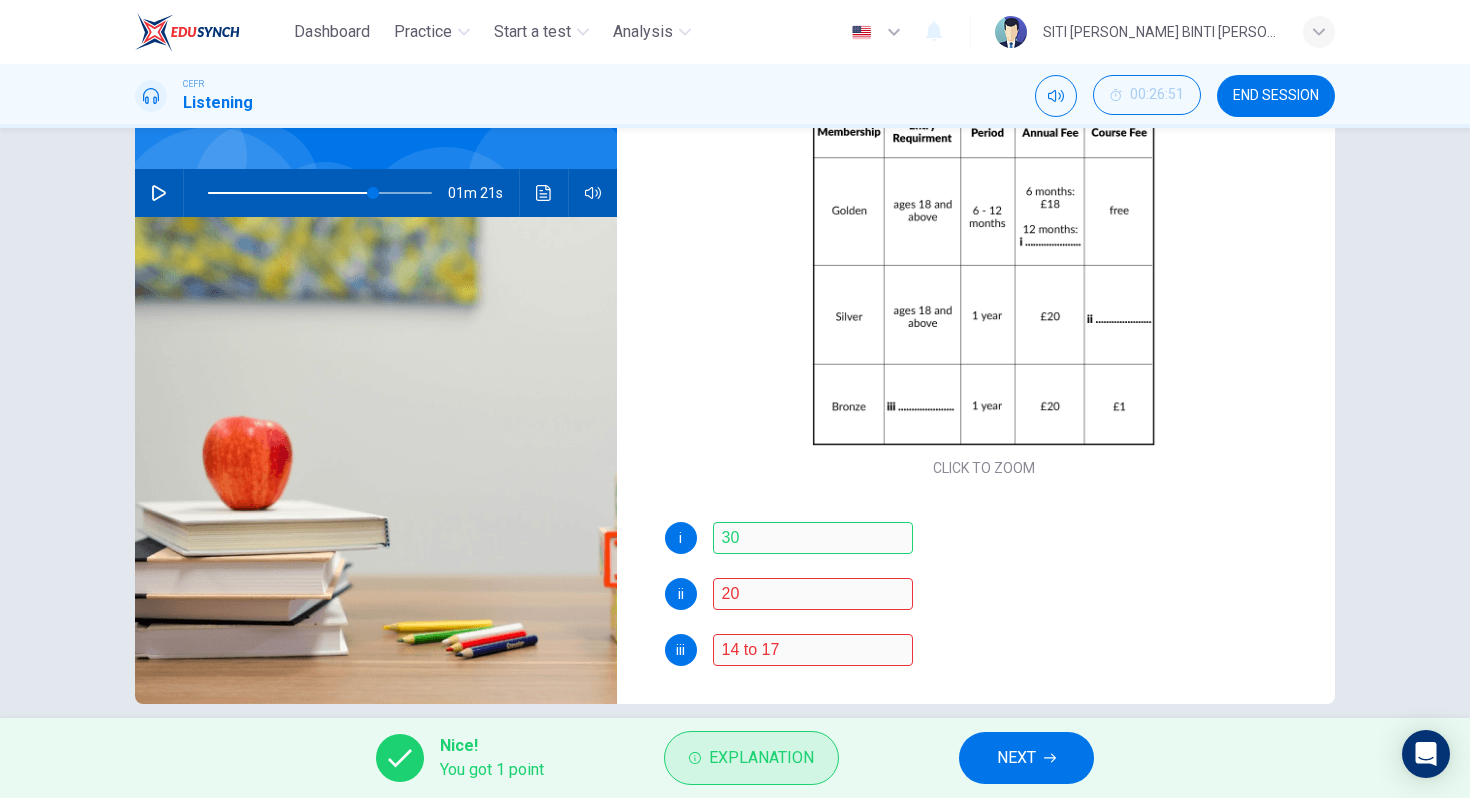 click on "Explanation" at bounding box center [761, 758] 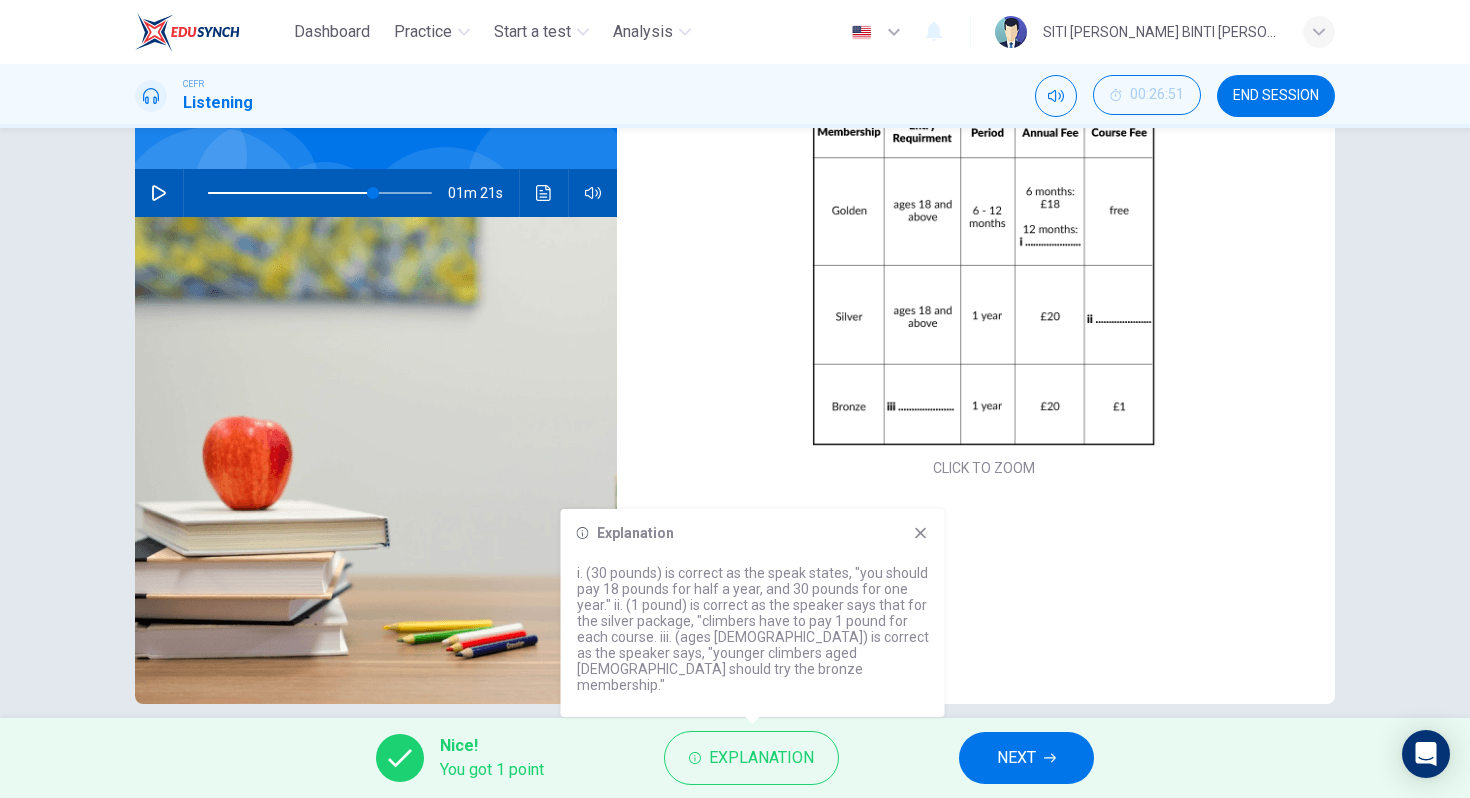 click 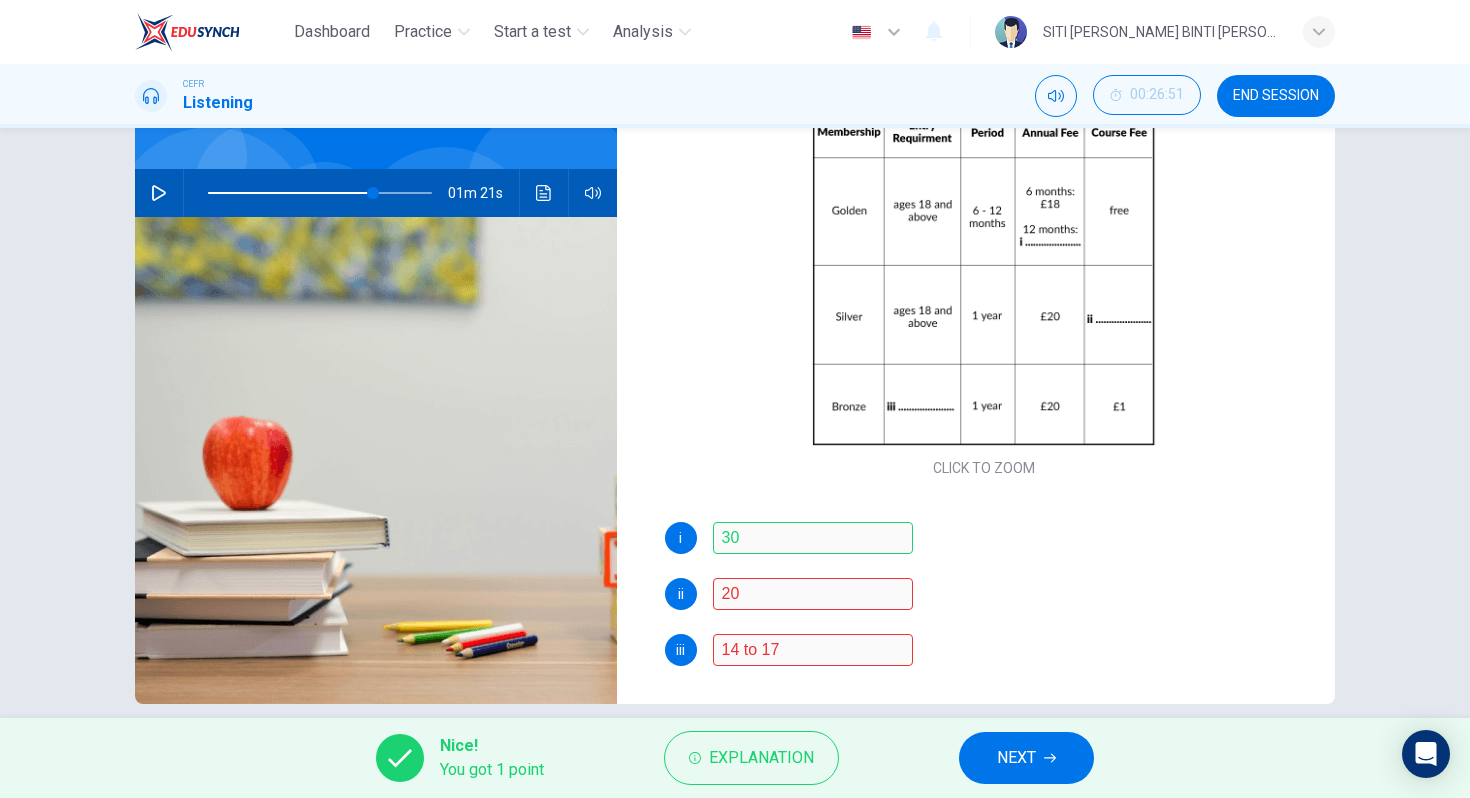 click on "NEXT" at bounding box center (1026, 758) 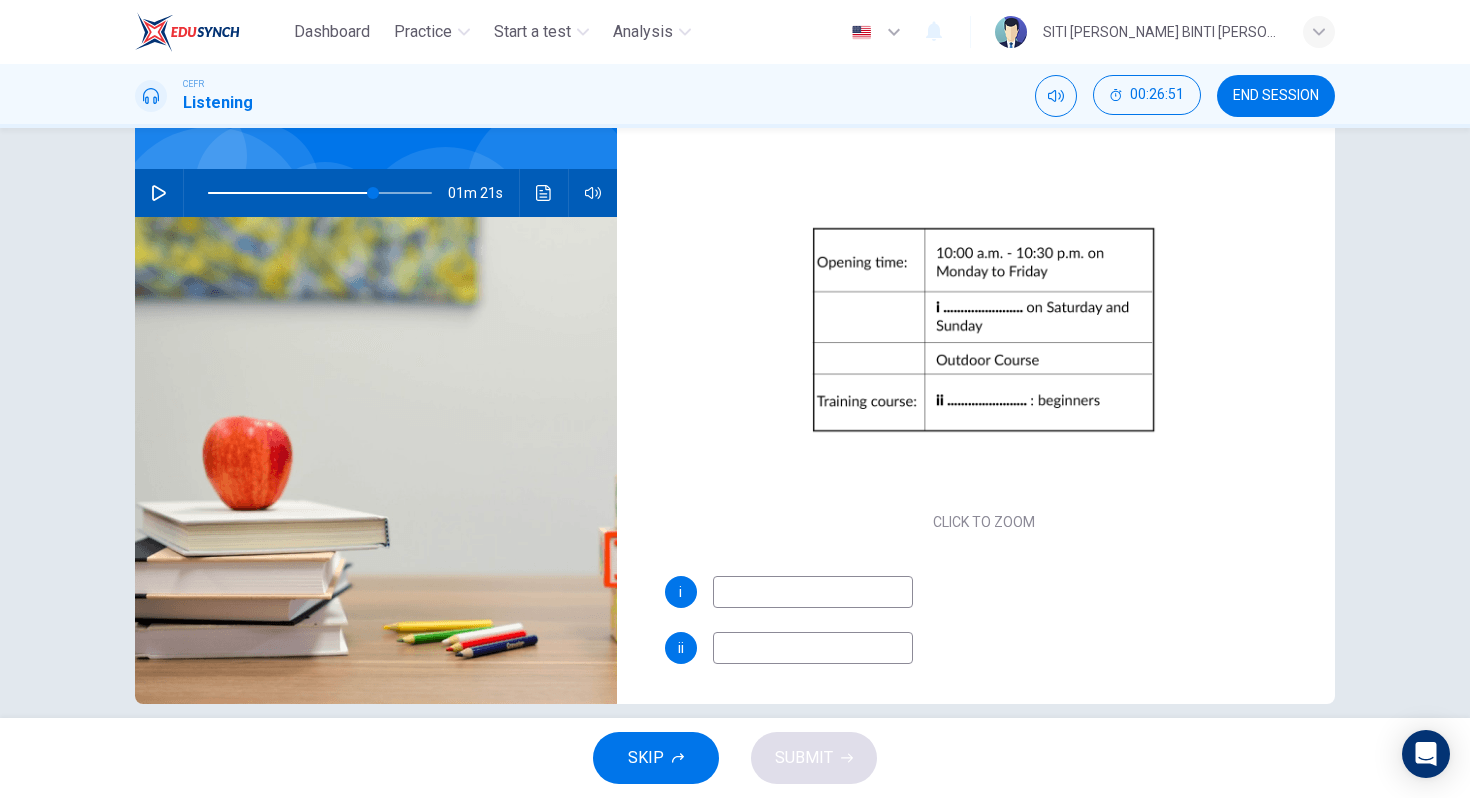 scroll, scrollTop: 62, scrollLeft: 0, axis: vertical 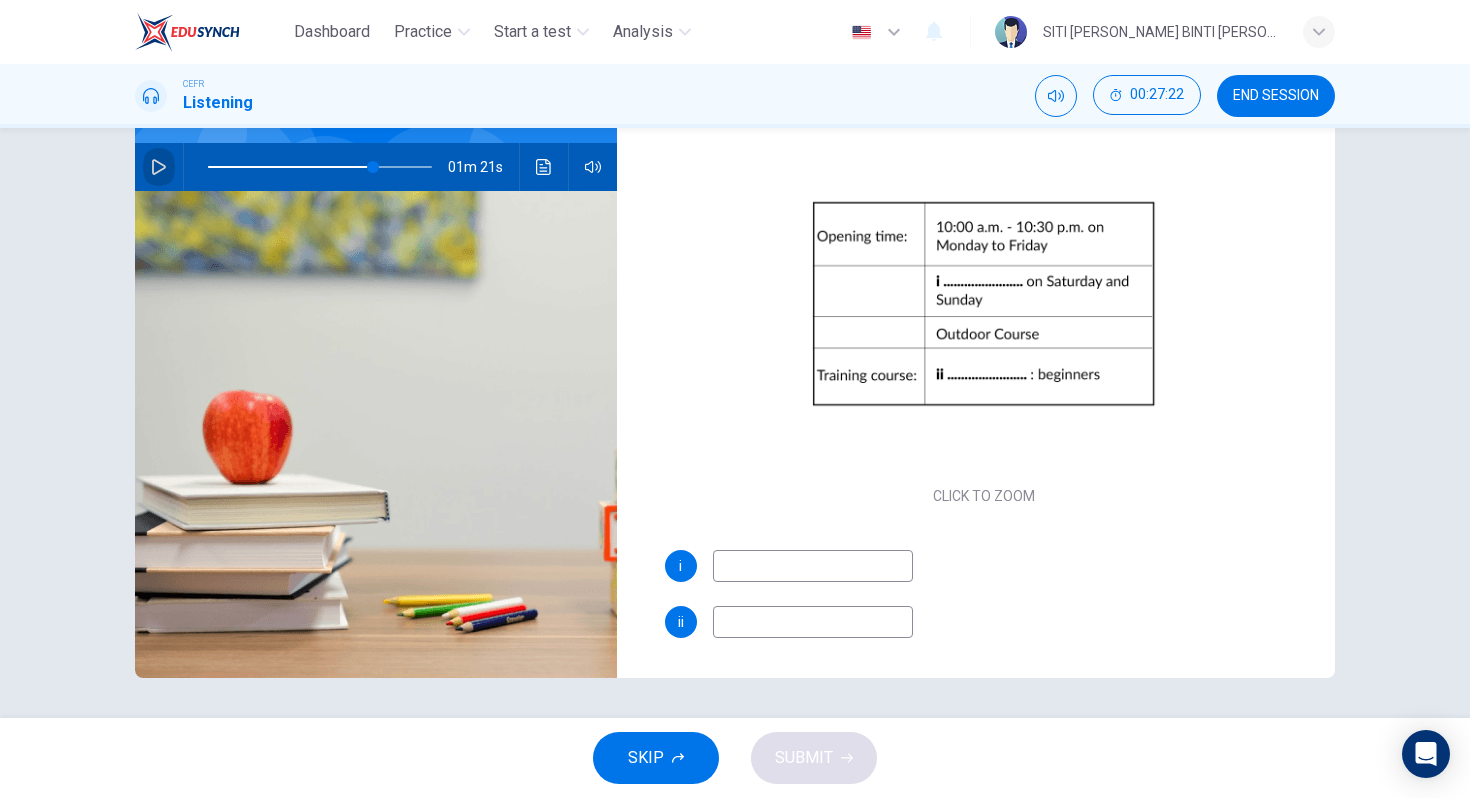 click at bounding box center [159, 167] 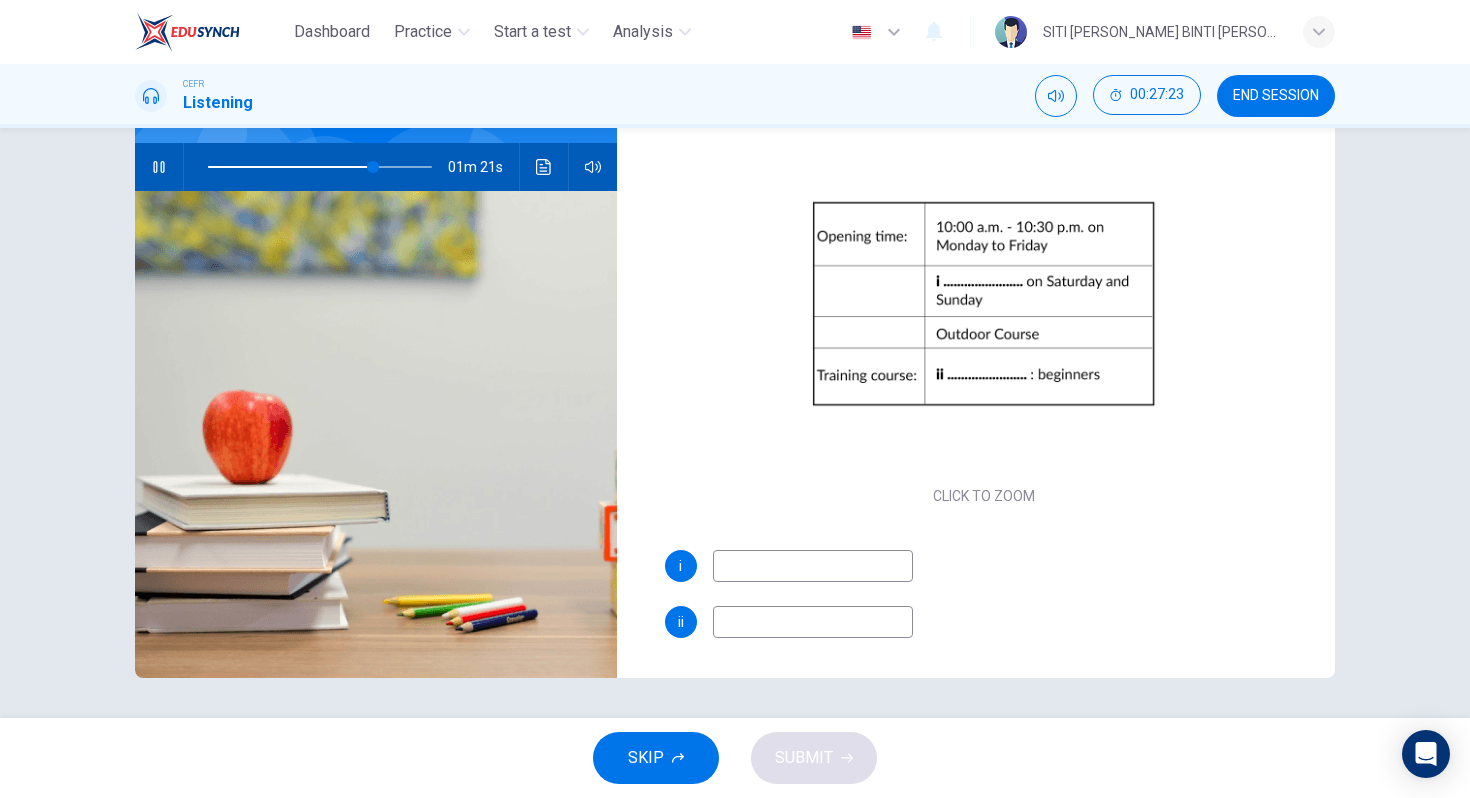 click at bounding box center [159, 167] 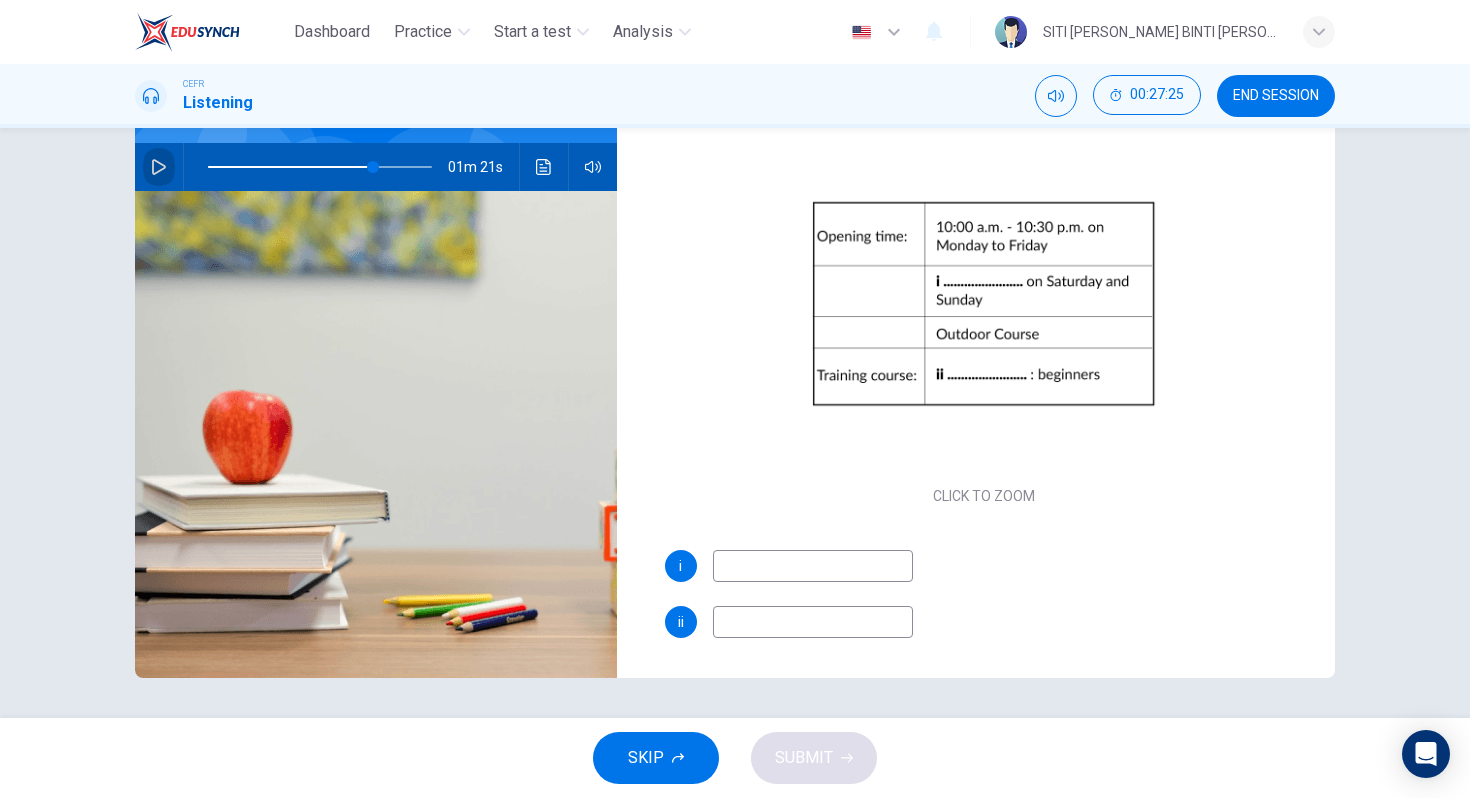 click 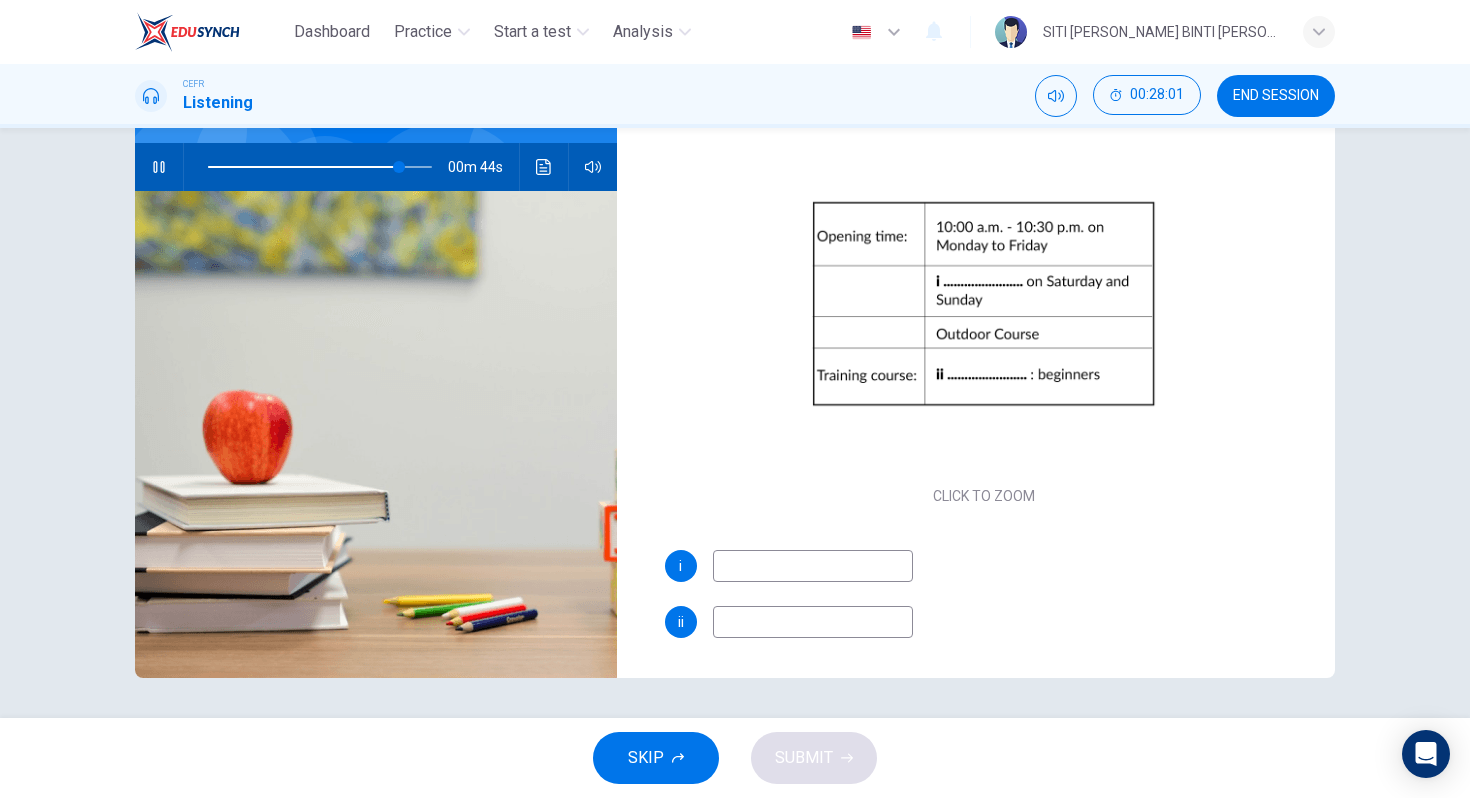click at bounding box center (813, 566) 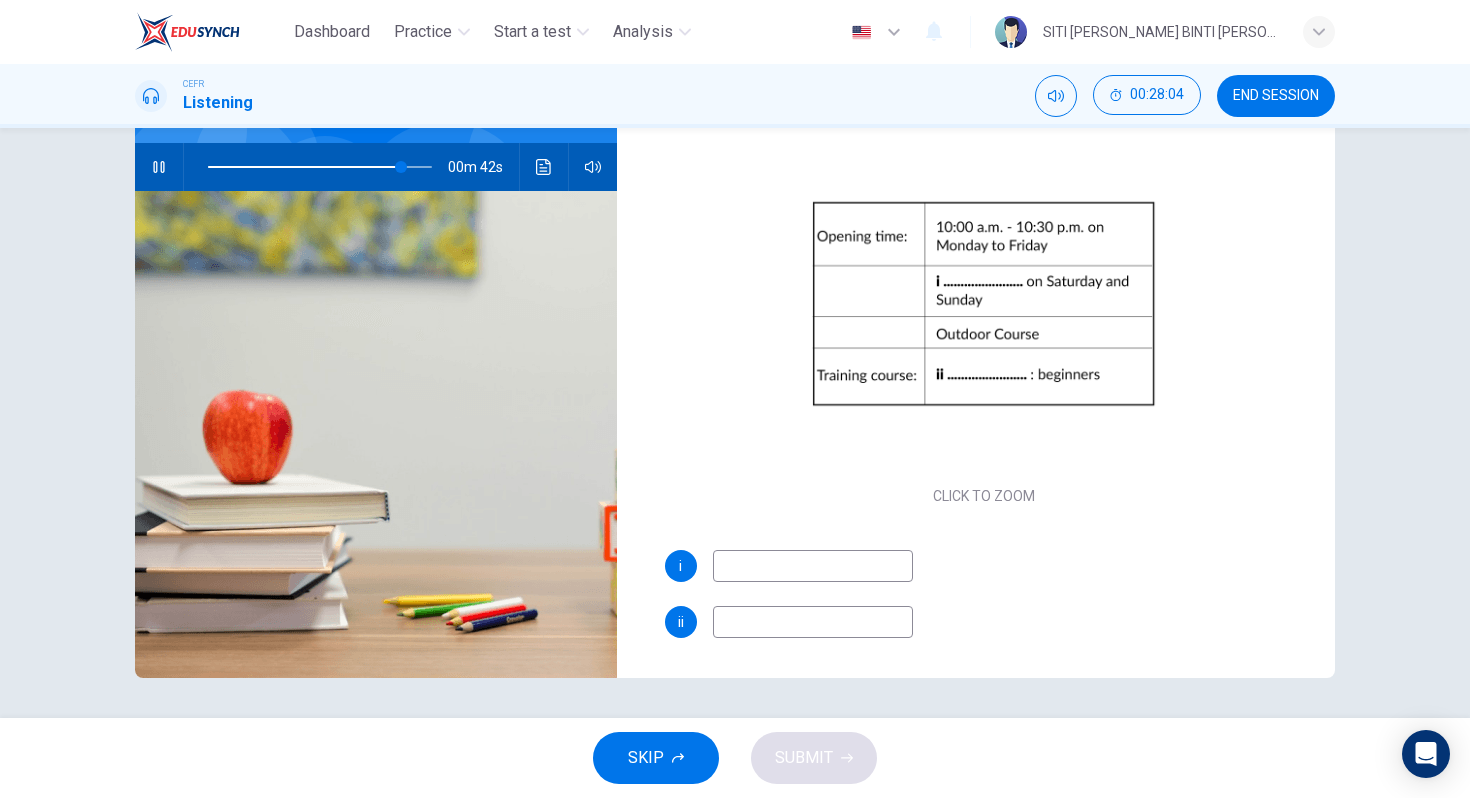 type on "87" 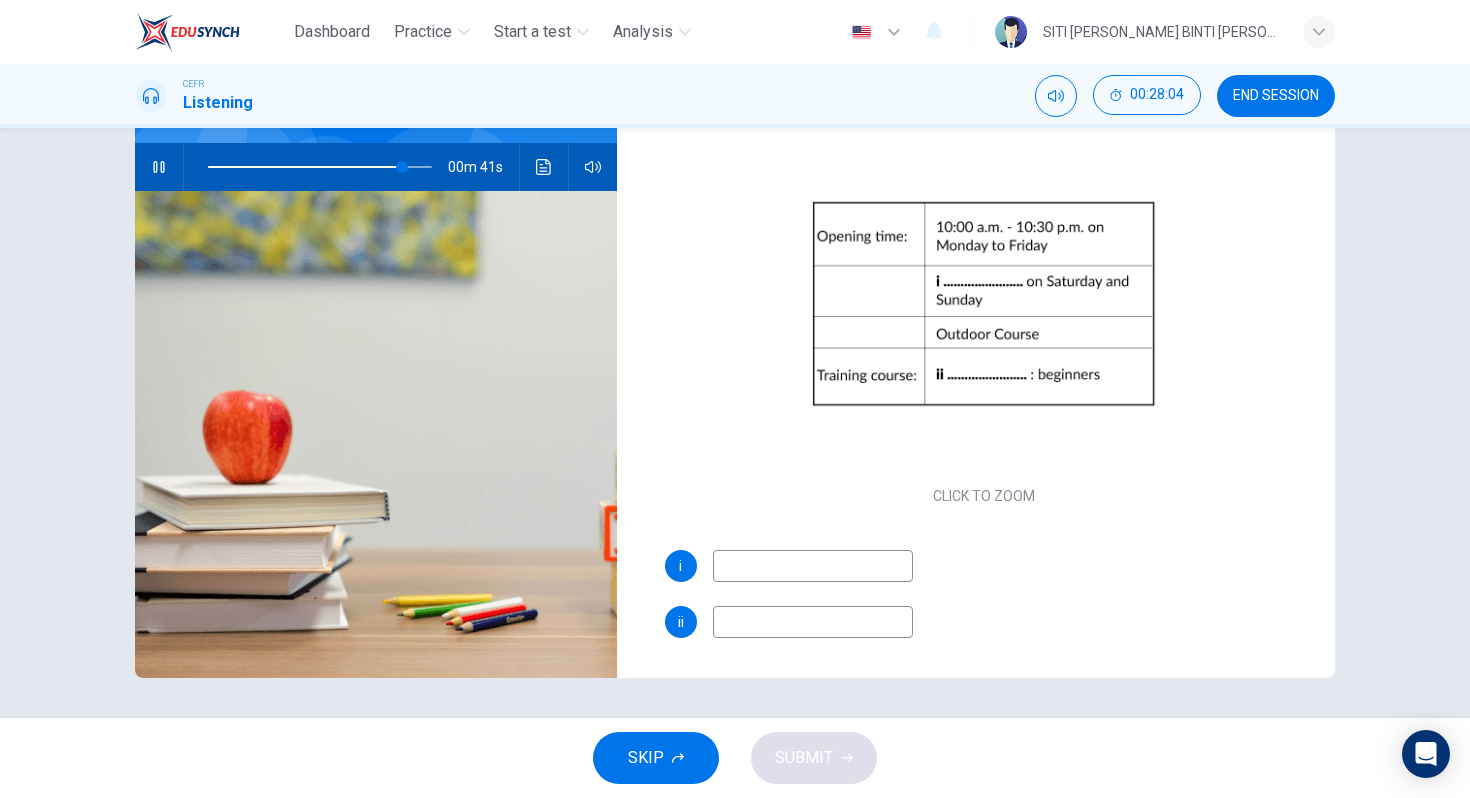 type on "1" 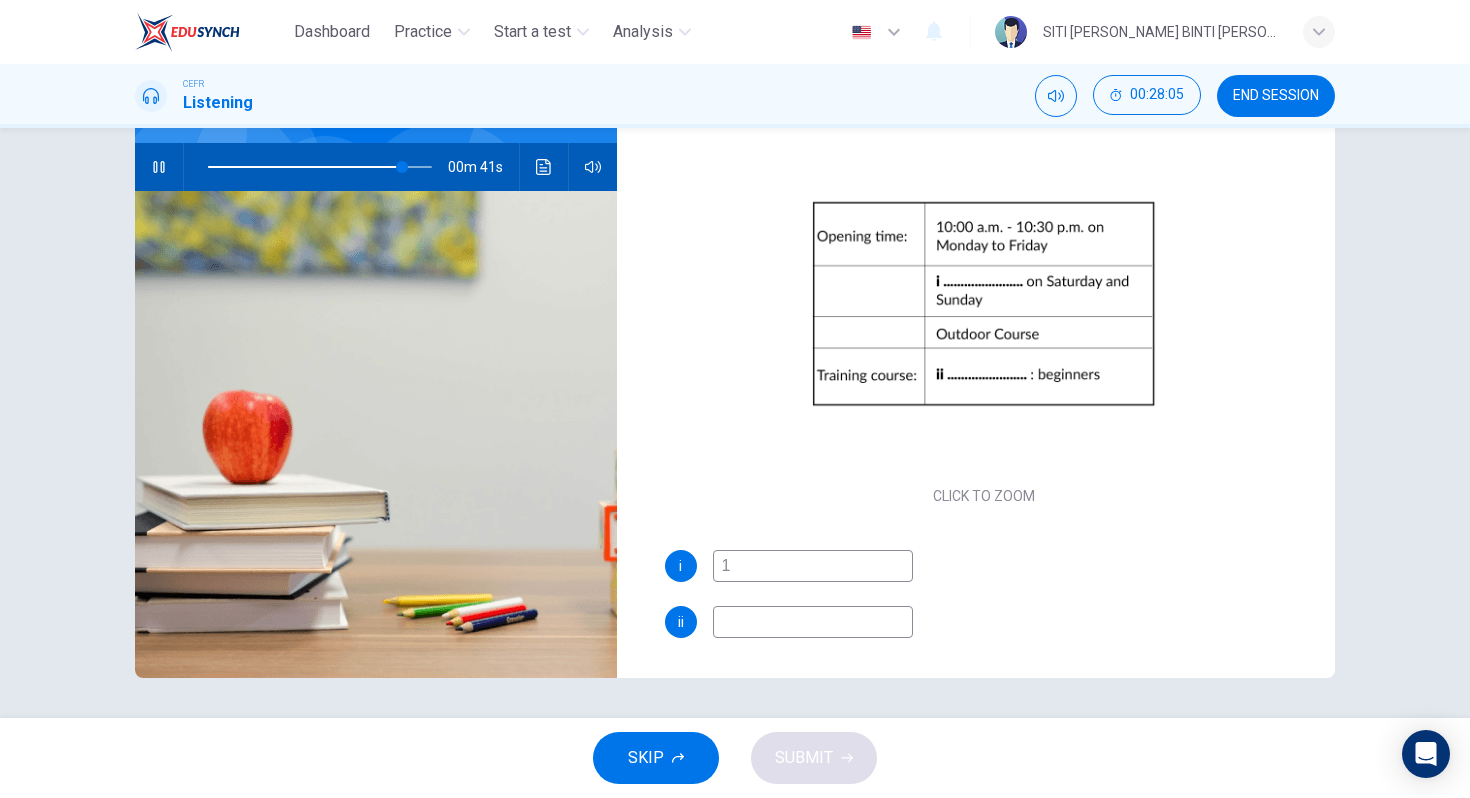 type on "87" 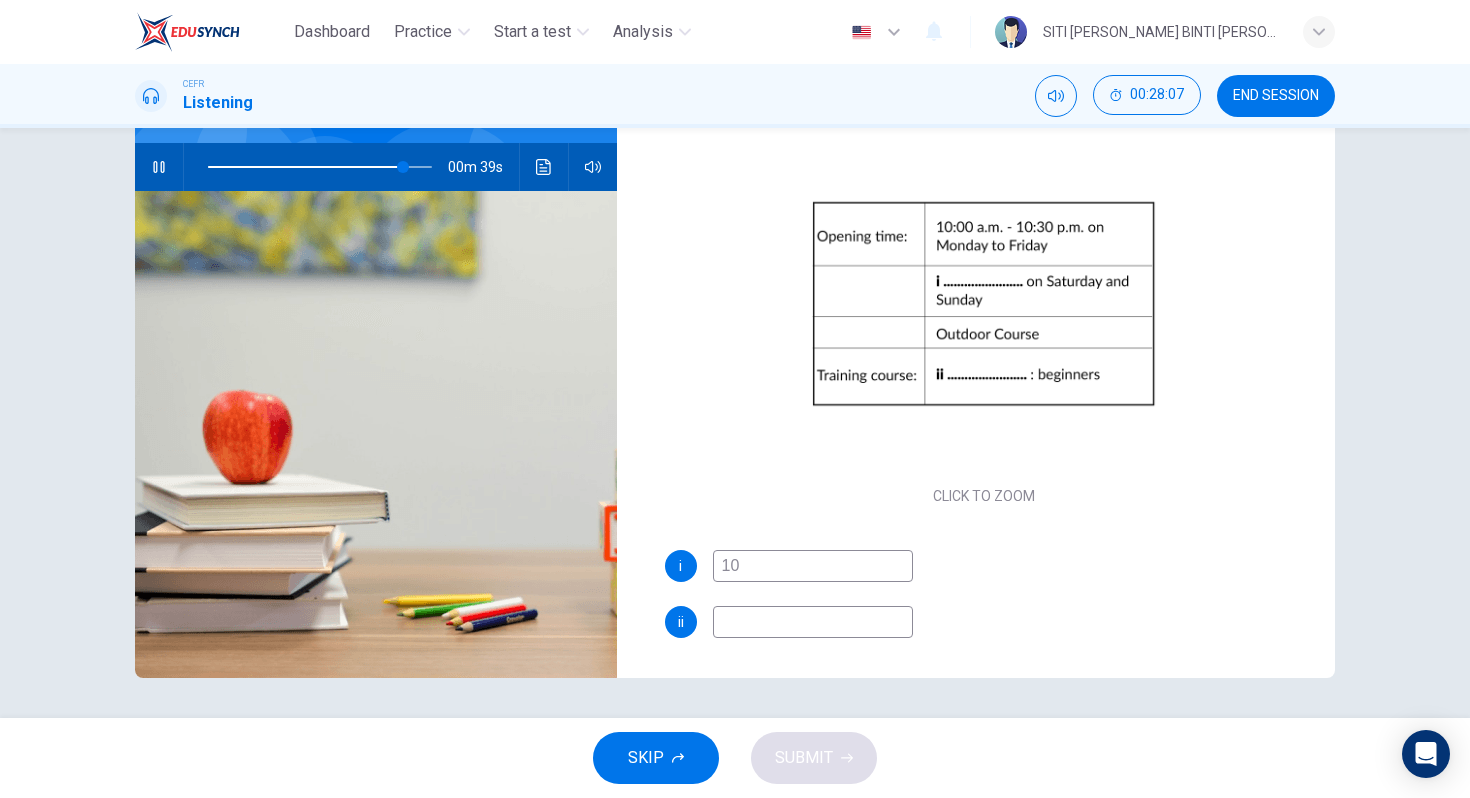 type on "88" 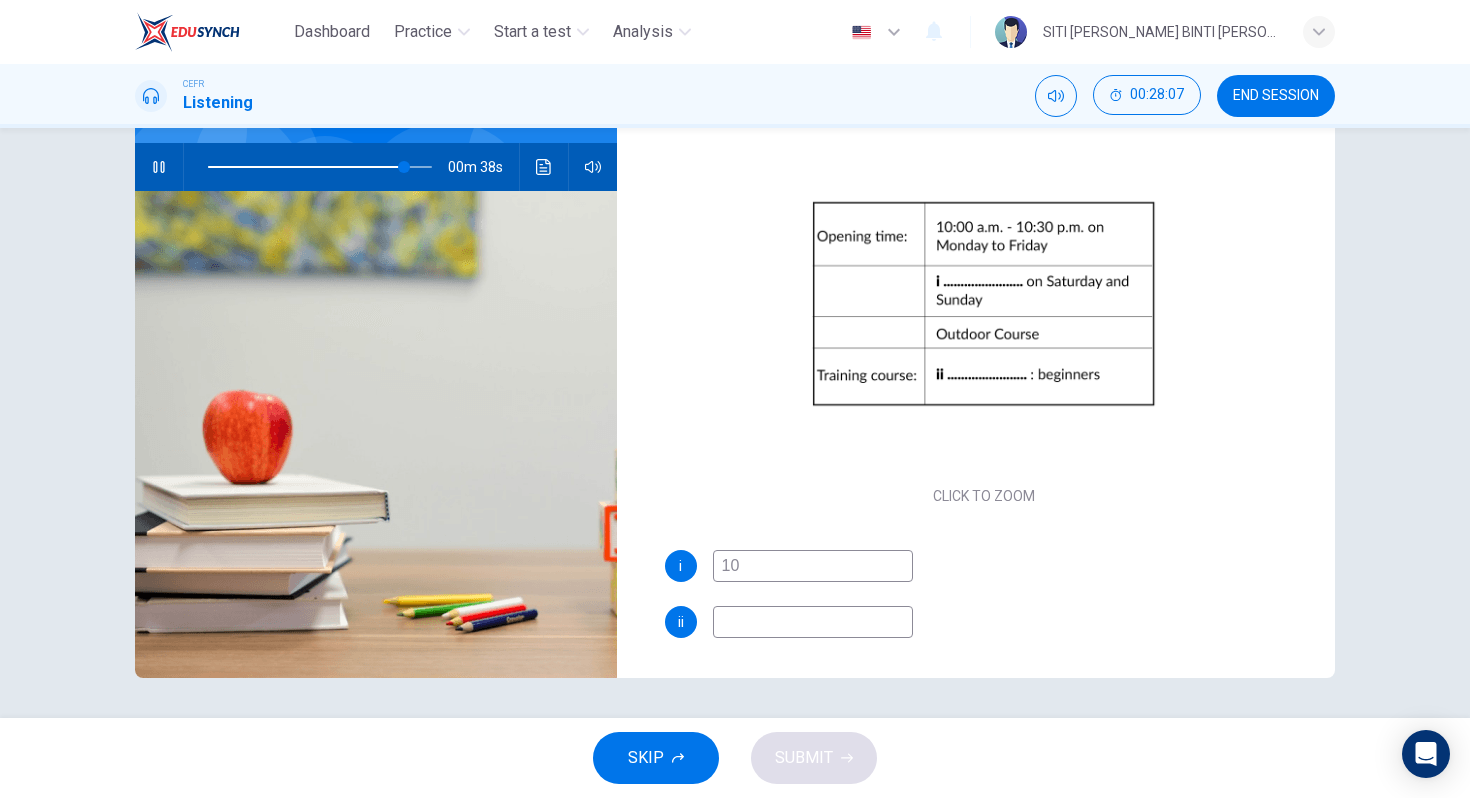 type on "10;" 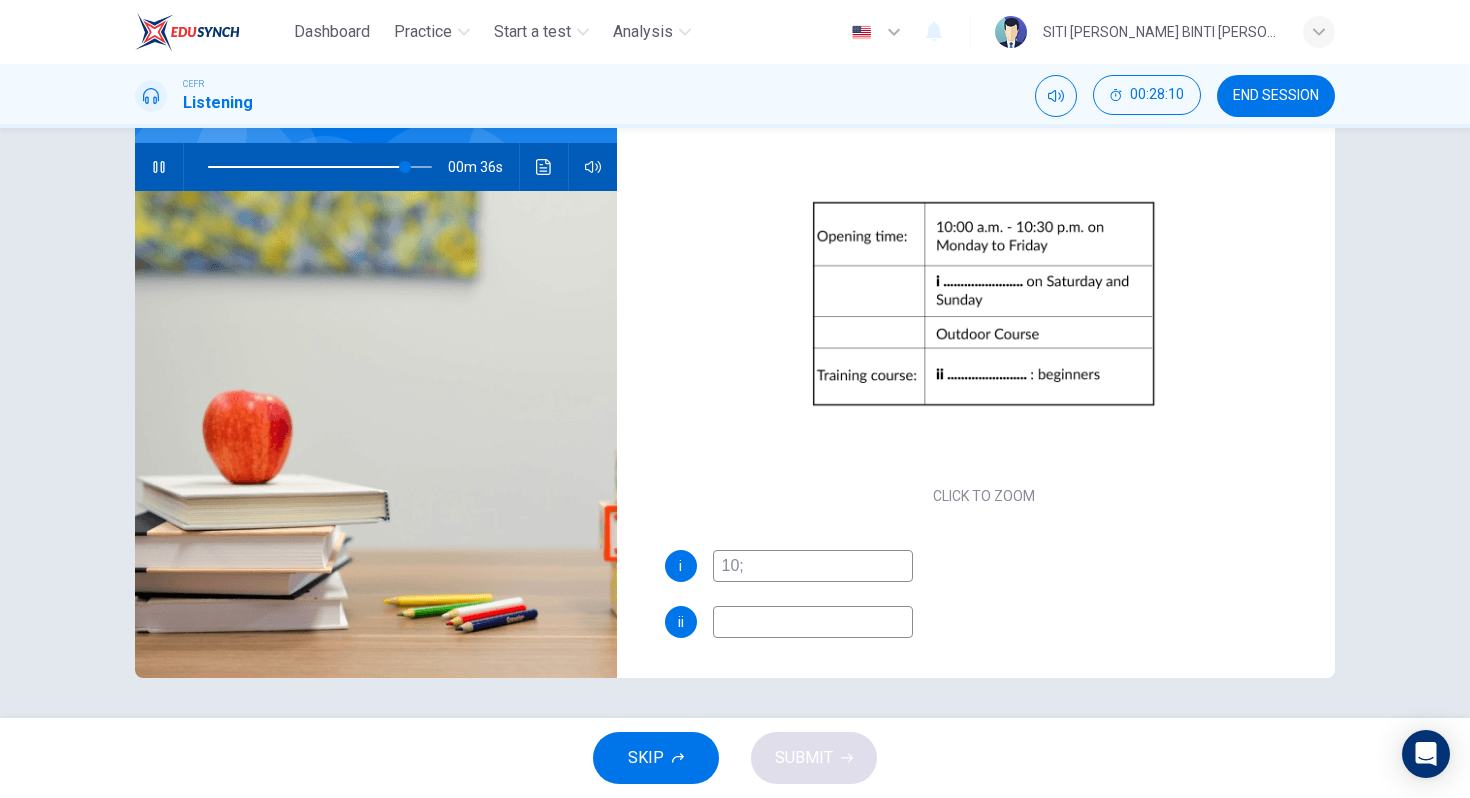 type on "89" 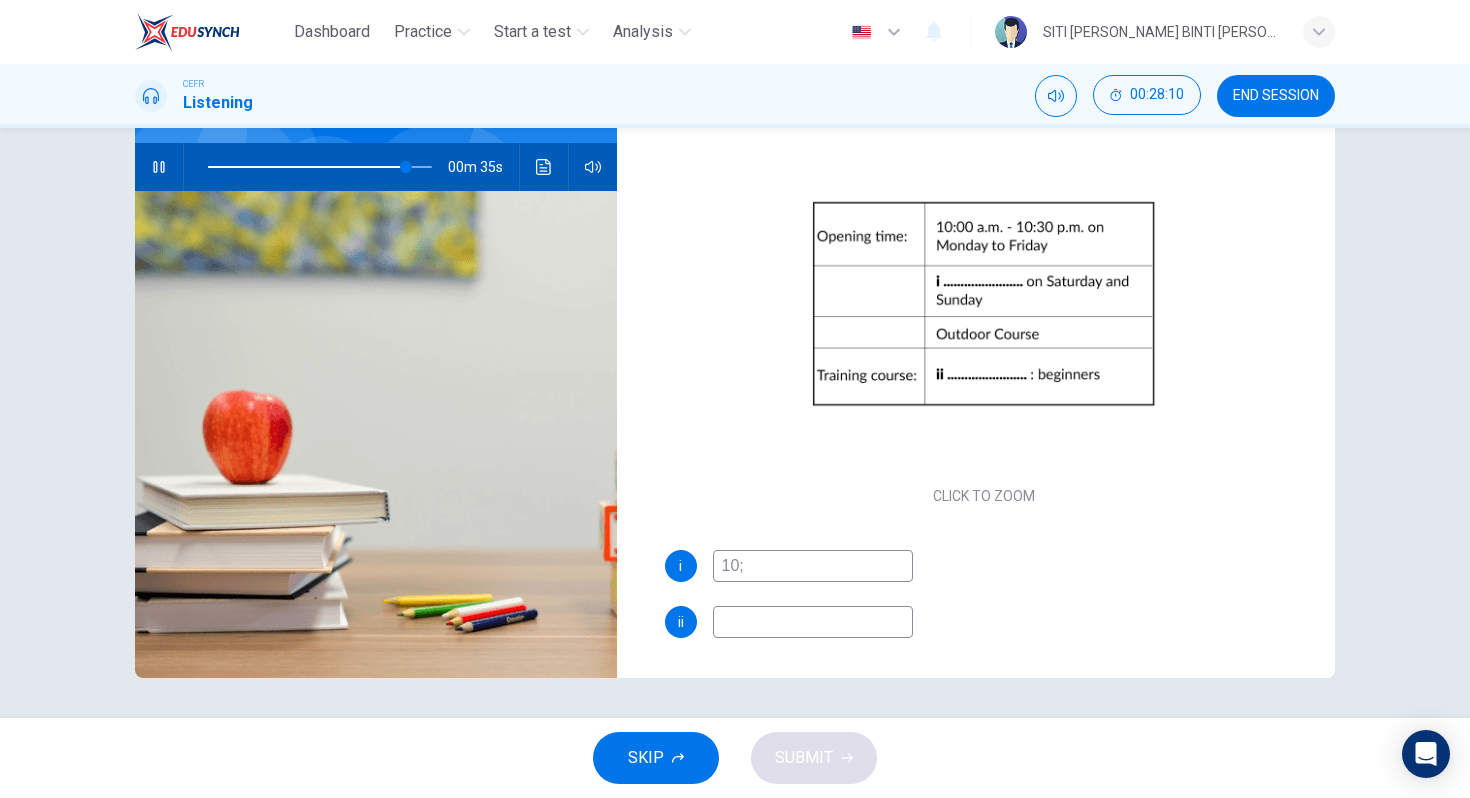 type on "10;a" 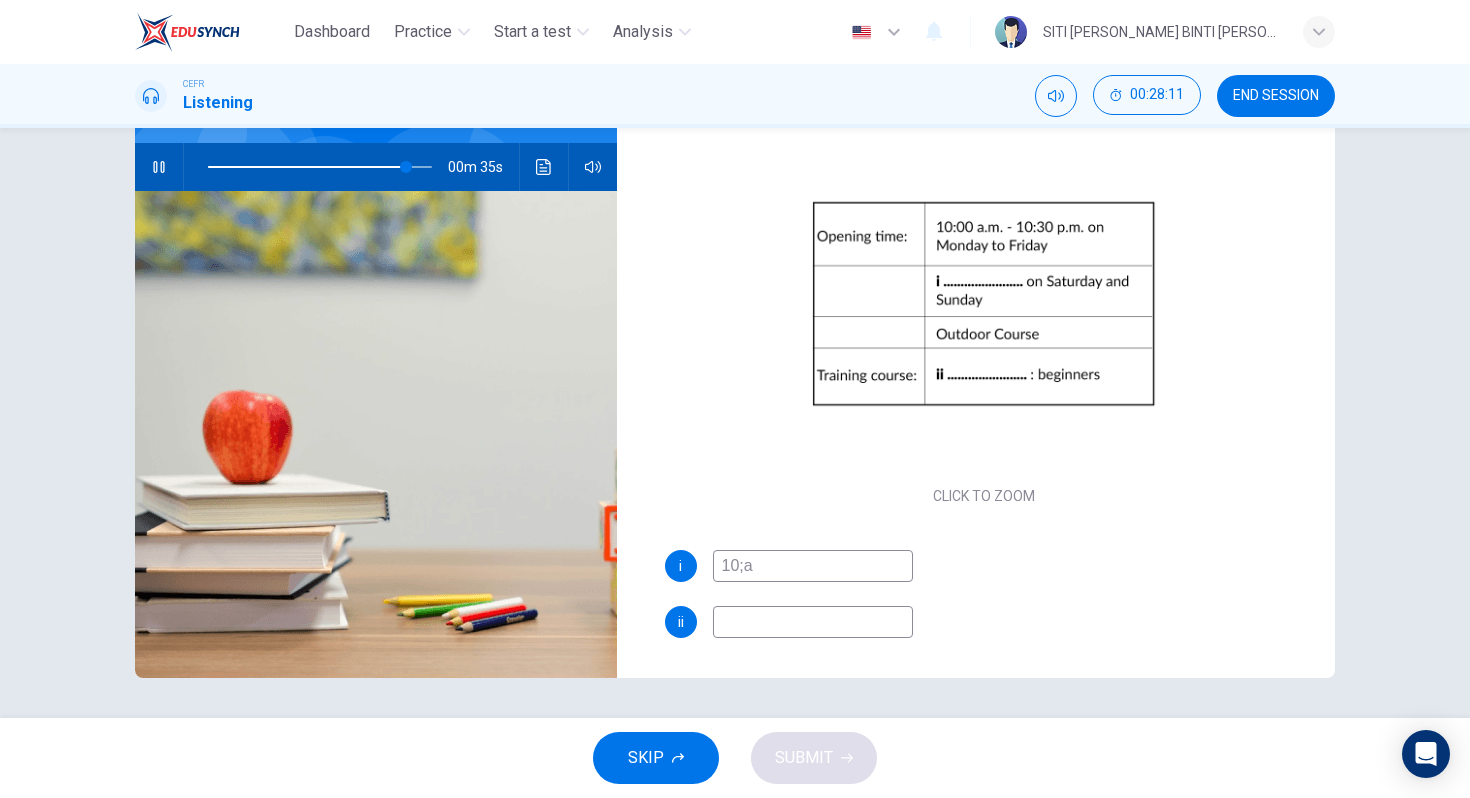 type on "89" 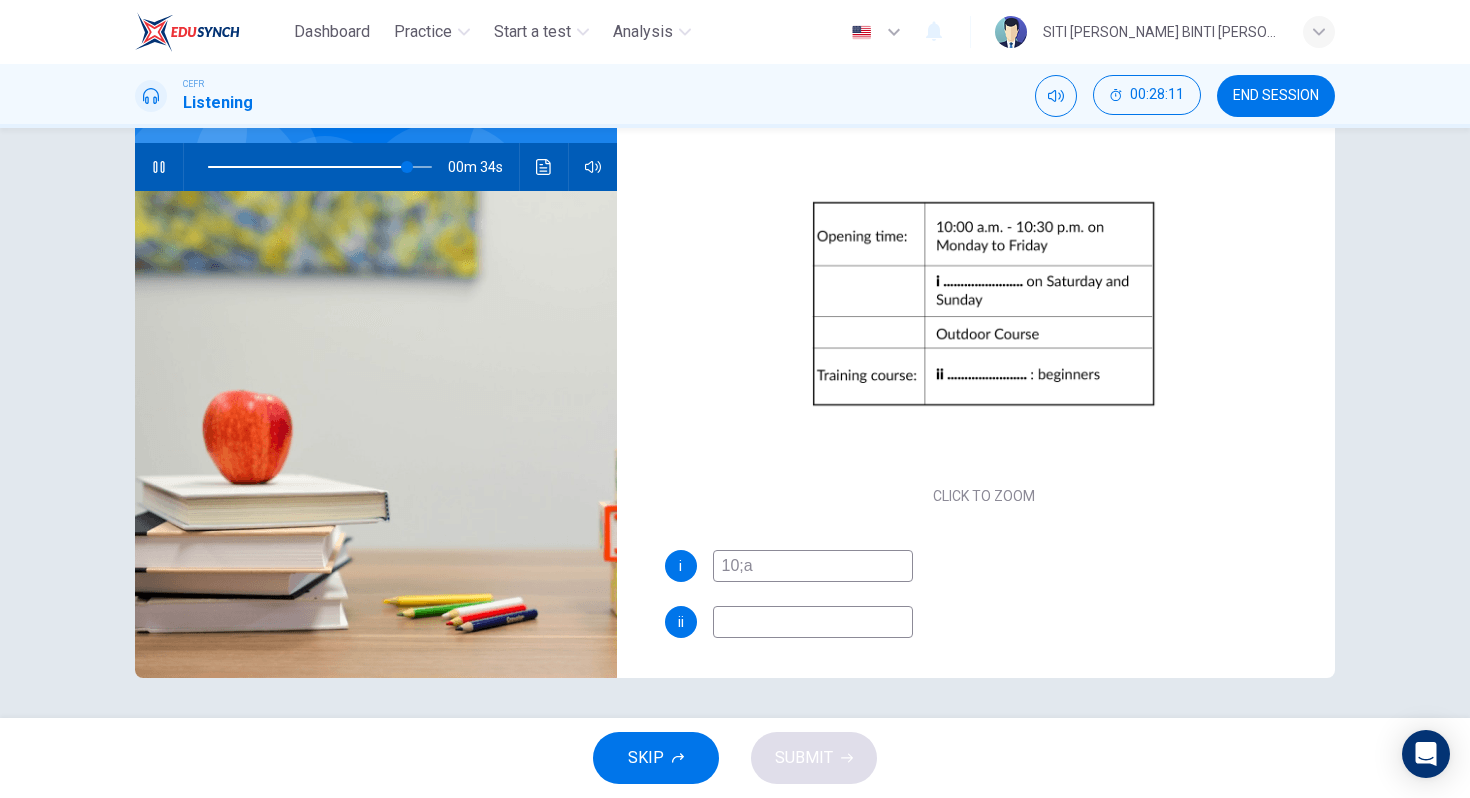 type on "10;" 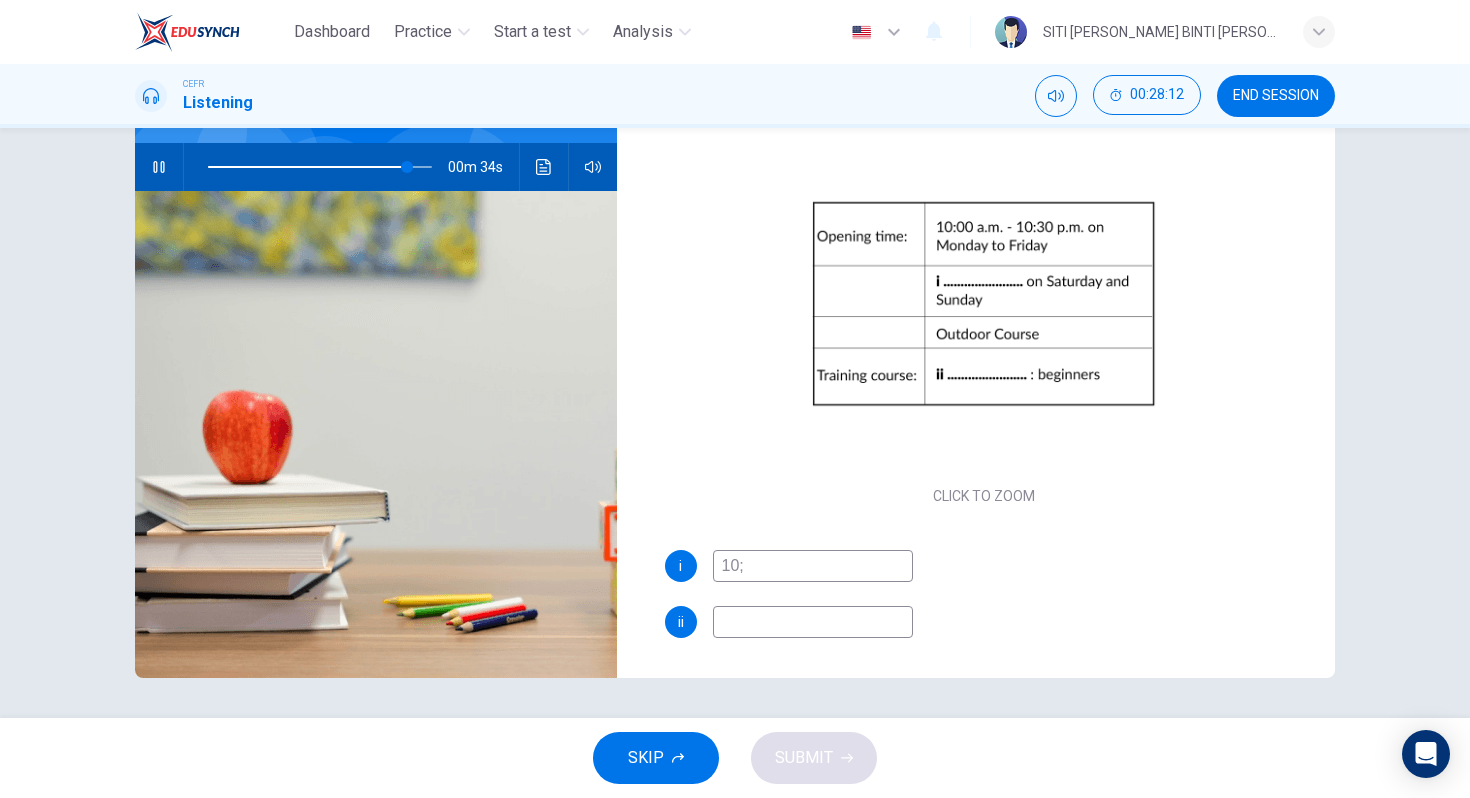 type on "89" 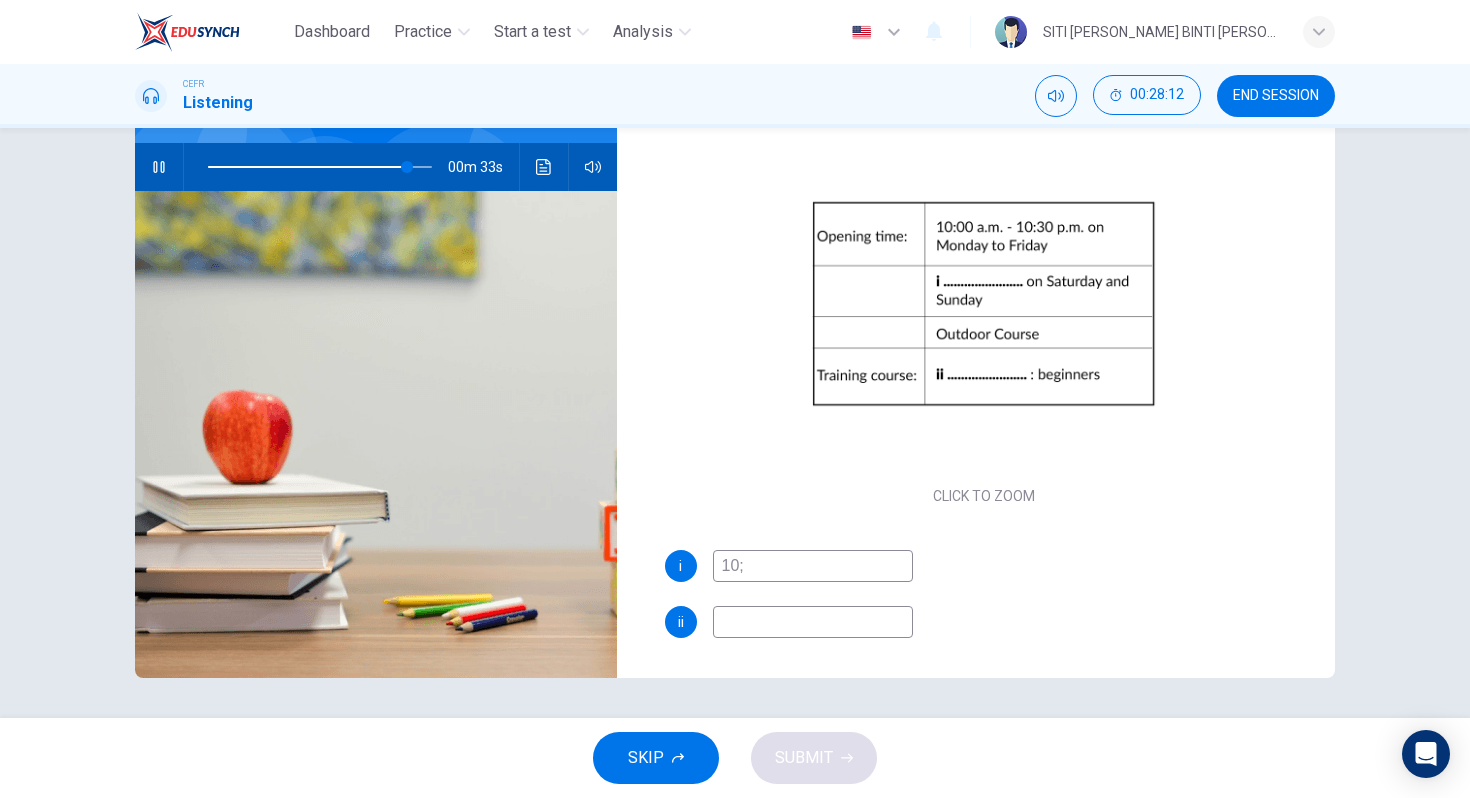 type on "10" 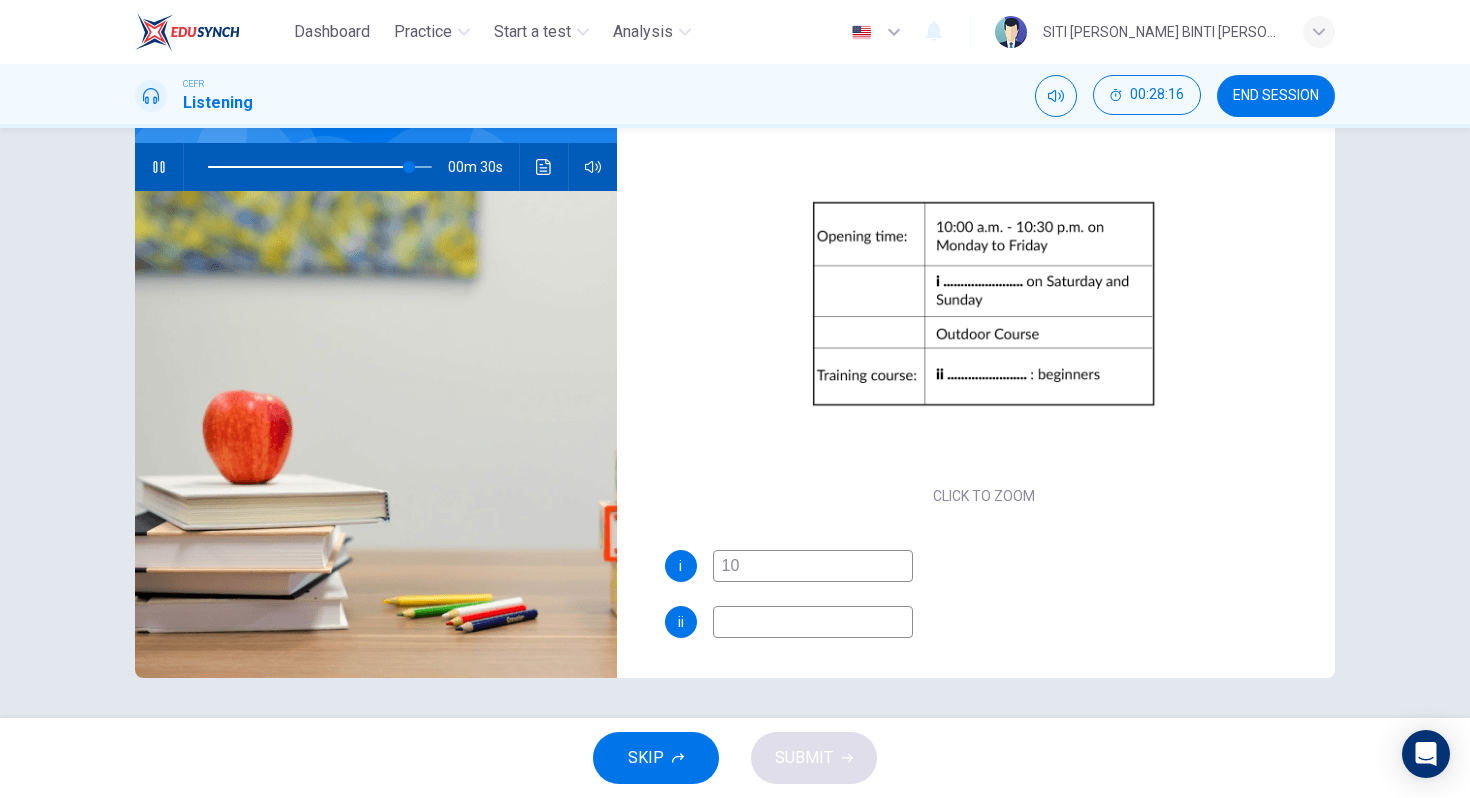 type on "90" 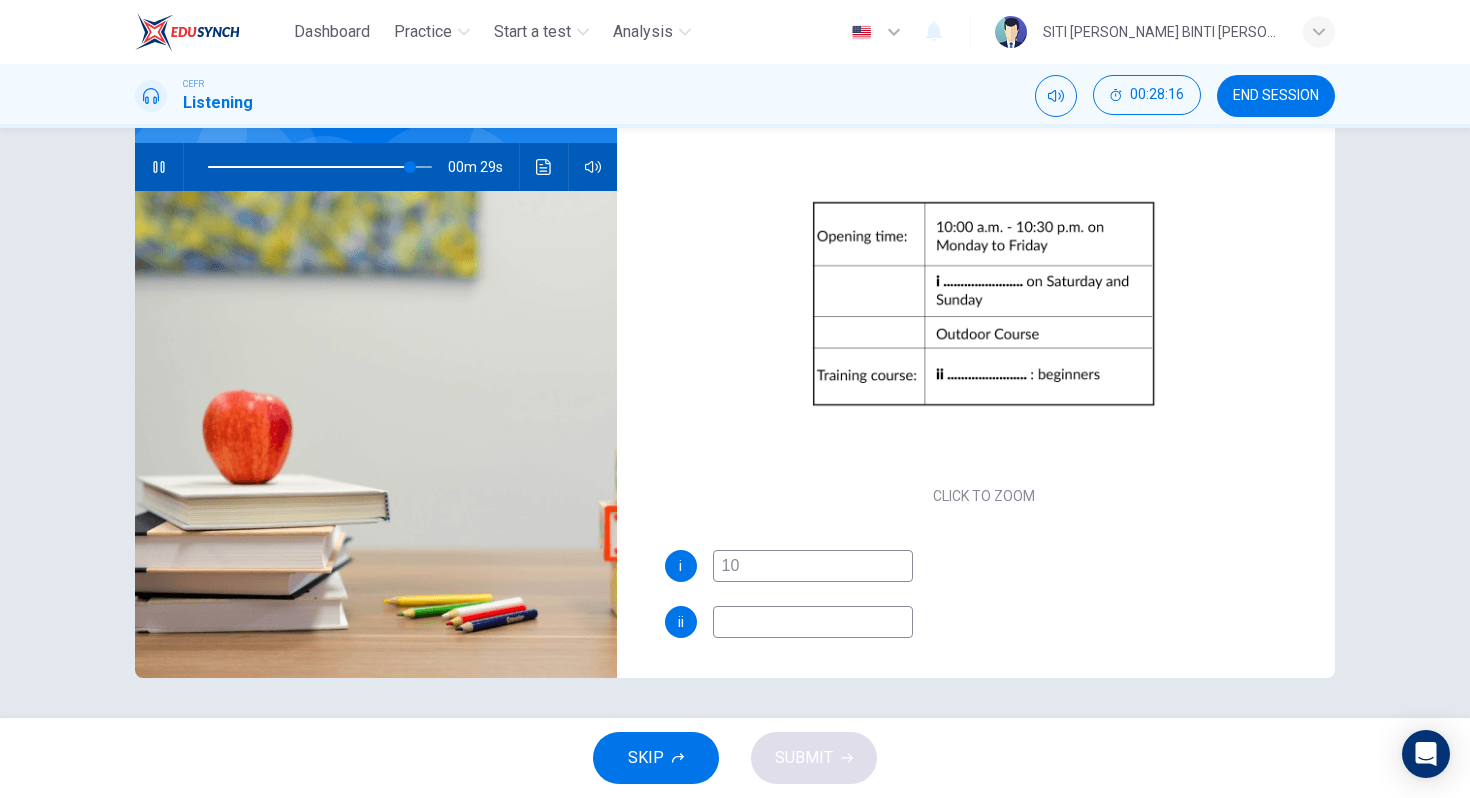 type on "10" 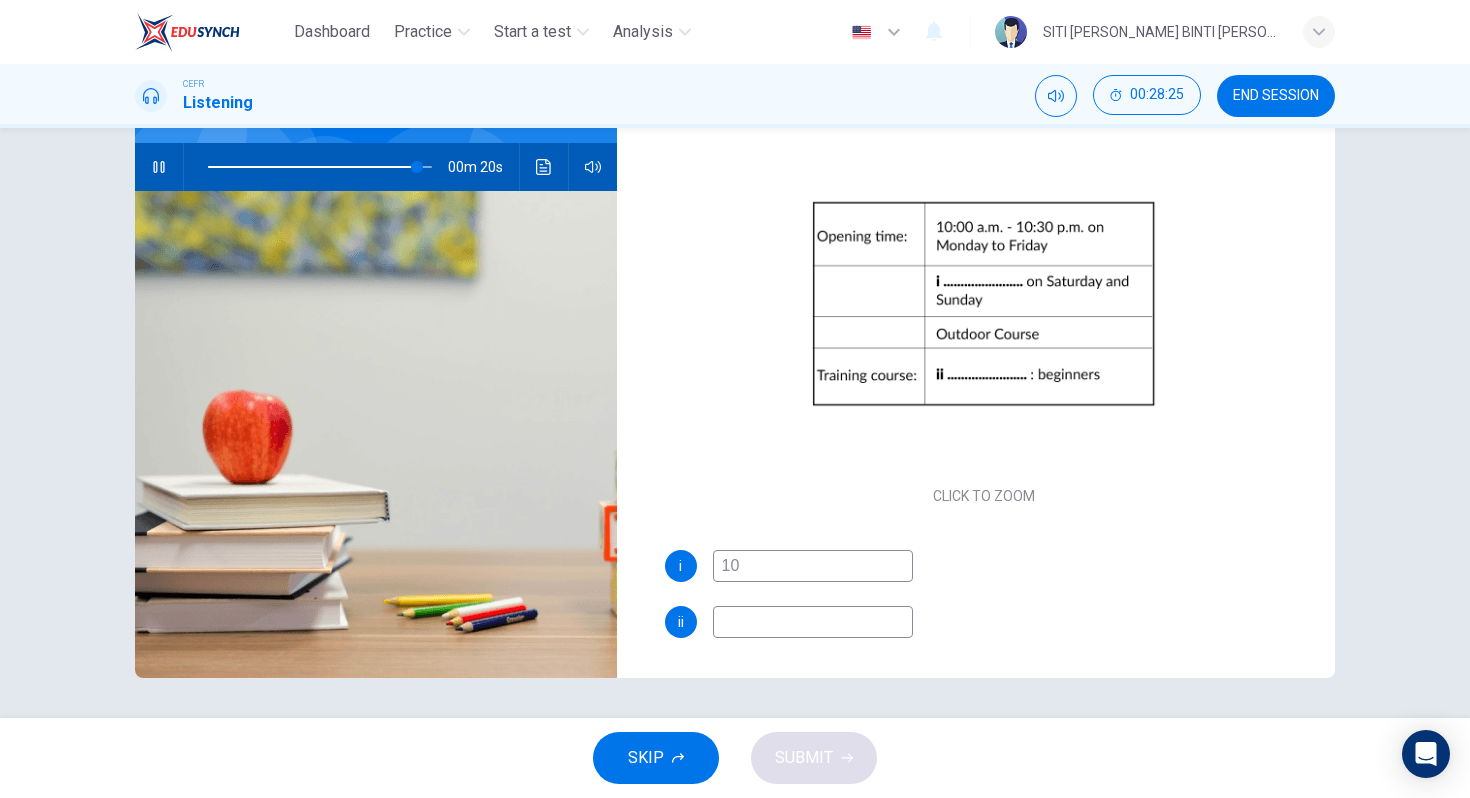 type on "93" 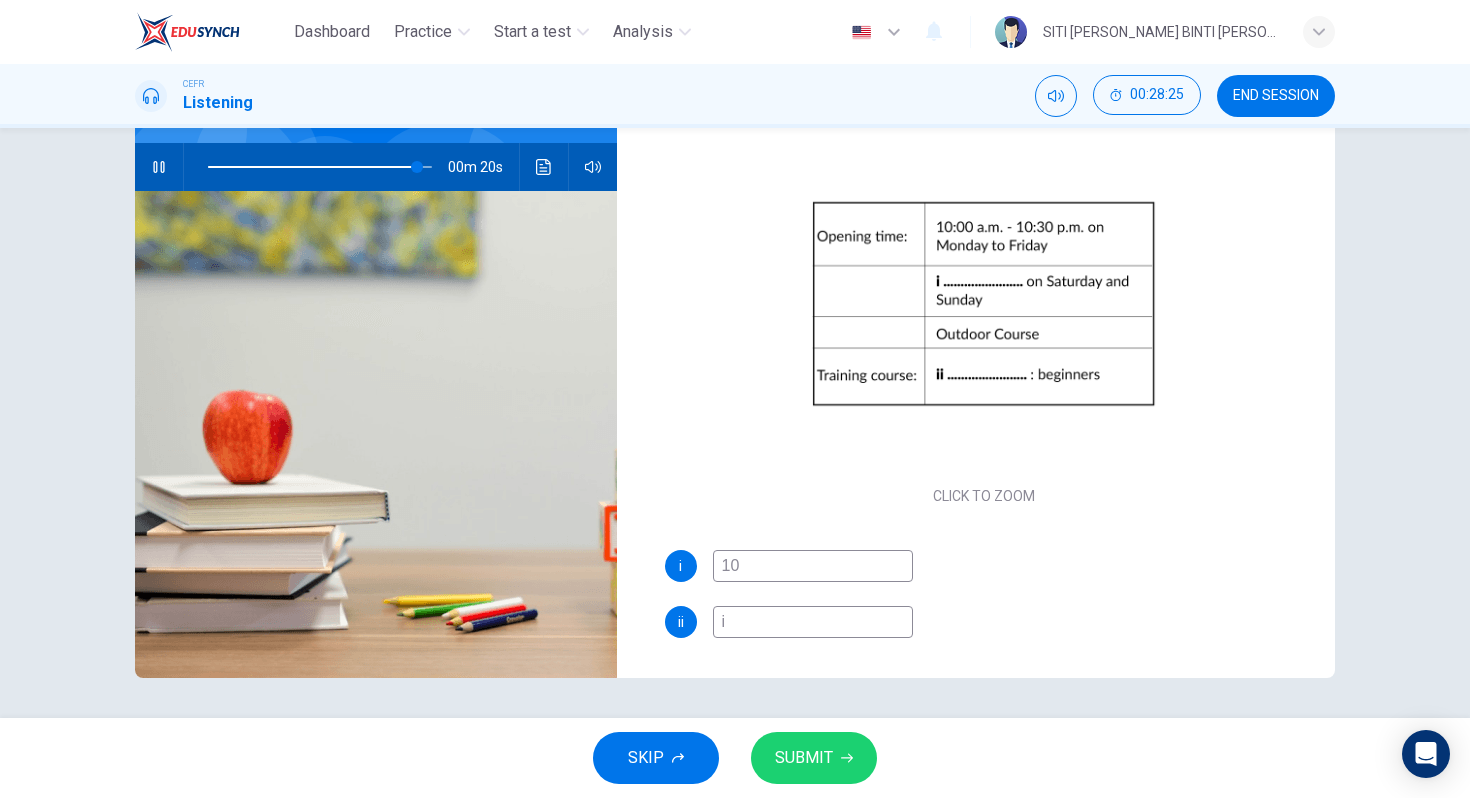 type on "in" 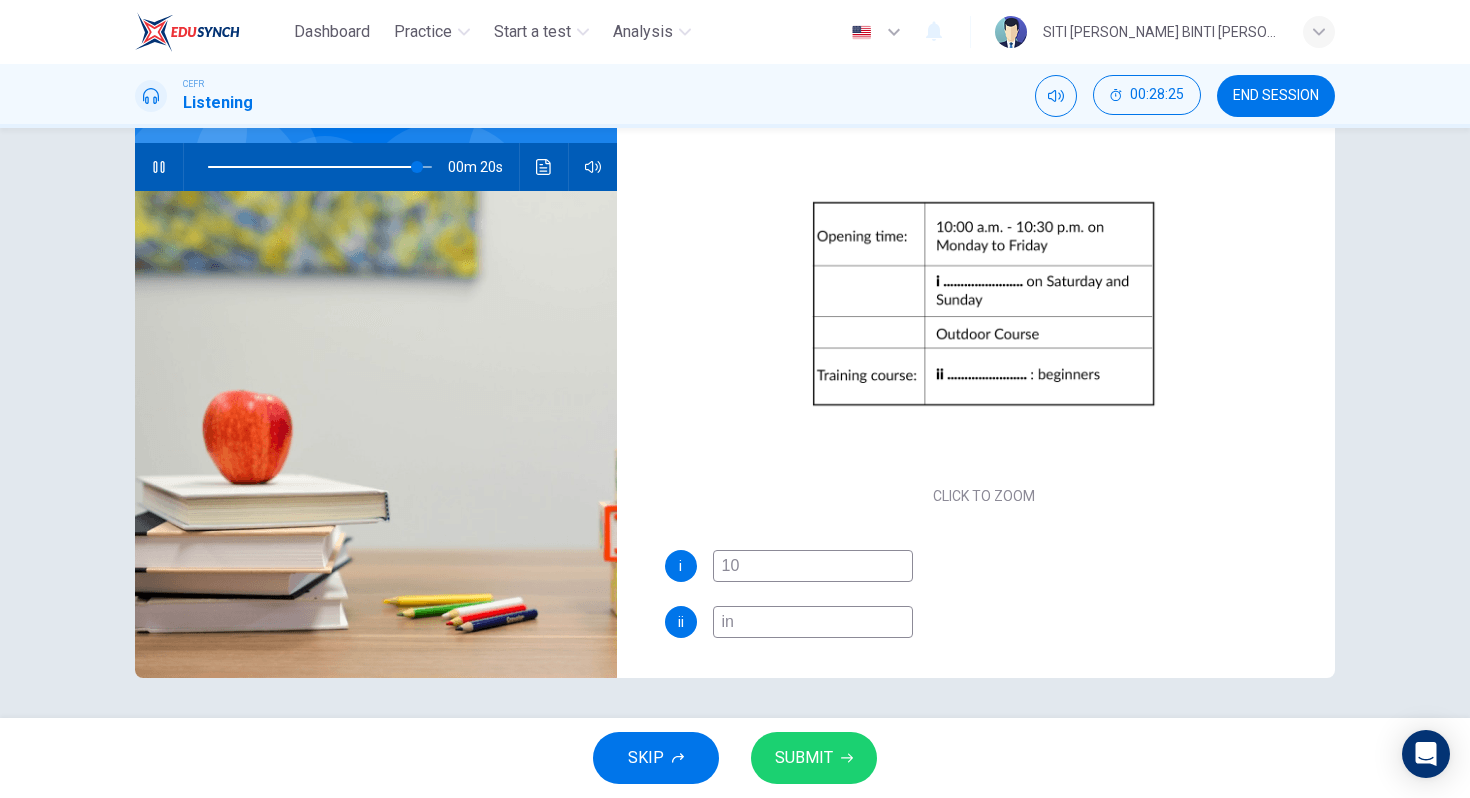 type on "93" 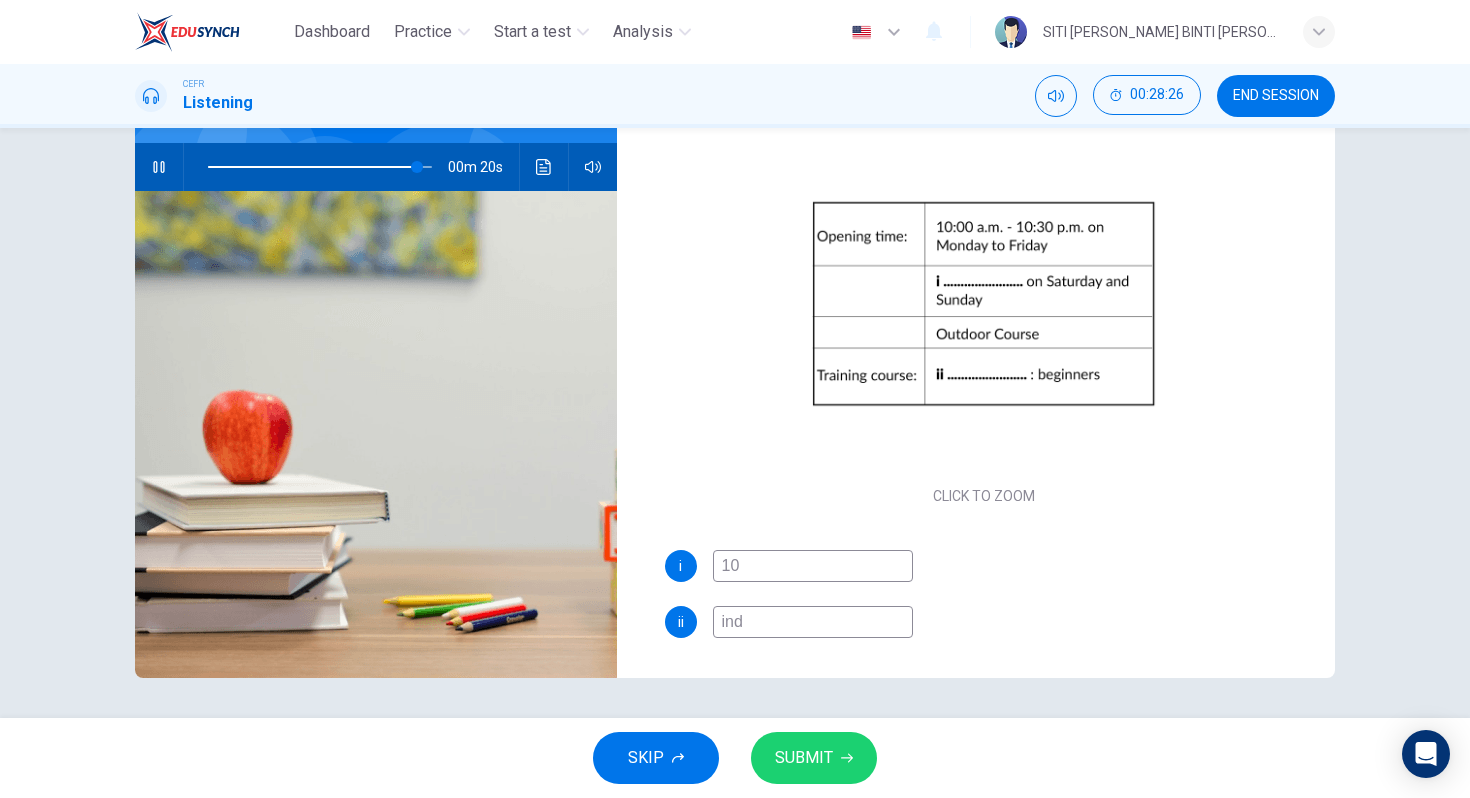 type on "94" 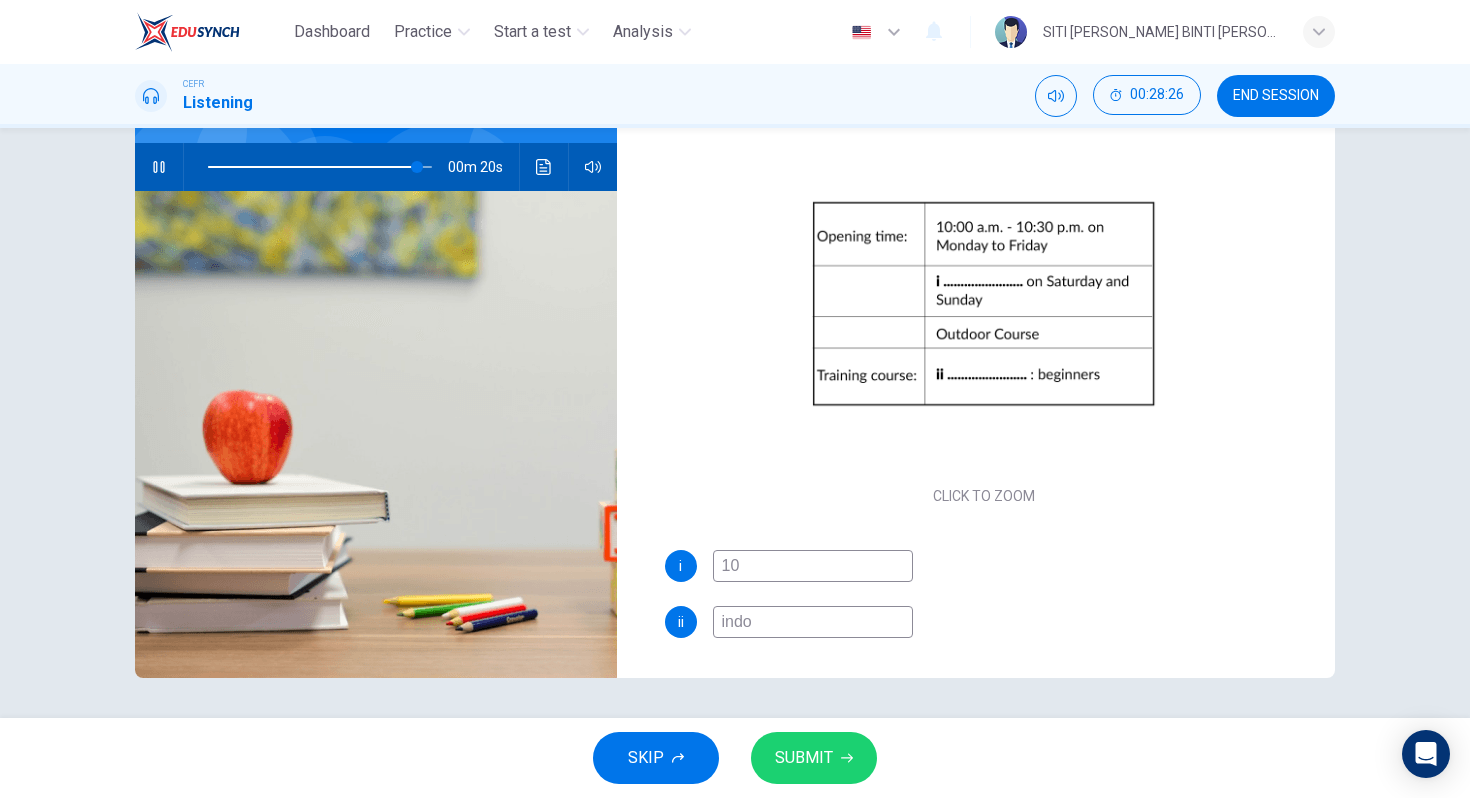 type on "94" 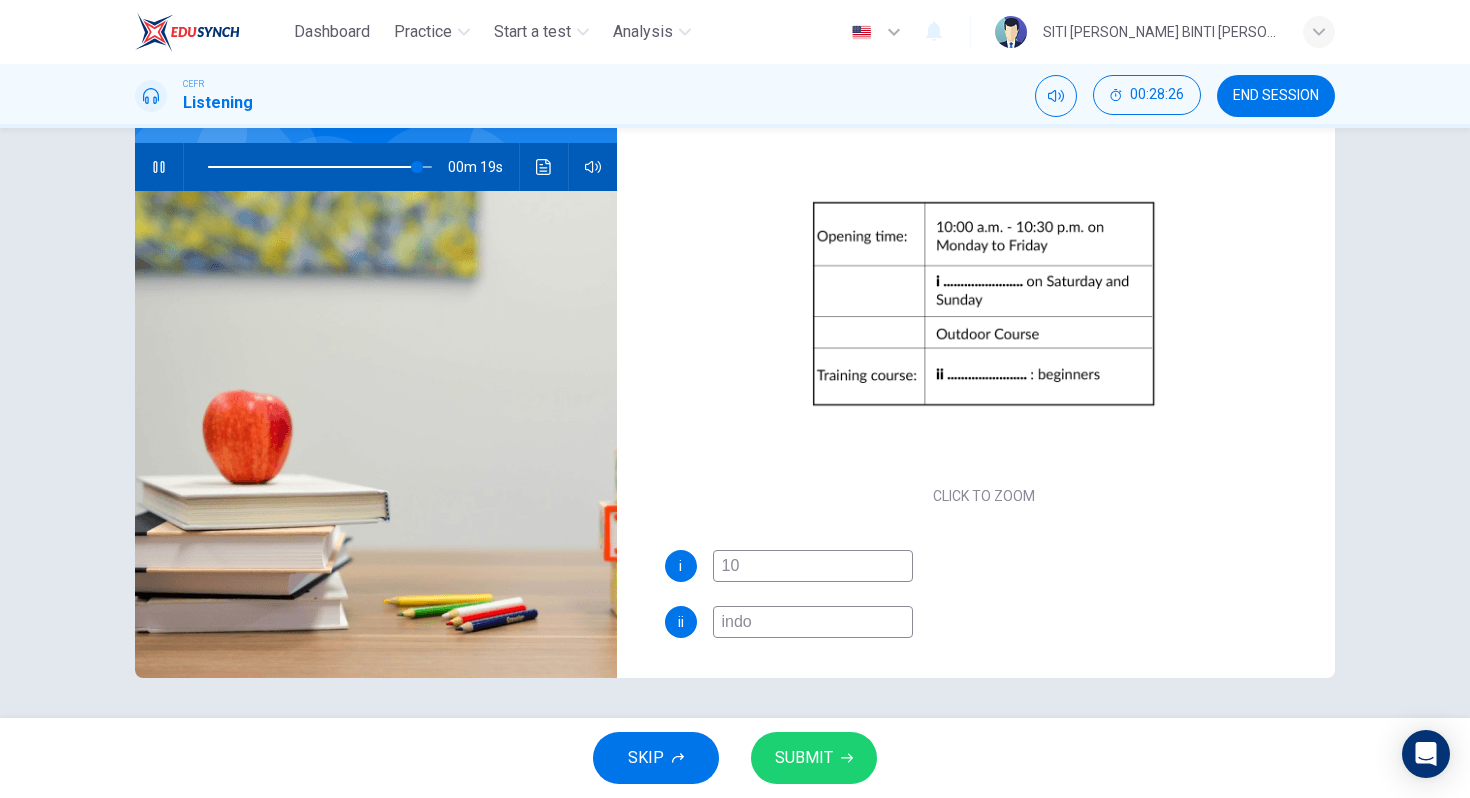 type on "indoo" 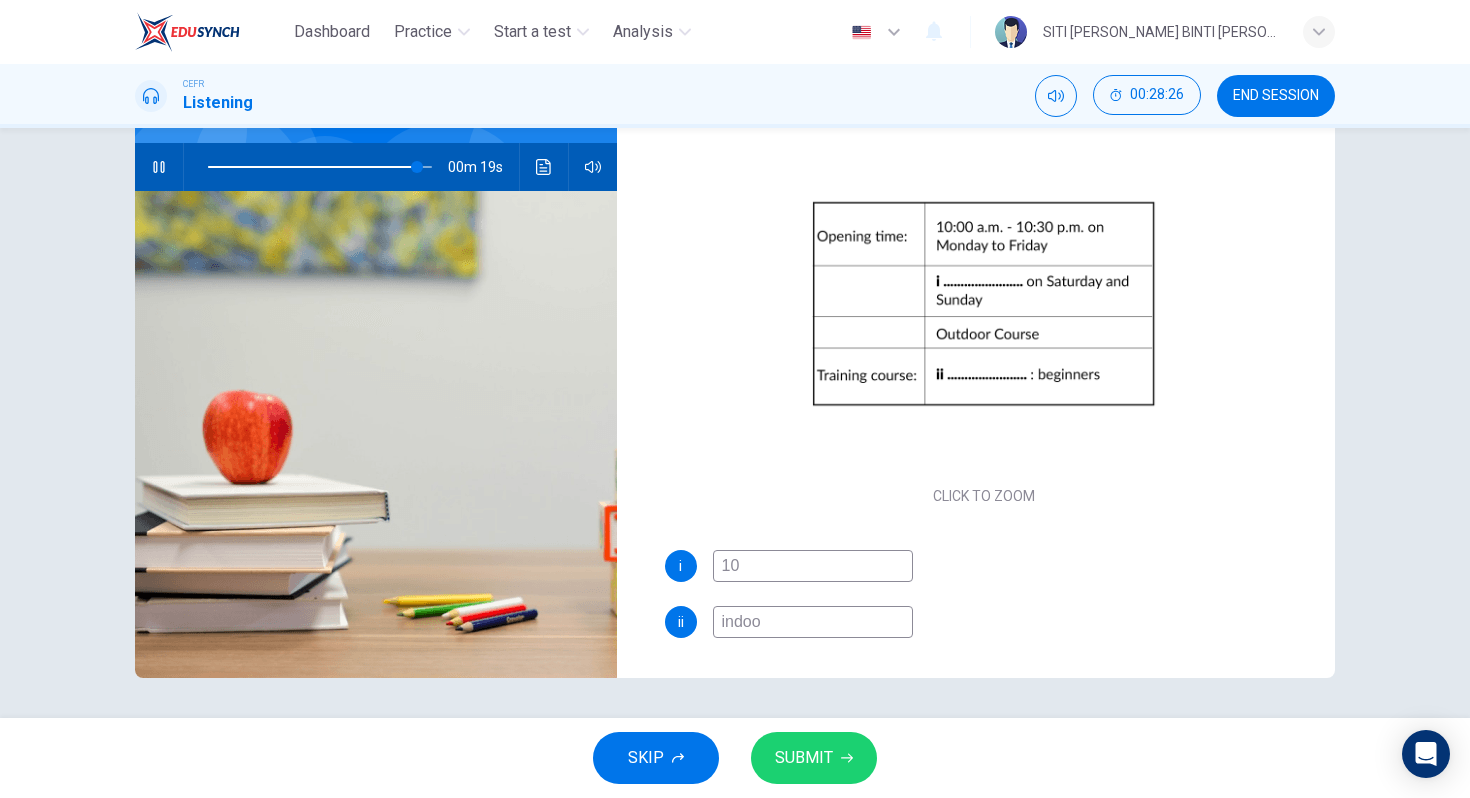 type on "94" 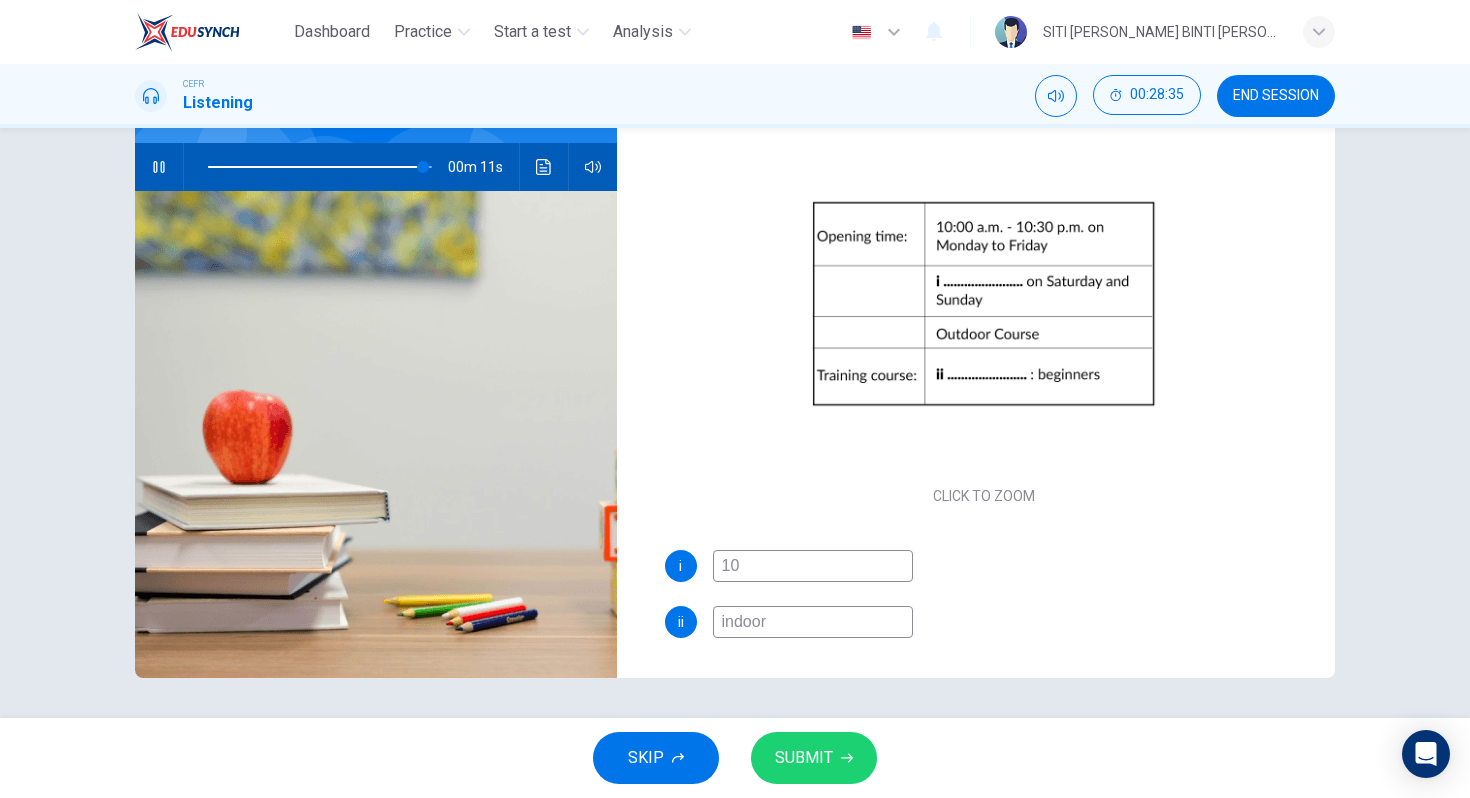 type on "97" 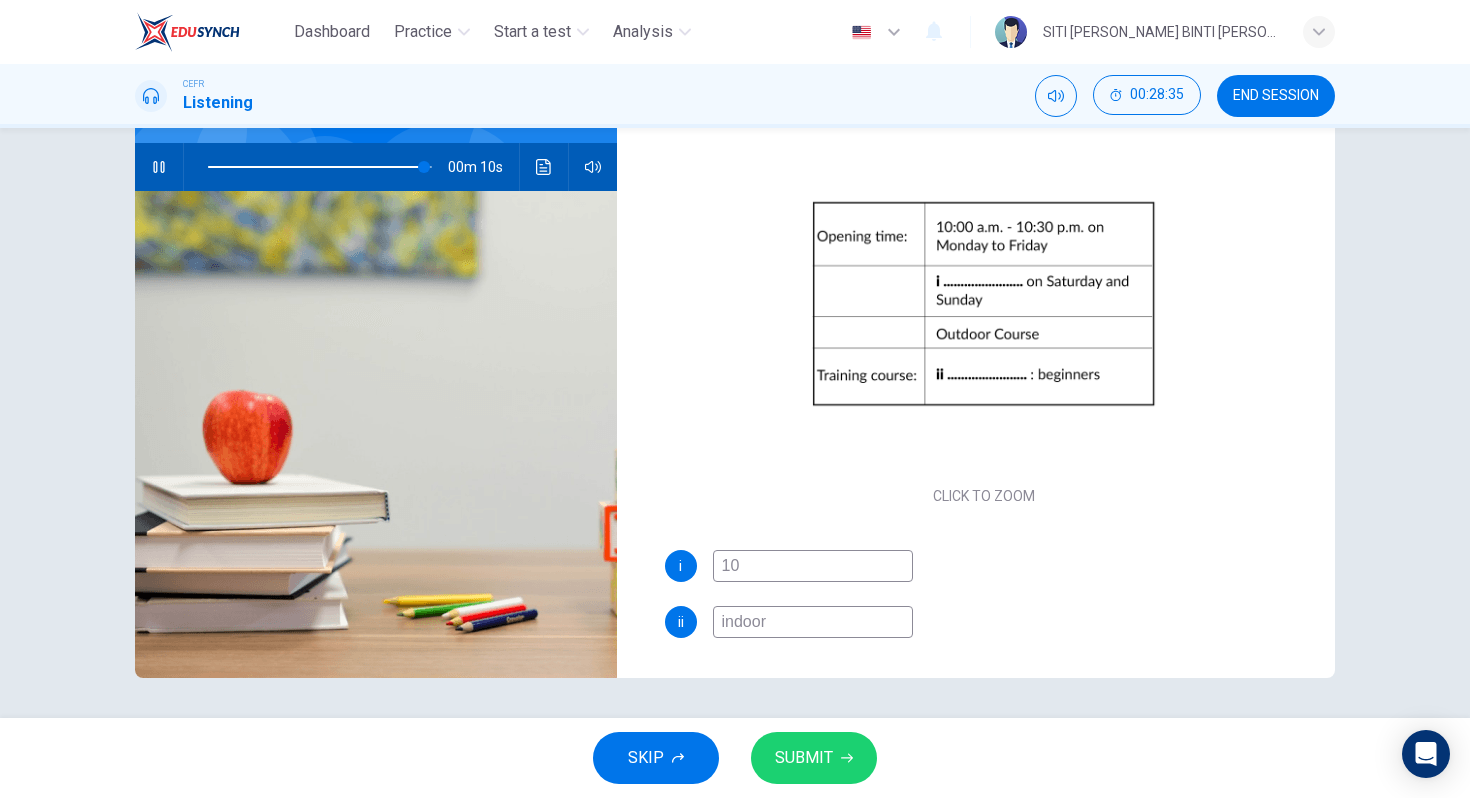 type on "indoor" 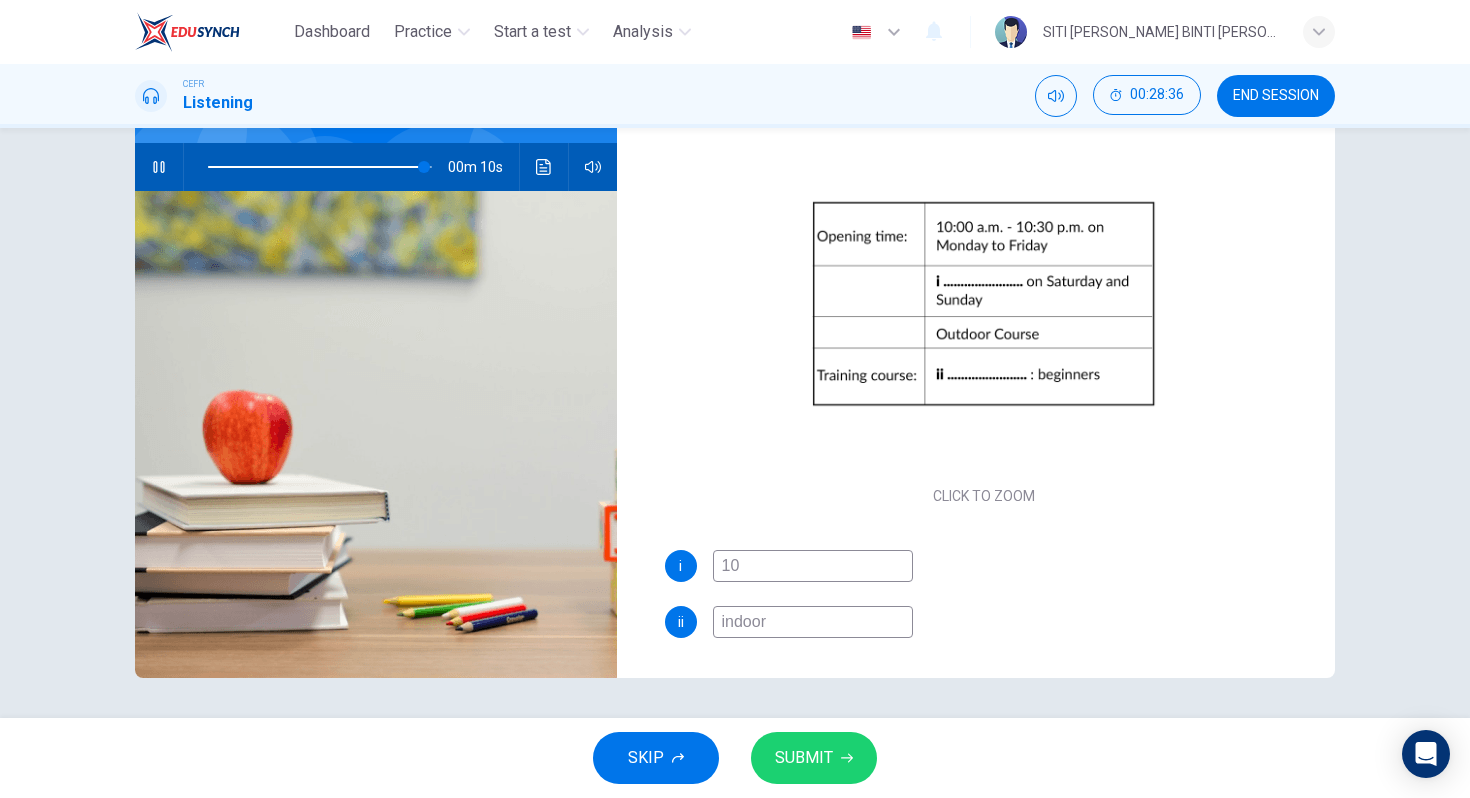 click on "10" at bounding box center (813, 566) 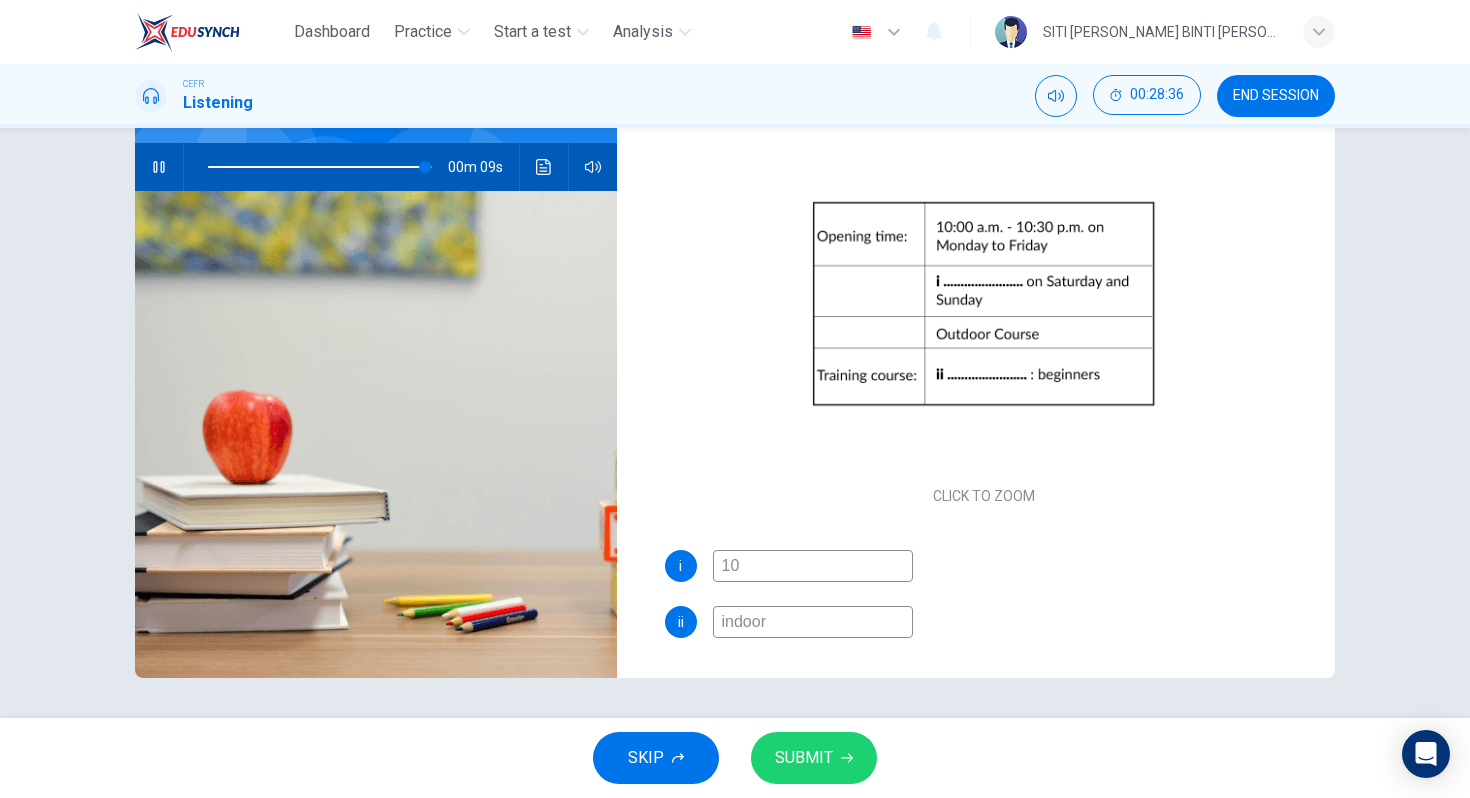 click on "10" at bounding box center (813, 566) 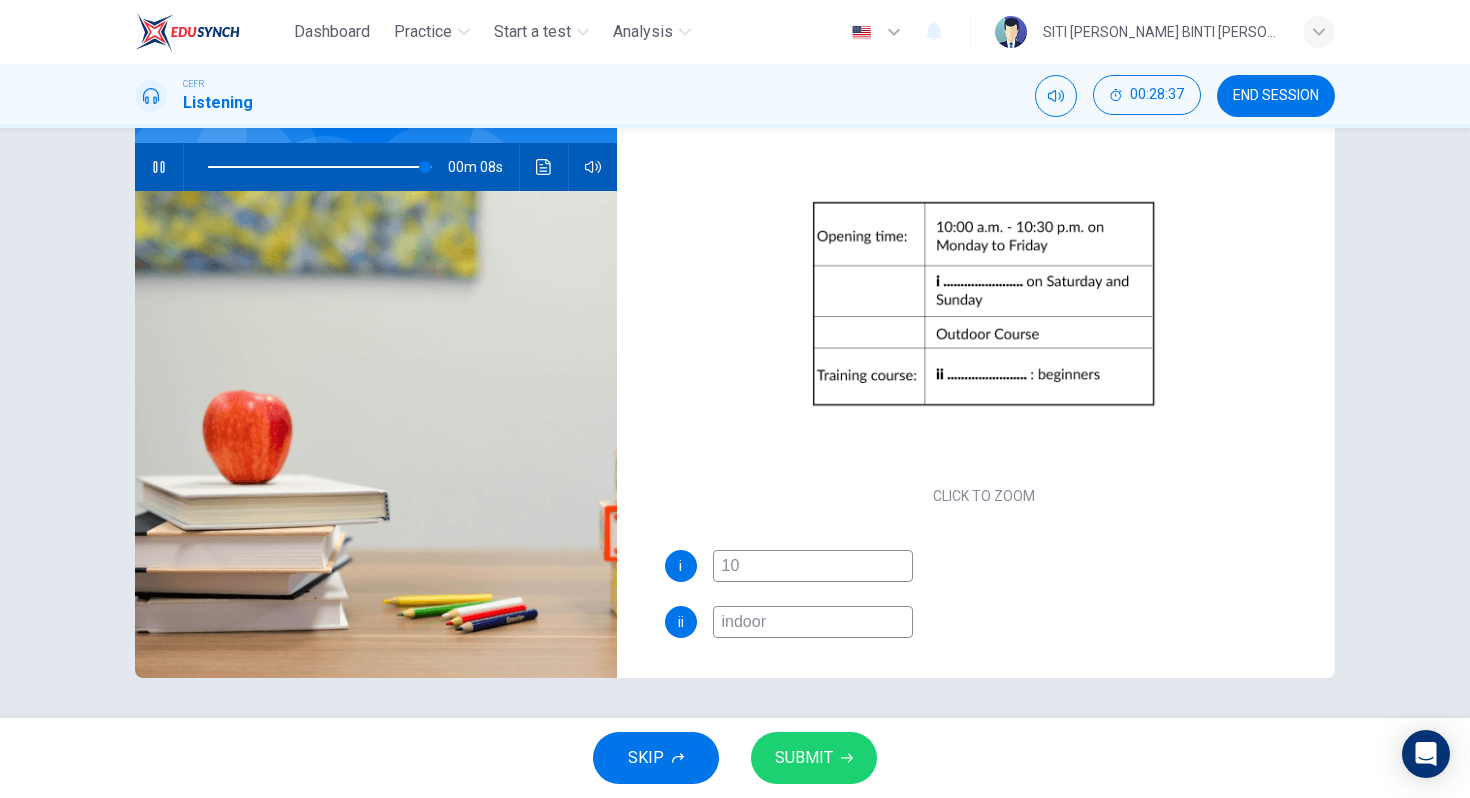 type on "97" 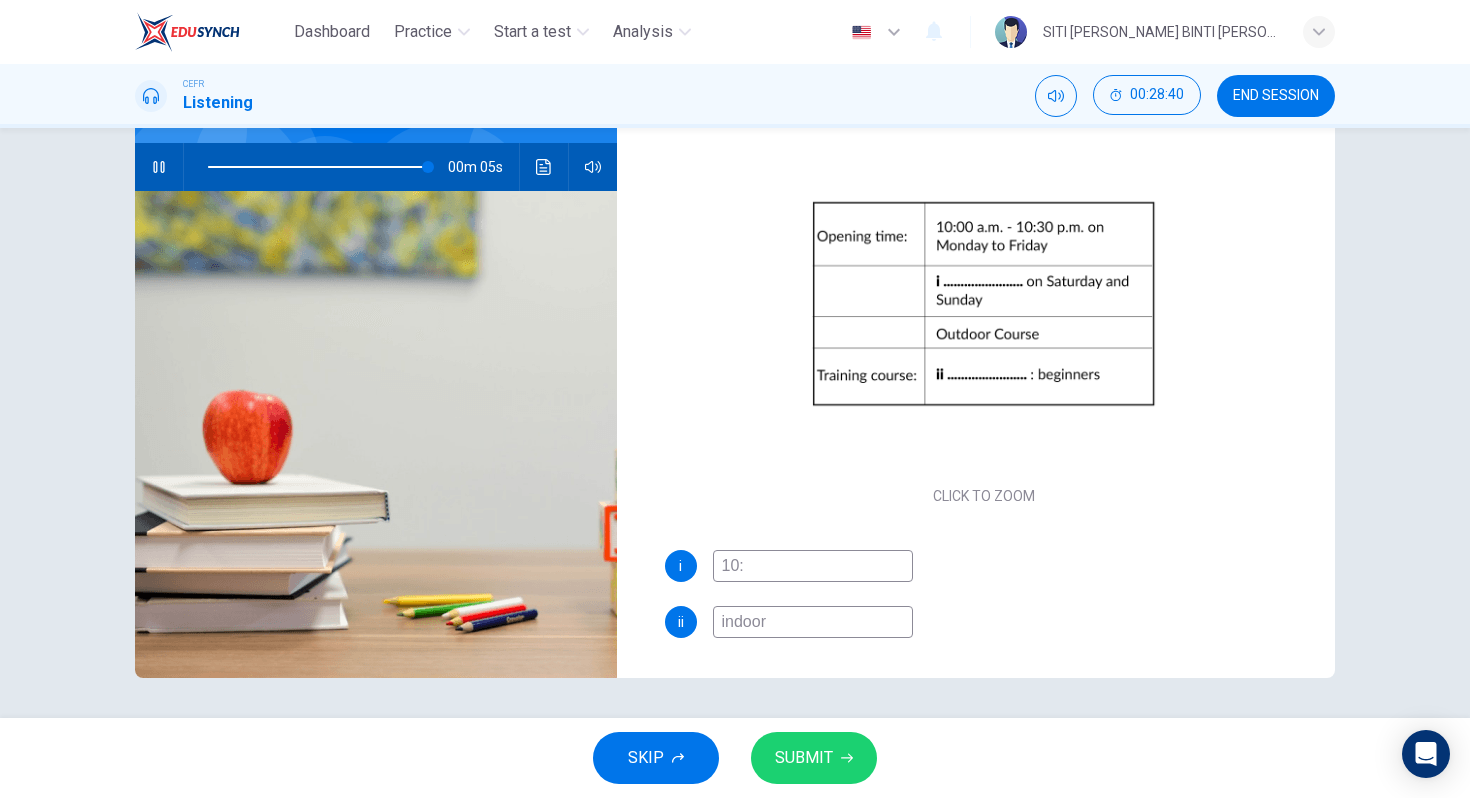 type on "98" 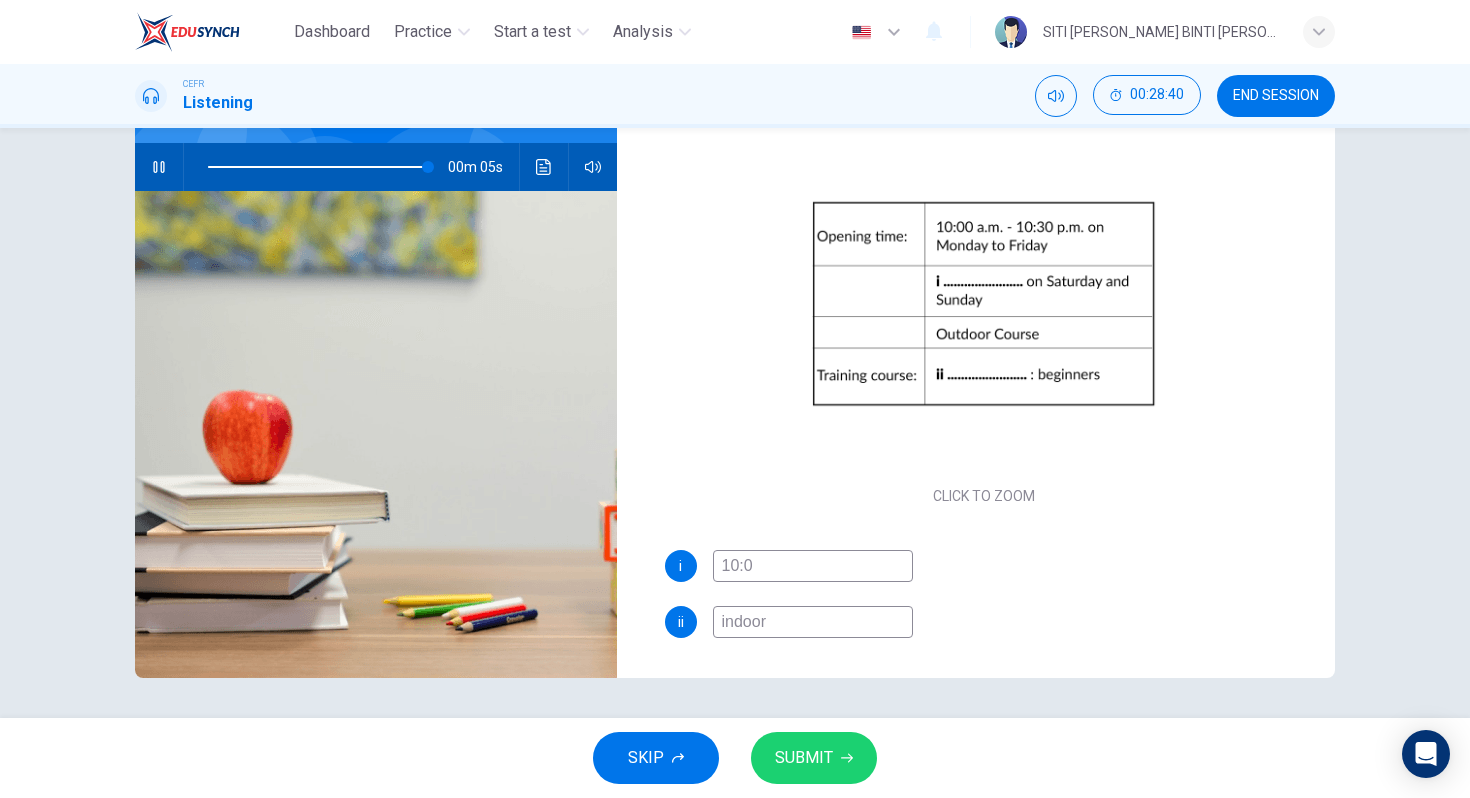 type on "10:00" 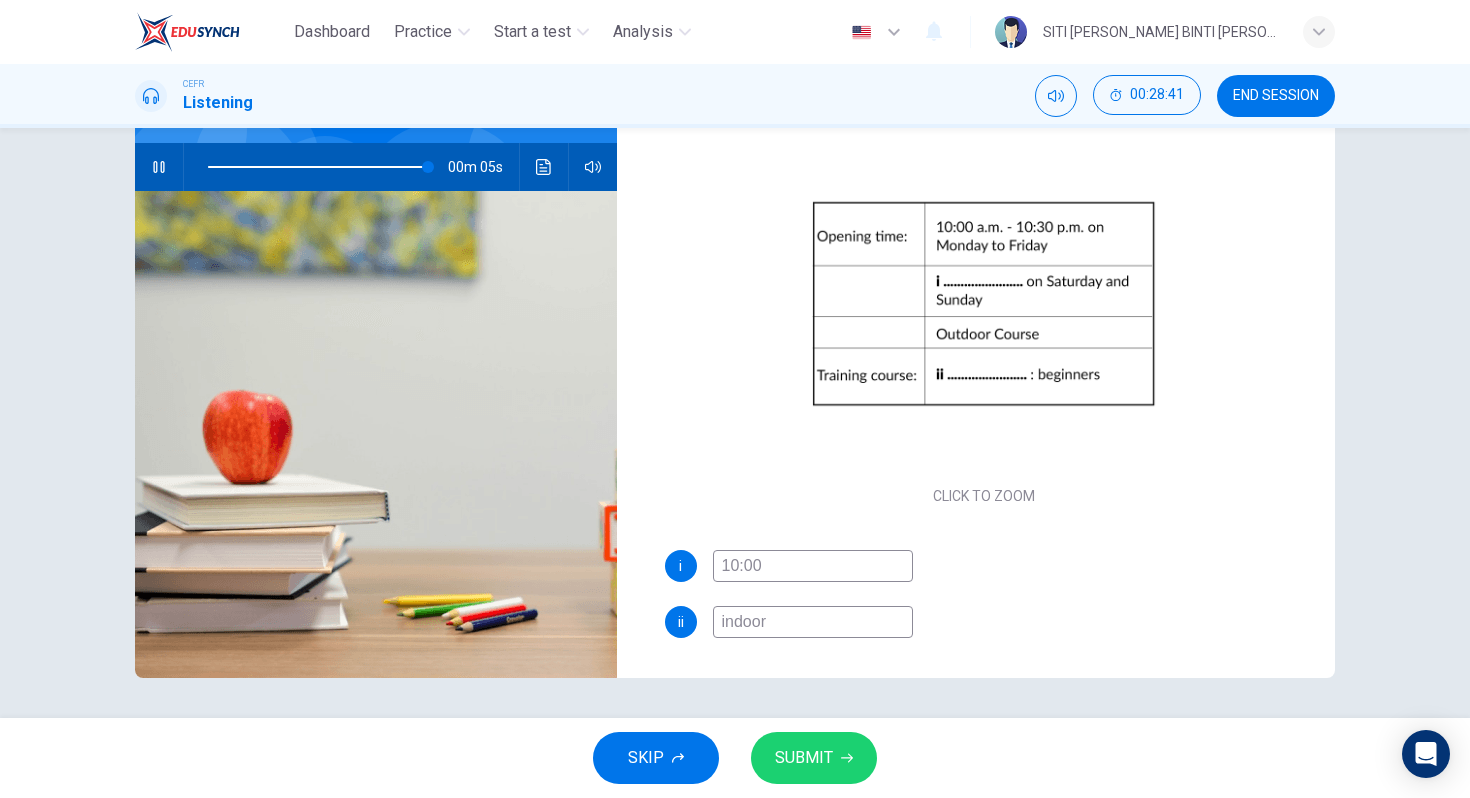 type on "99" 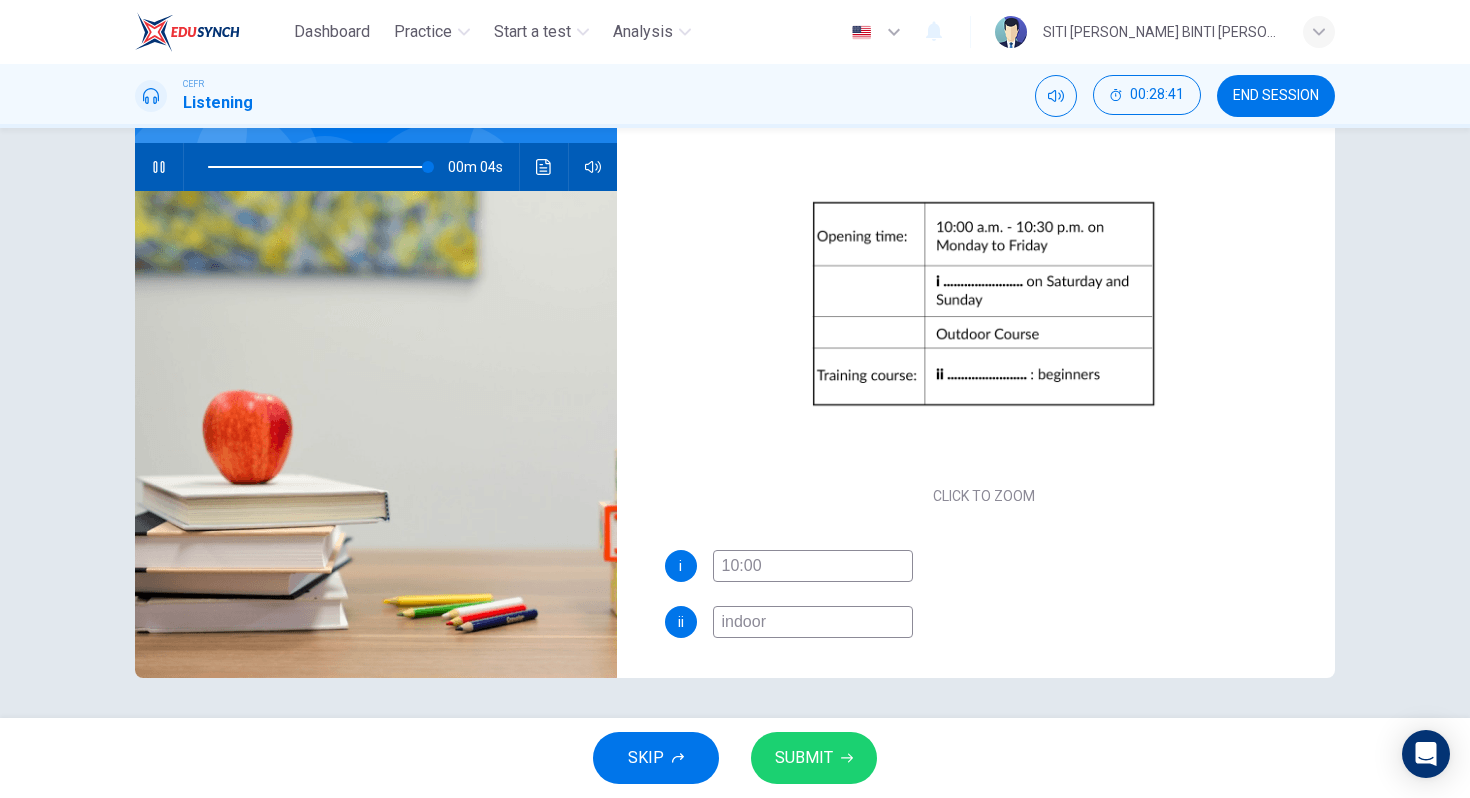 type on "10:00" 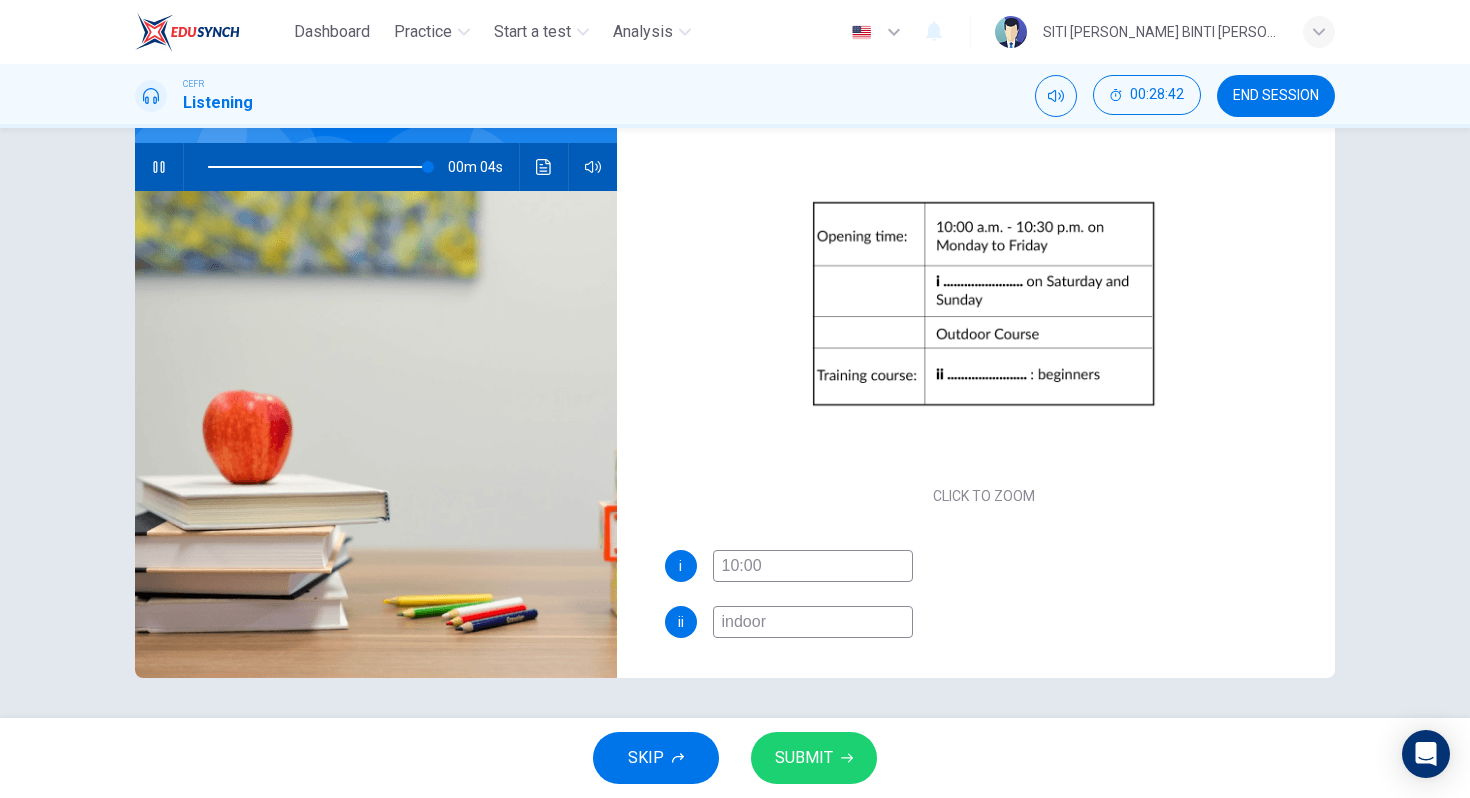 type on "99" 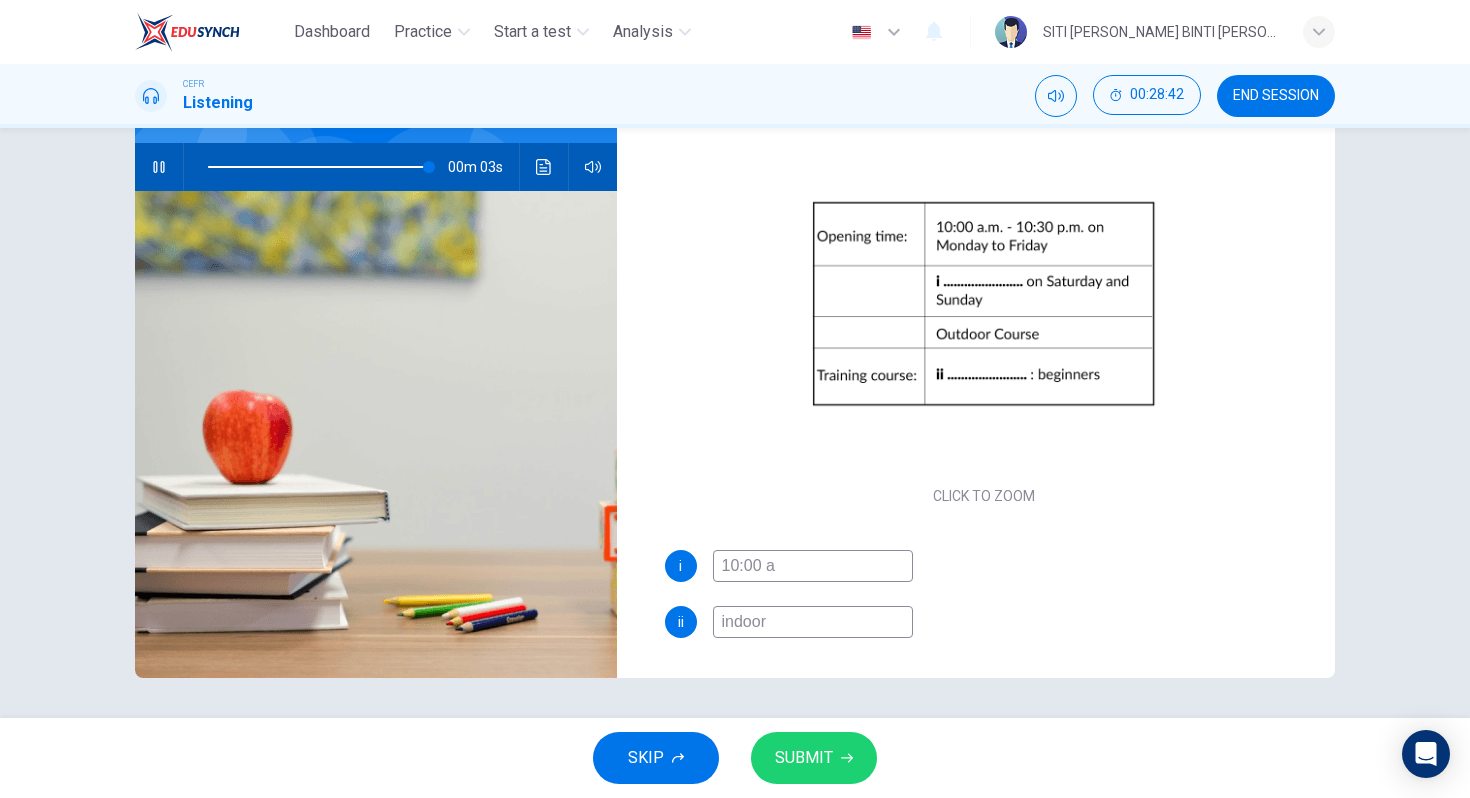 type on "10:00 a." 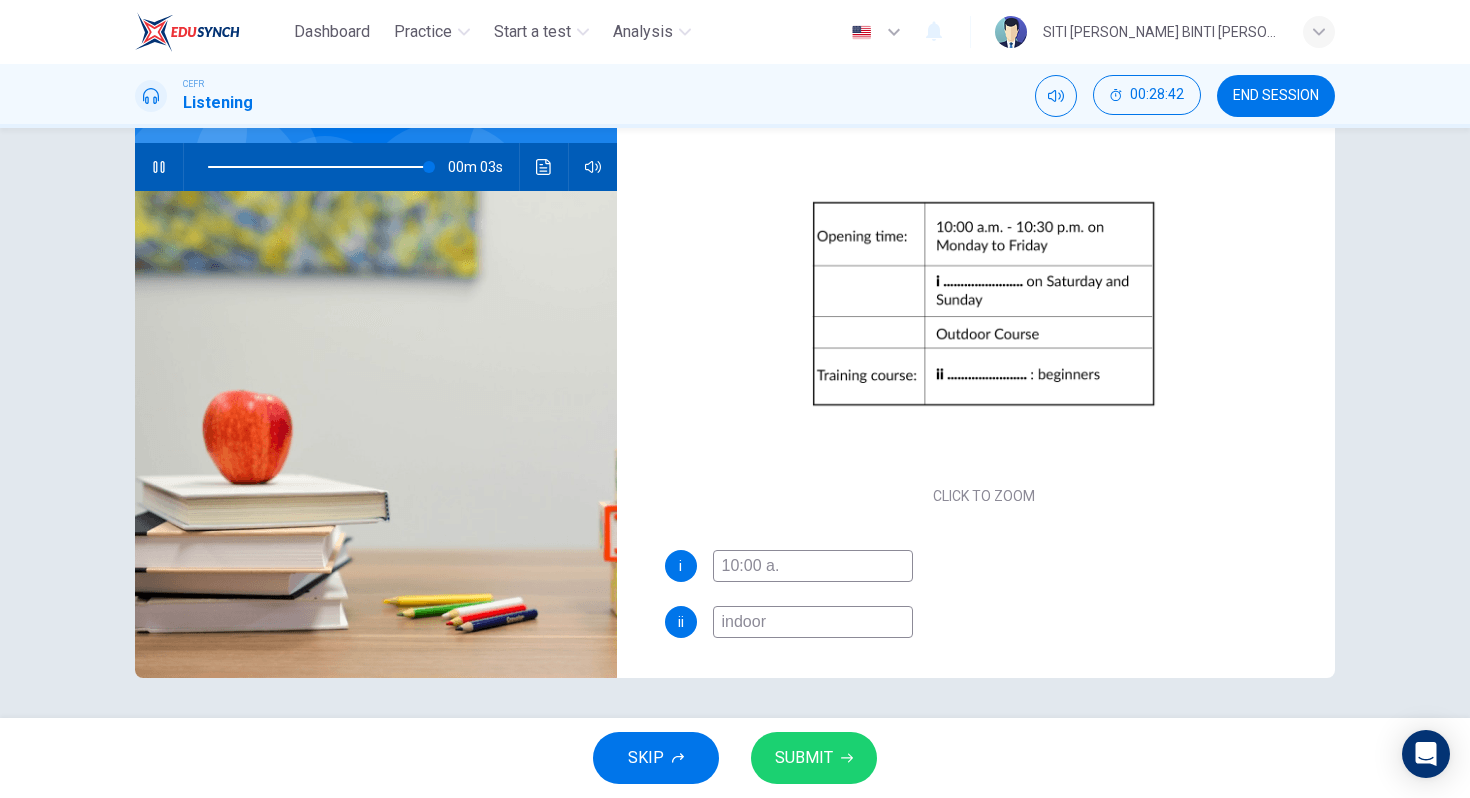 type on "99" 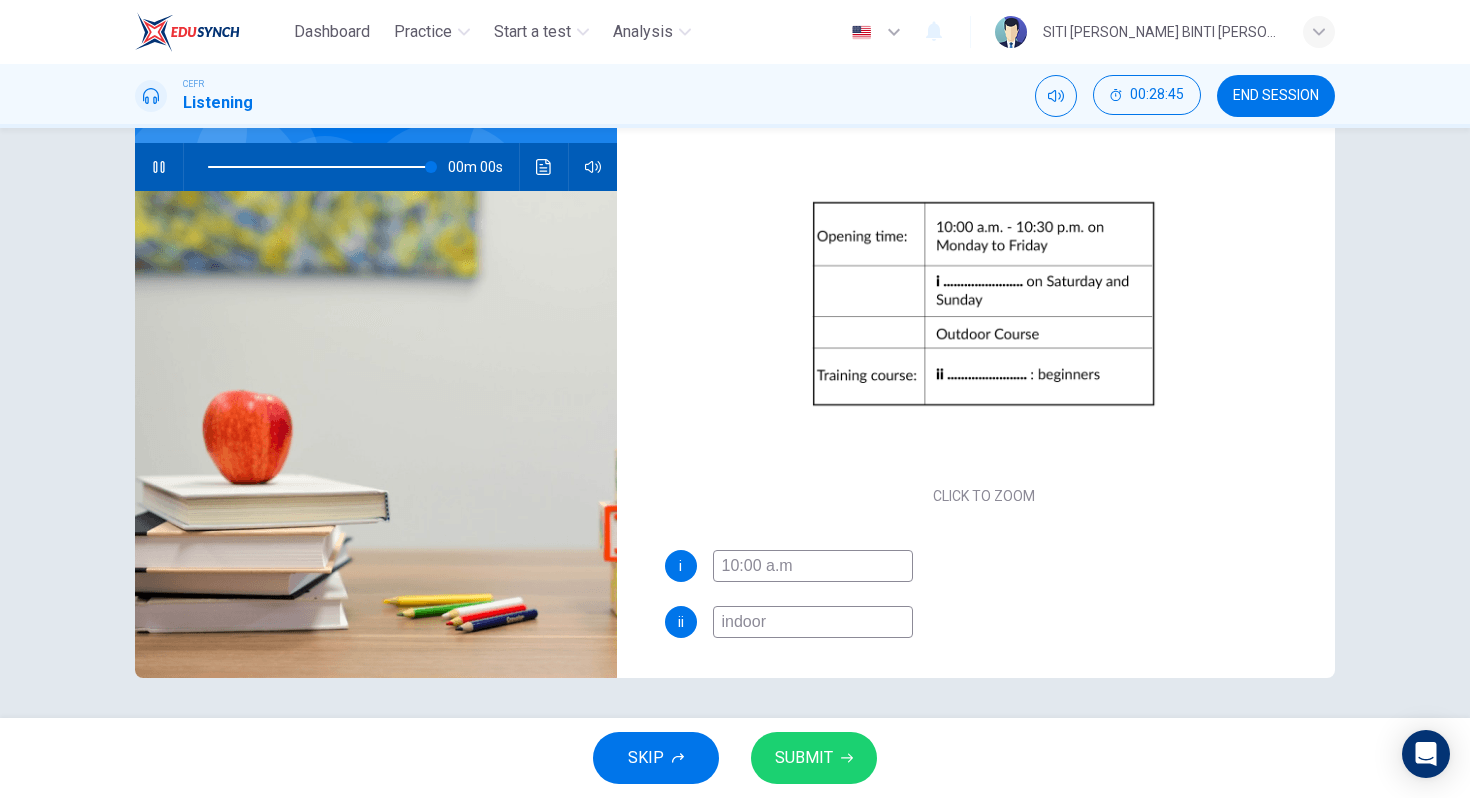 type on "0" 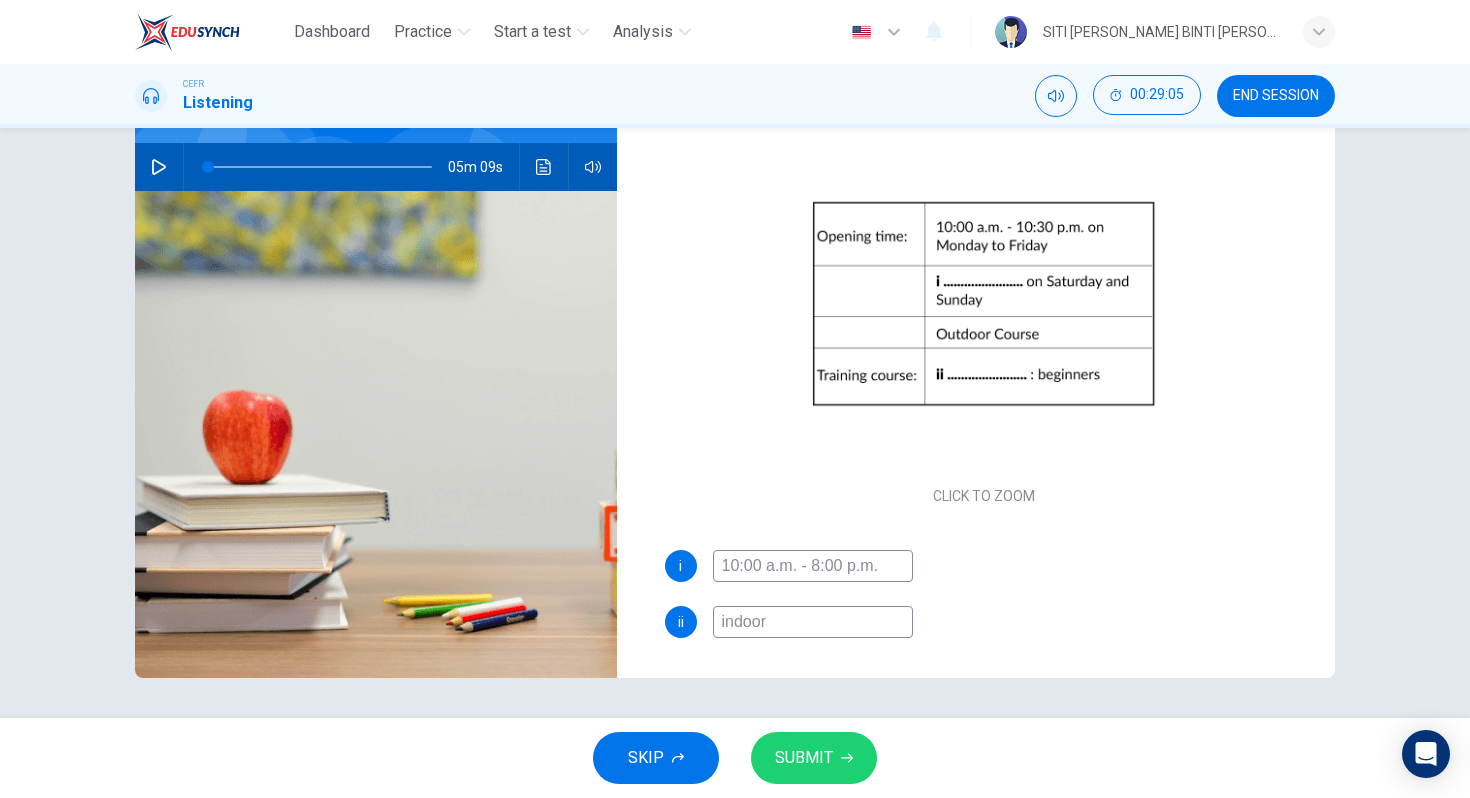 type on "10:00 a.m. - 8:00 p.m." 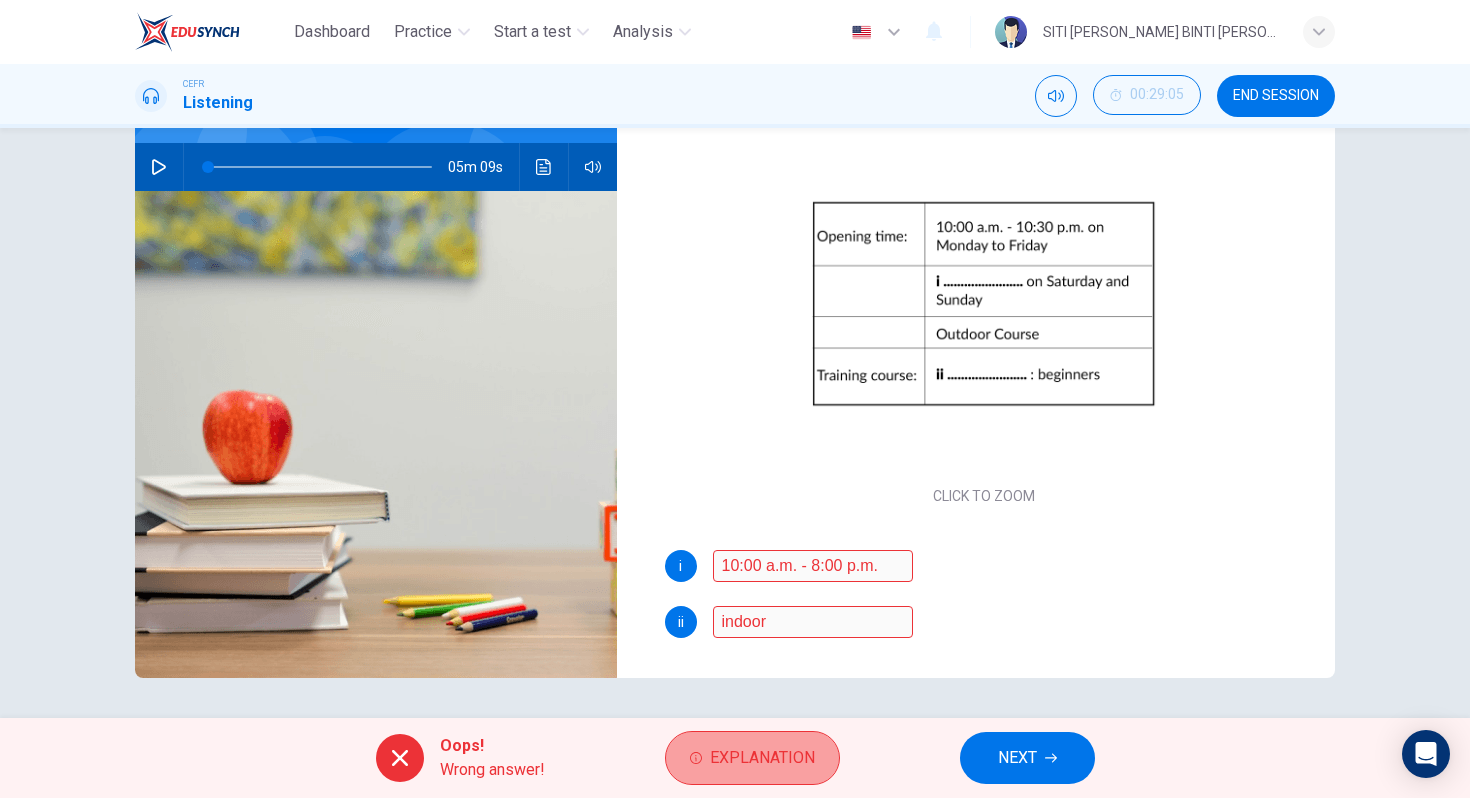 click on "Explanation" at bounding box center (762, 758) 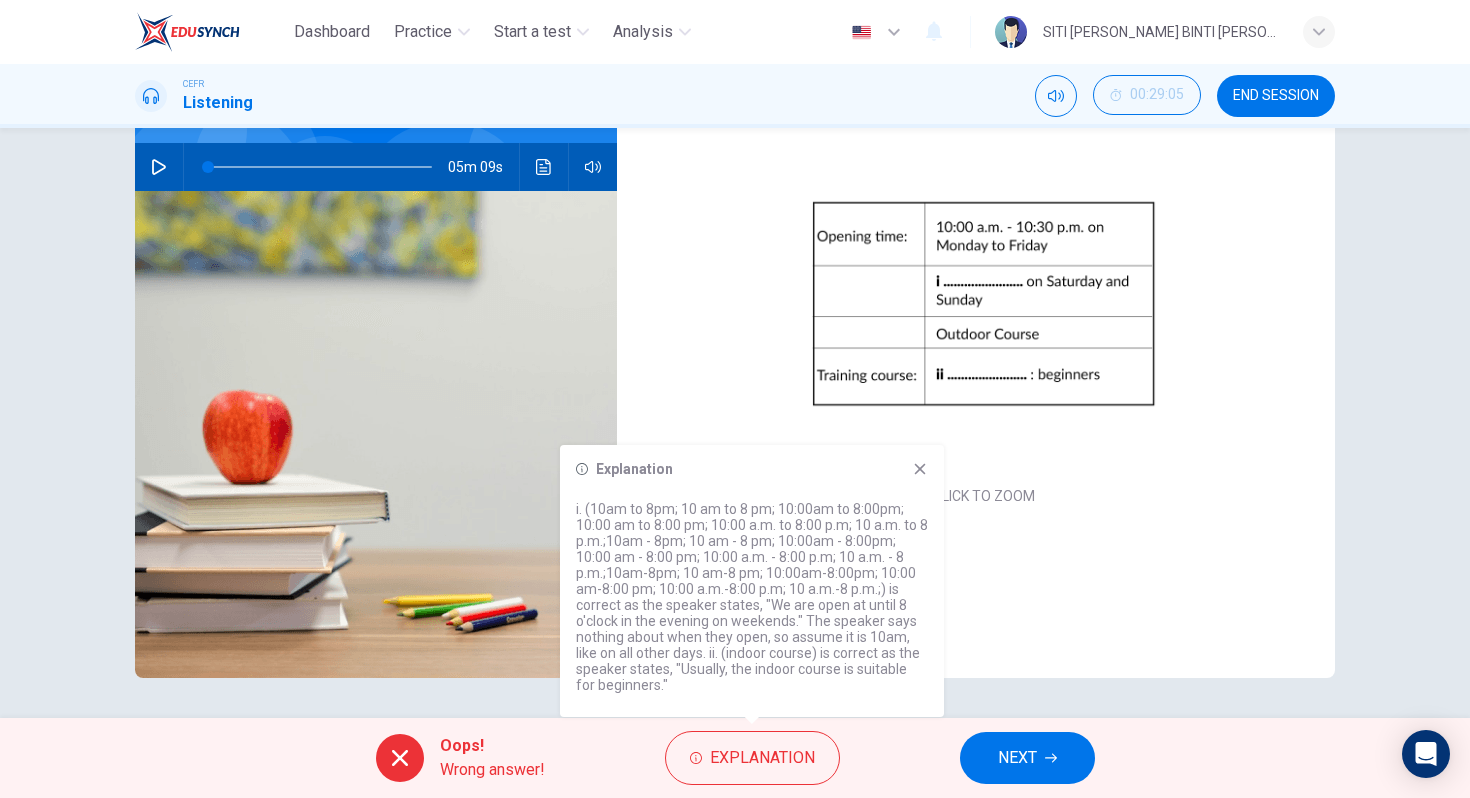 click on "Questions 14 - 15 Complete the notes below. Write  NO MORE THAN TWO WORDS AND/OR A NUMBER  for each answer.
CLICK TO ZOOM Click to Zoom i 10:00 a.m. - 8:00 p.m. ii indoor" at bounding box center [984, 268] 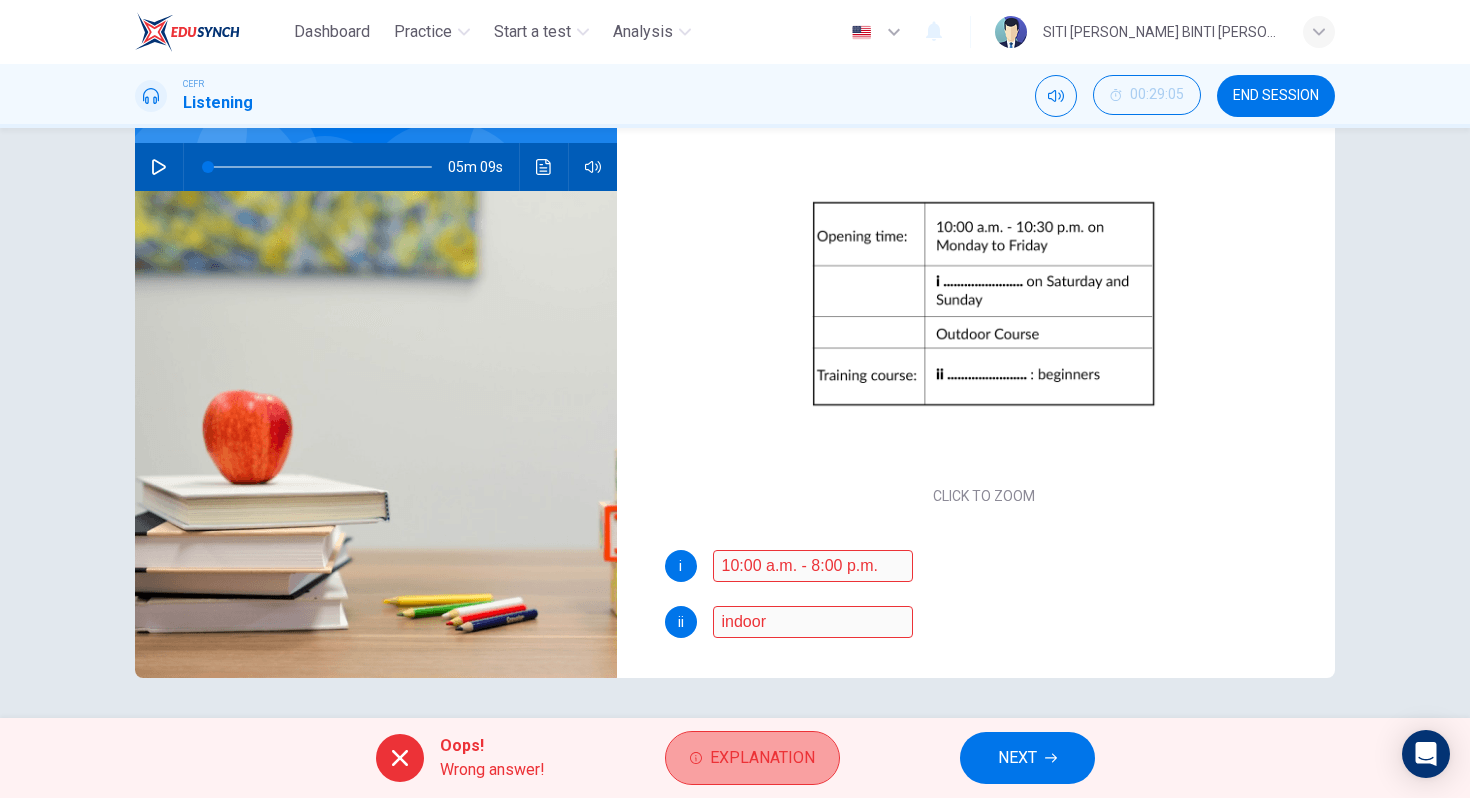 click on "Explanation" at bounding box center (752, 758) 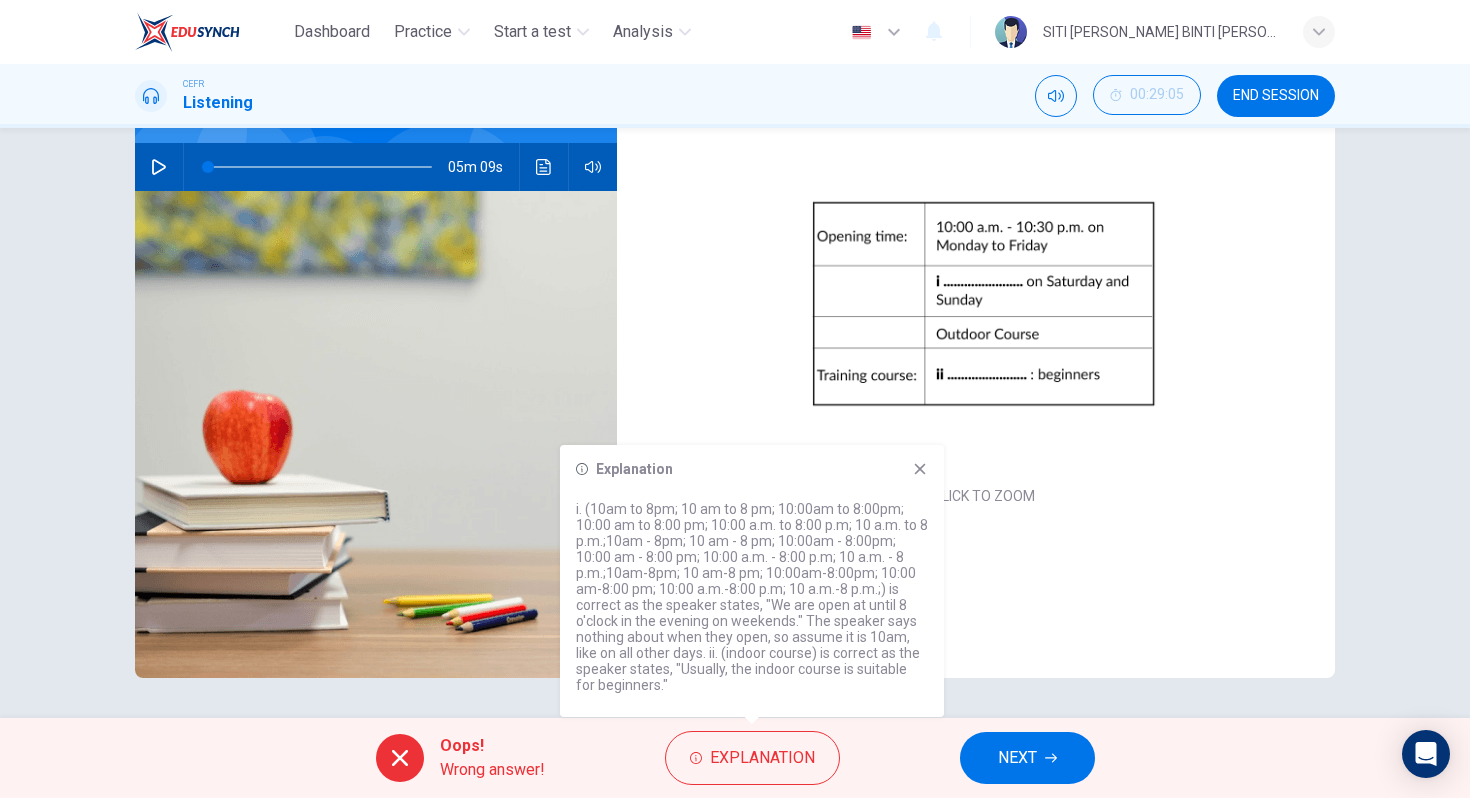 click 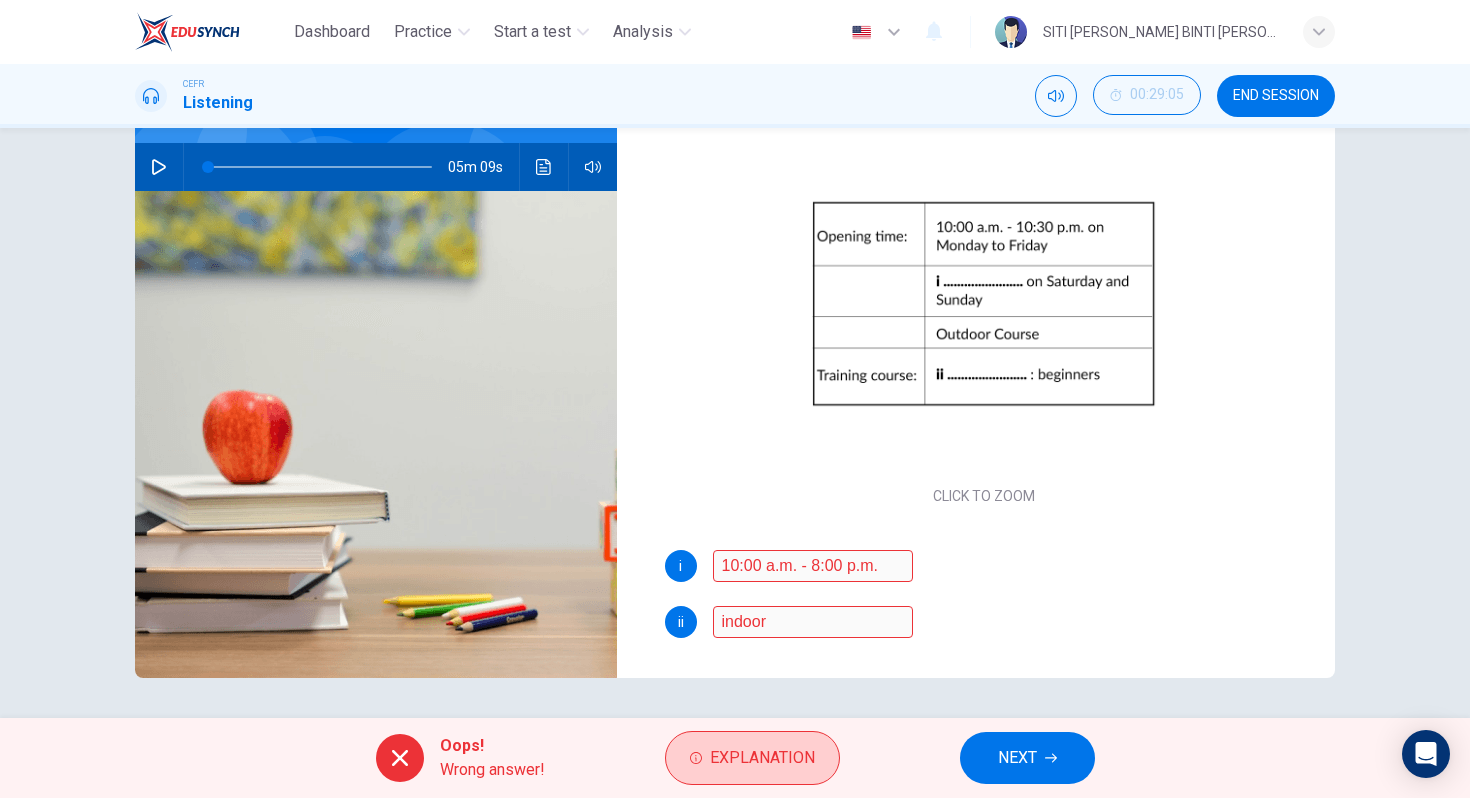 click on "Explanation" at bounding box center (762, 758) 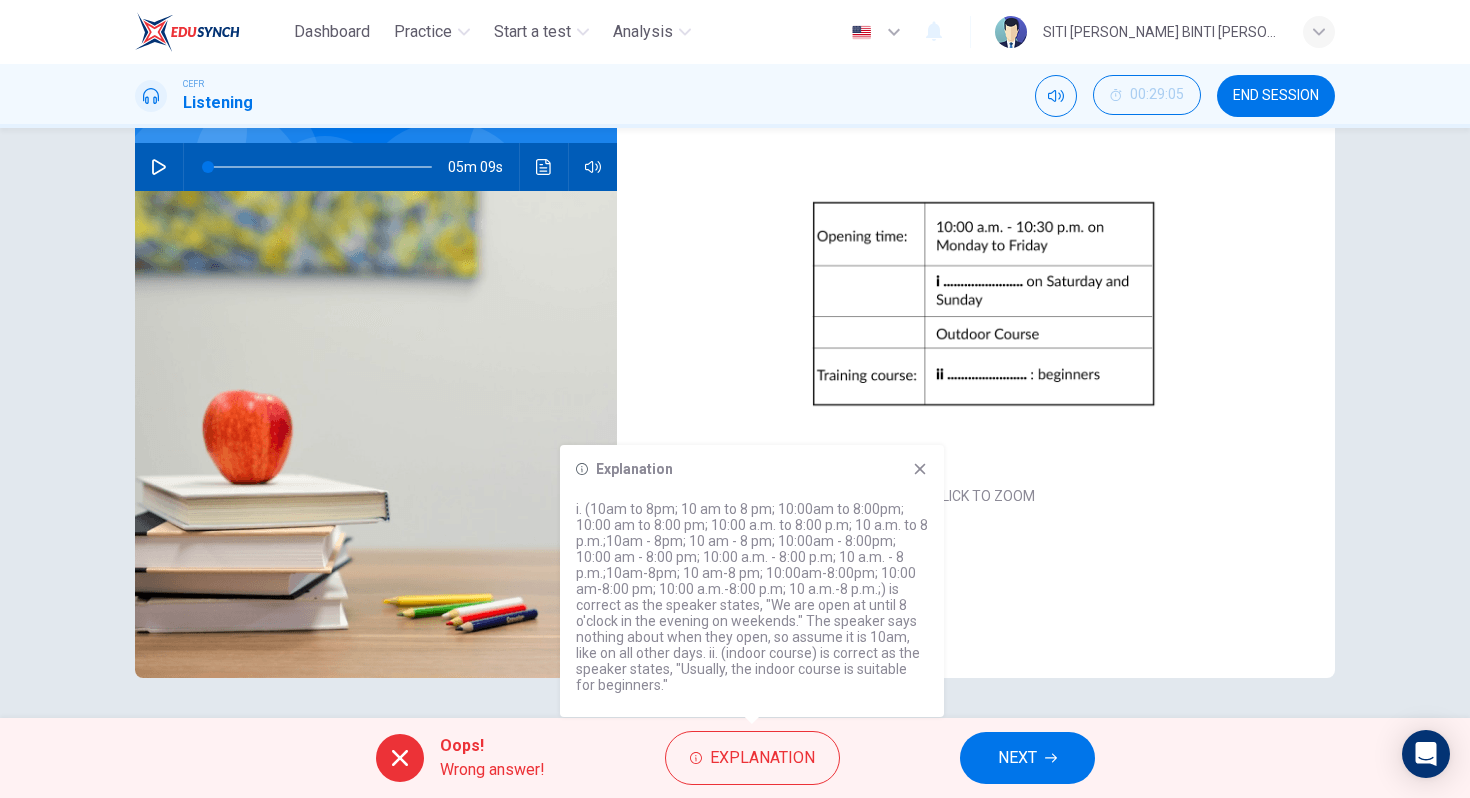 click 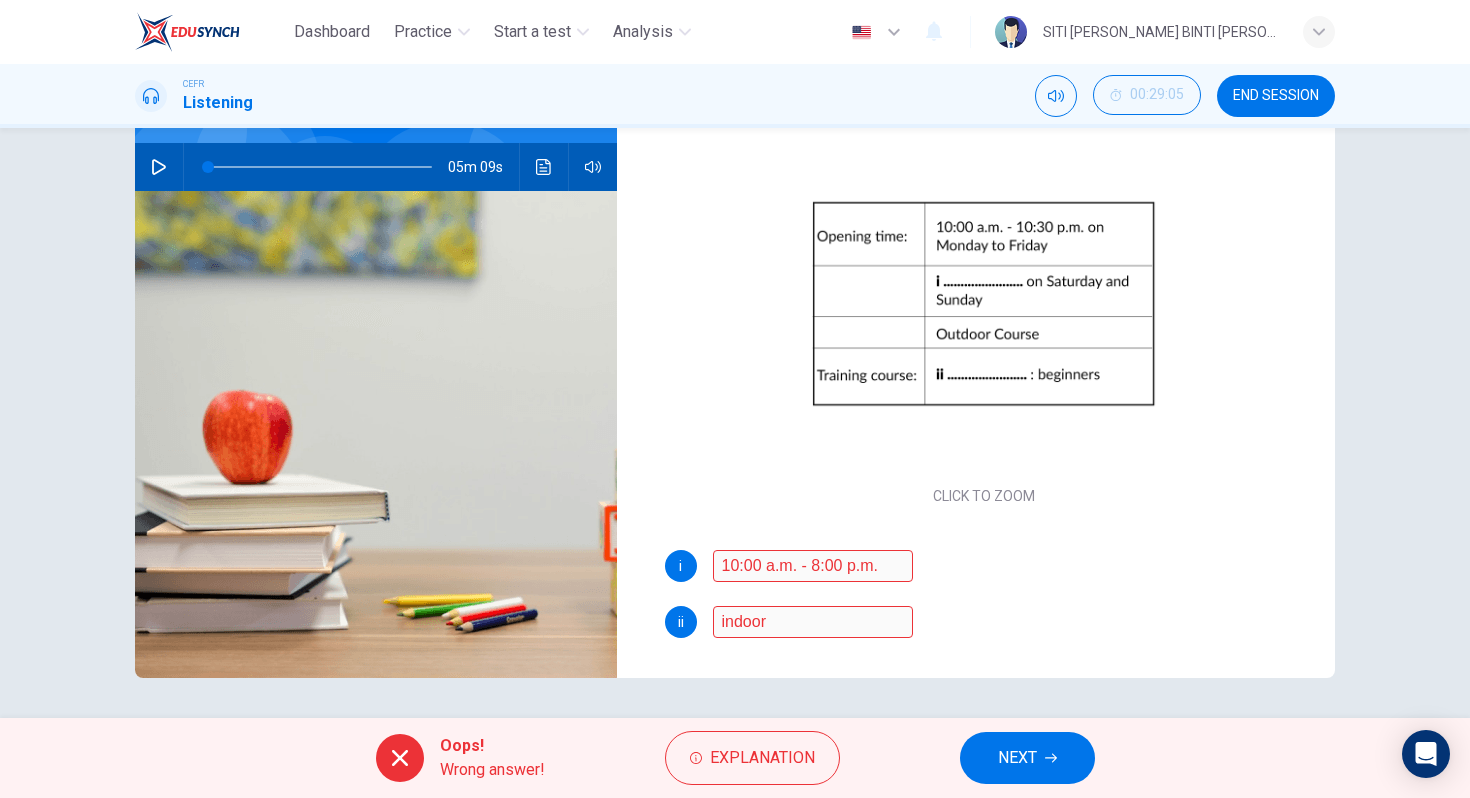 click on "NEXT" at bounding box center [1027, 758] 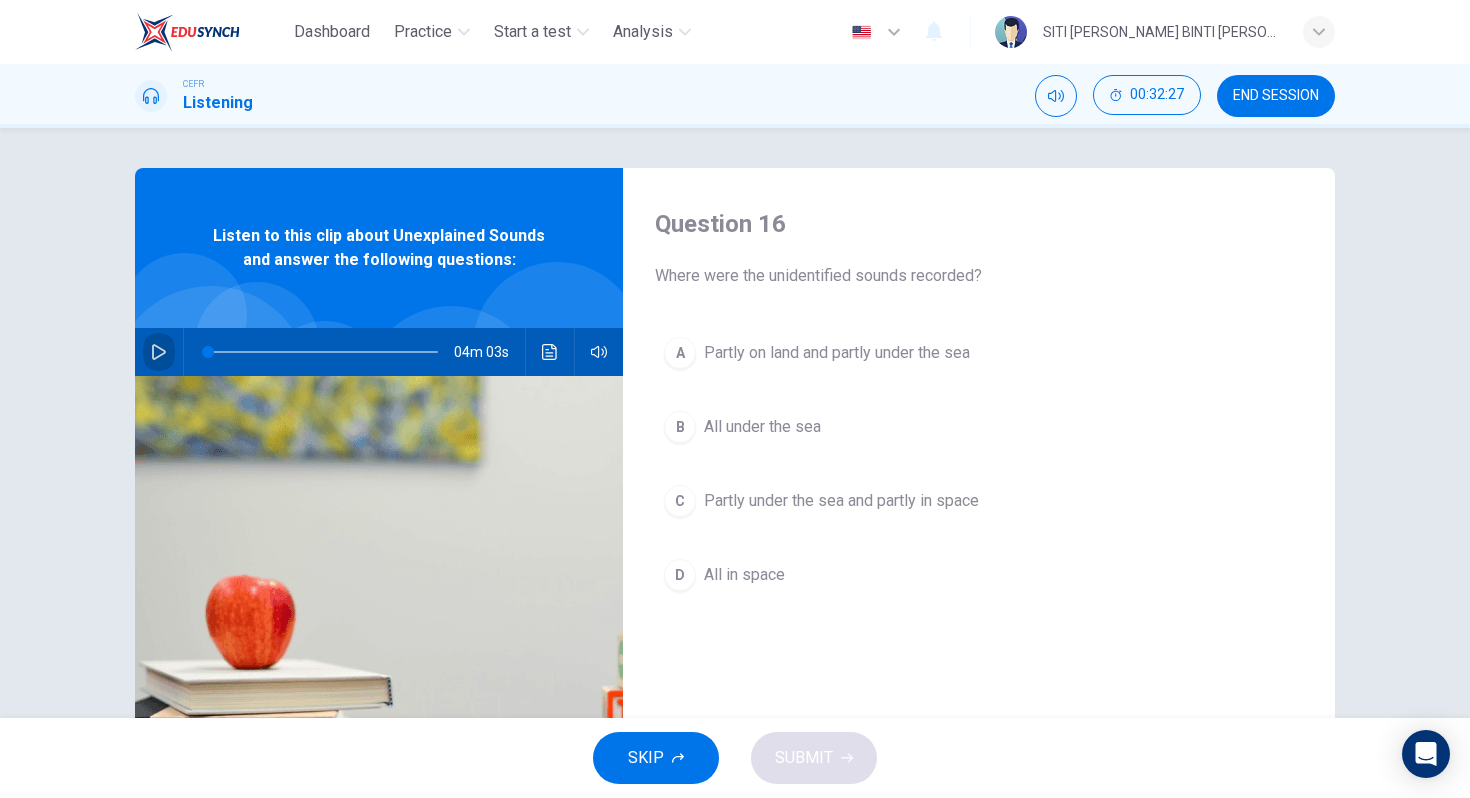click 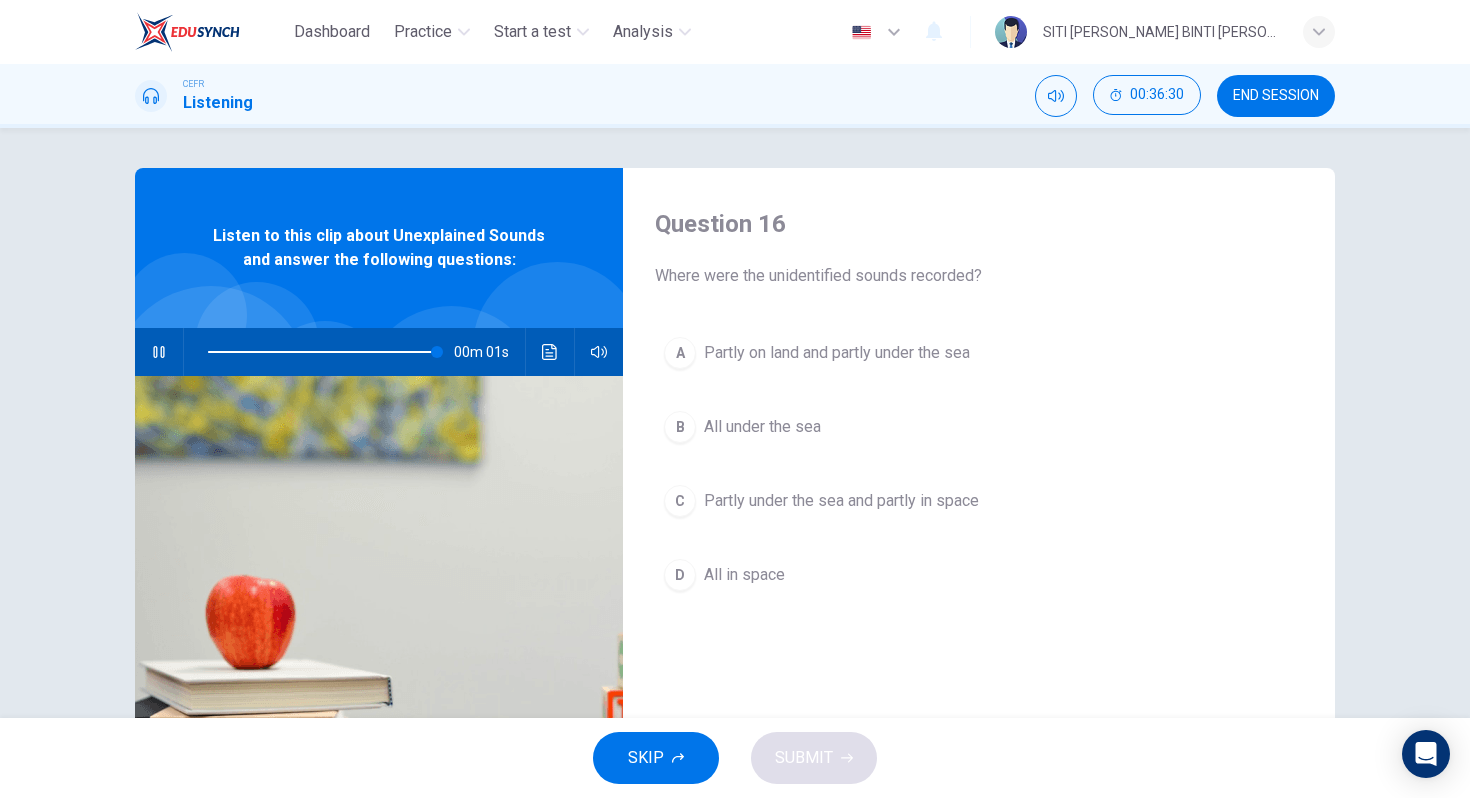 type on "0" 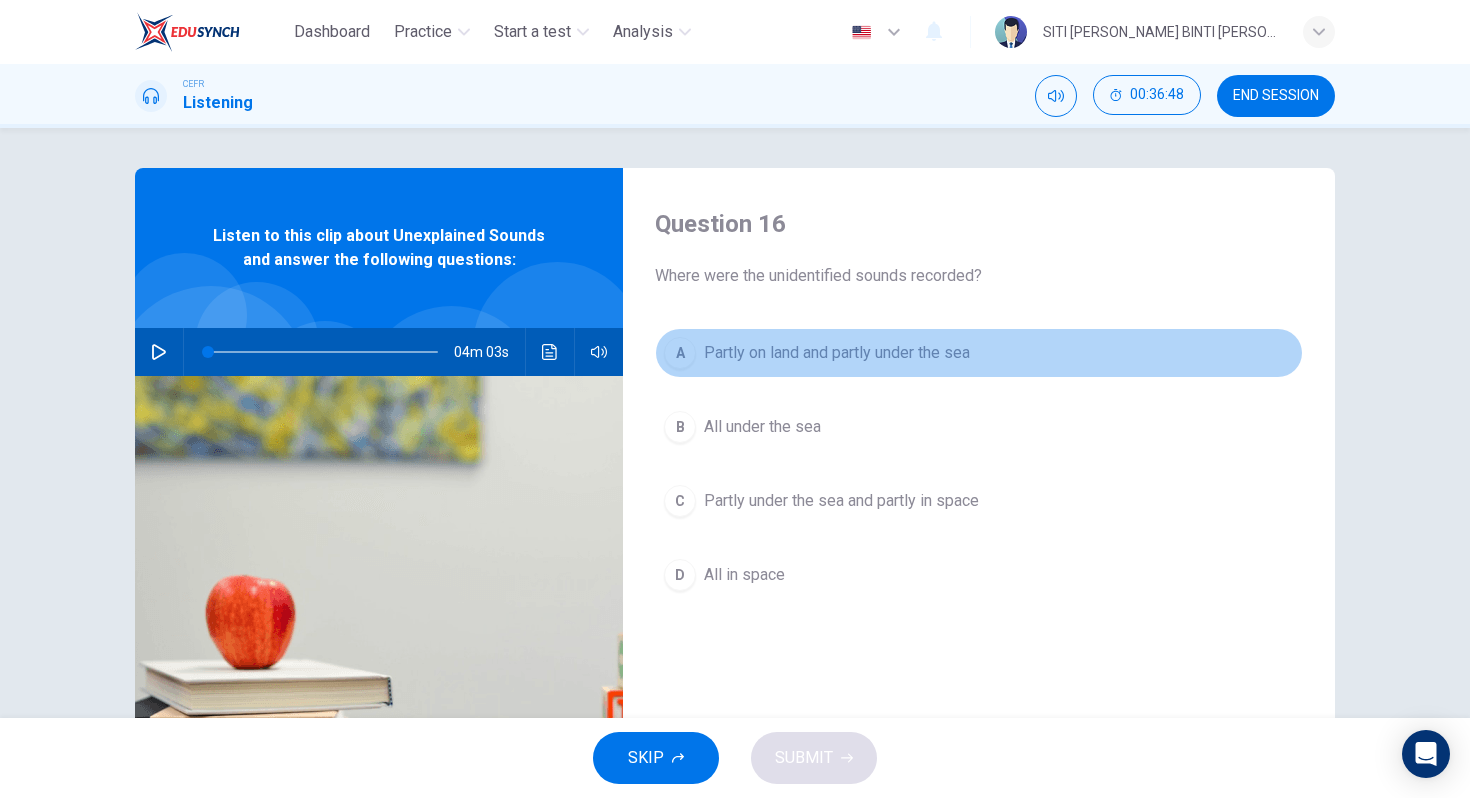 click on "Partly on land and partly under the sea" at bounding box center [837, 353] 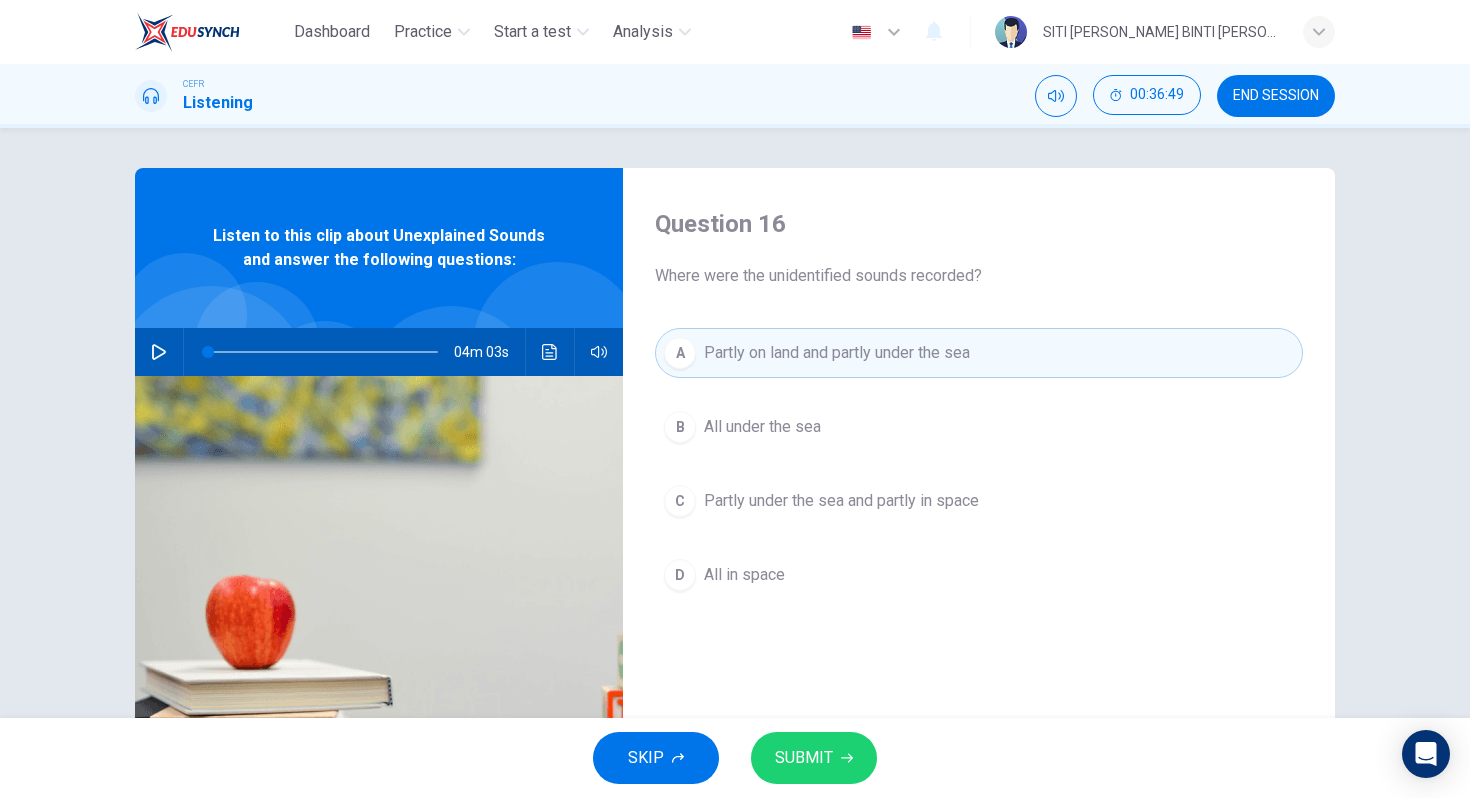click on "SUBMIT" at bounding box center (804, 758) 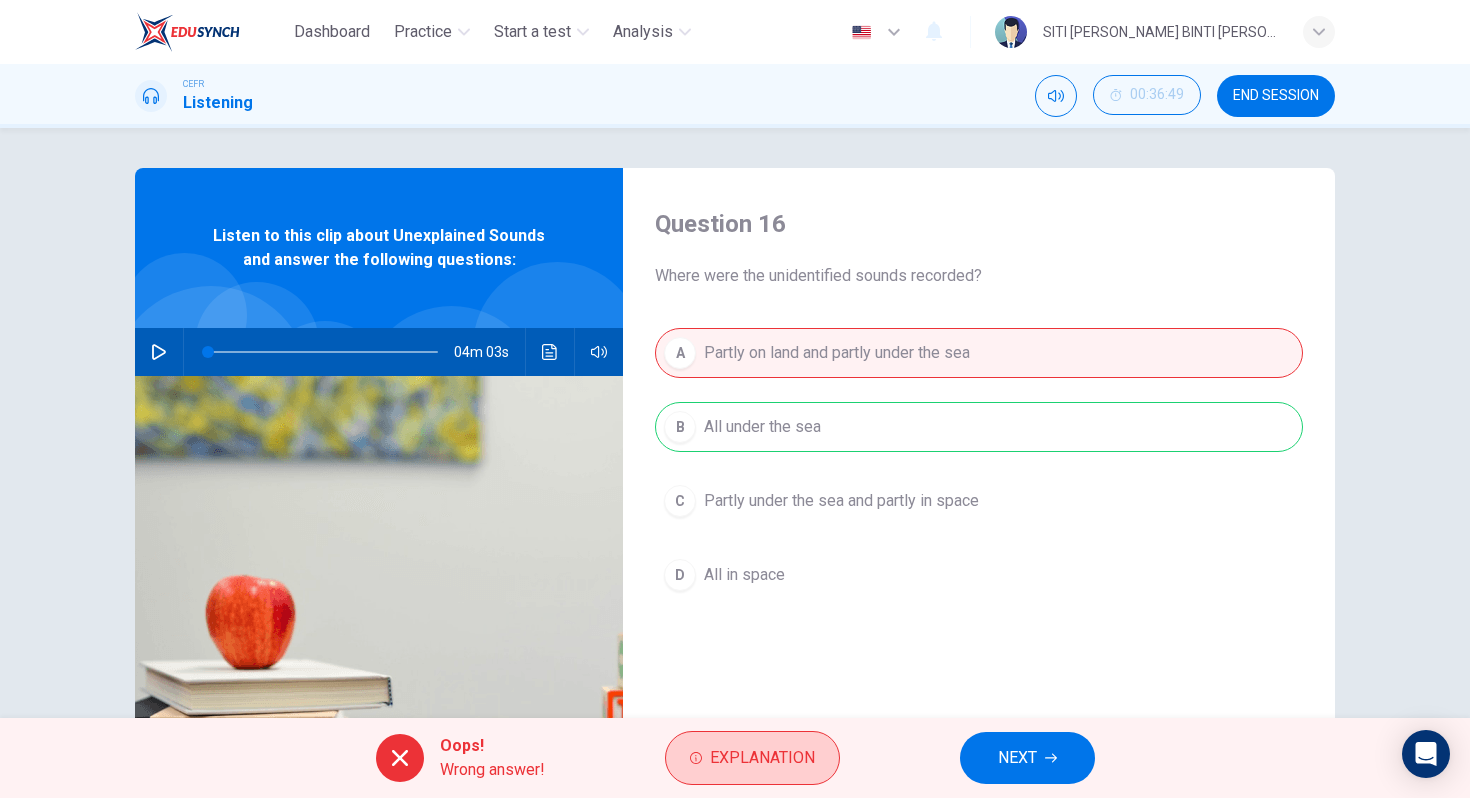 click on "Explanation" at bounding box center [762, 758] 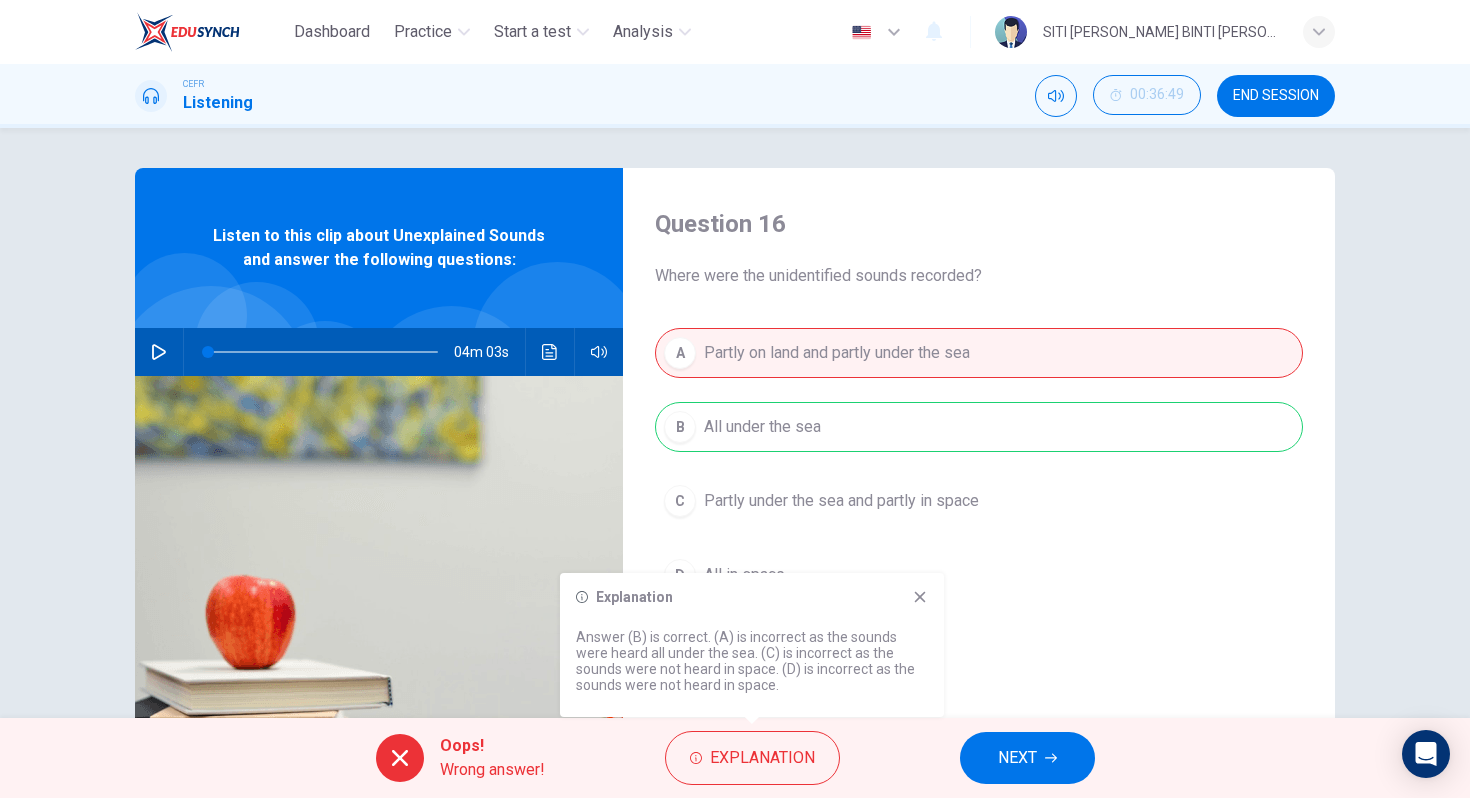 click on "NEXT" at bounding box center (1027, 758) 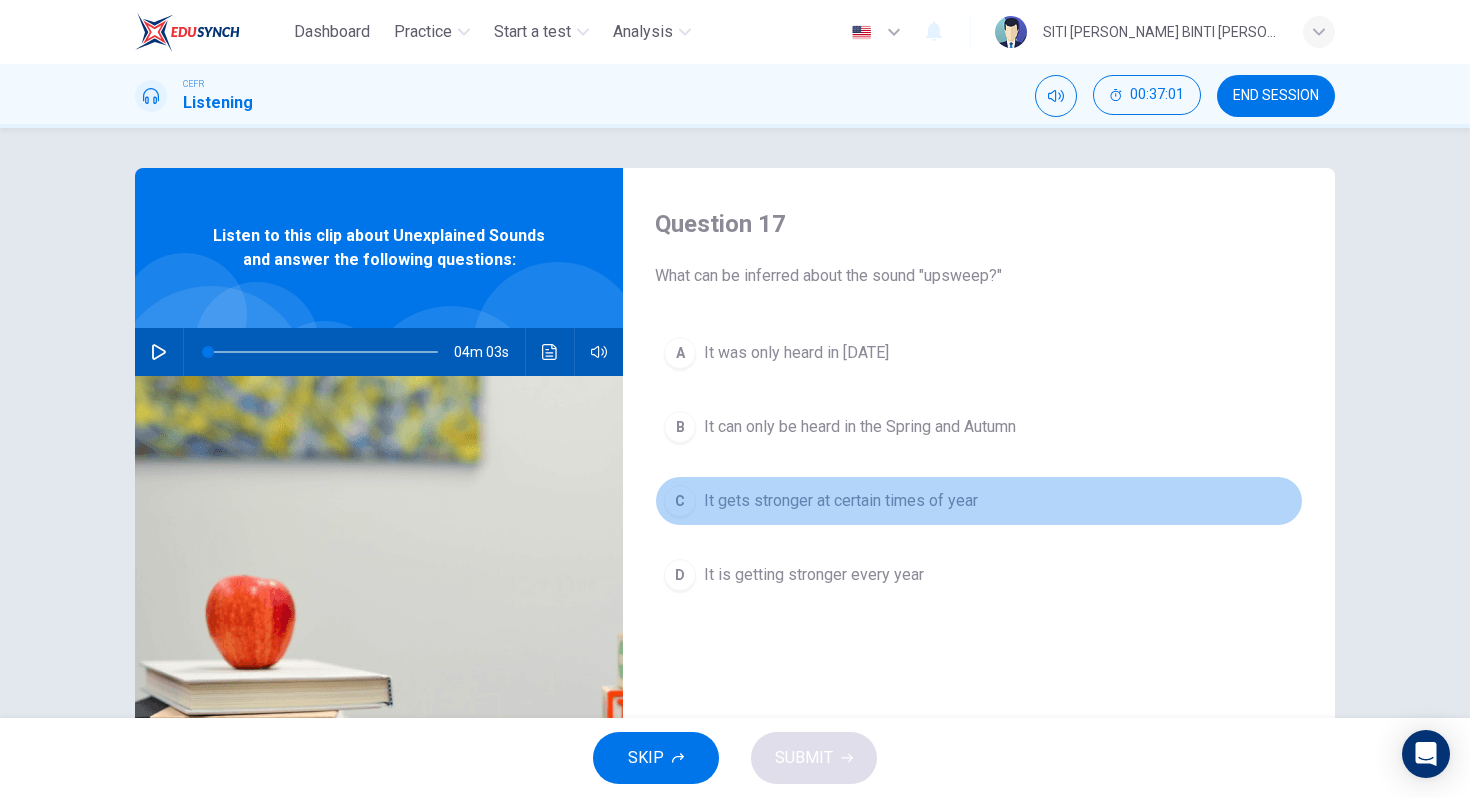 click on "It gets stronger at certain times of year" at bounding box center (841, 501) 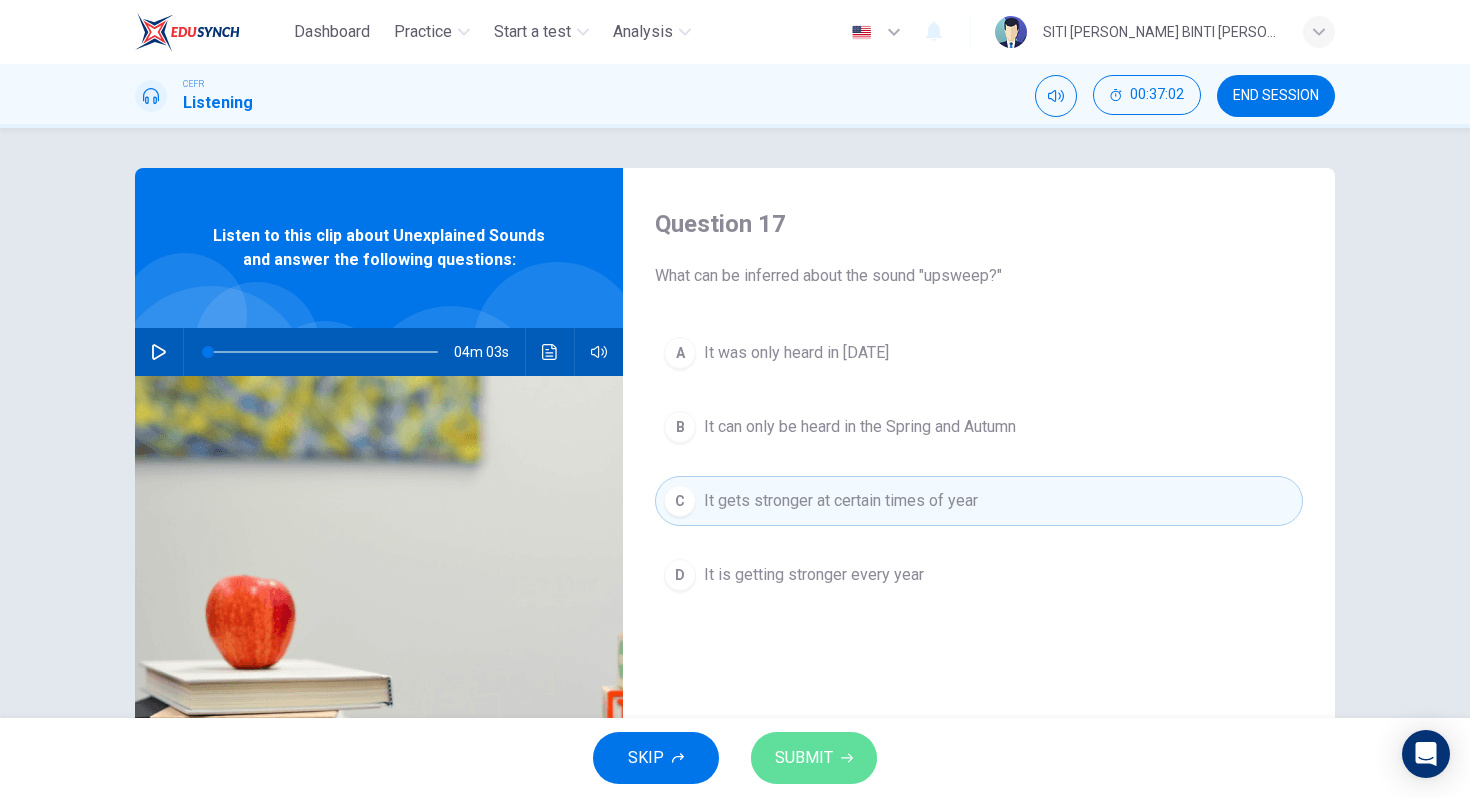 click on "SUBMIT" at bounding box center [804, 758] 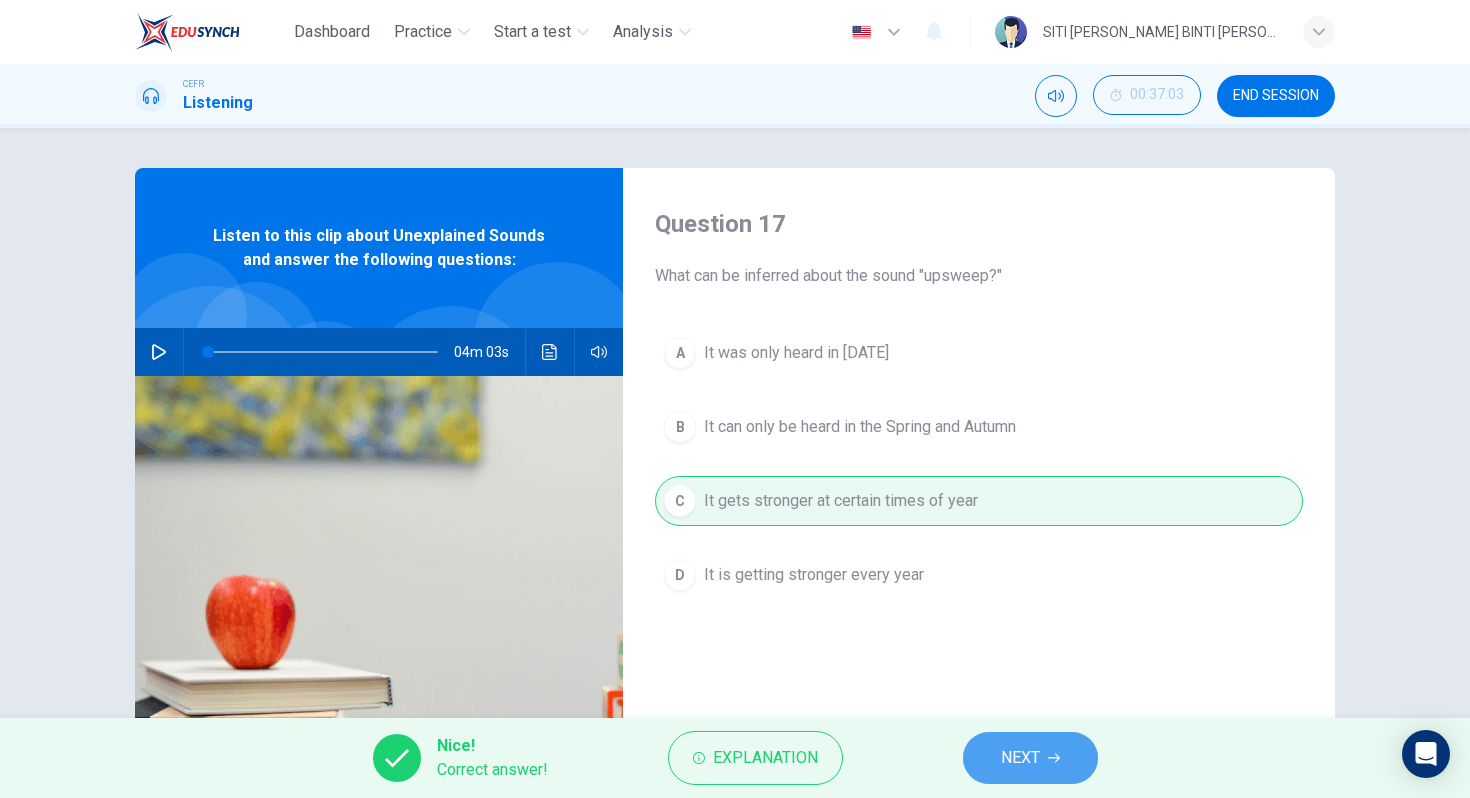 click on "NEXT" at bounding box center (1030, 758) 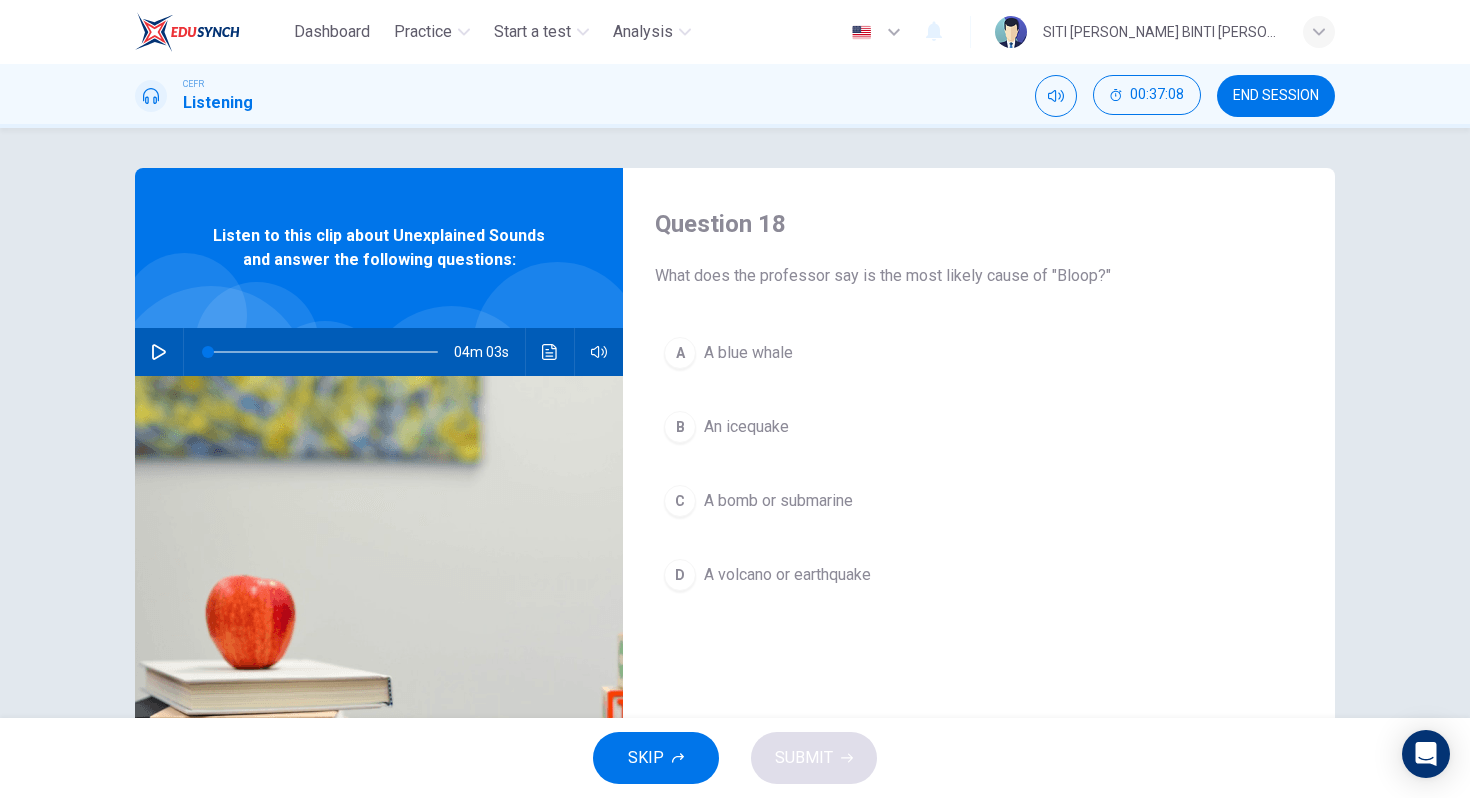 click on "A A blue whale" at bounding box center [979, 353] 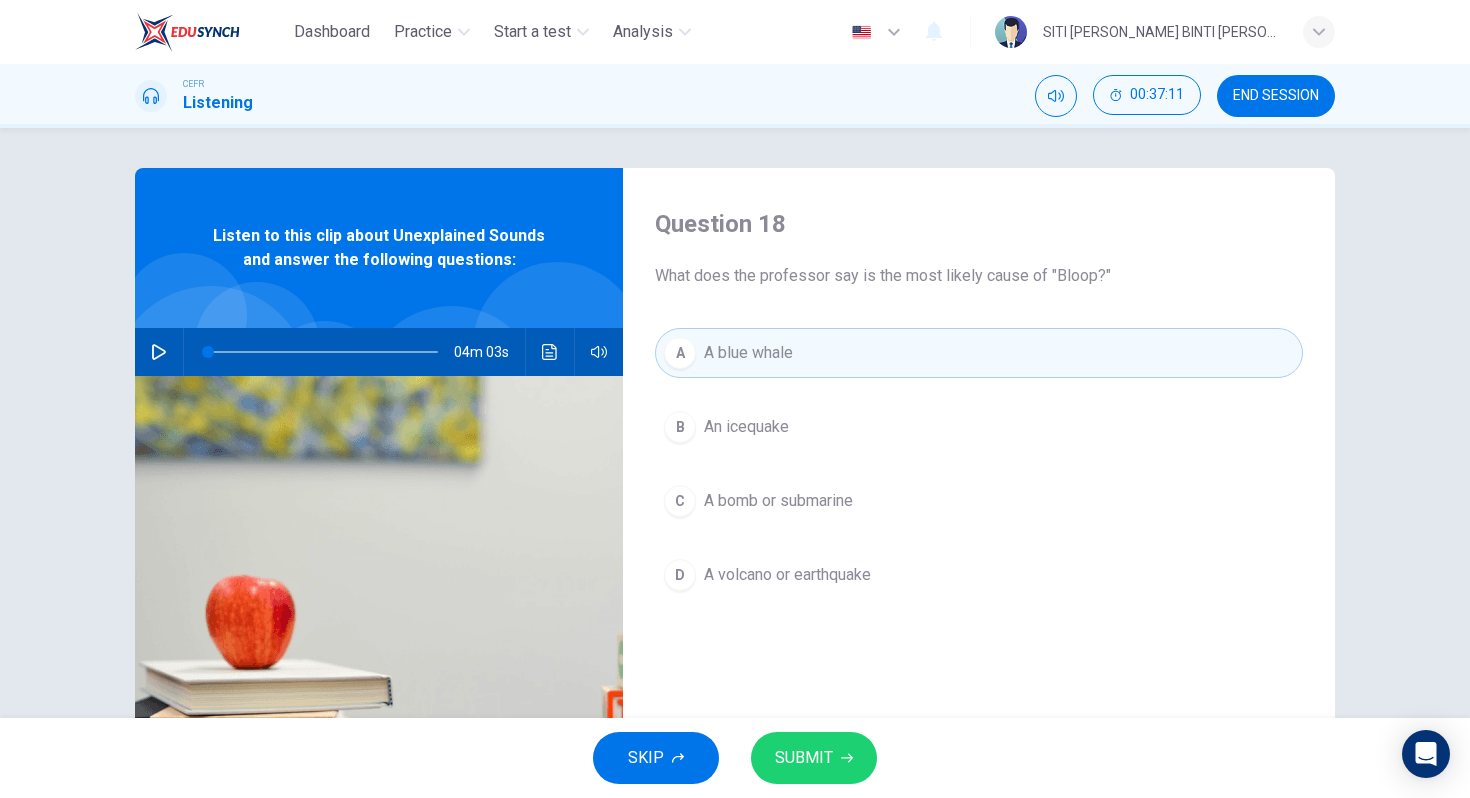 click on "SUBMIT" at bounding box center (804, 758) 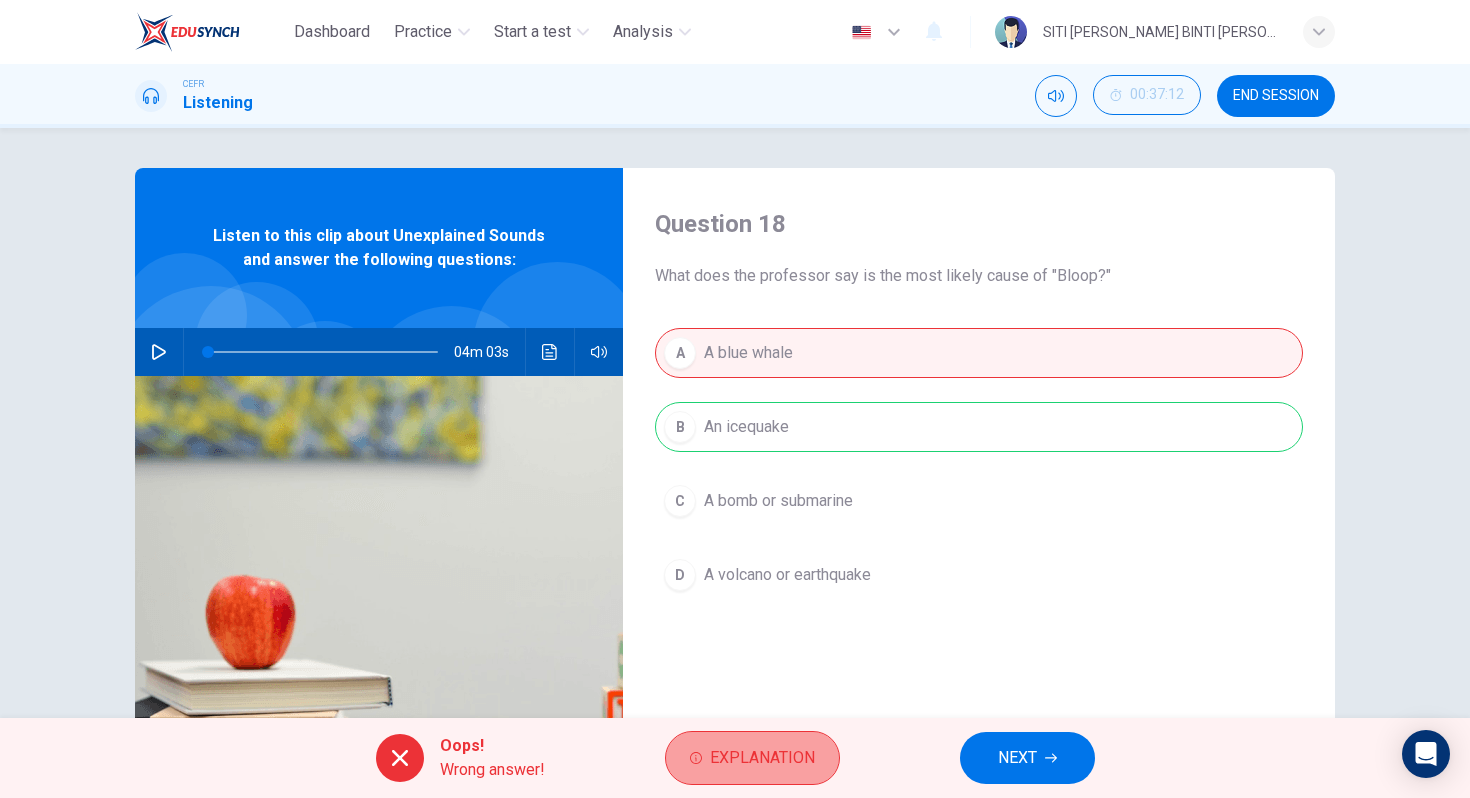 click on "Explanation" at bounding box center (762, 758) 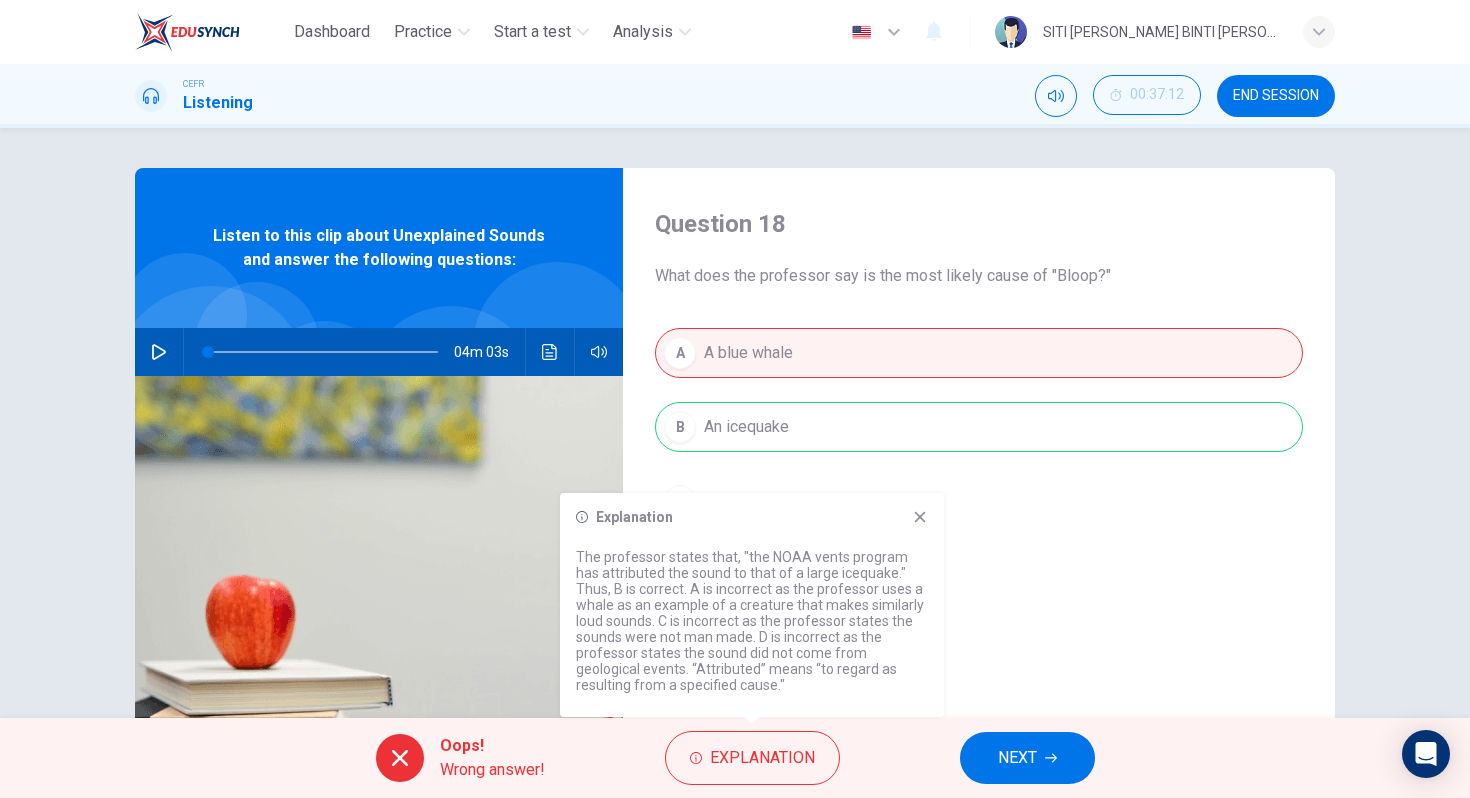 click on "NEXT" at bounding box center (1027, 758) 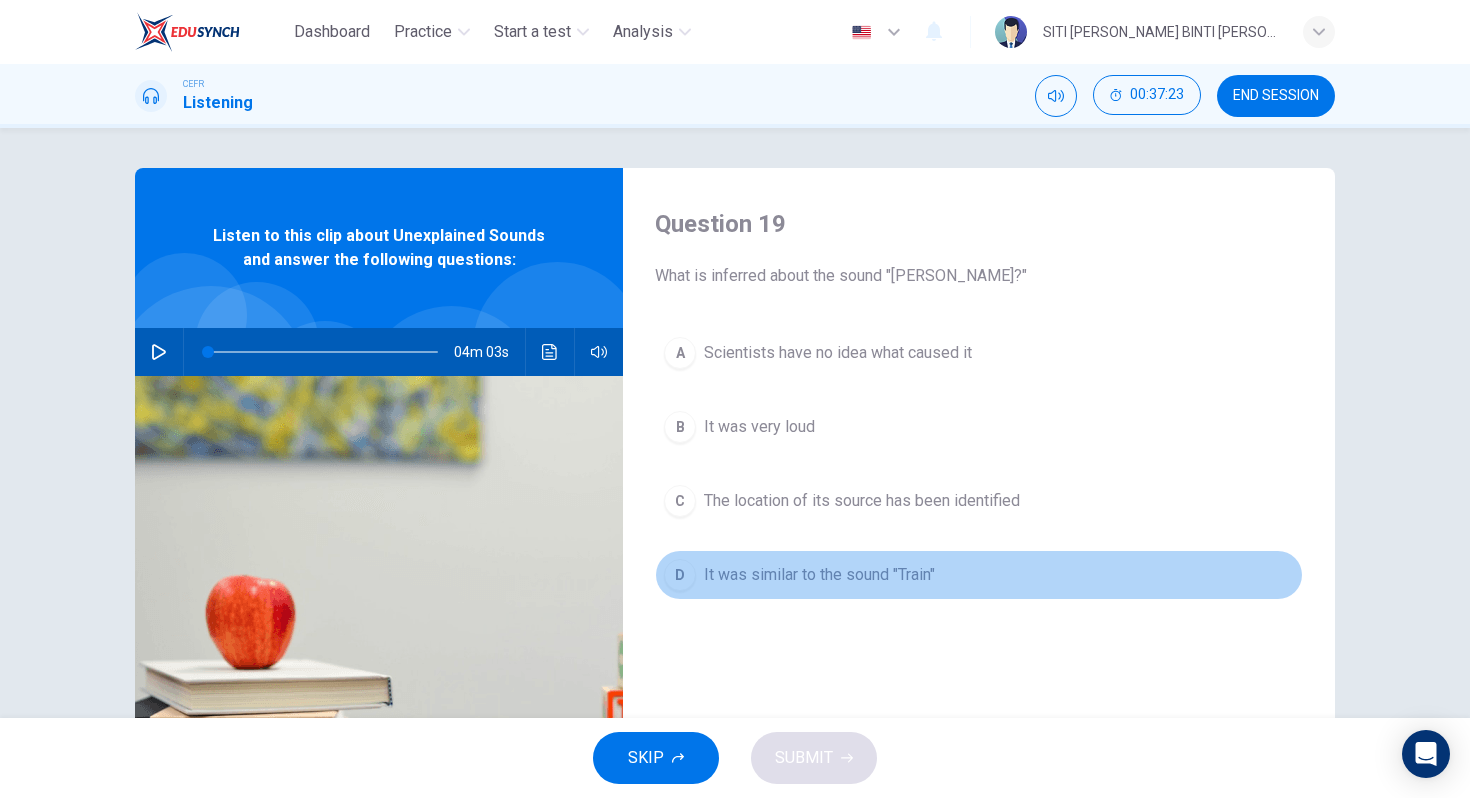 click on "It was similar to the sound "Train"" at bounding box center [819, 575] 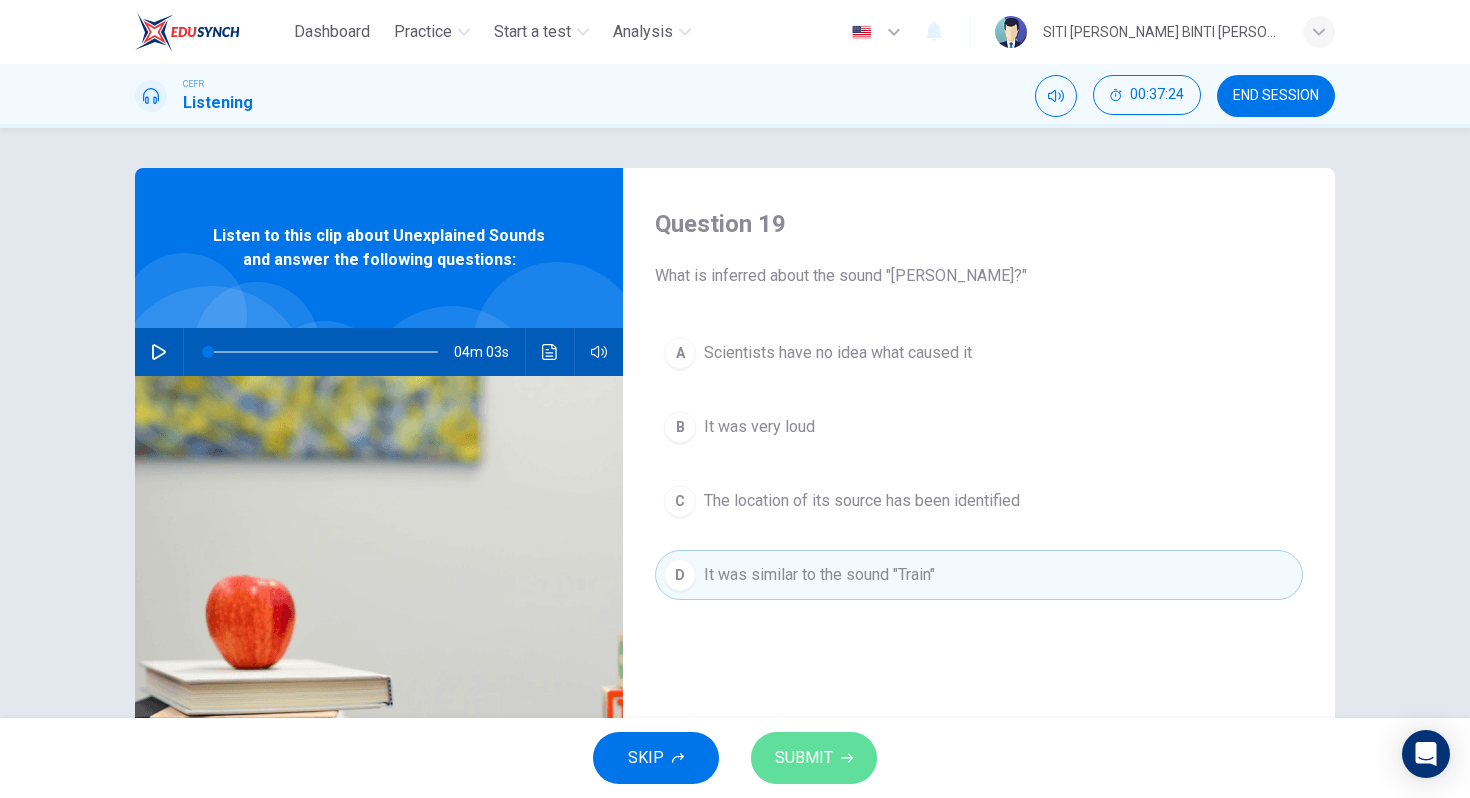 click on "SUBMIT" at bounding box center (814, 758) 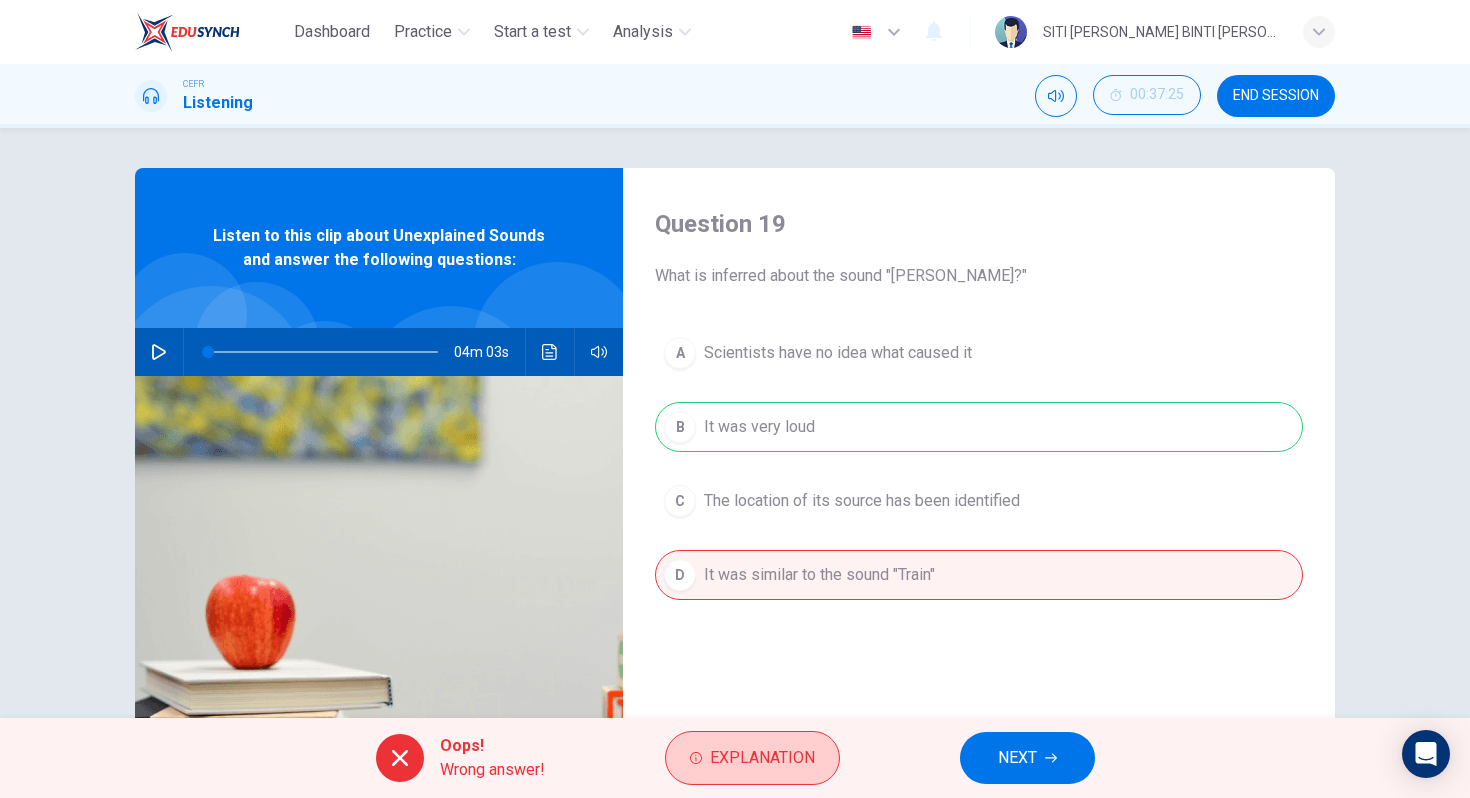 click on "Explanation" at bounding box center [752, 758] 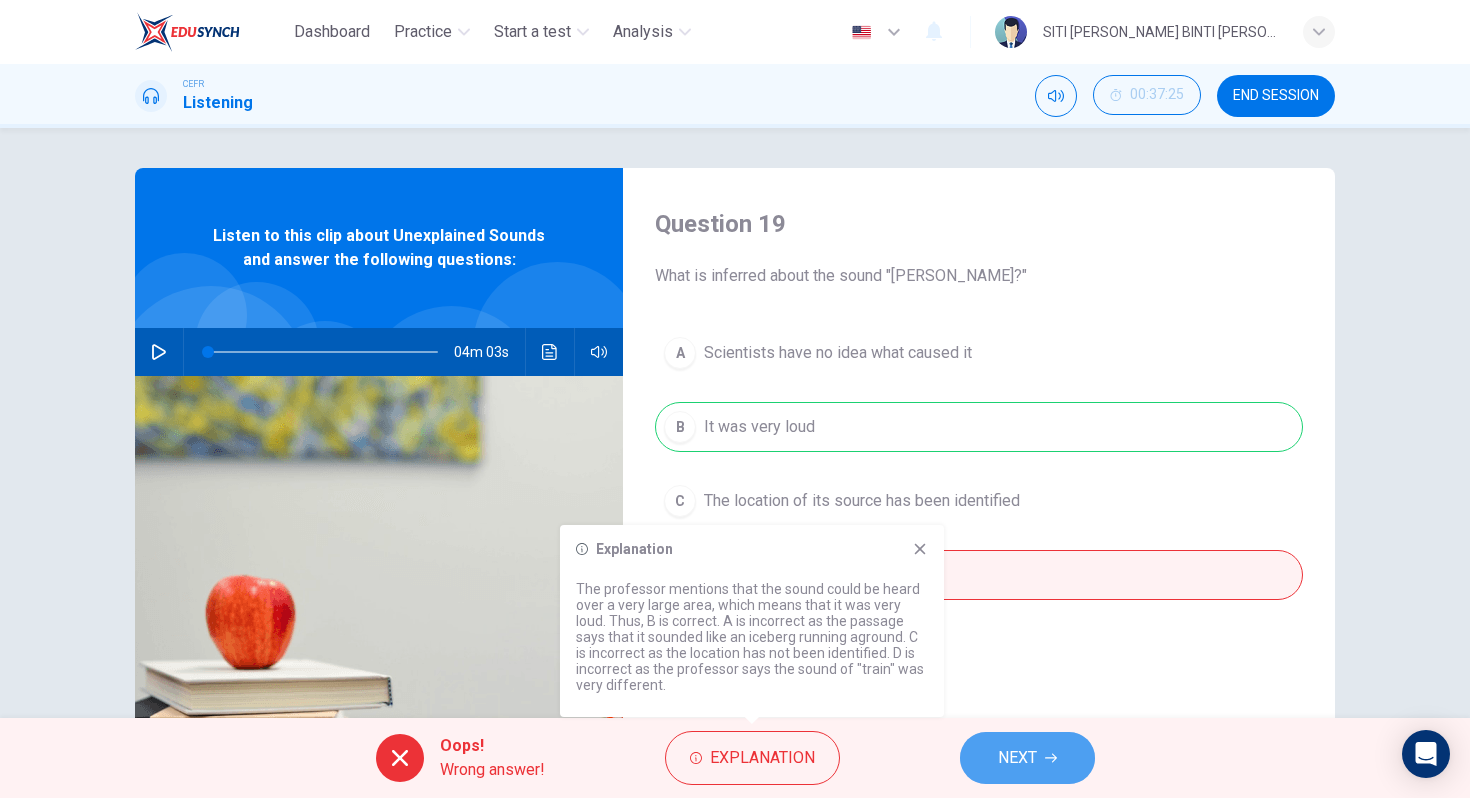 click 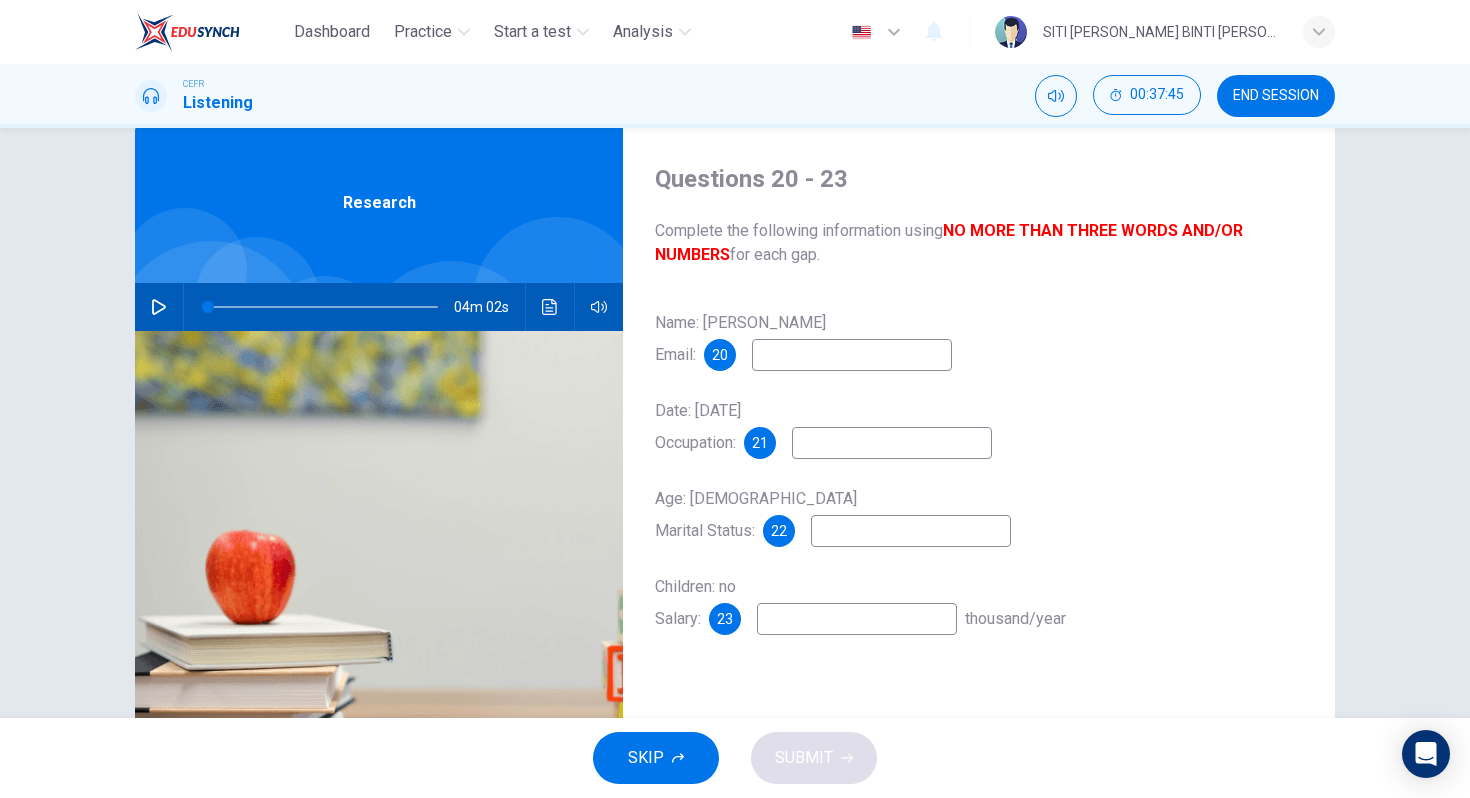 scroll, scrollTop: 42, scrollLeft: 0, axis: vertical 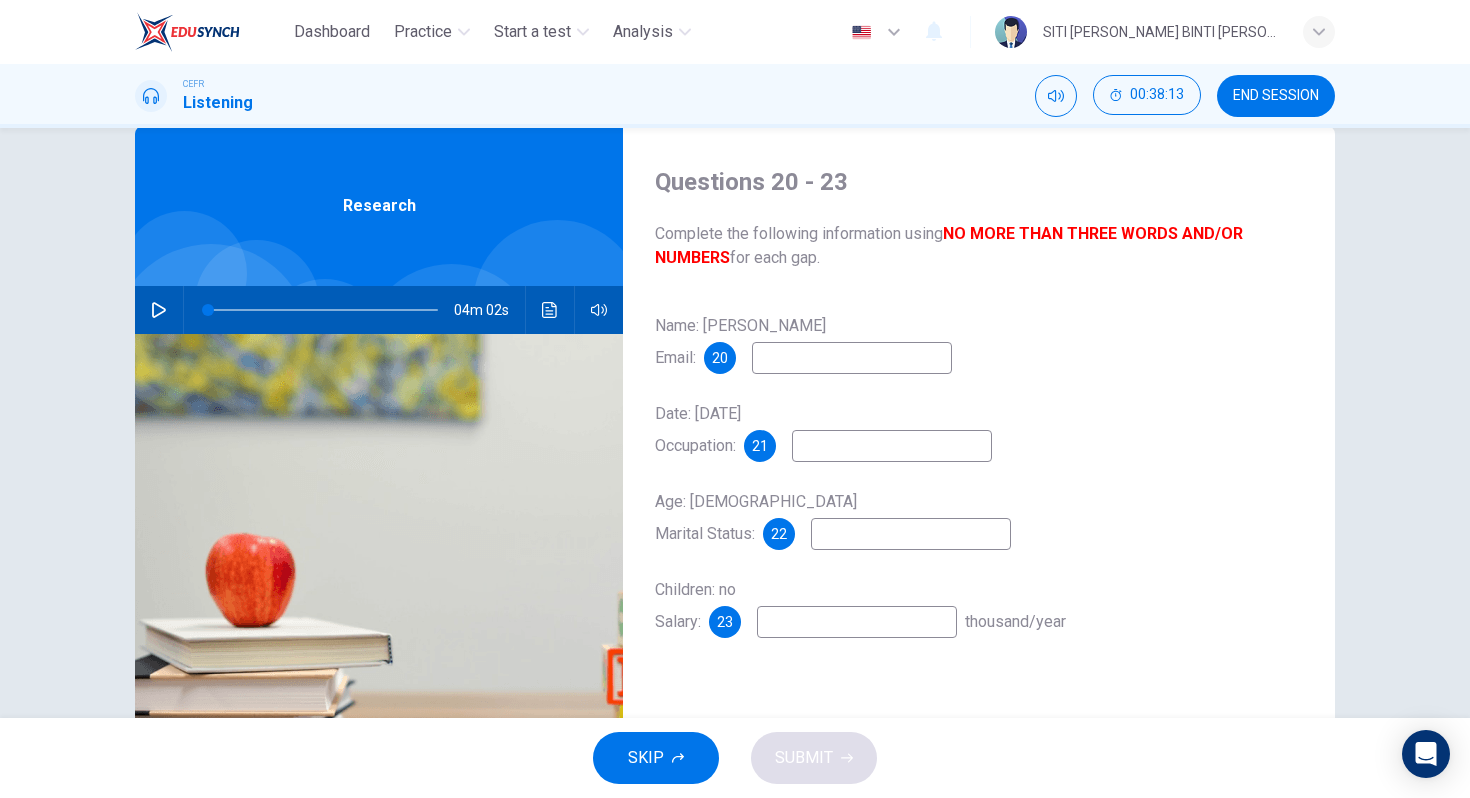click at bounding box center (159, 310) 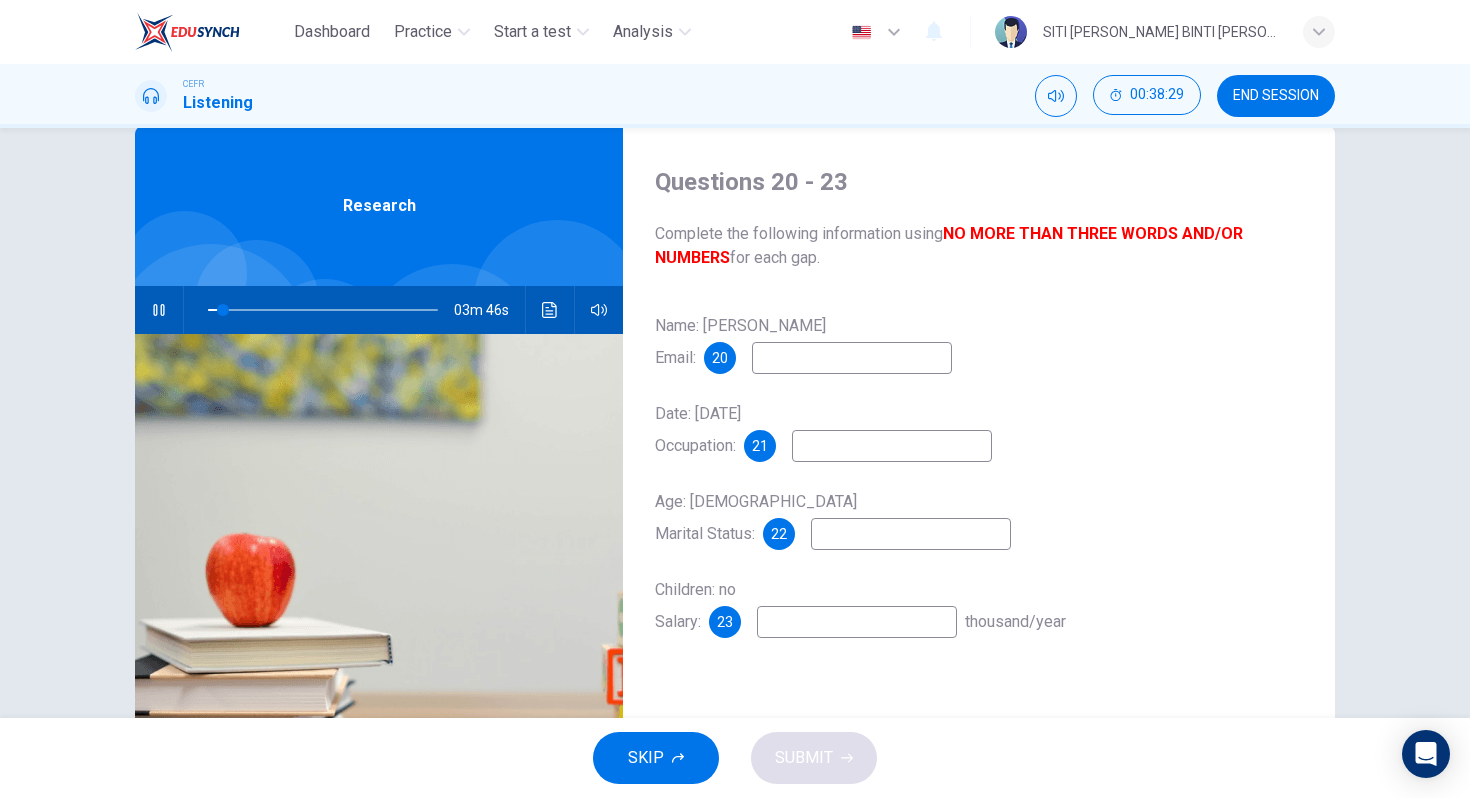 click at bounding box center (852, 358) 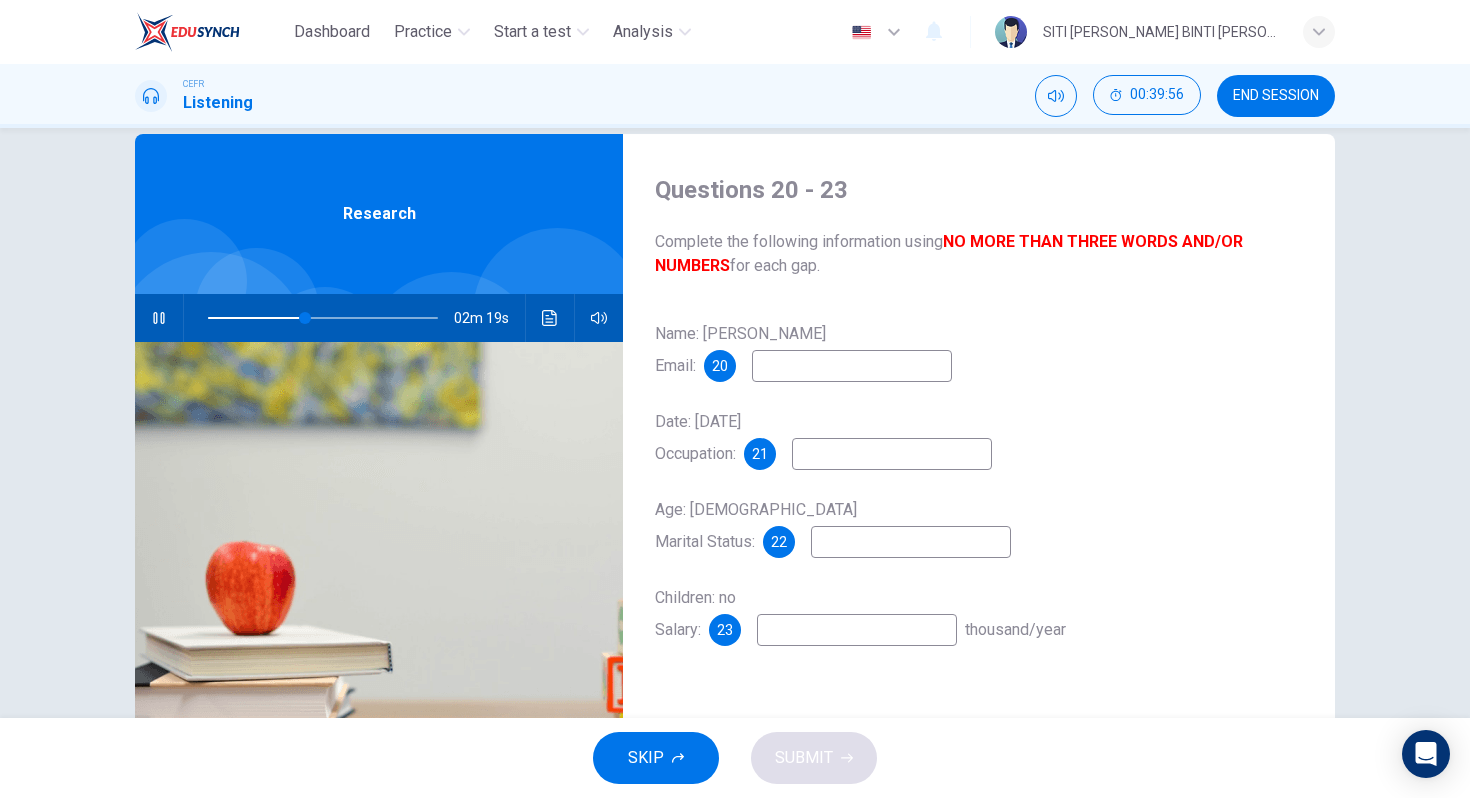scroll, scrollTop: 33, scrollLeft: 0, axis: vertical 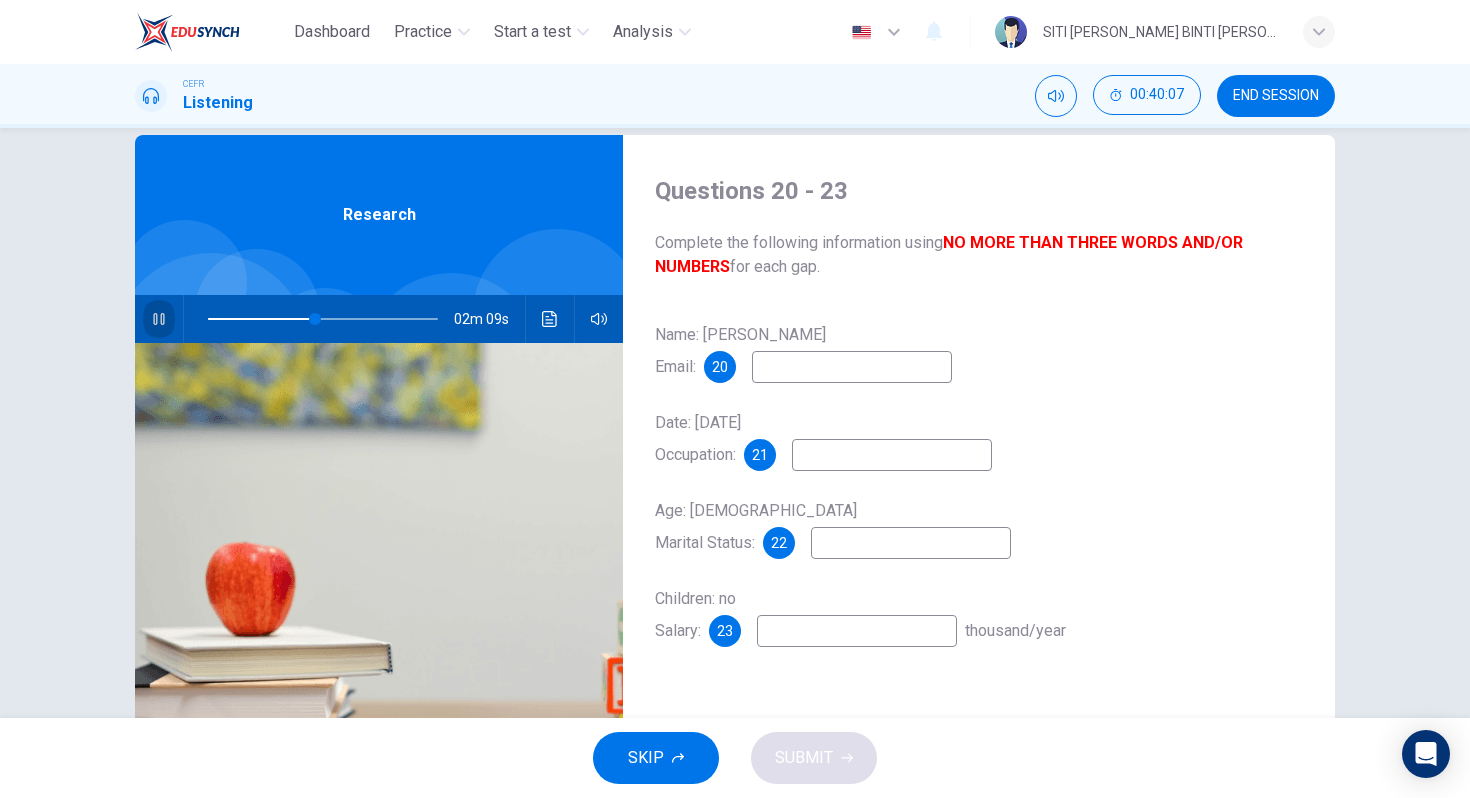 click at bounding box center [159, 319] 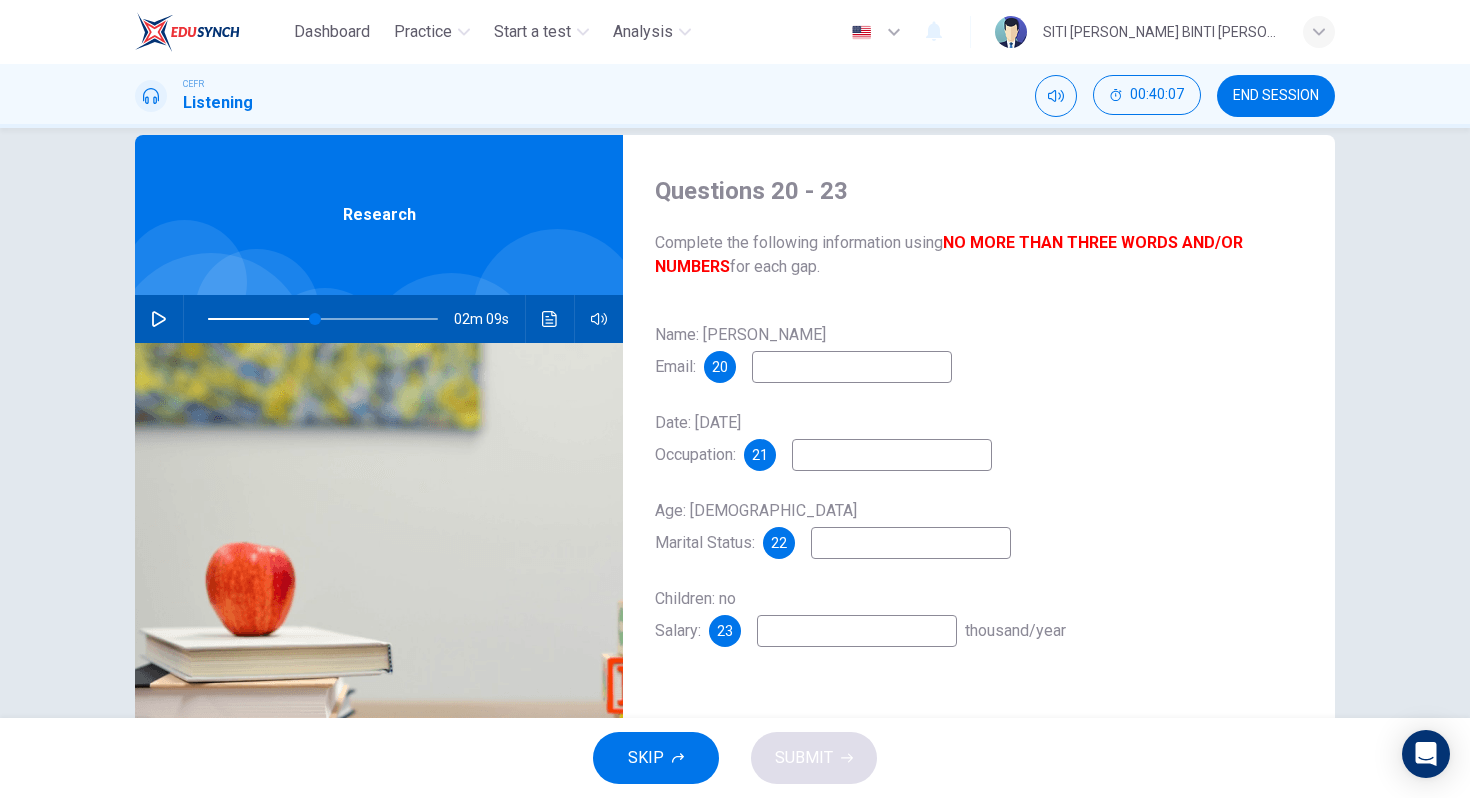 type on "46" 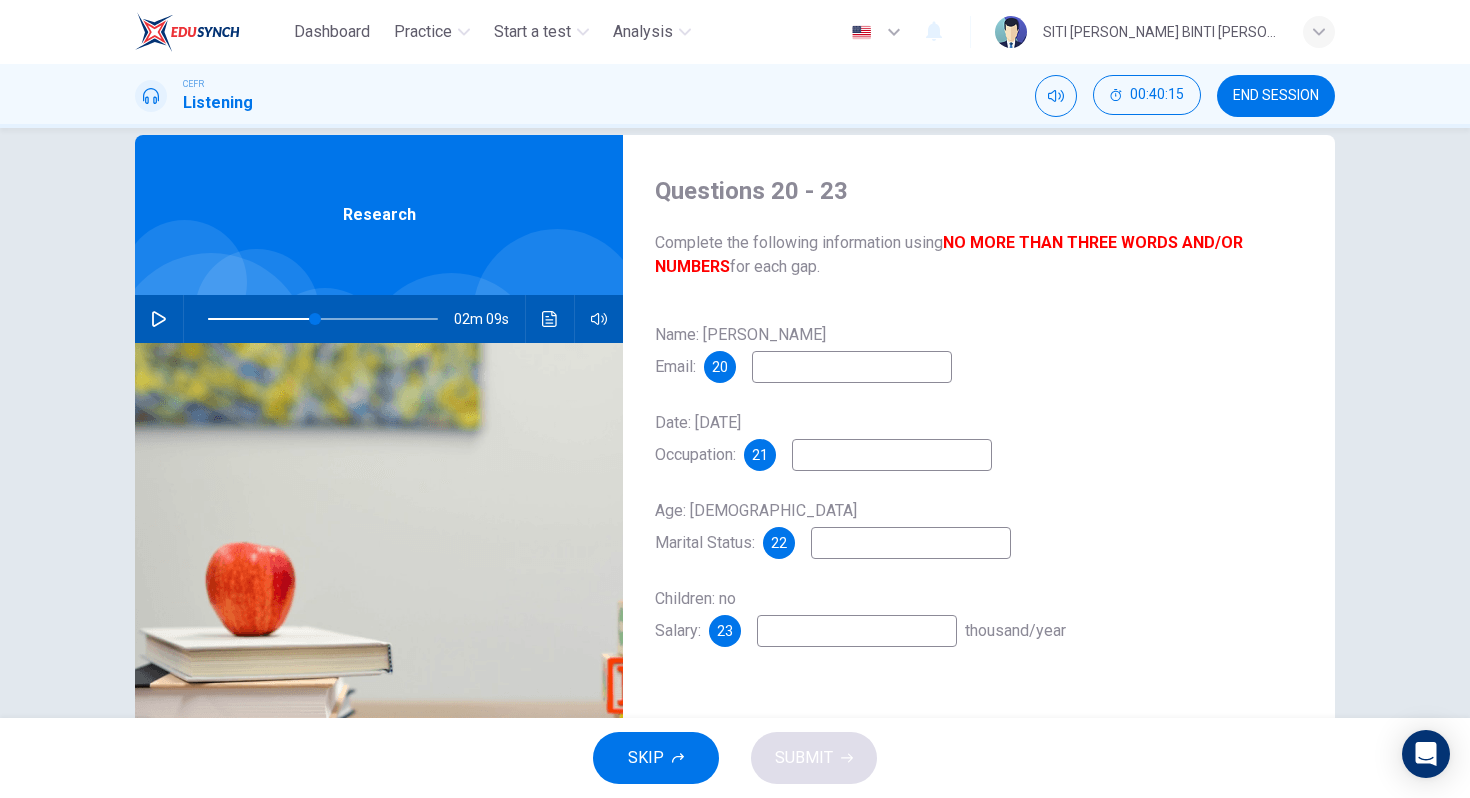 click at bounding box center (852, 367) 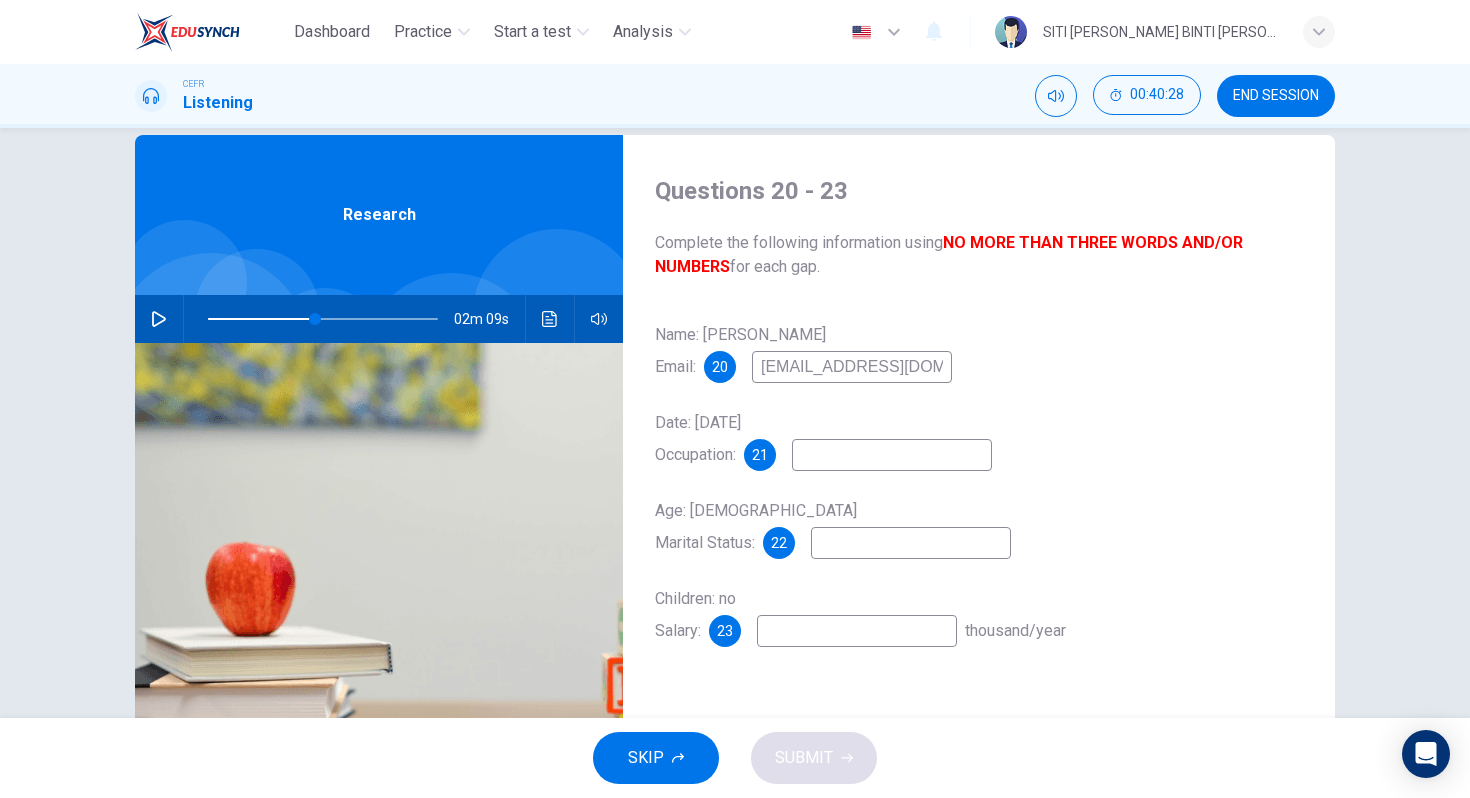 type on "wglass@email.com" 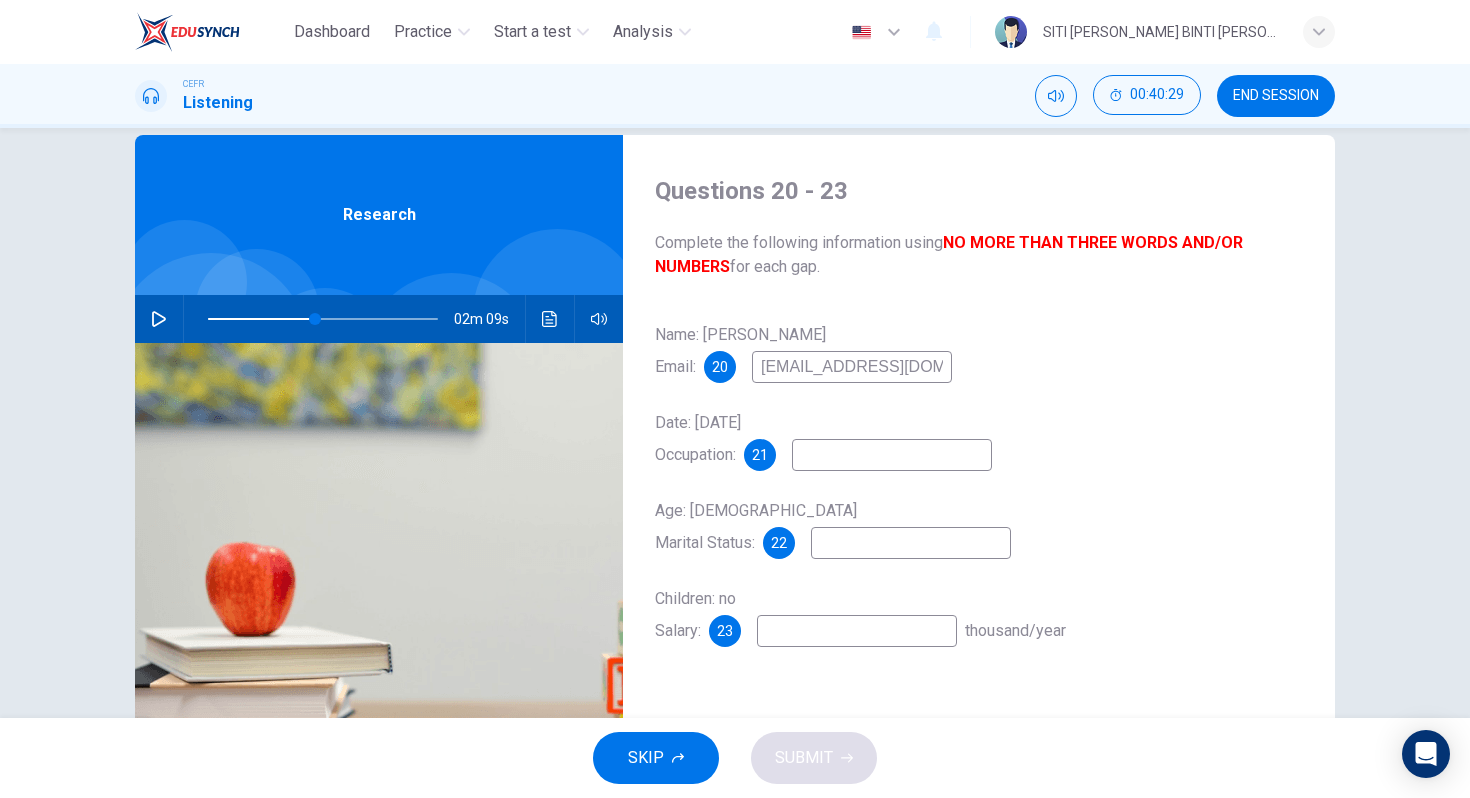 click at bounding box center (892, 455) 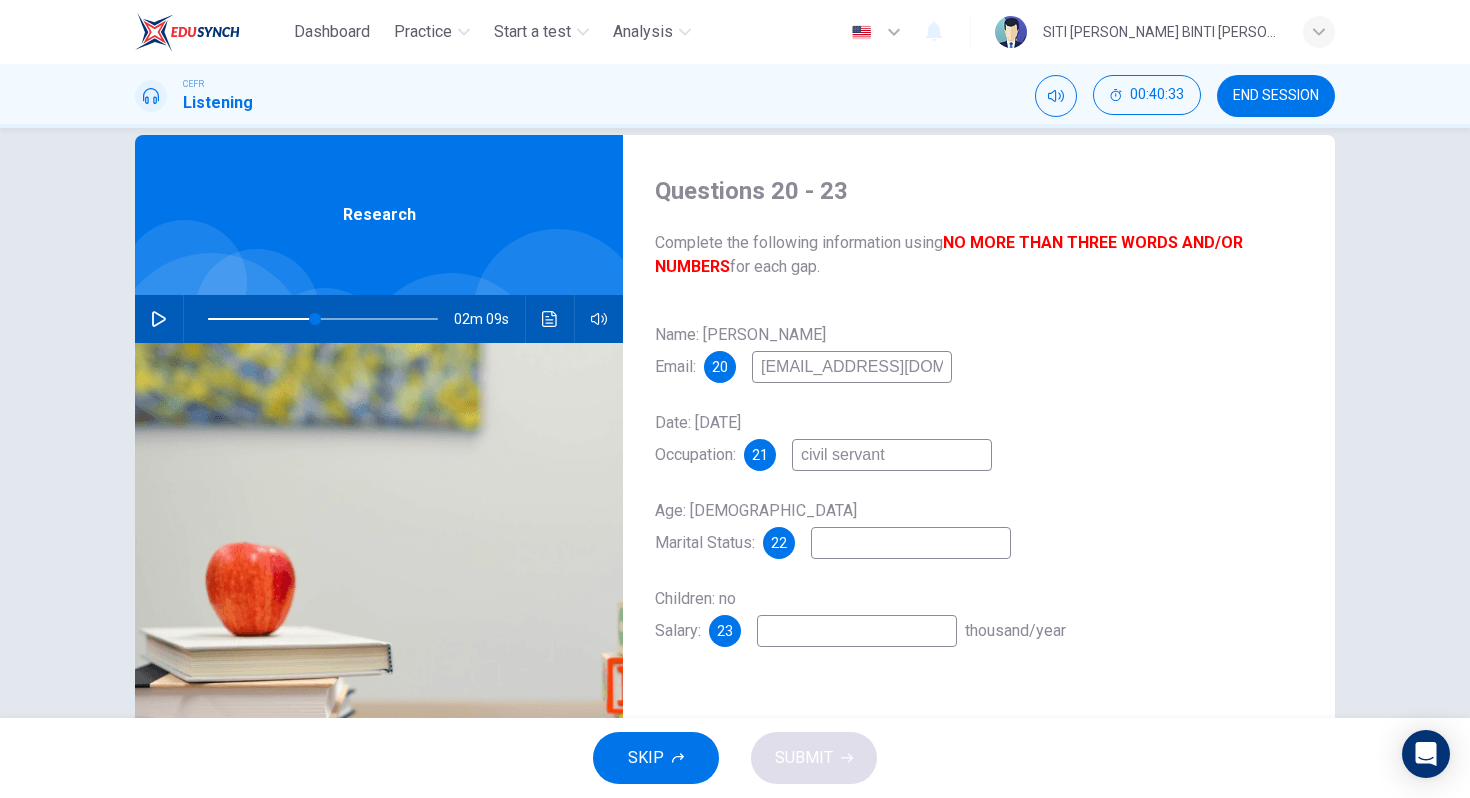 type on "civil servant" 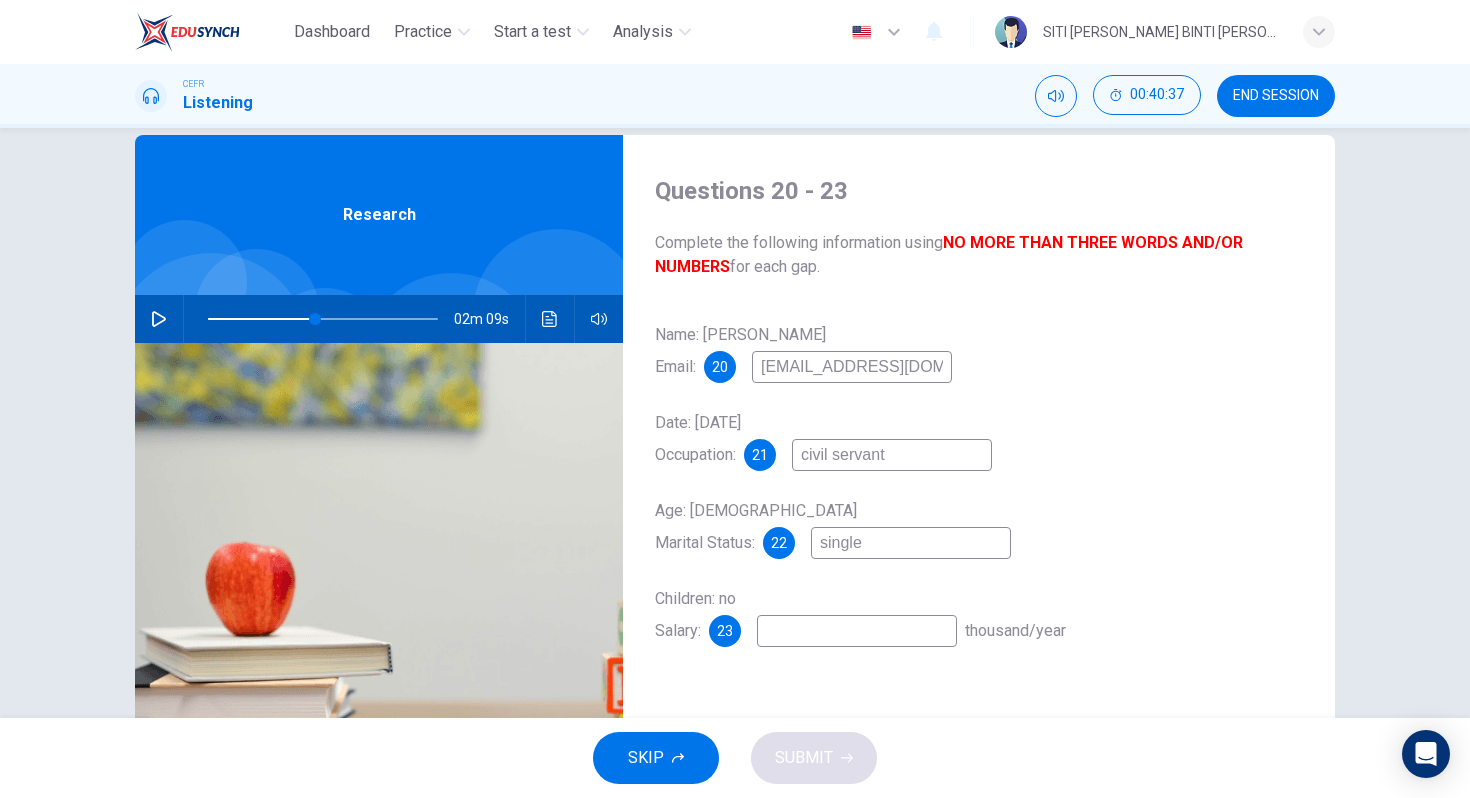 type on "single" 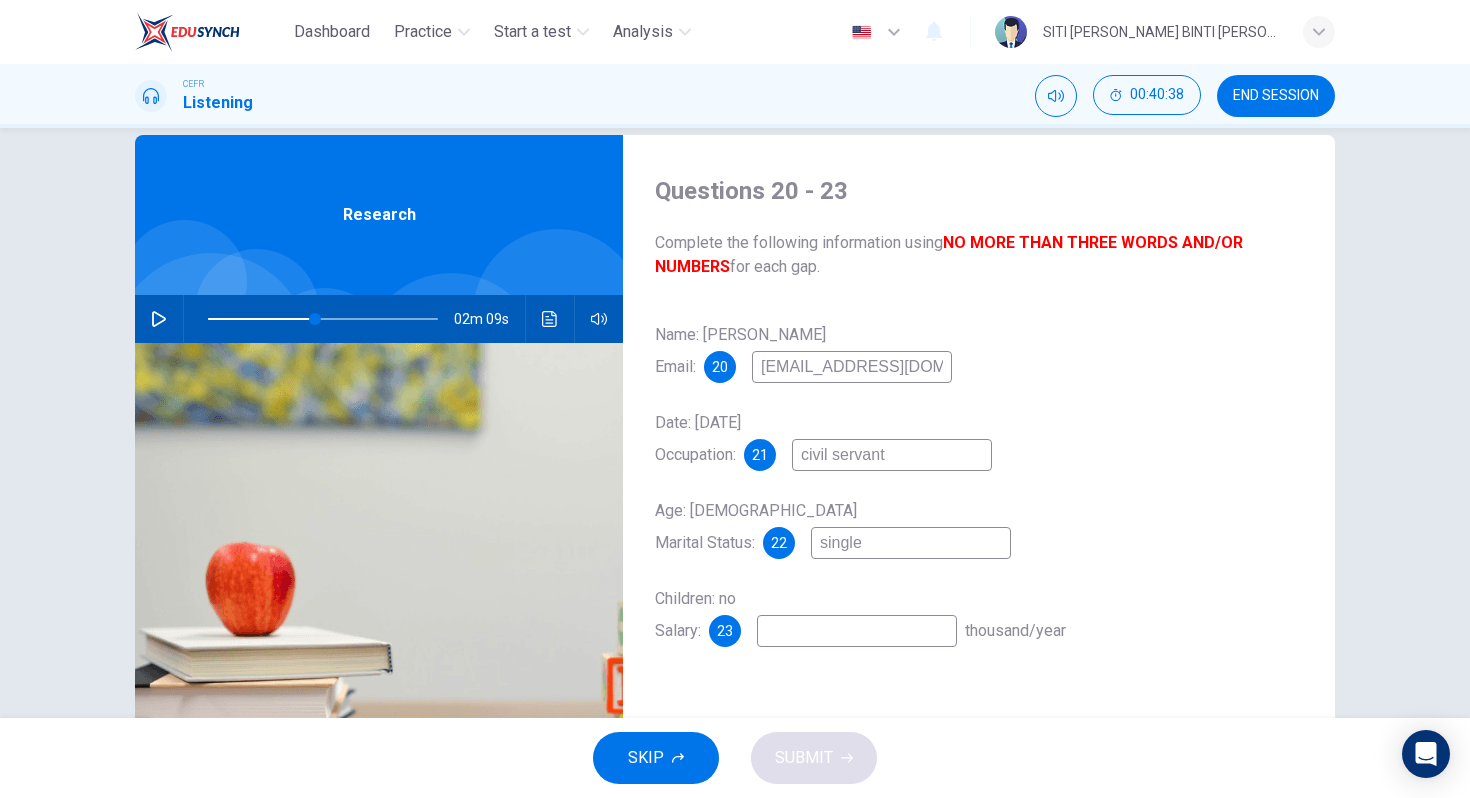 type on "2" 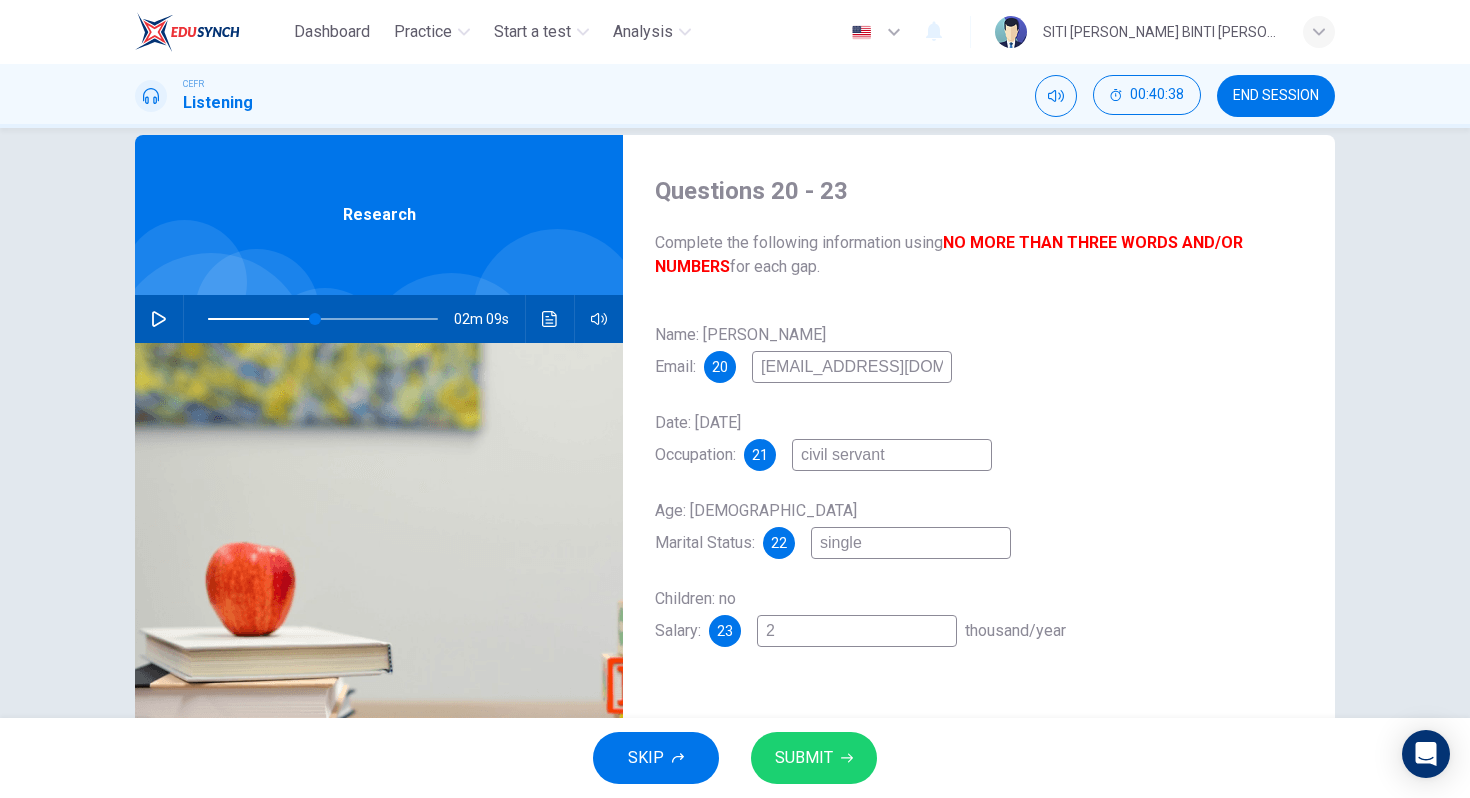 type on "24" 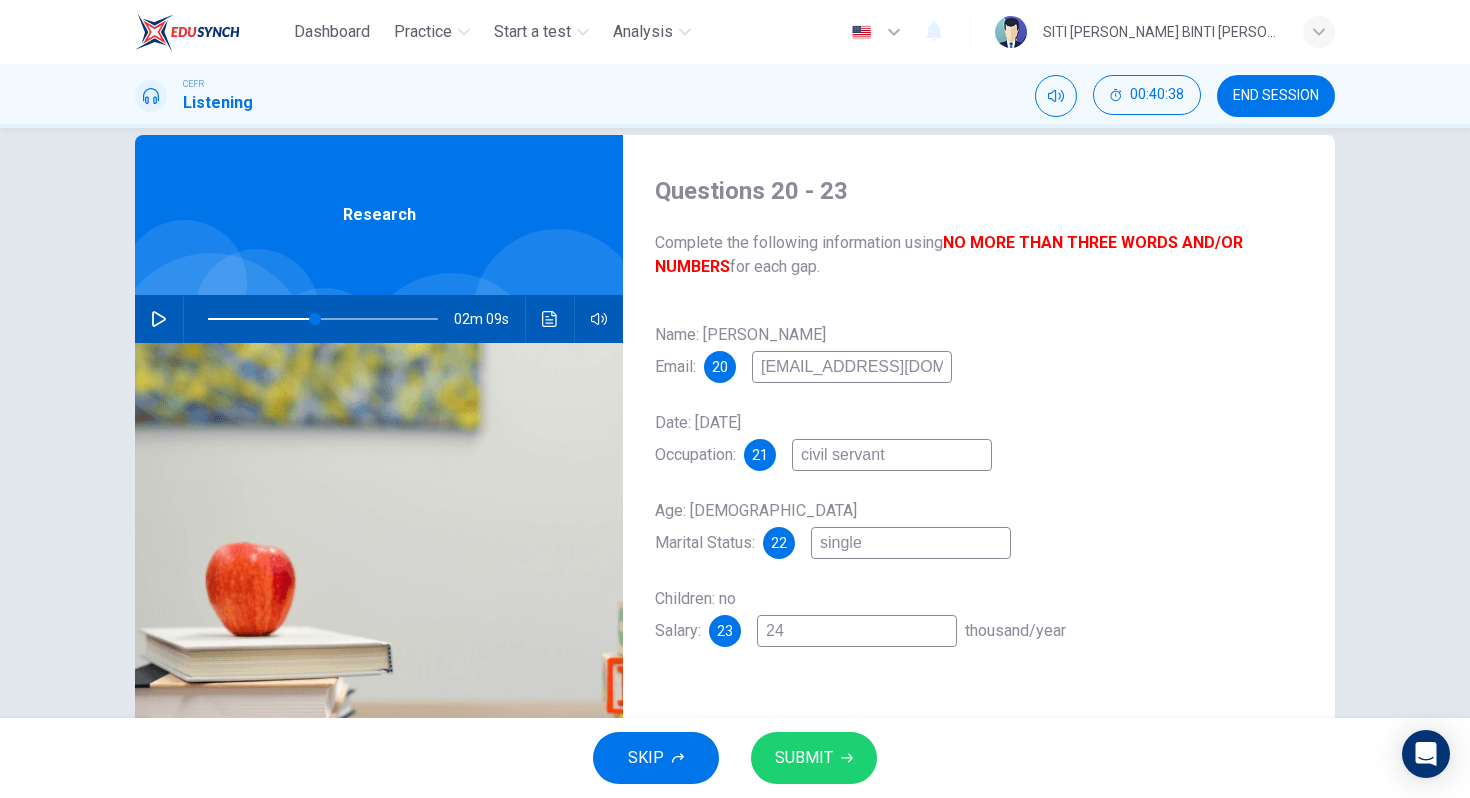 type on "46" 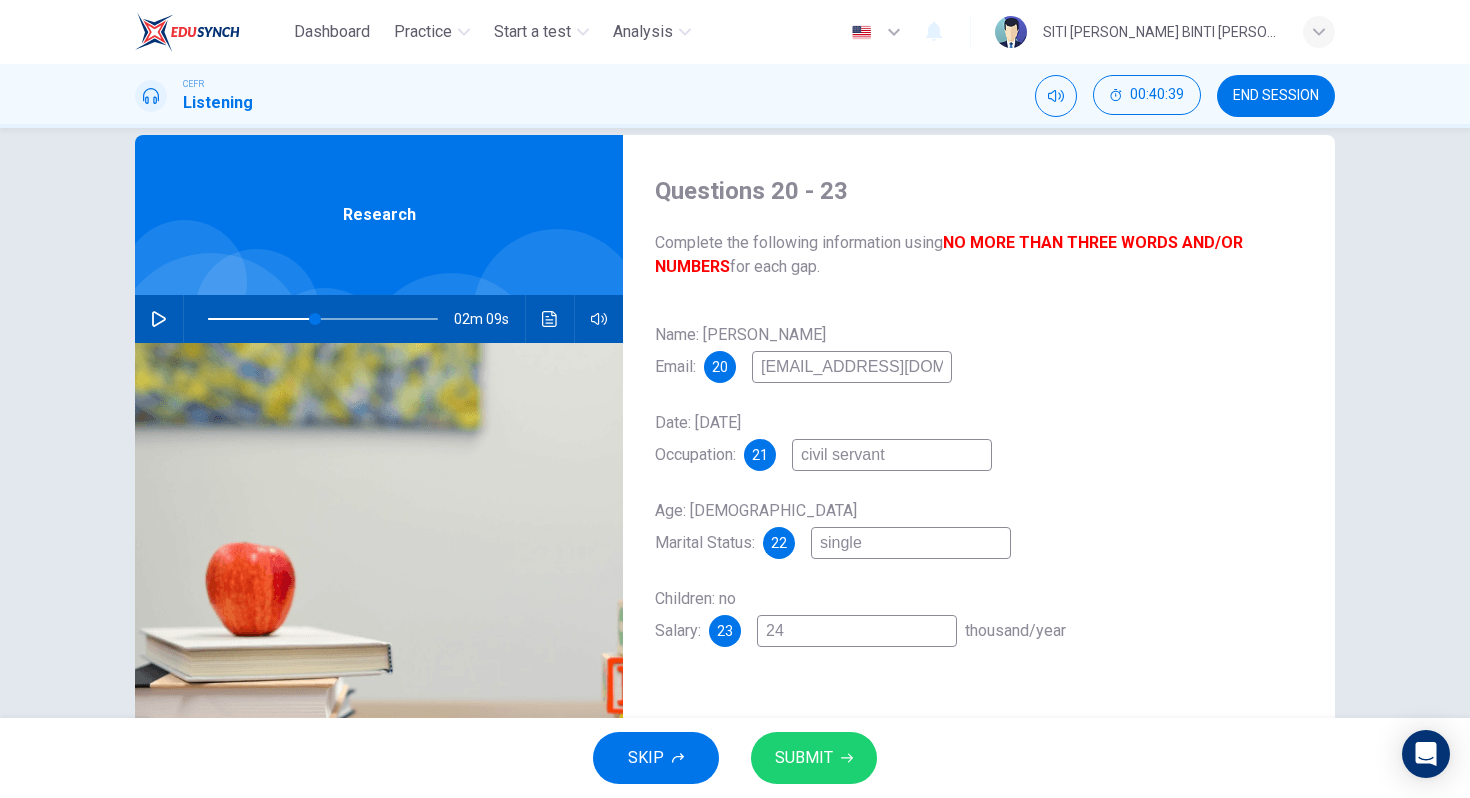 type on "24-" 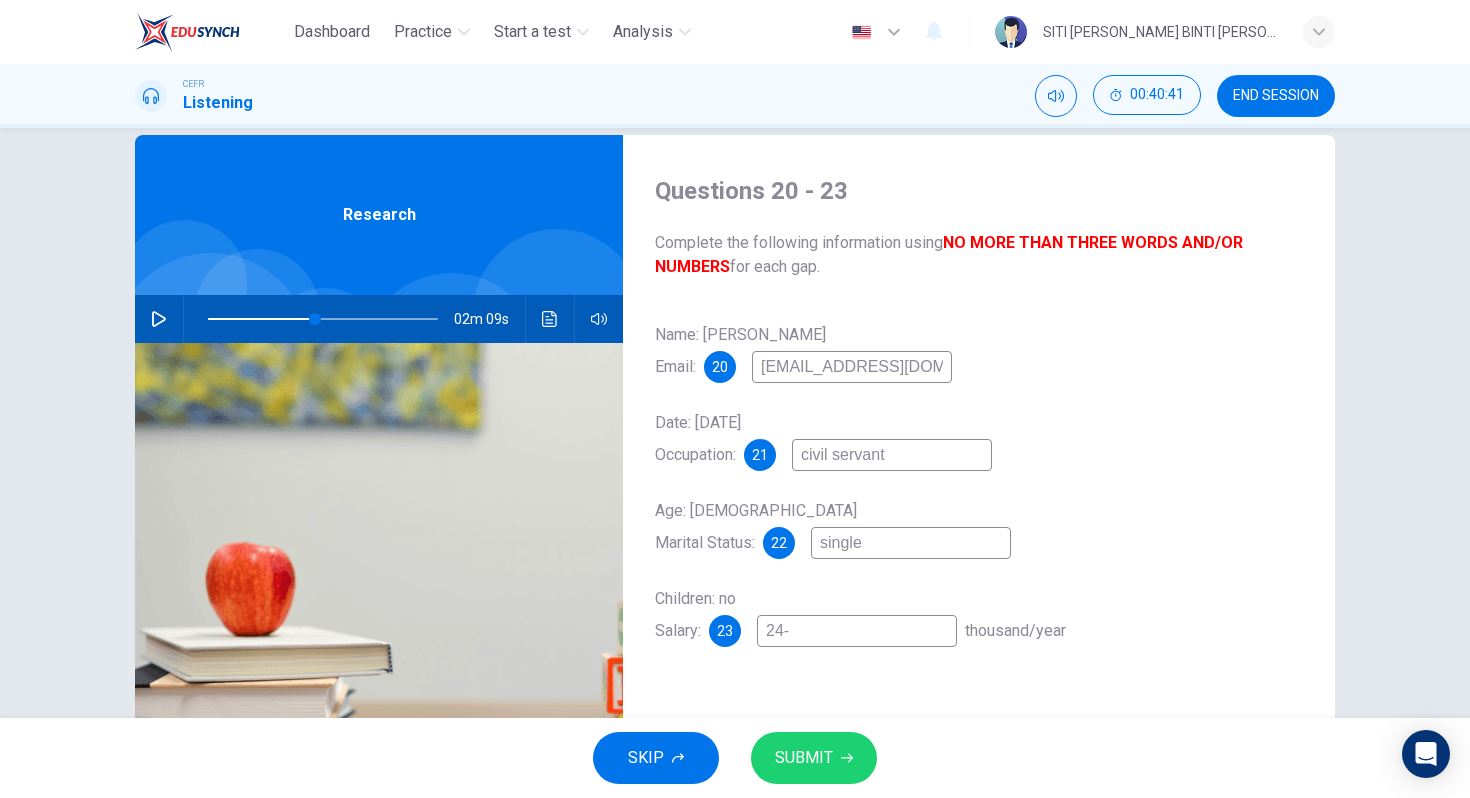 type on "24-3" 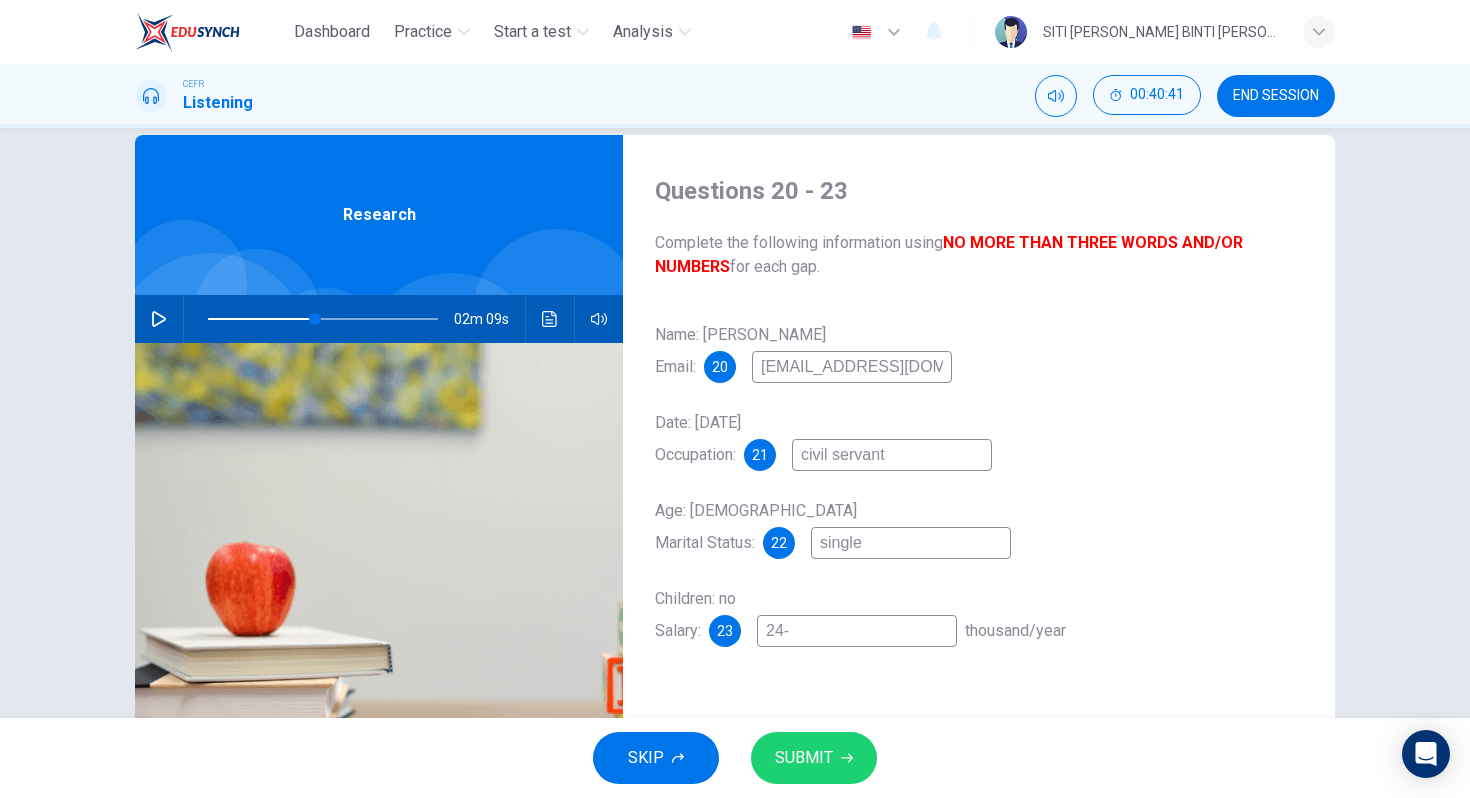type on "46" 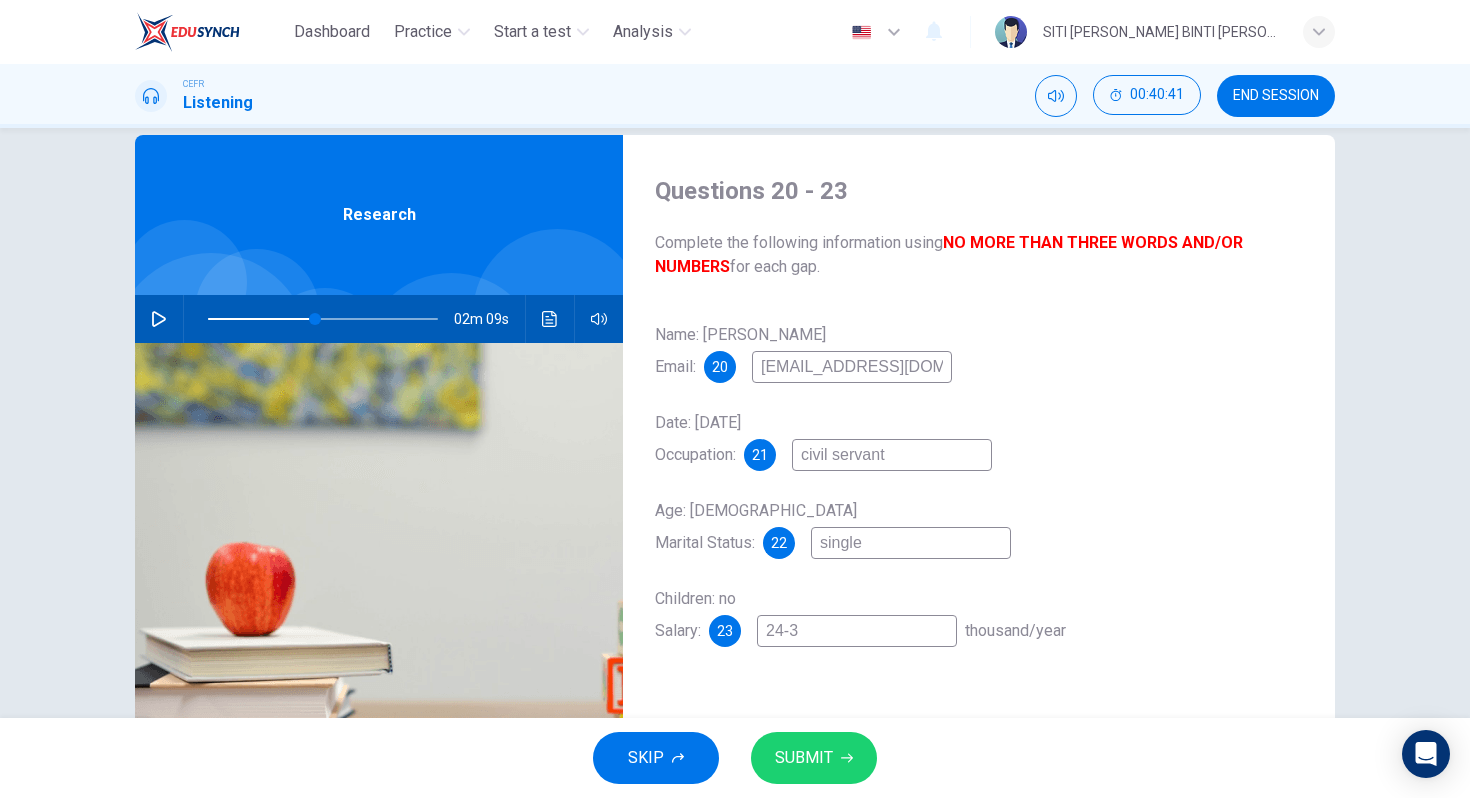 type on "24-36" 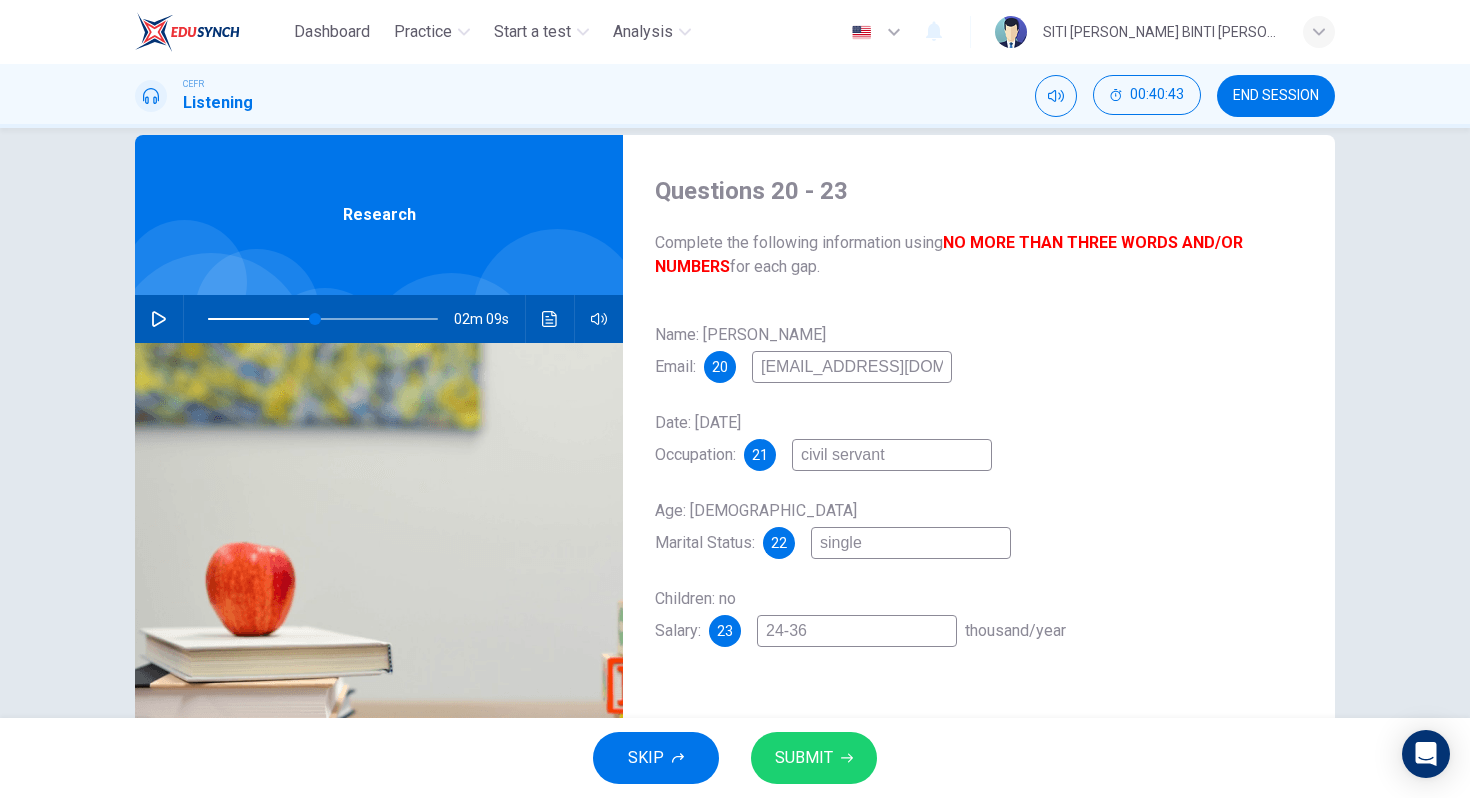 type on "24-36" 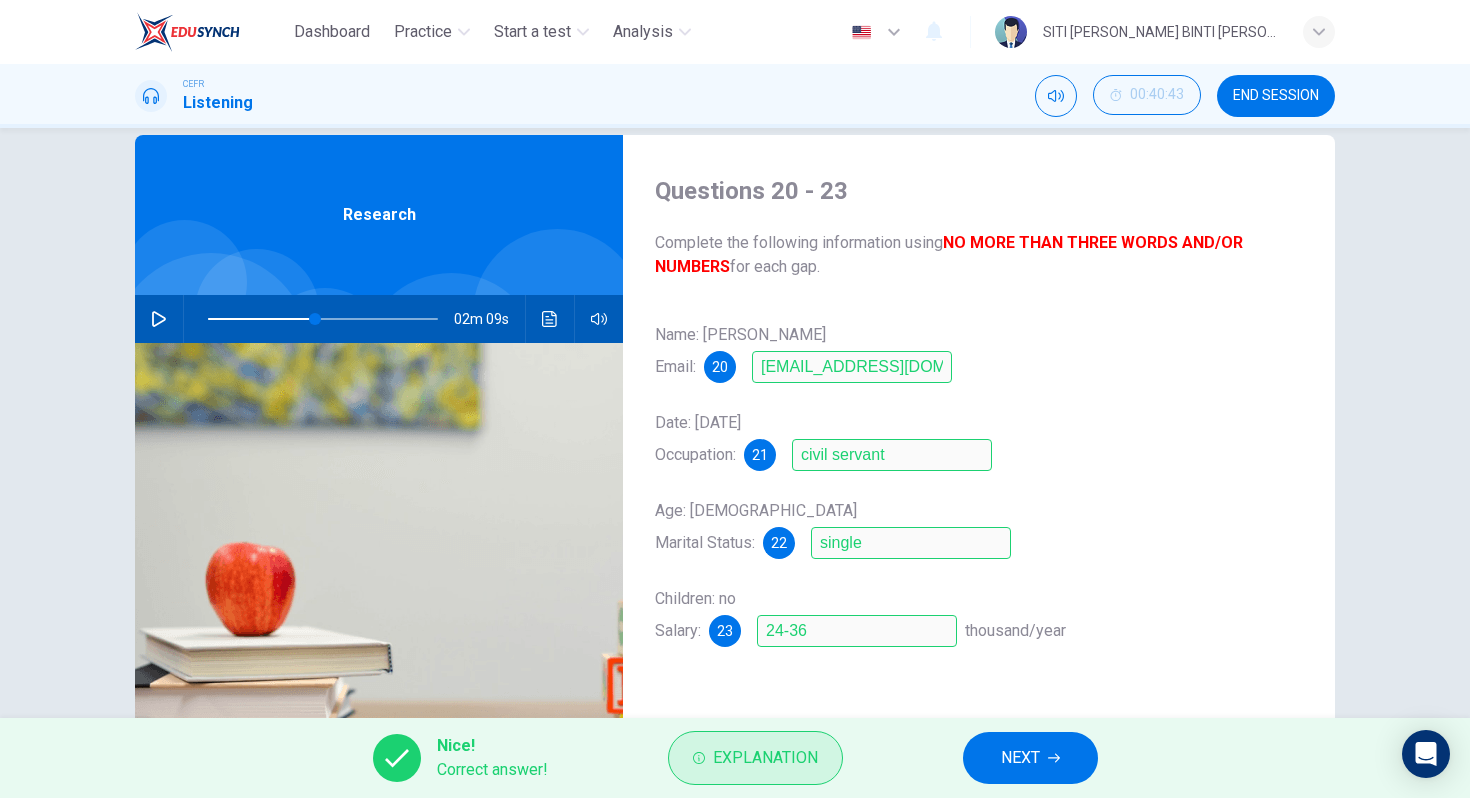 click on "Explanation" at bounding box center [765, 758] 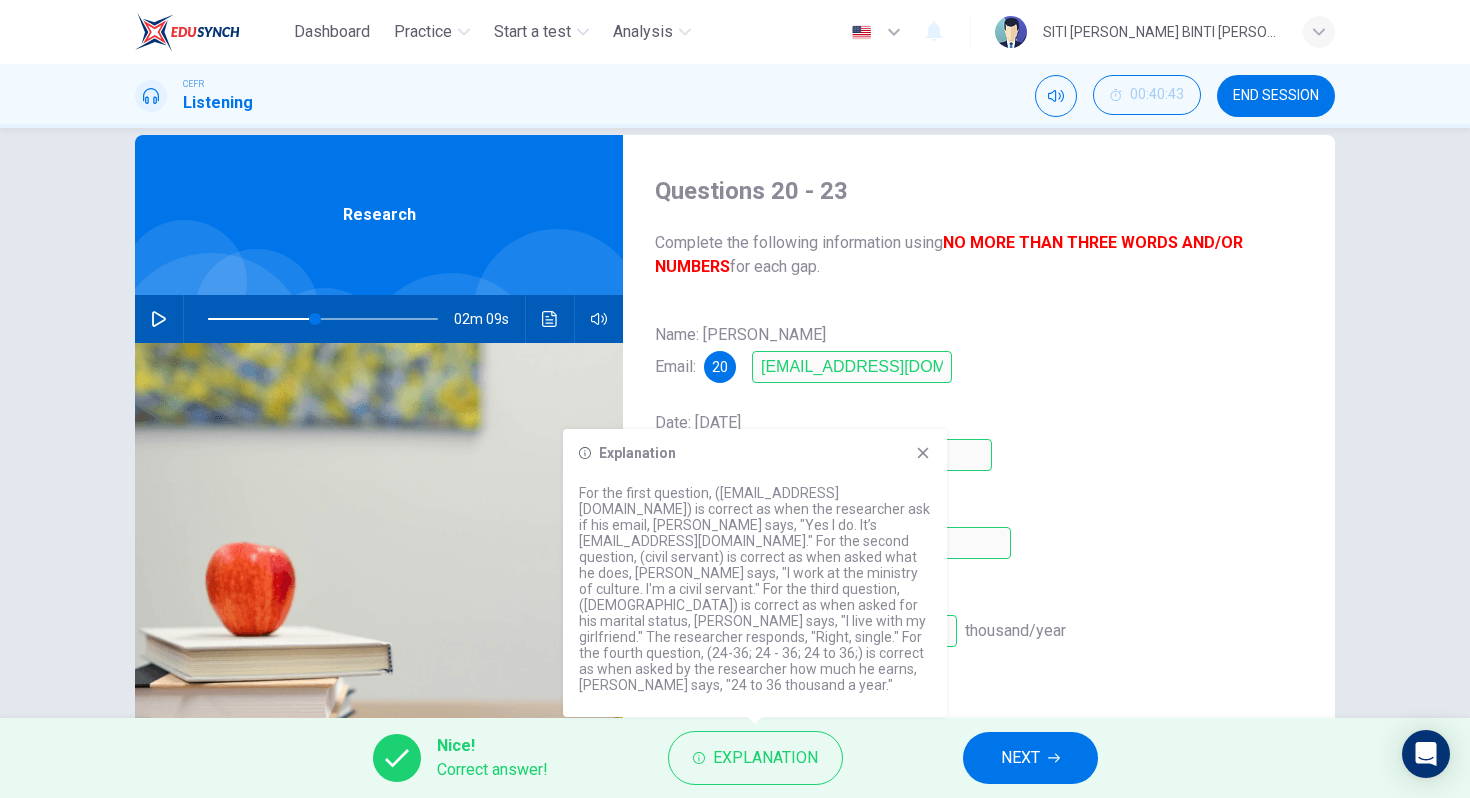 click on "NEXT" at bounding box center [1020, 758] 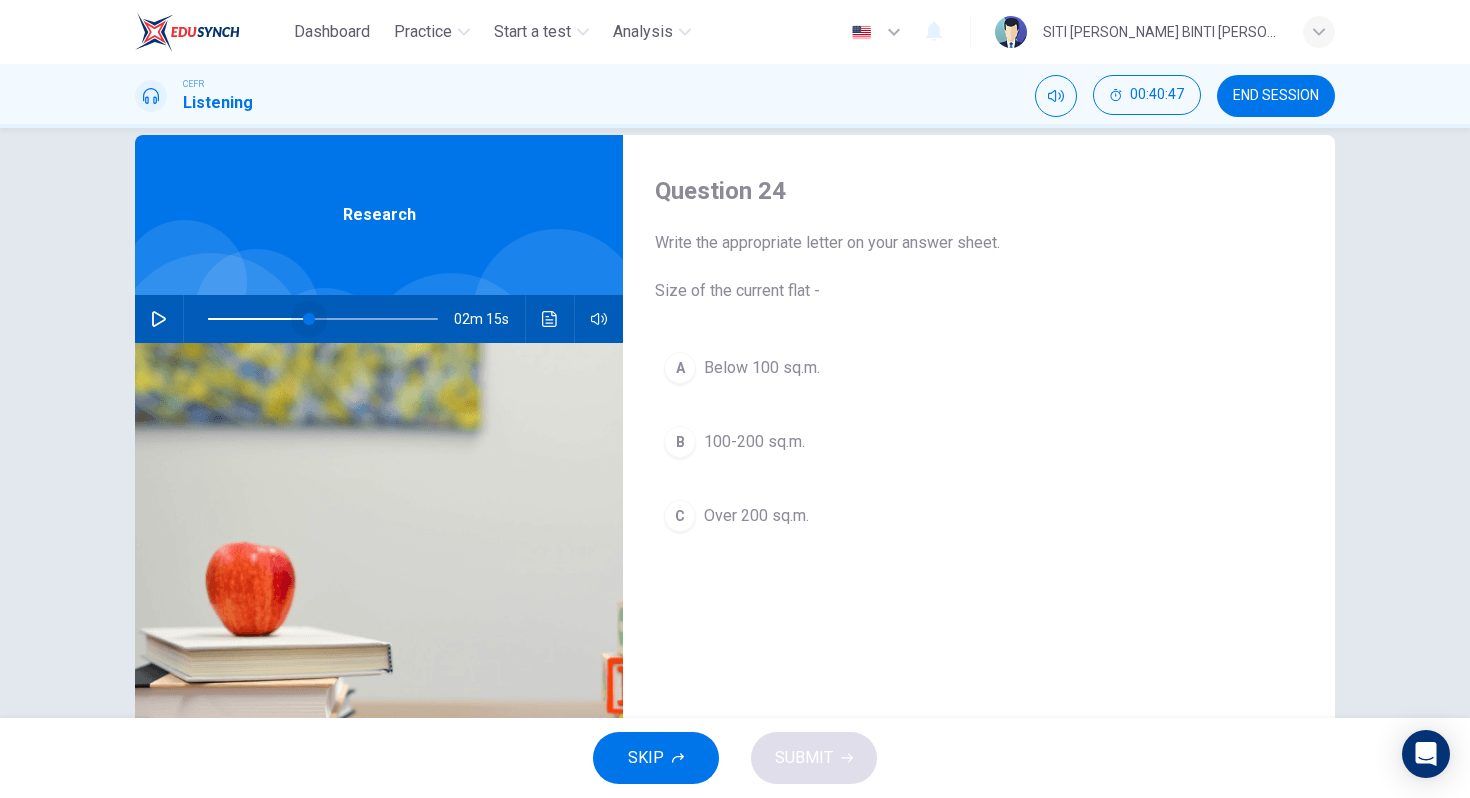 click at bounding box center (309, 319) 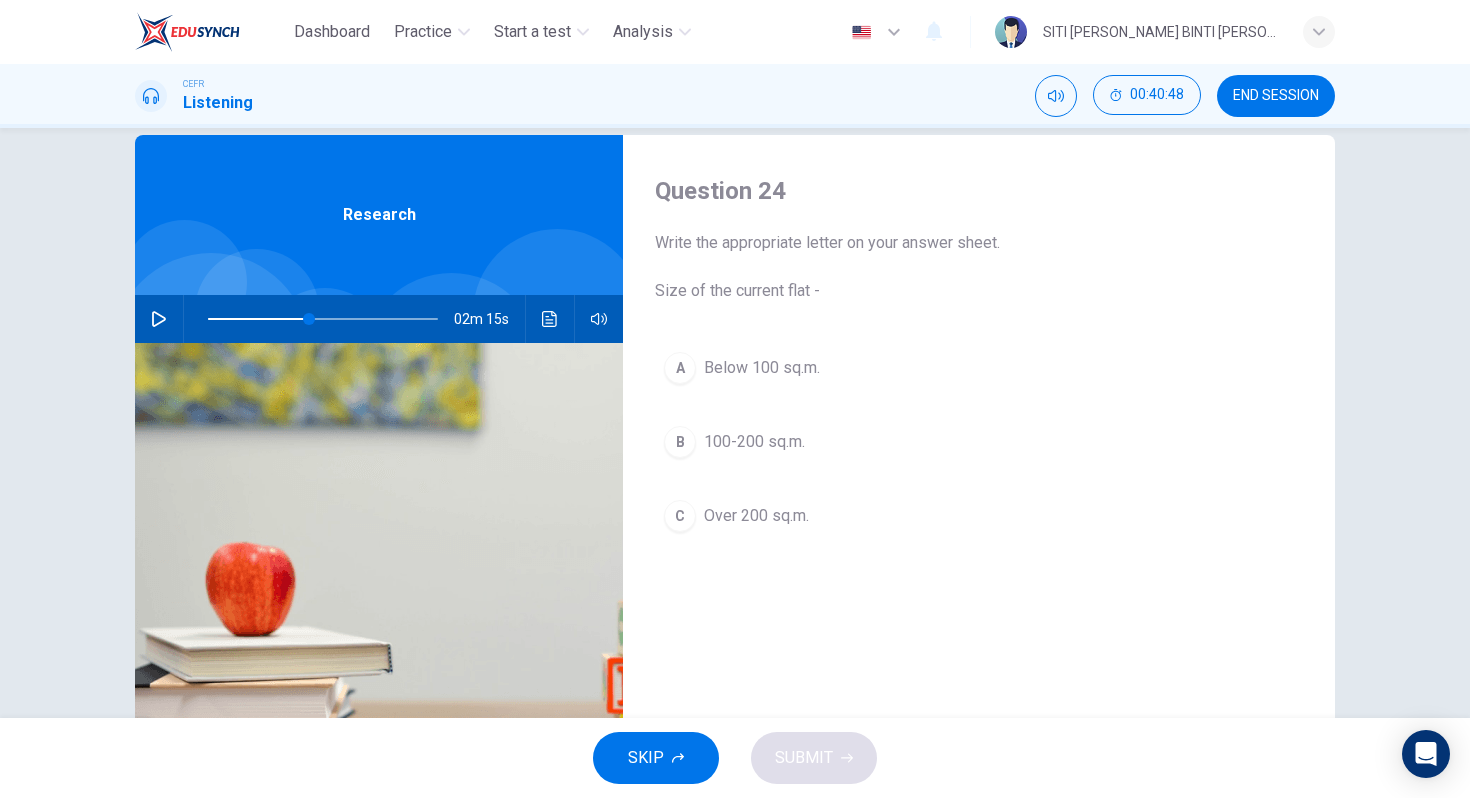 click 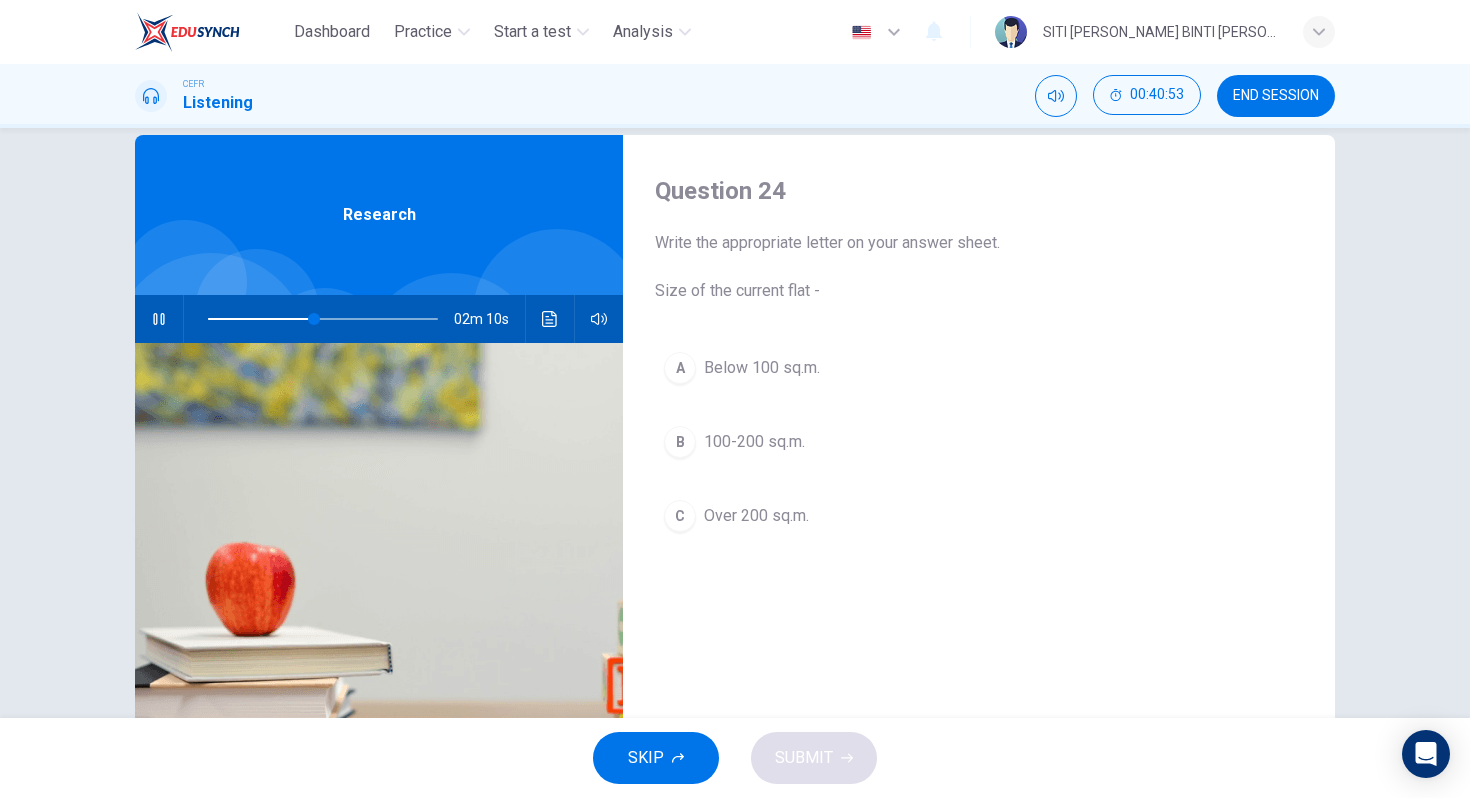 click on "Below 100 sq.m." at bounding box center [762, 368] 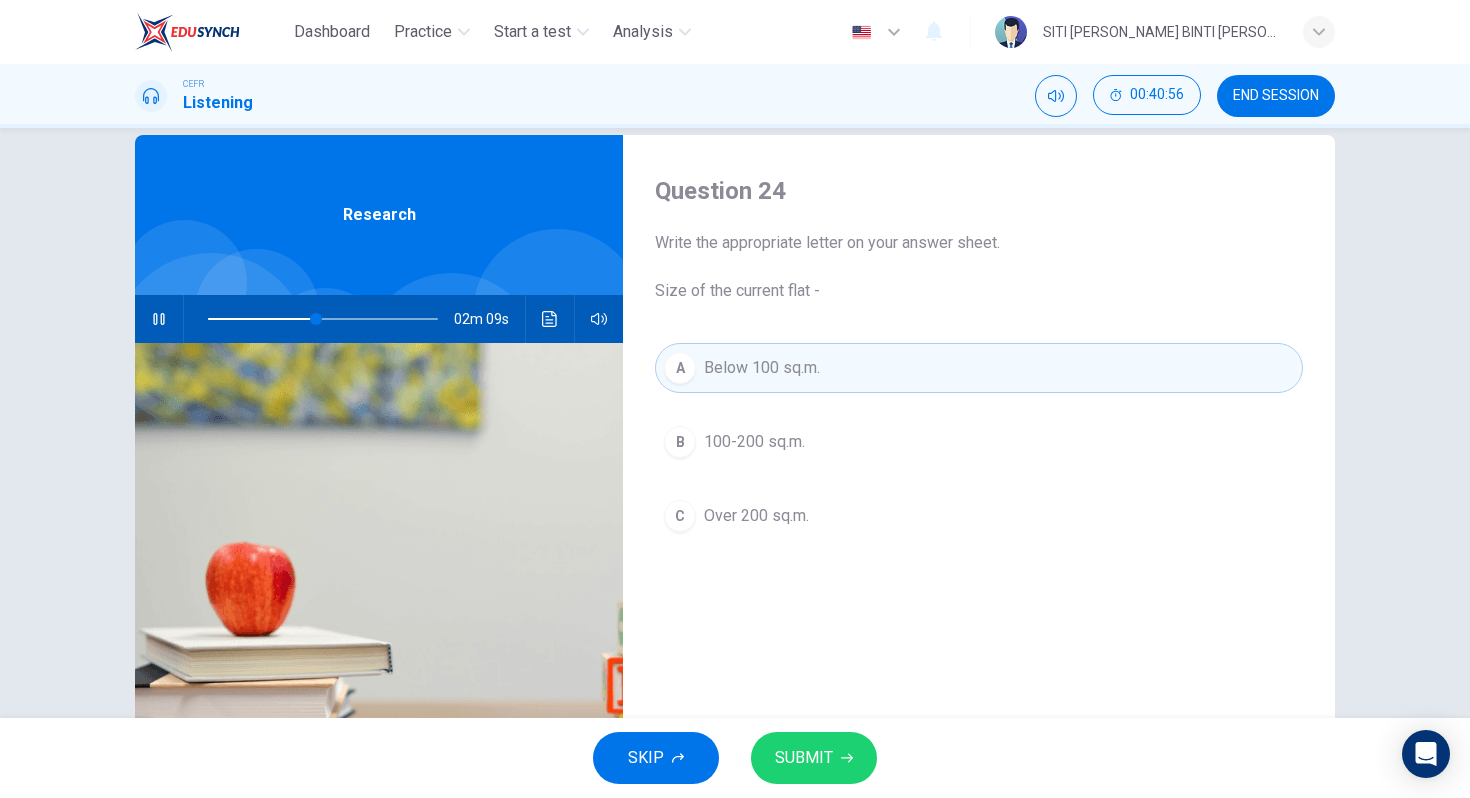 click on "SUBMIT" at bounding box center [804, 758] 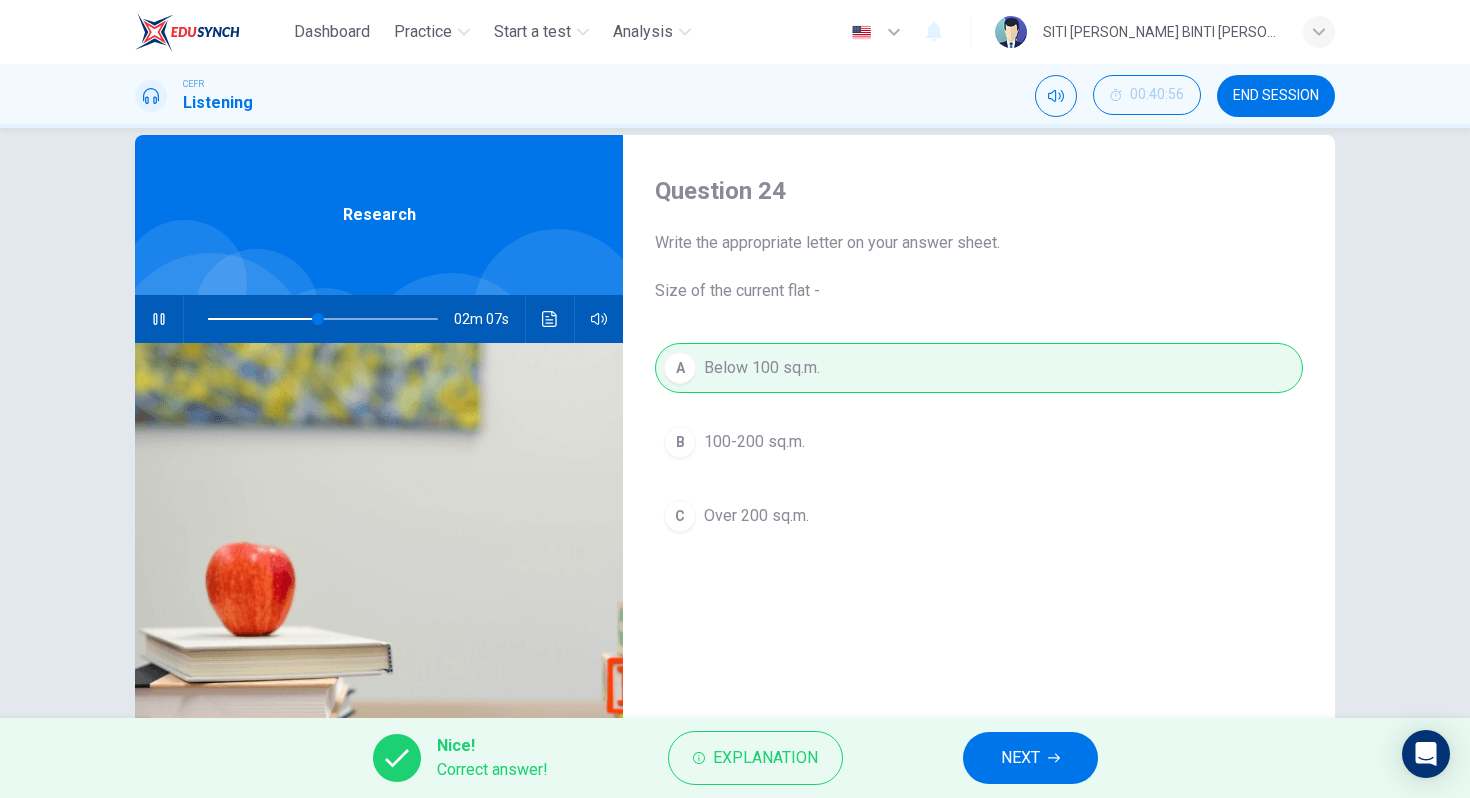 click on "Nice! Correct answer! Explanation NEXT" at bounding box center (735, 758) 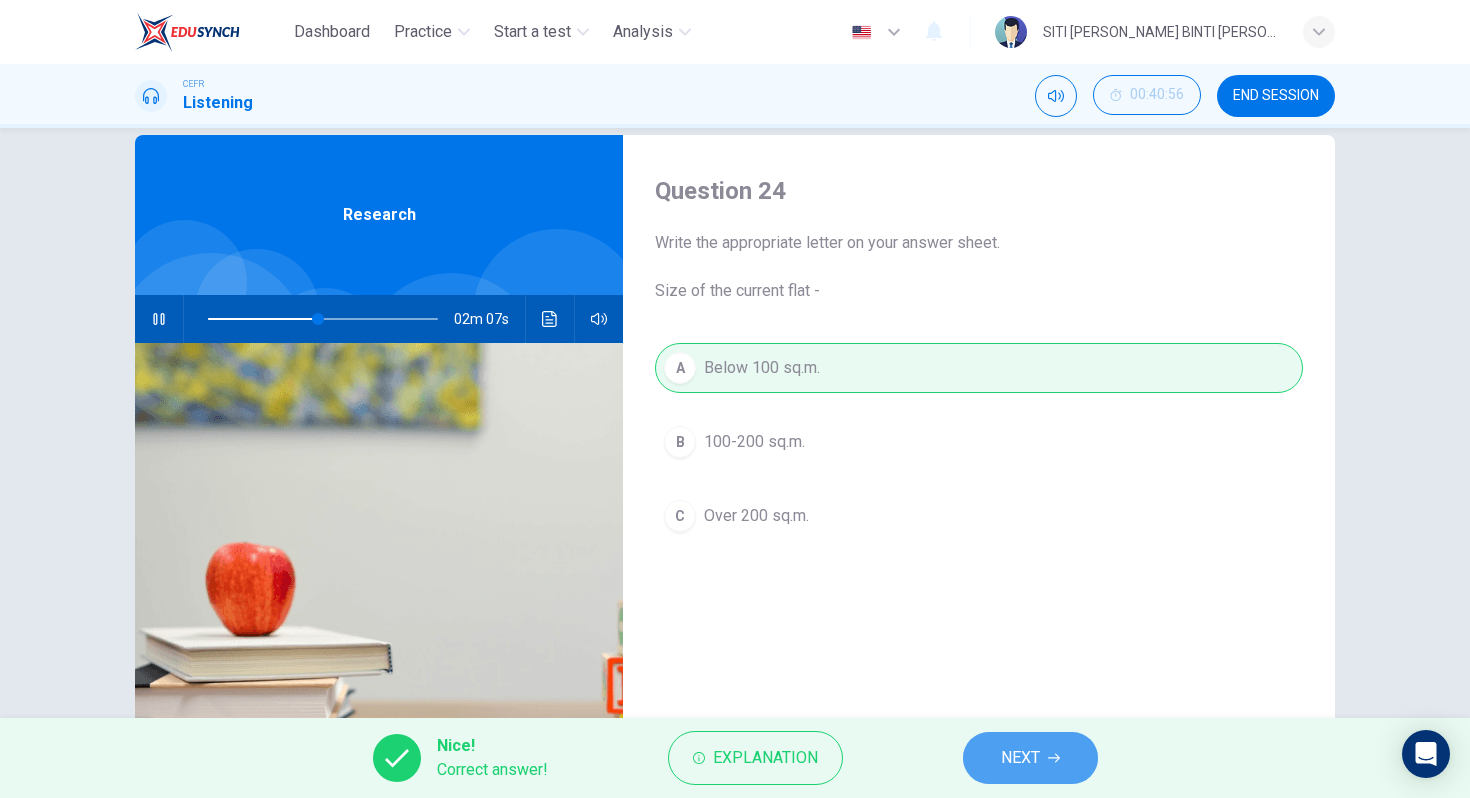 click 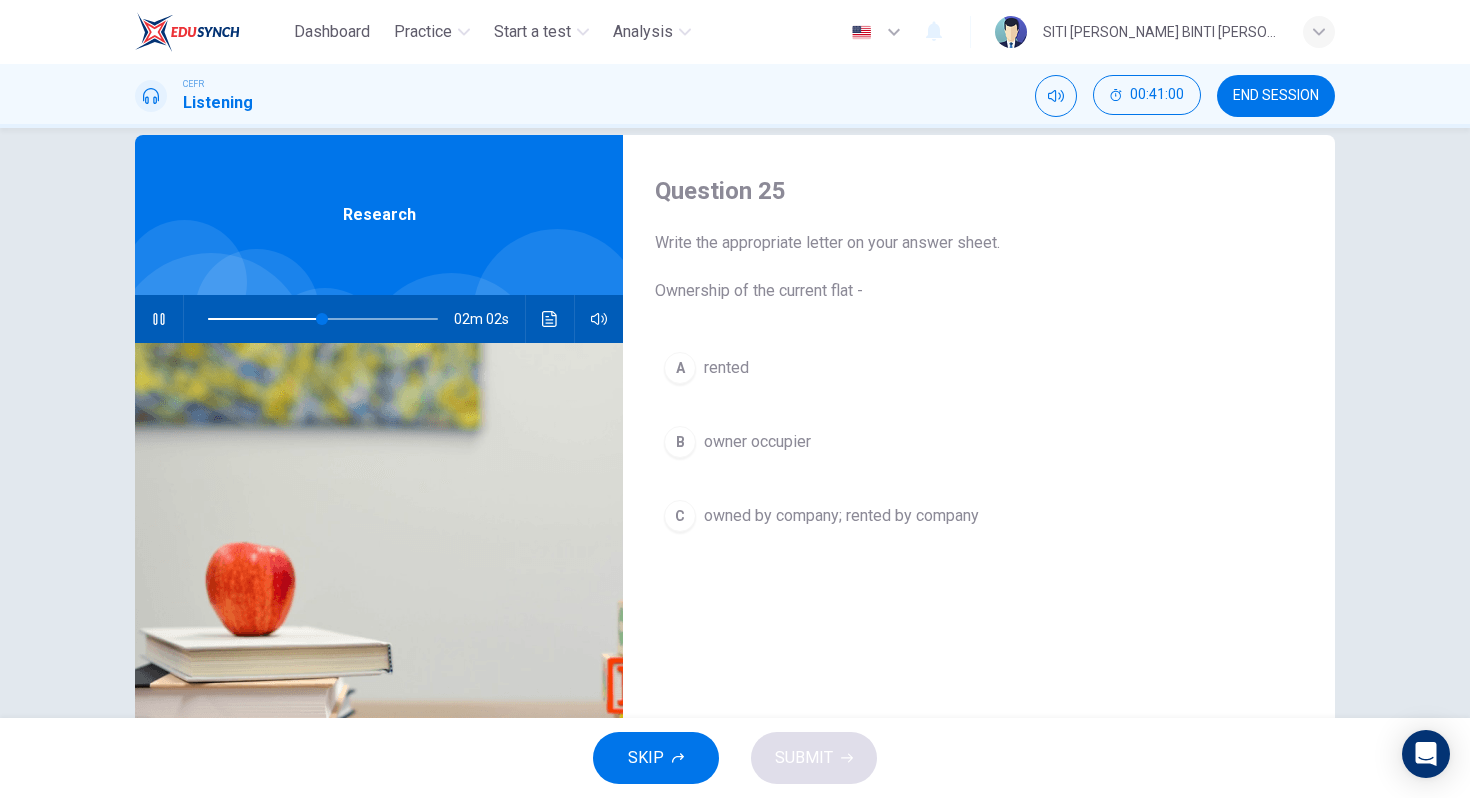 click on "B owner occupier" at bounding box center (979, 442) 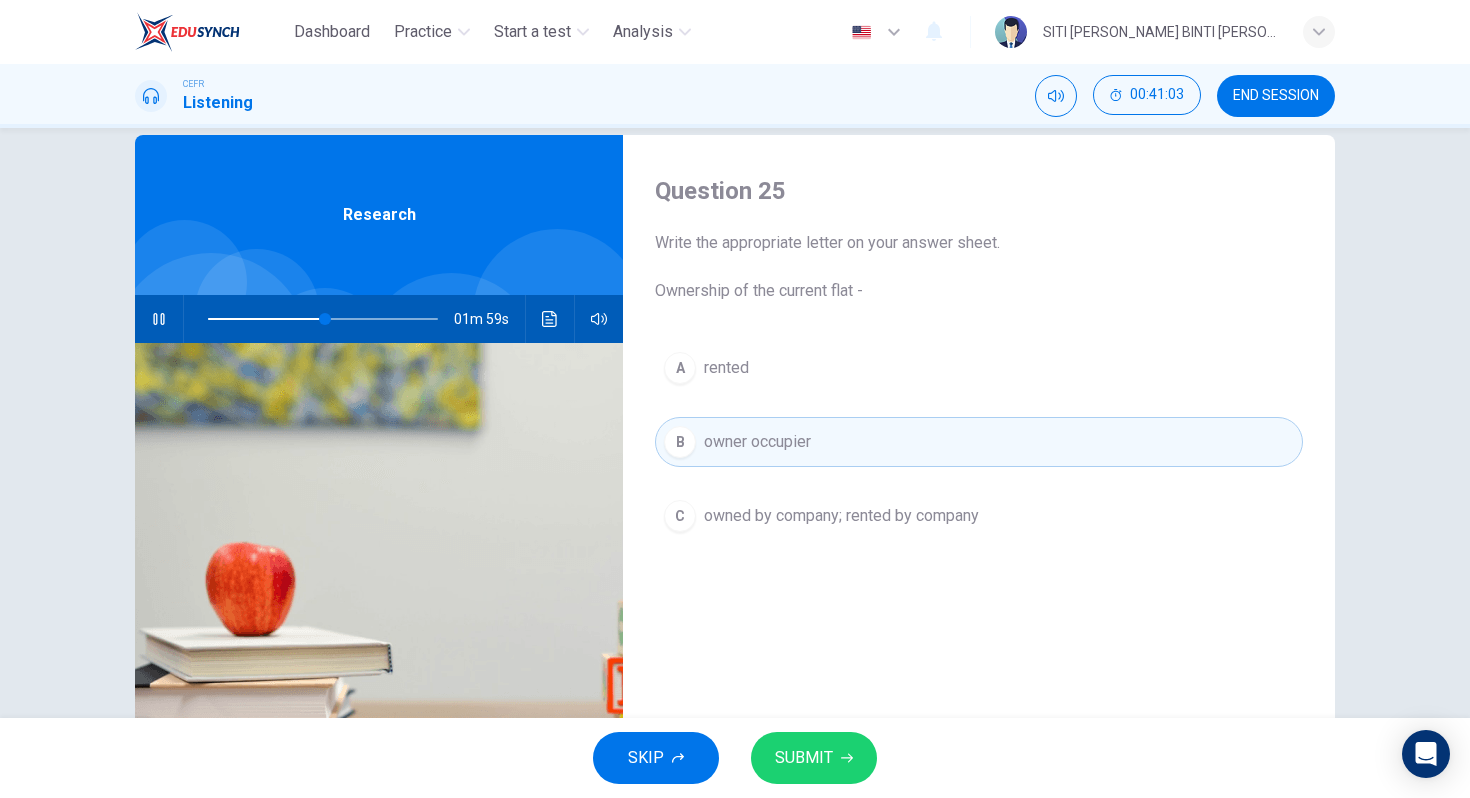 click 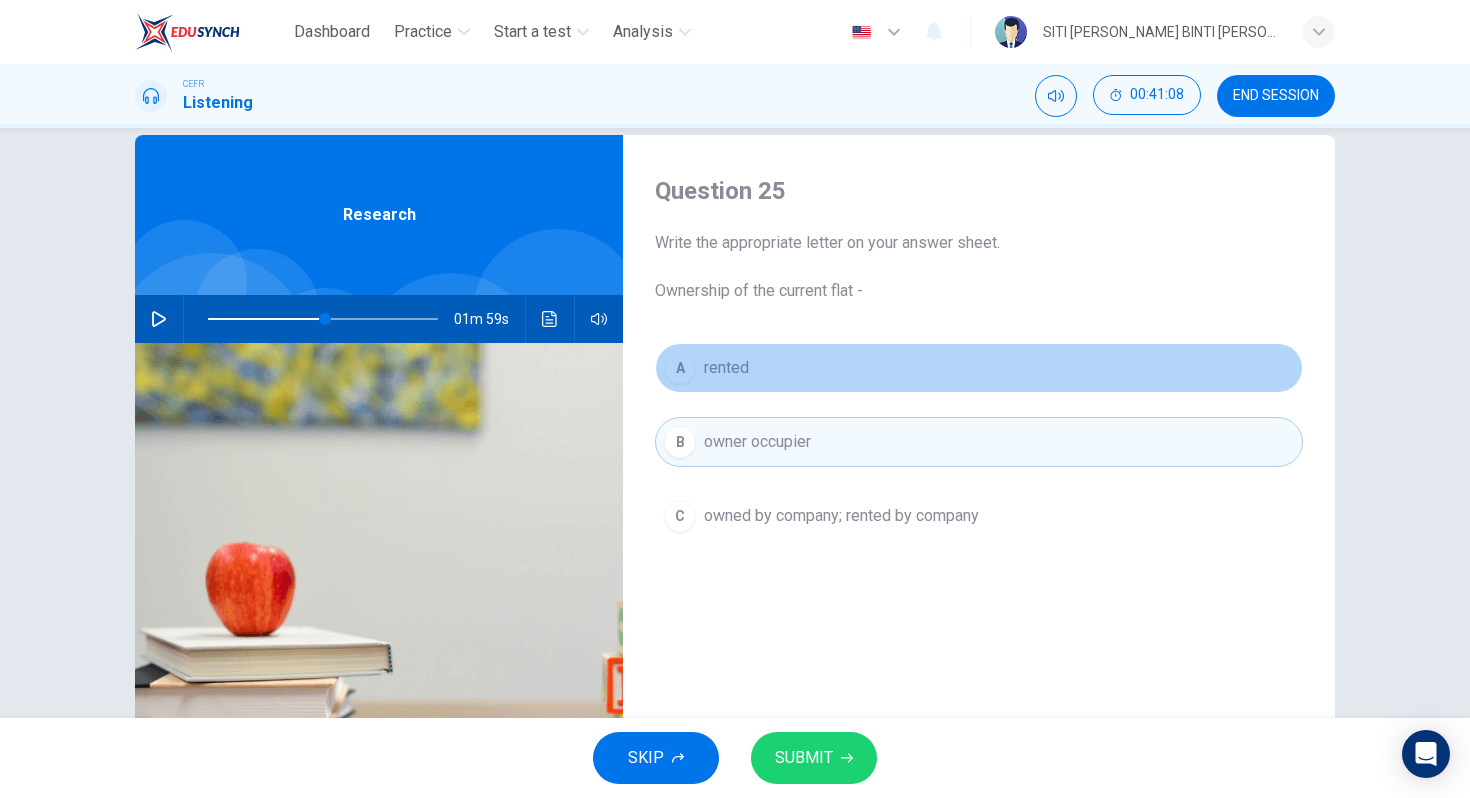 click on "A rented" at bounding box center (979, 368) 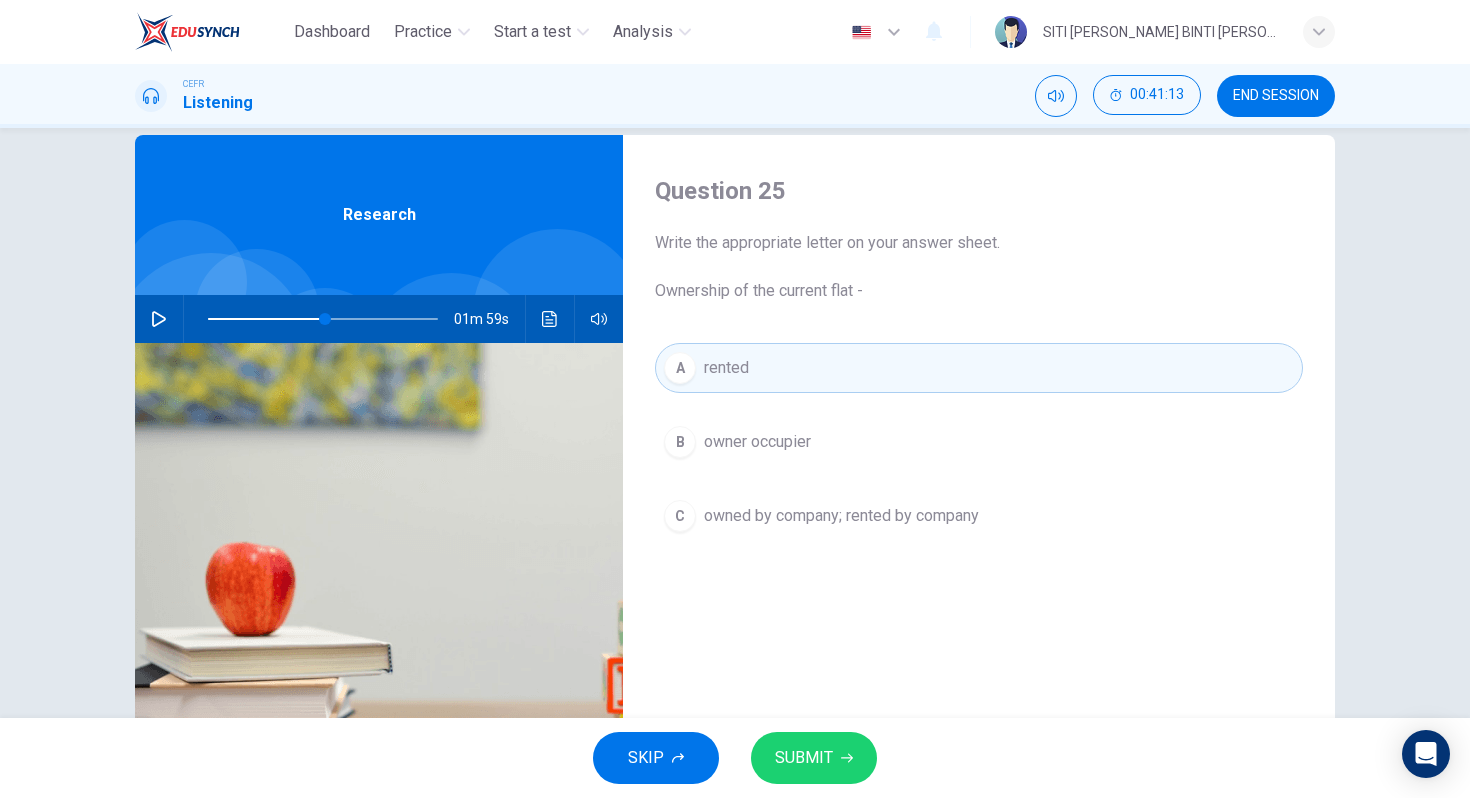 click on "SUBMIT" at bounding box center (814, 758) 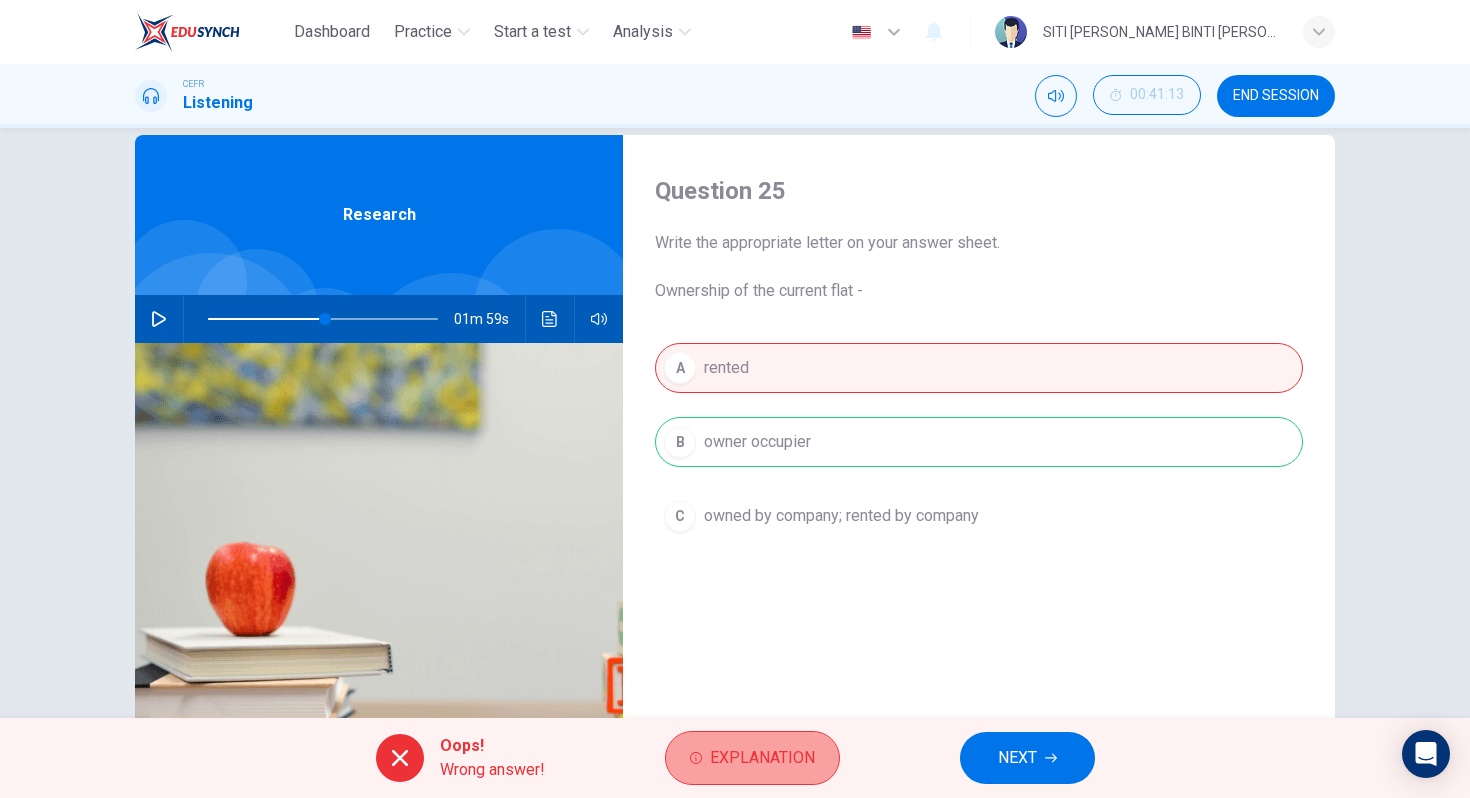 click on "Explanation" at bounding box center [762, 758] 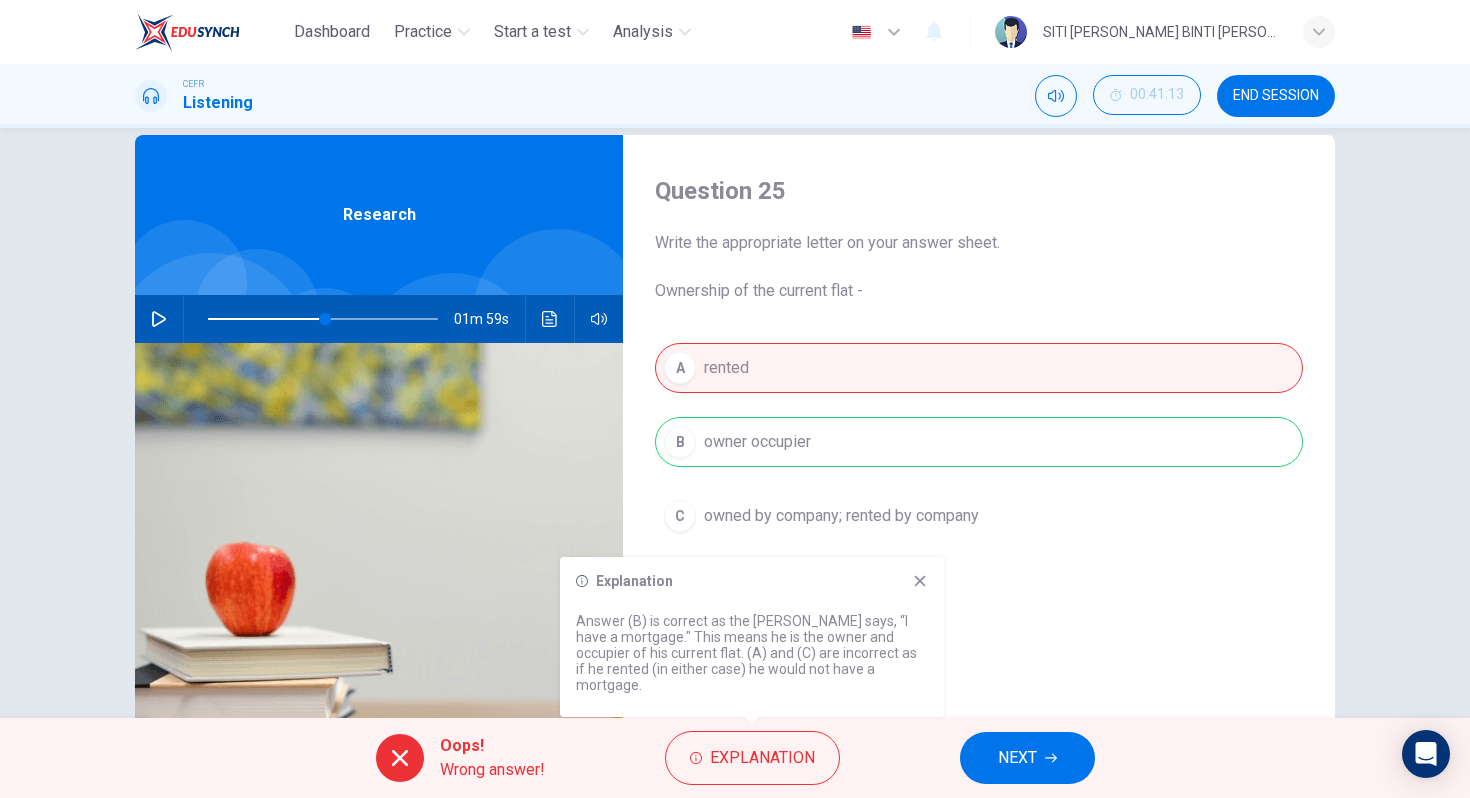click on "Explanation Answer (B) is correct as the Mr. Glass says, “I have a mortgage." This means he is the owner and occupier of his current flat.
(A) and (C) are incorrect as if he rented (in either case) he would not have a mortgage." at bounding box center (752, 637) 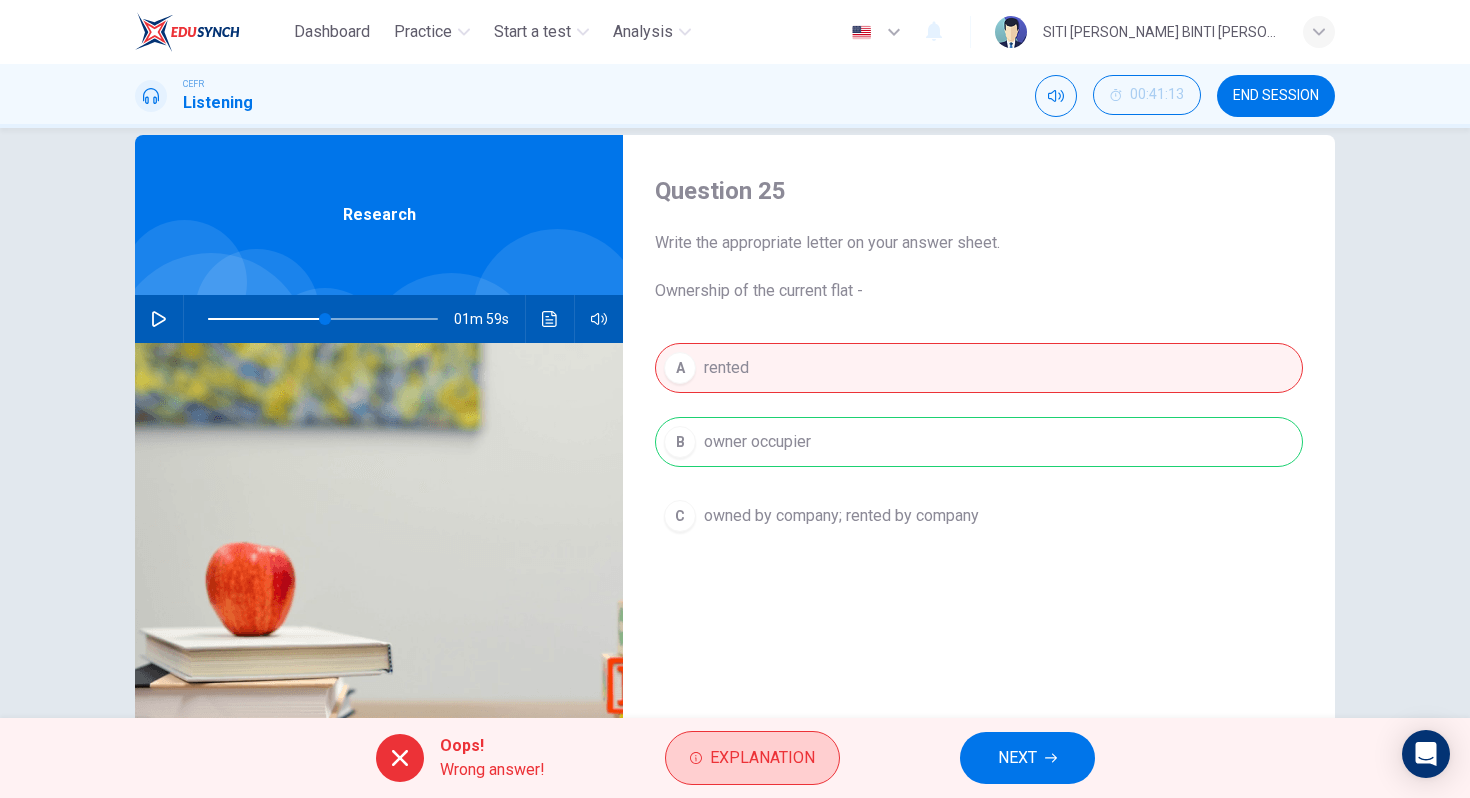 click on "Explanation" at bounding box center [762, 758] 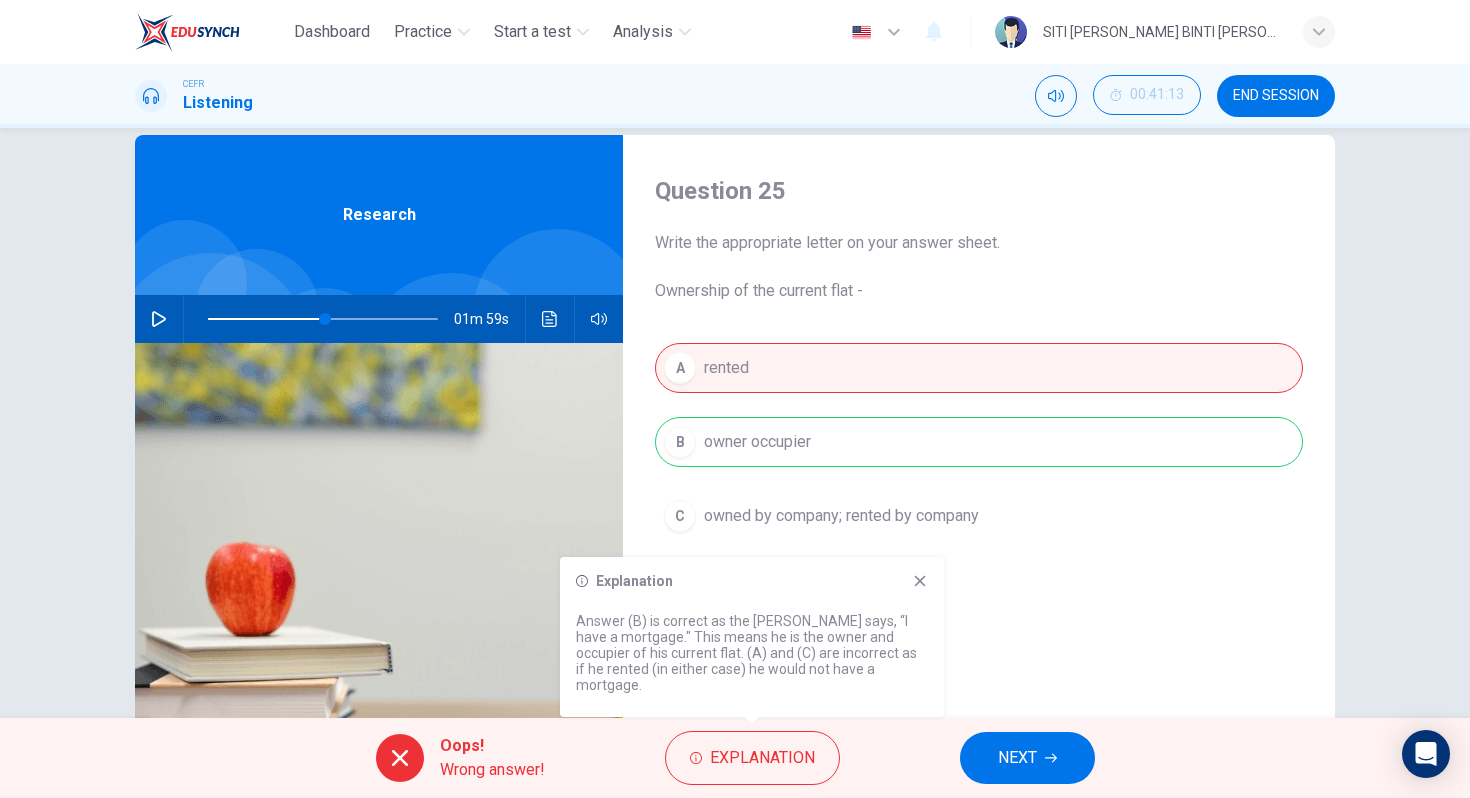 click 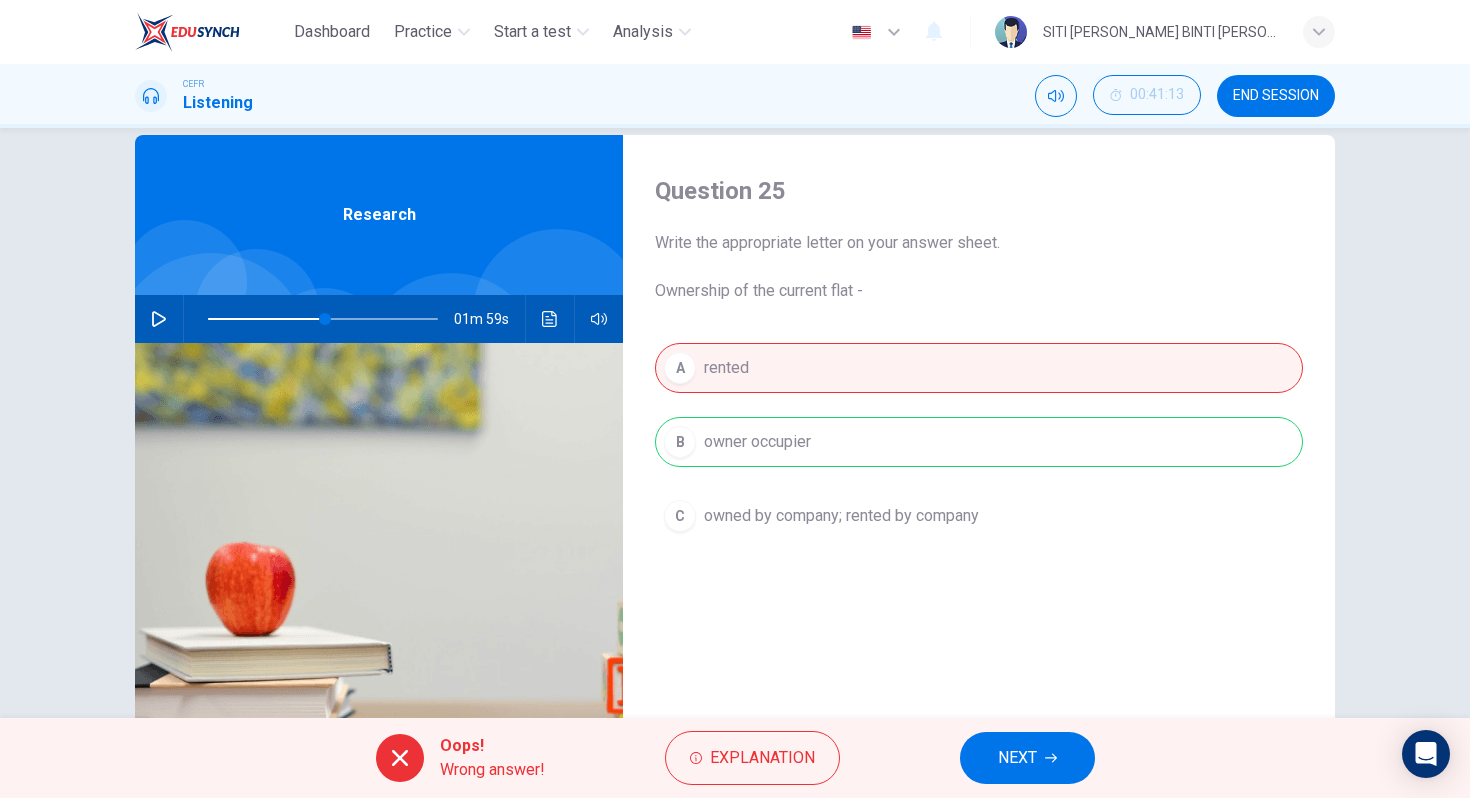 click at bounding box center [159, 319] 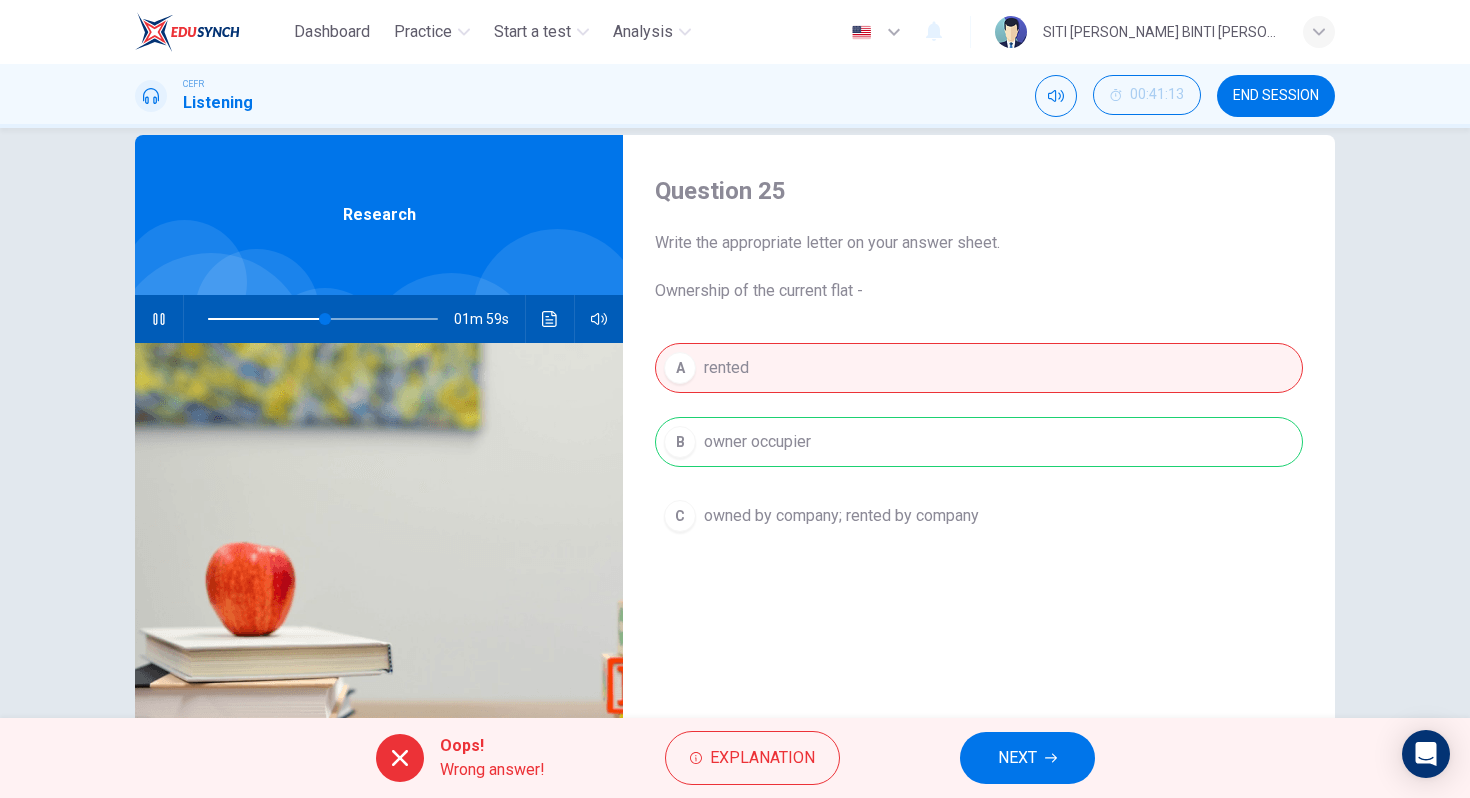 click on "Oops! Wrong answer! Explanation NEXT" at bounding box center [735, 758] 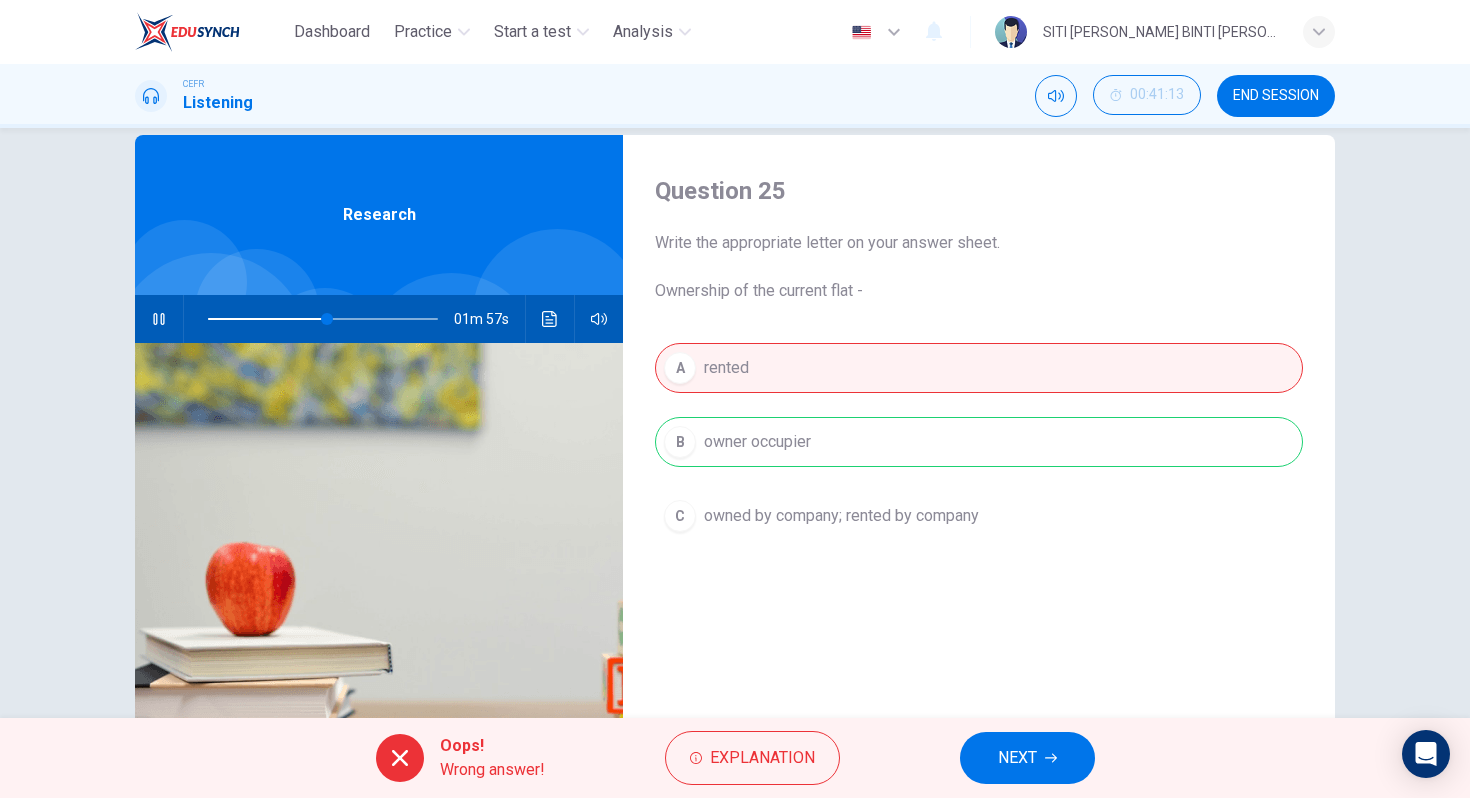 click on "NEXT" at bounding box center (1027, 758) 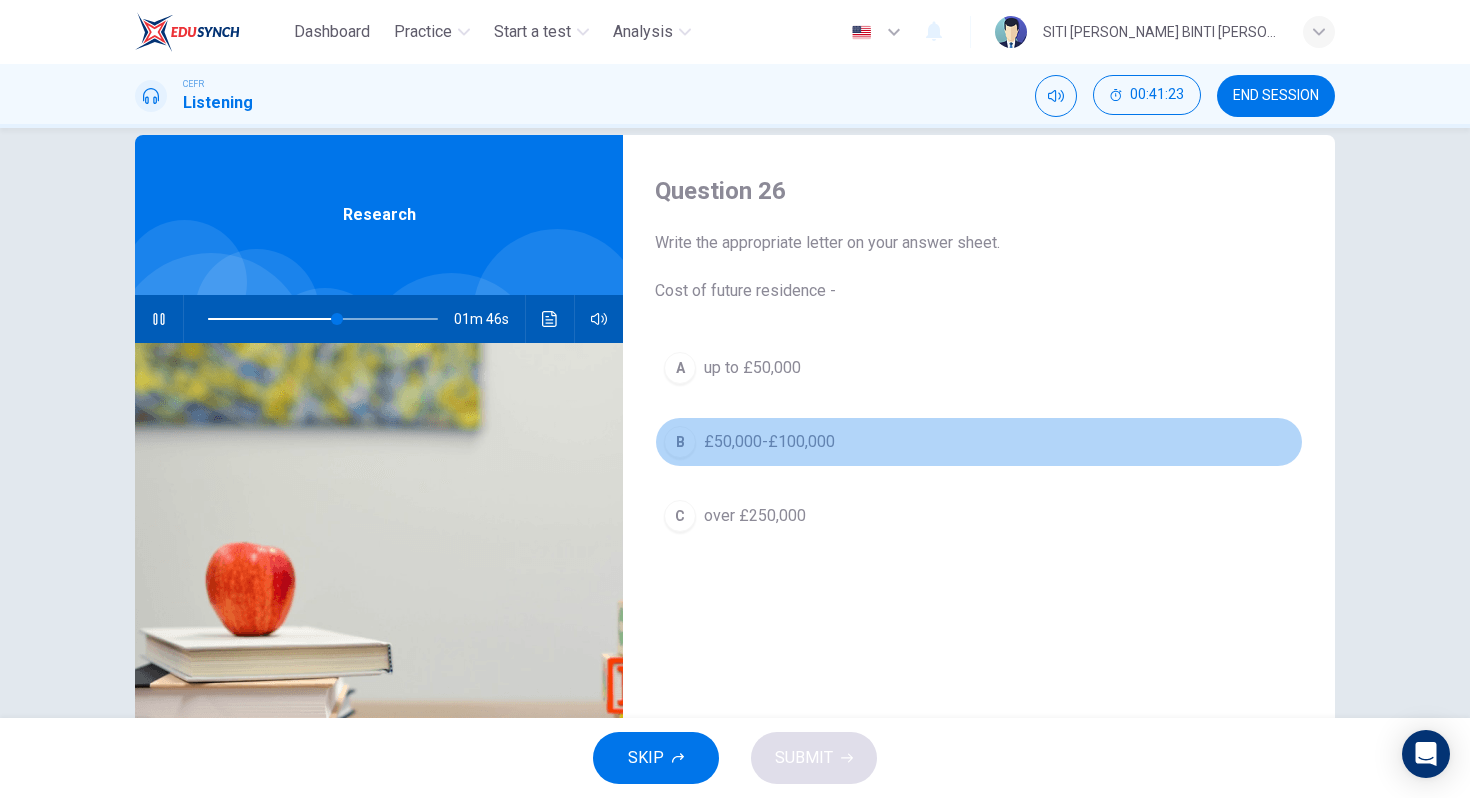 click on "B £50,000-£100,000" at bounding box center [979, 442] 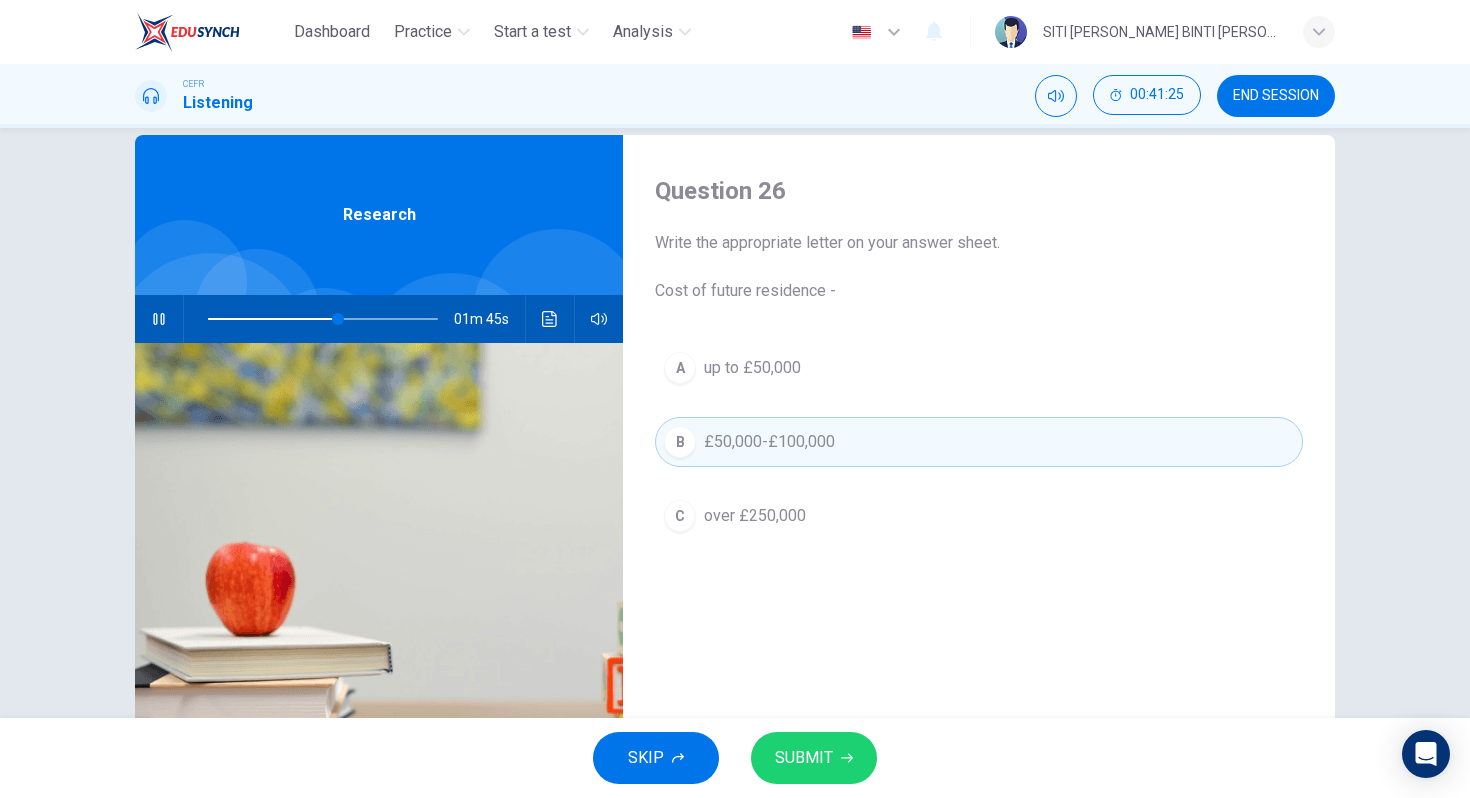 click on "SUBMIT" at bounding box center (804, 758) 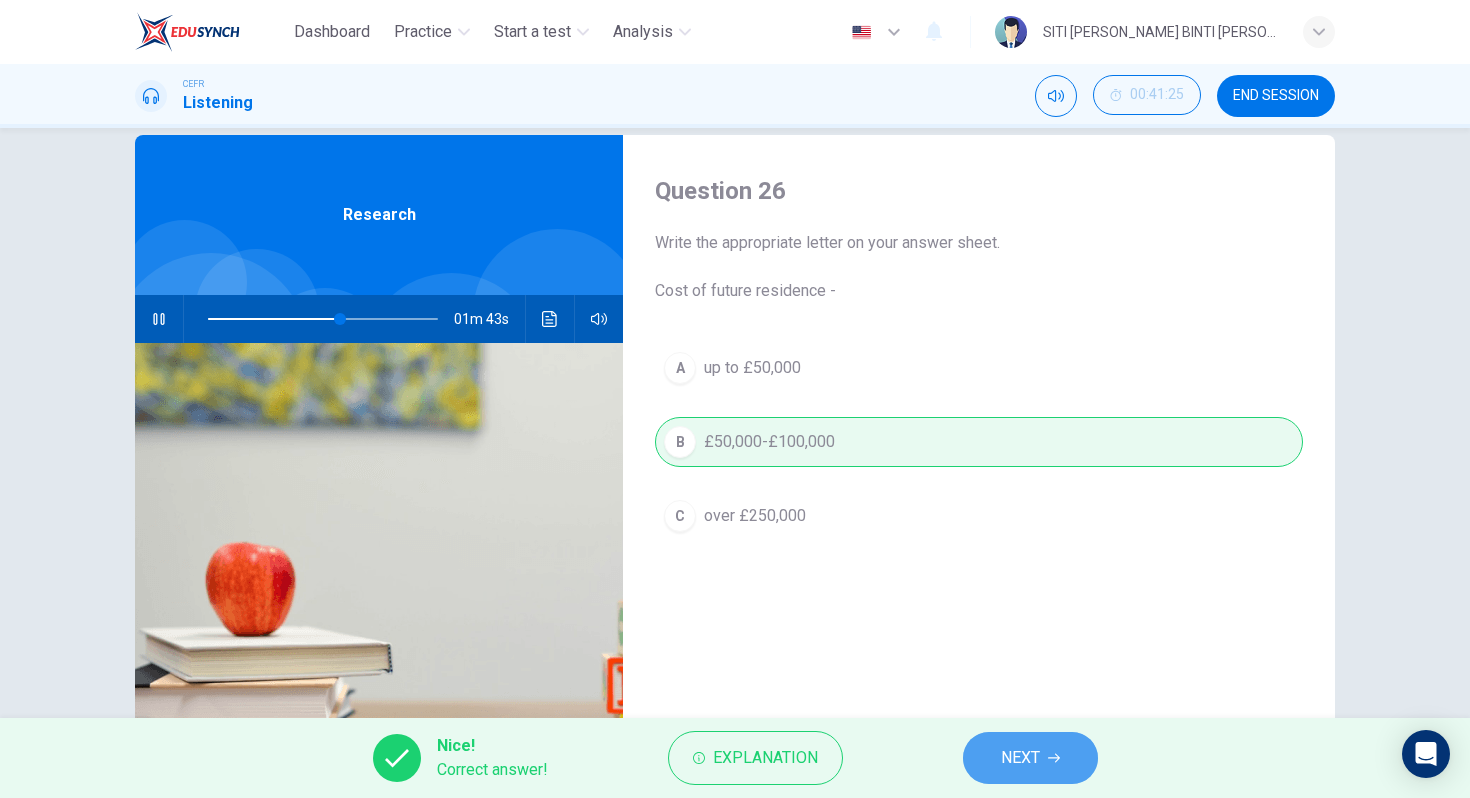click on "NEXT" at bounding box center (1020, 758) 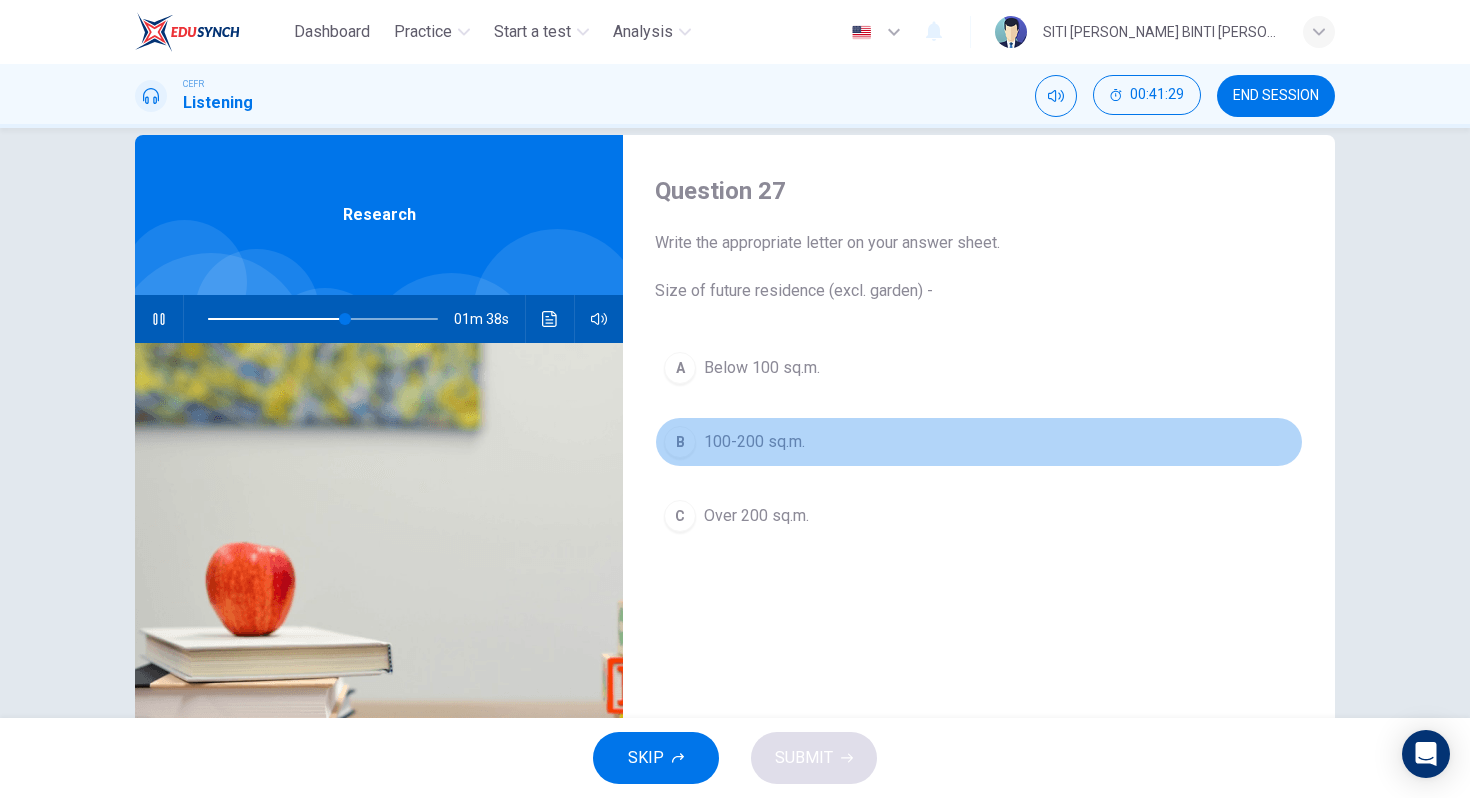 click on "100-200 sq.m." at bounding box center (754, 442) 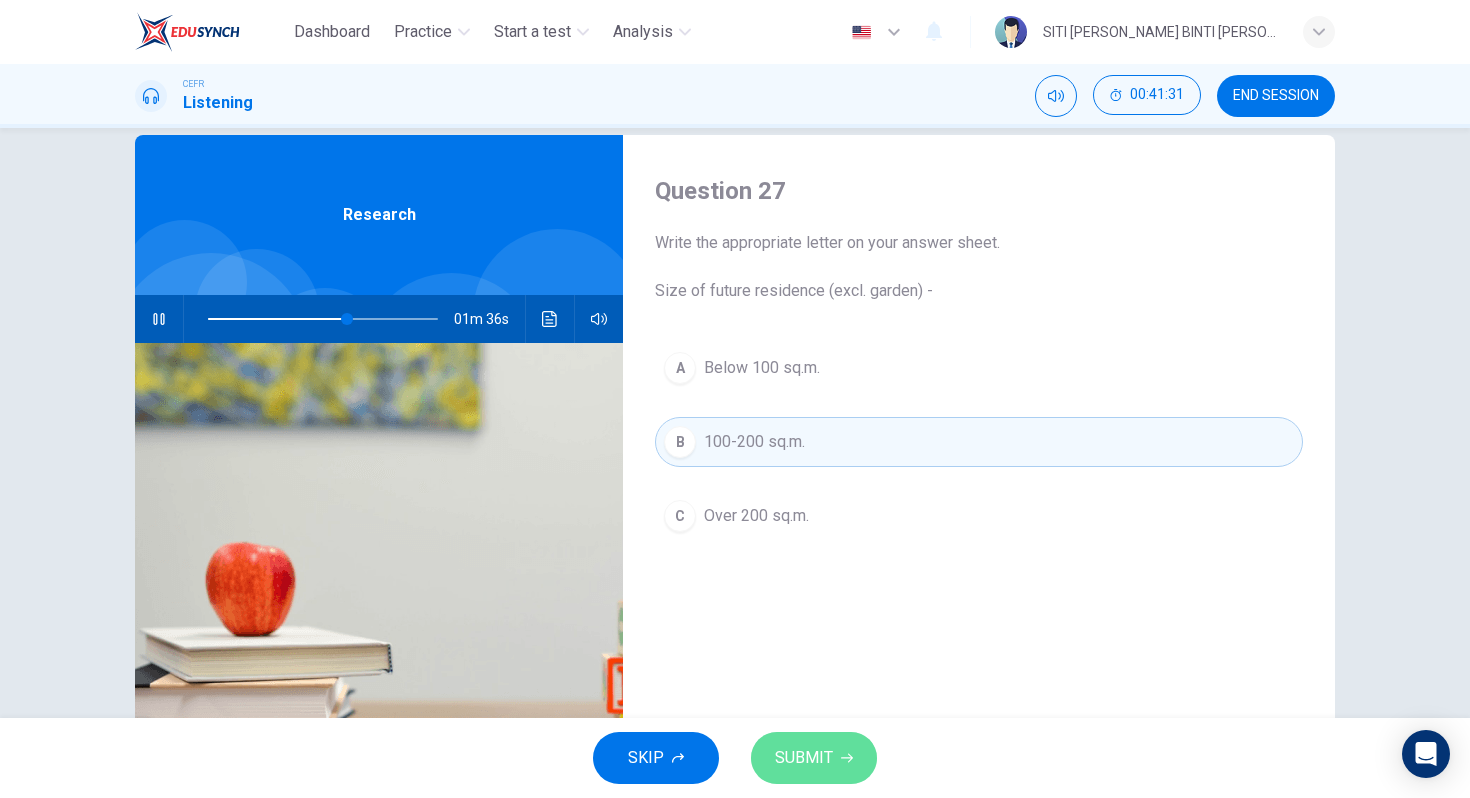 click on "SUBMIT" at bounding box center [804, 758] 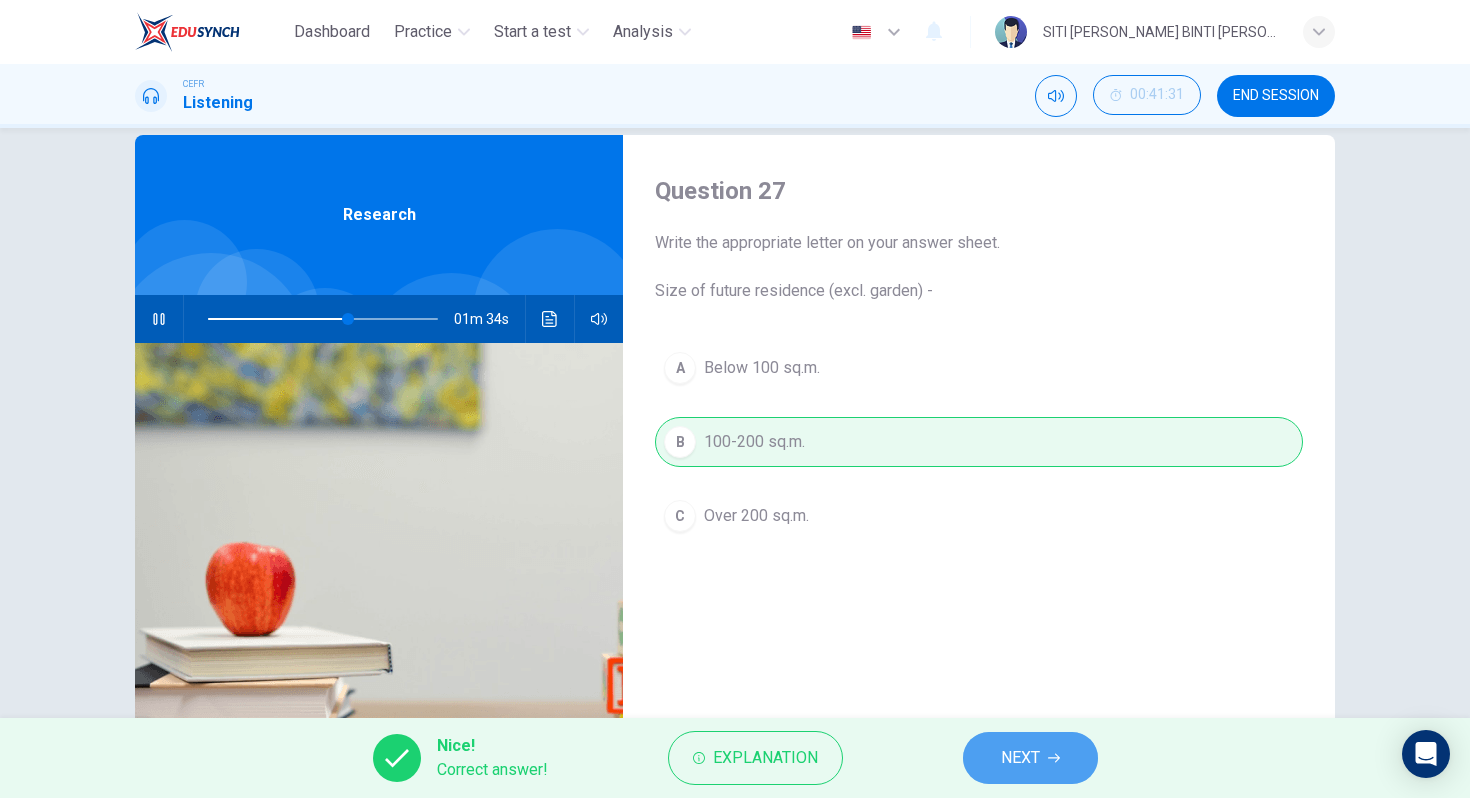 click on "NEXT" at bounding box center (1020, 758) 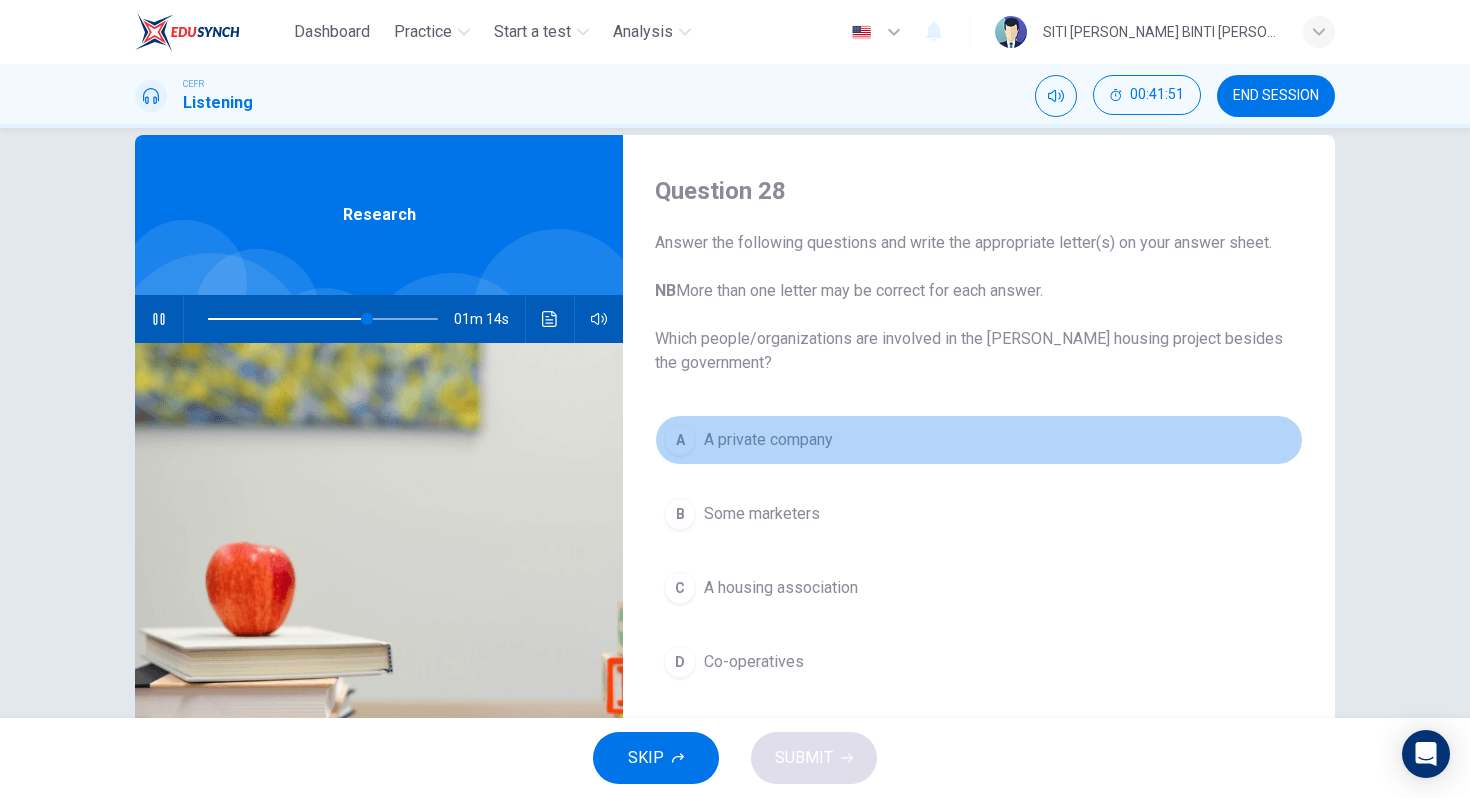 click on "A private company" at bounding box center [768, 440] 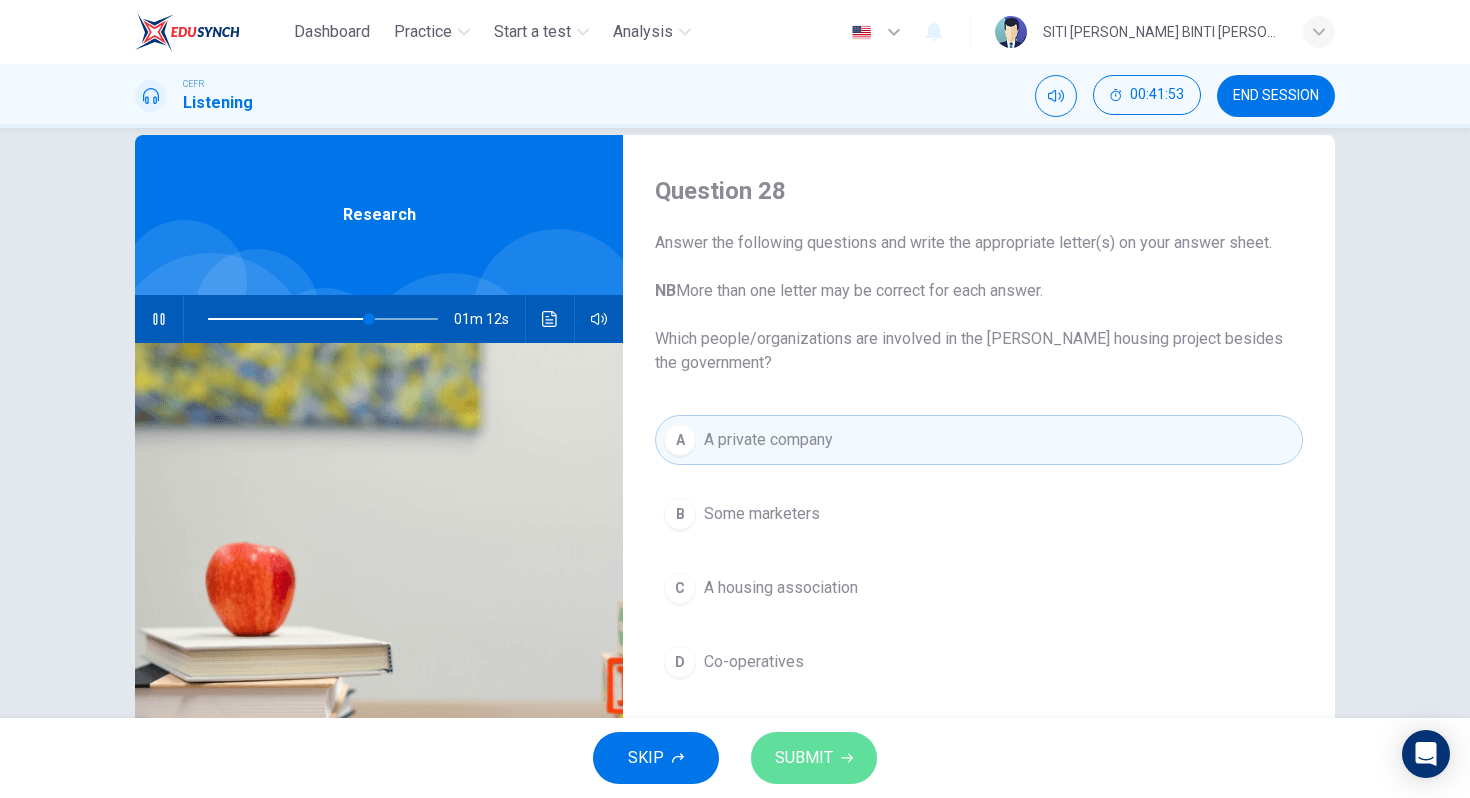 click on "SUBMIT" at bounding box center [814, 758] 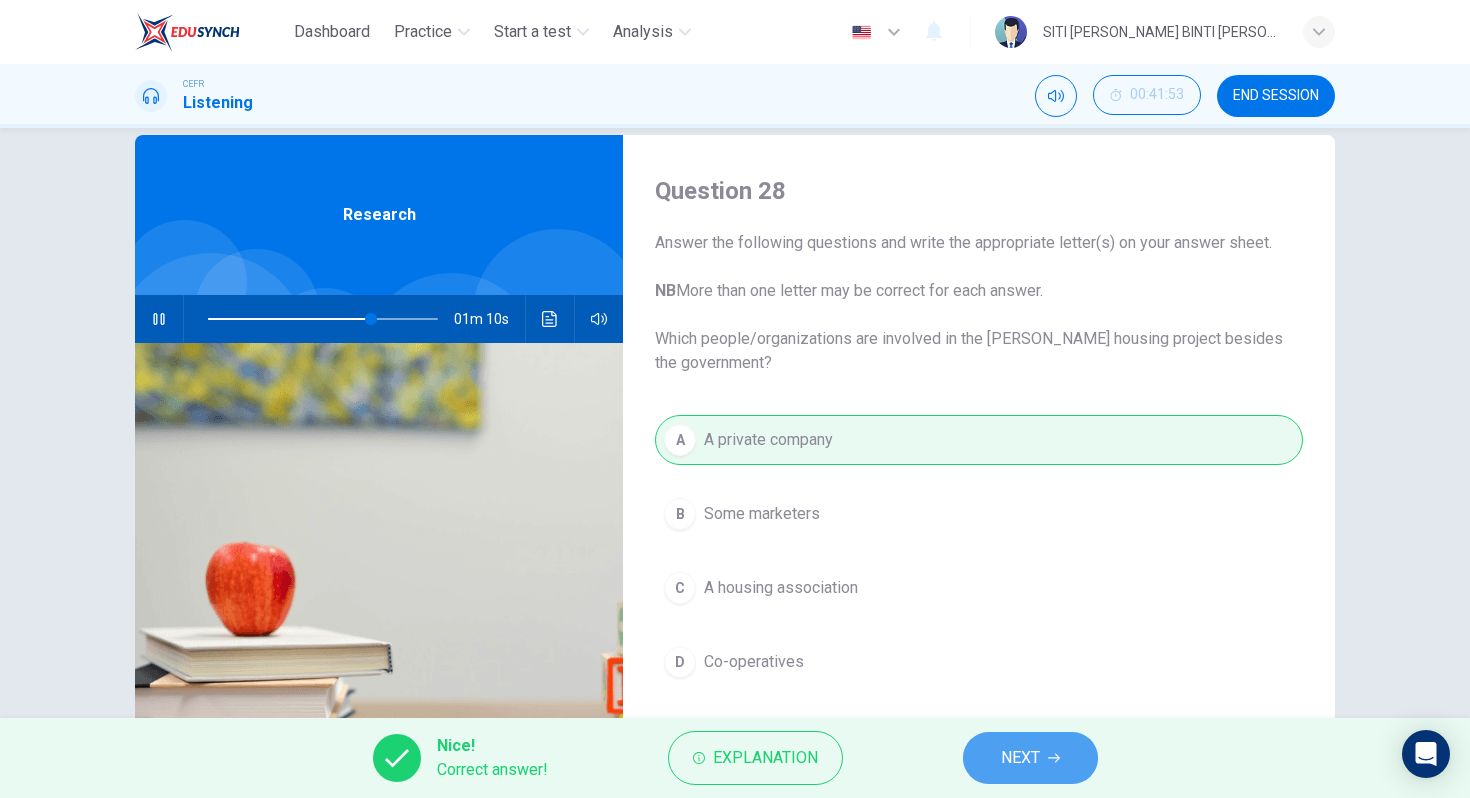 click on "NEXT" at bounding box center [1030, 758] 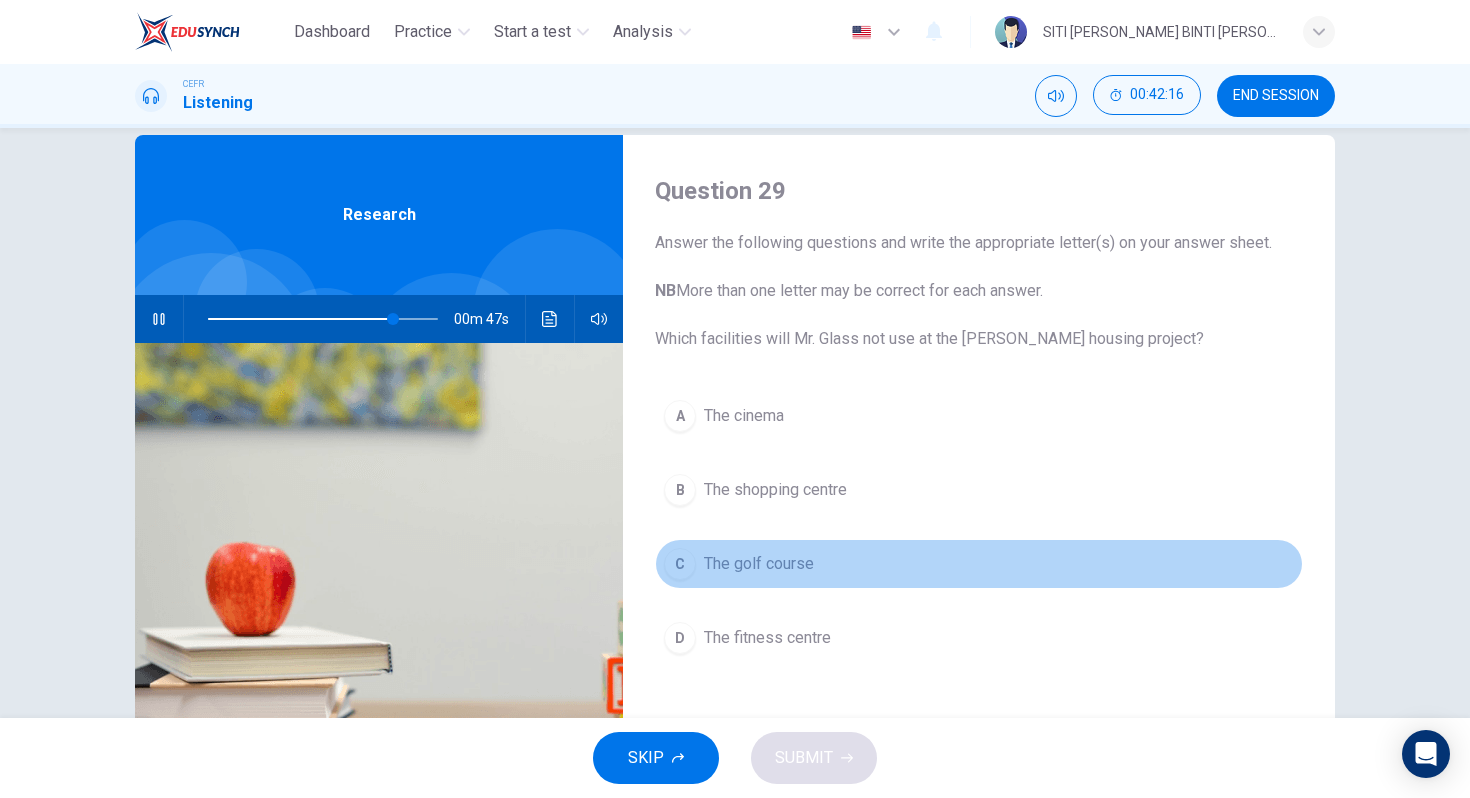 click on "The golf course" at bounding box center [759, 564] 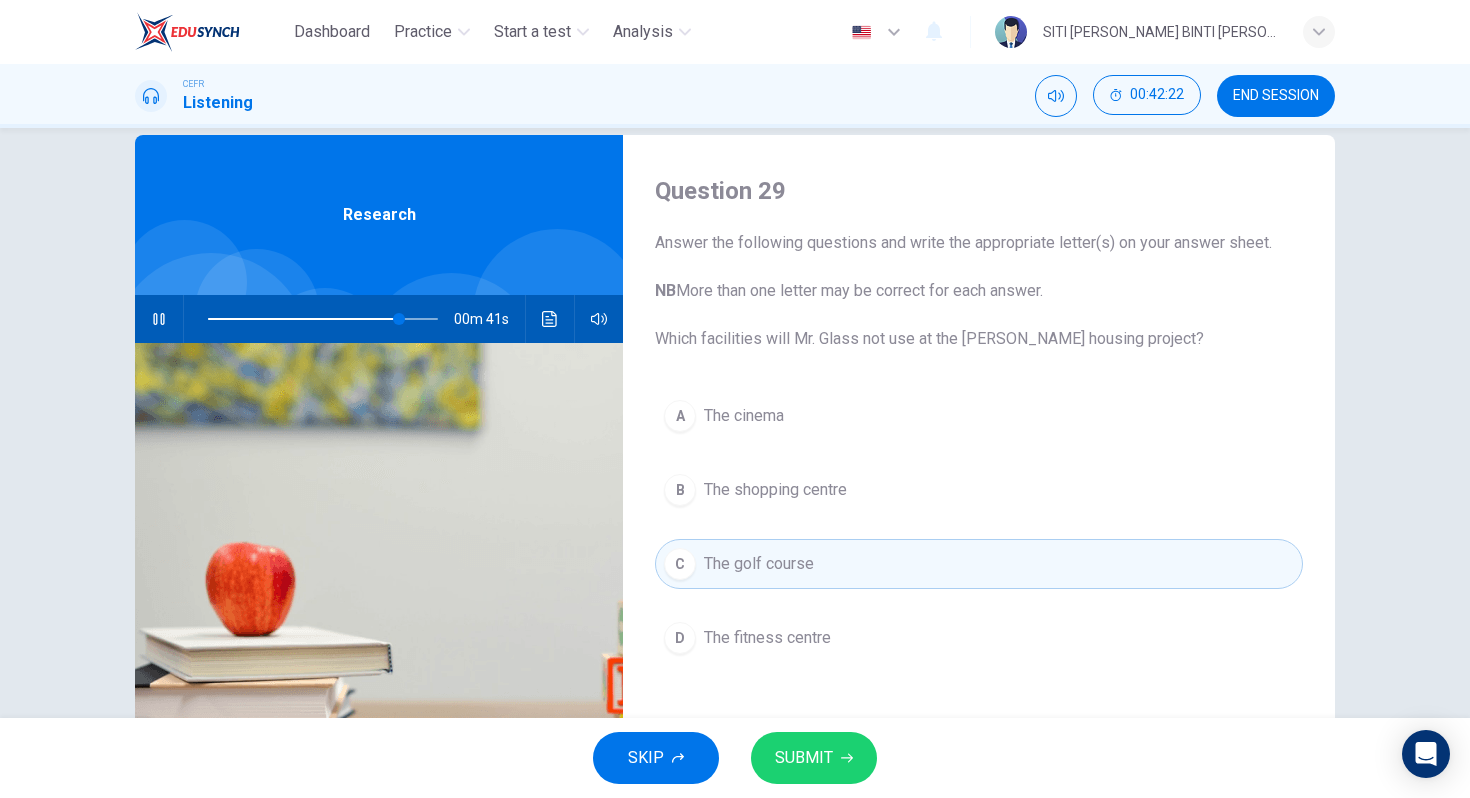 click on "SUBMIT" at bounding box center [814, 758] 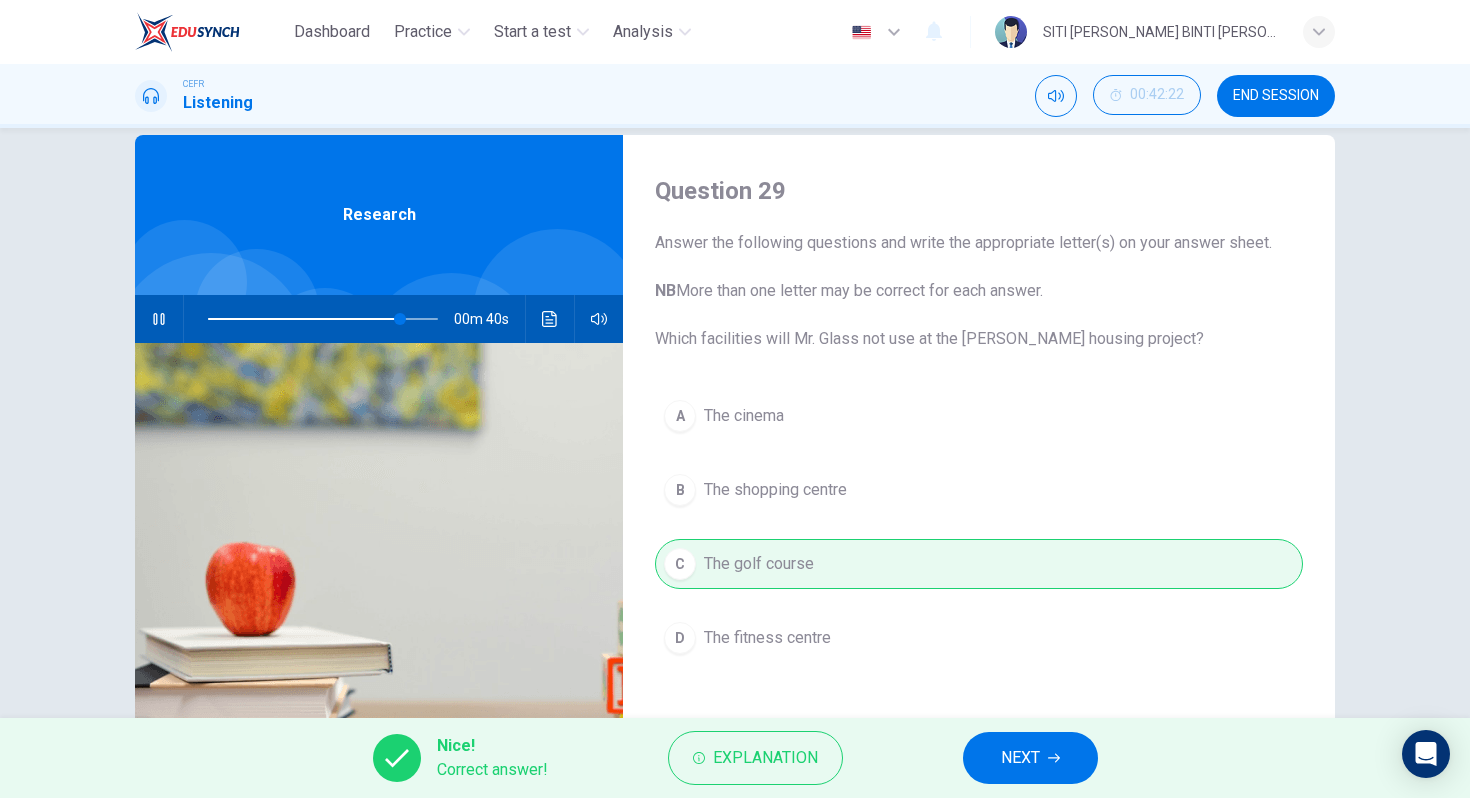 type on "84" 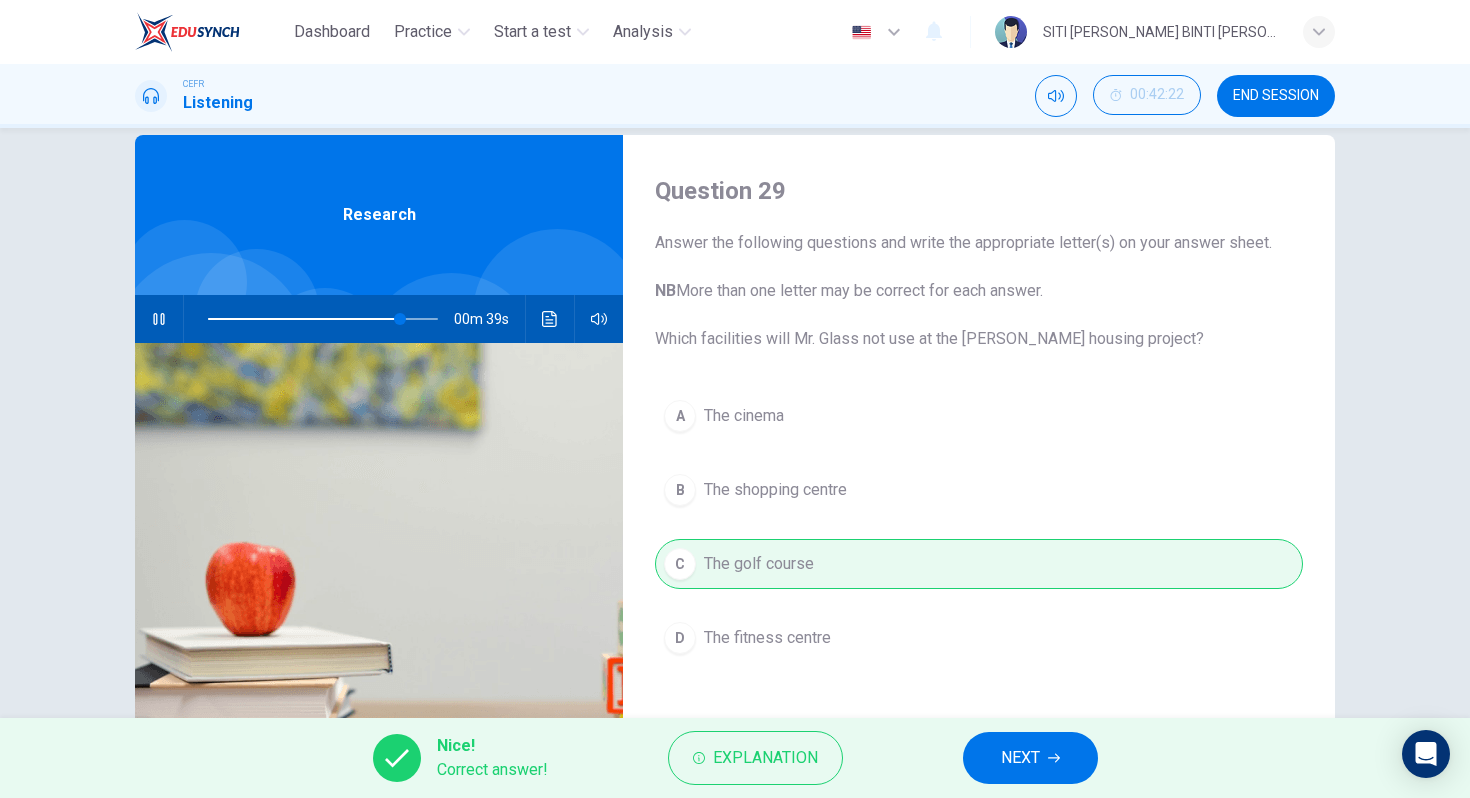 click on "NEXT" at bounding box center [1020, 758] 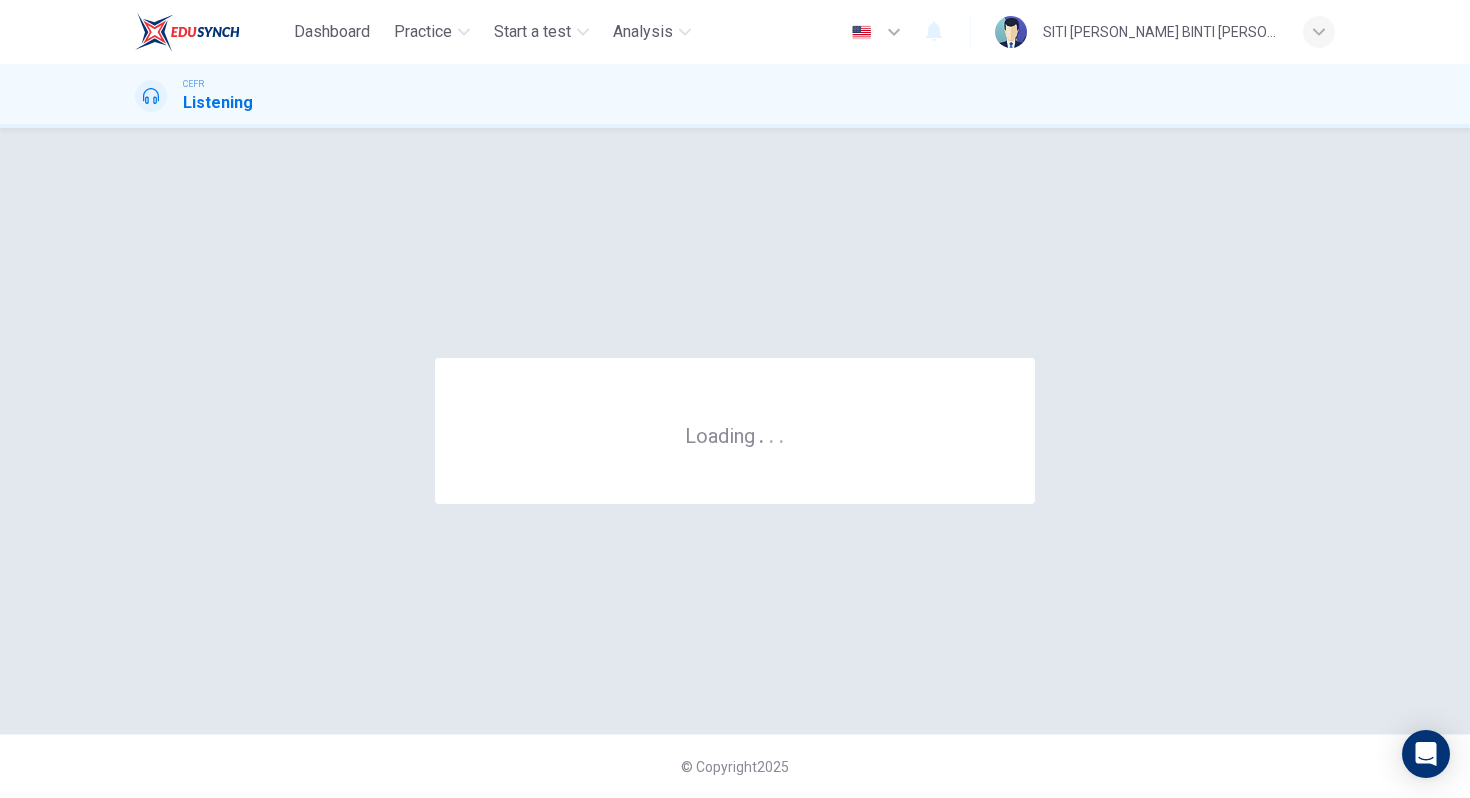 scroll, scrollTop: 0, scrollLeft: 0, axis: both 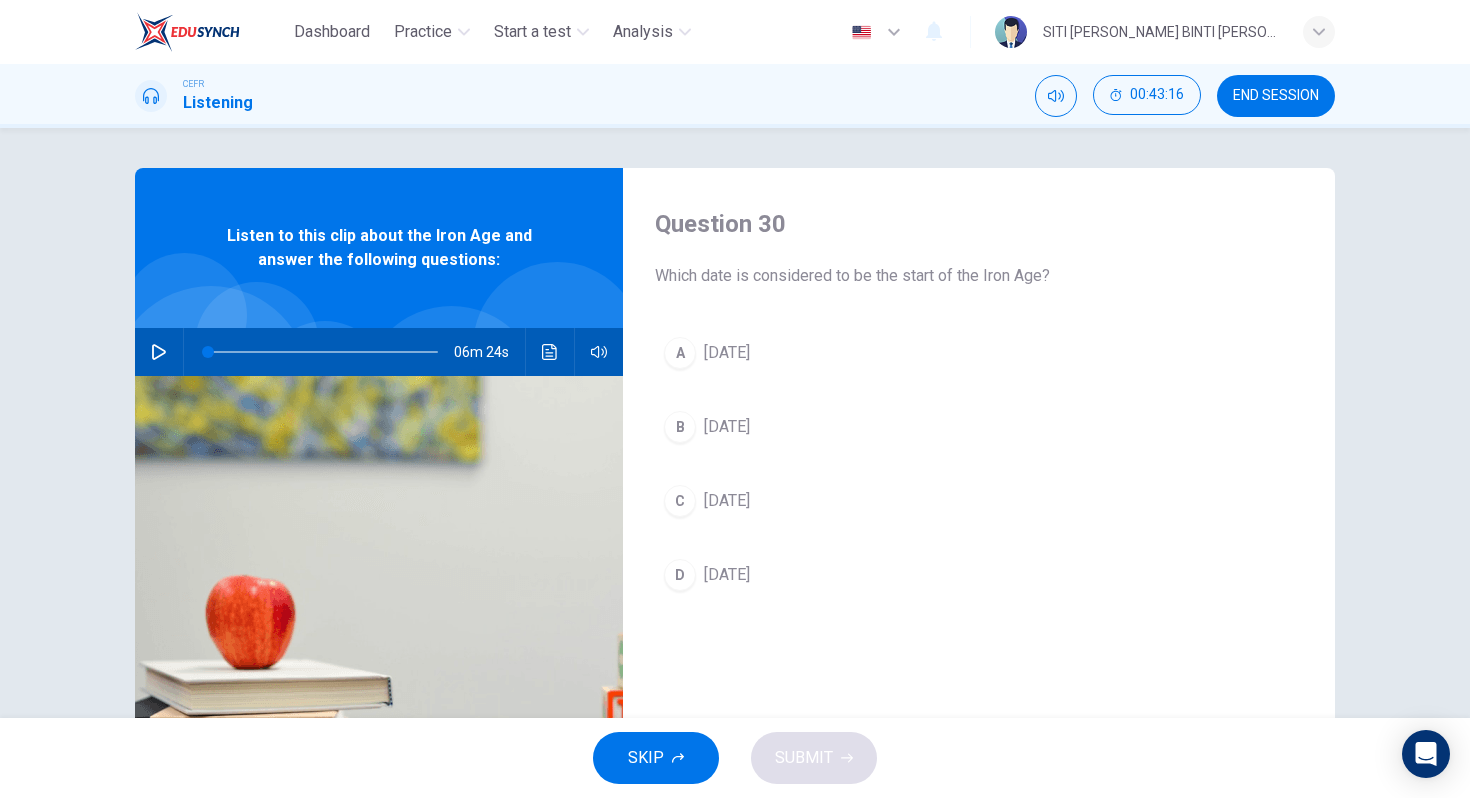 click at bounding box center [159, 352] 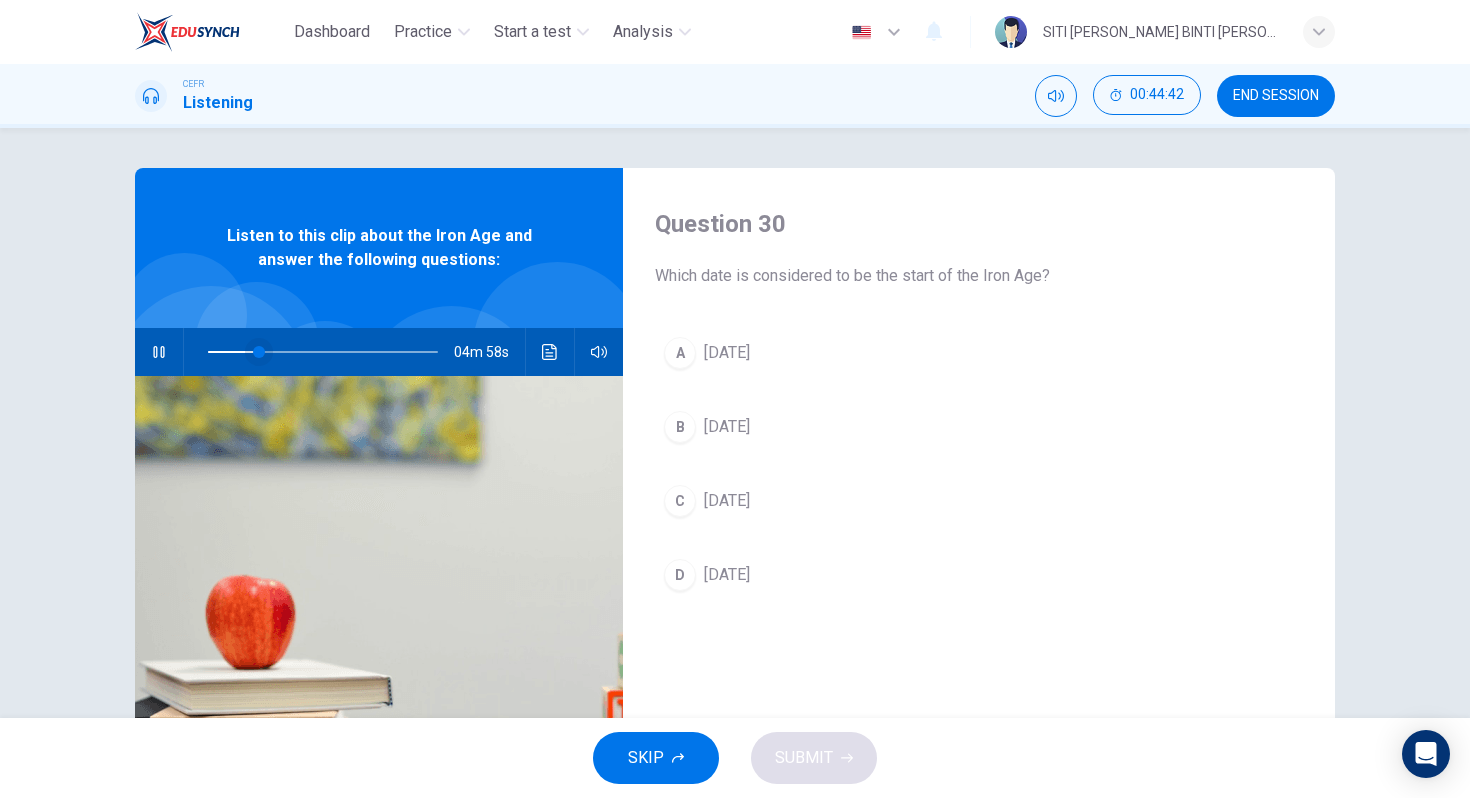 click at bounding box center (259, 352) 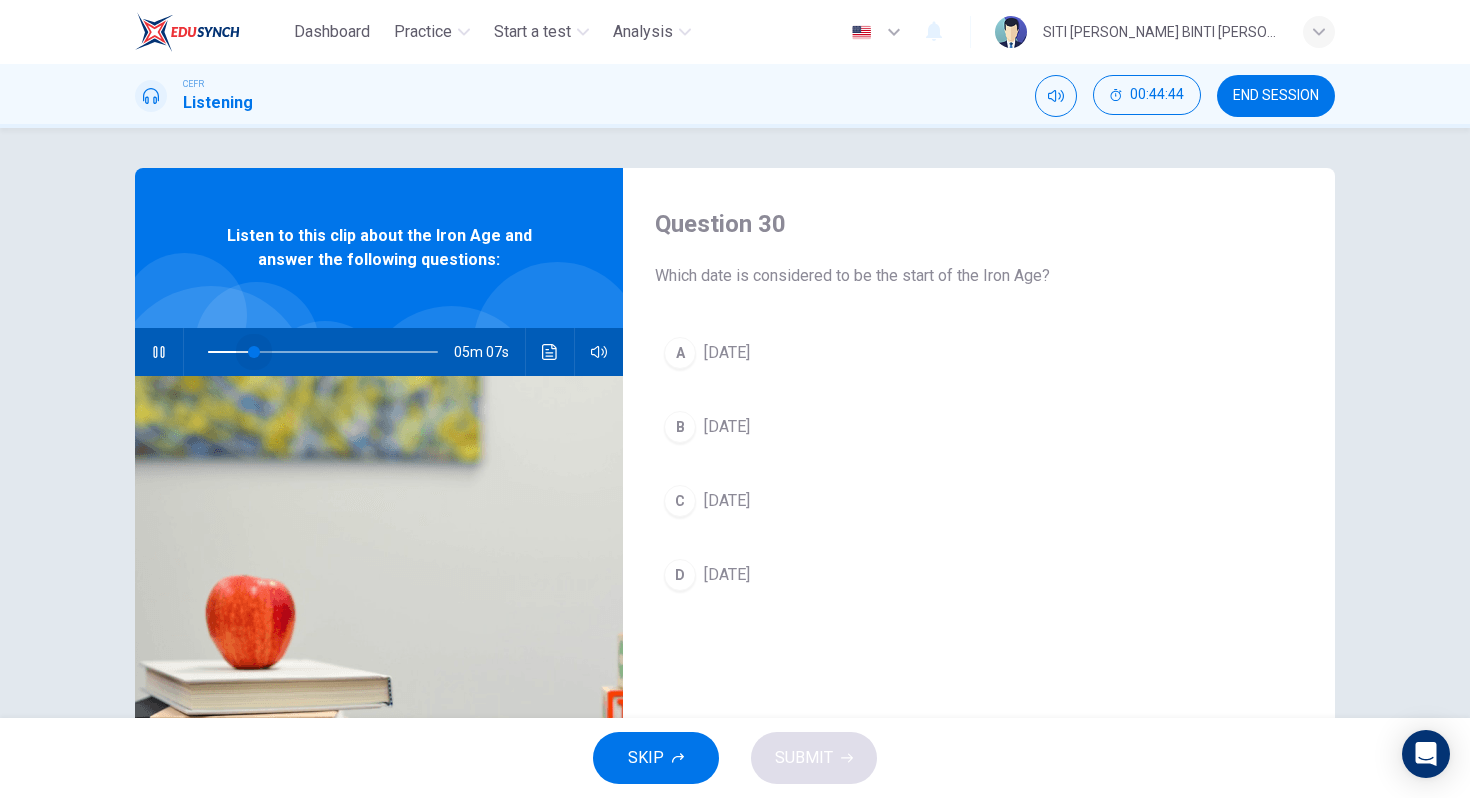 click at bounding box center (254, 352) 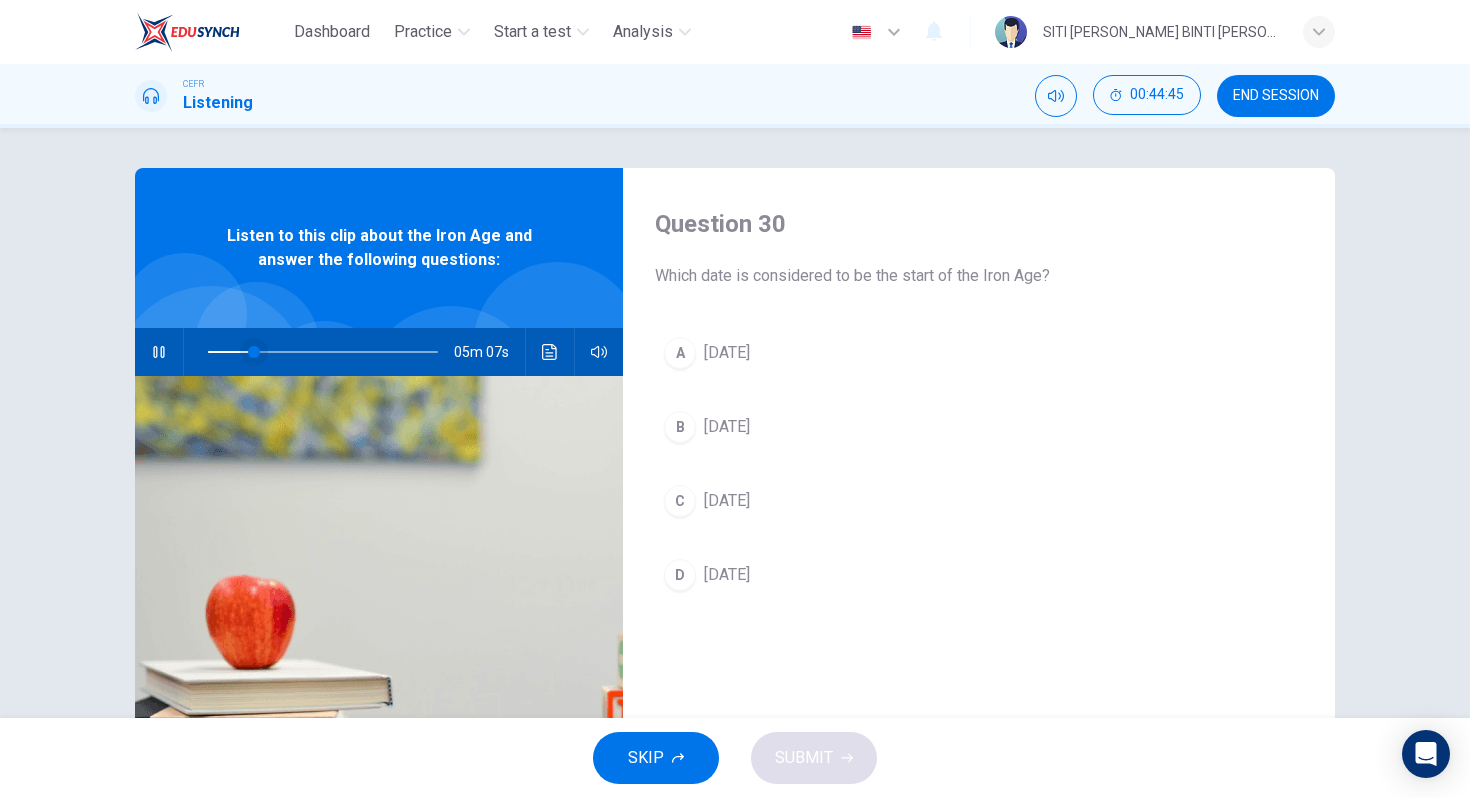 click at bounding box center (254, 352) 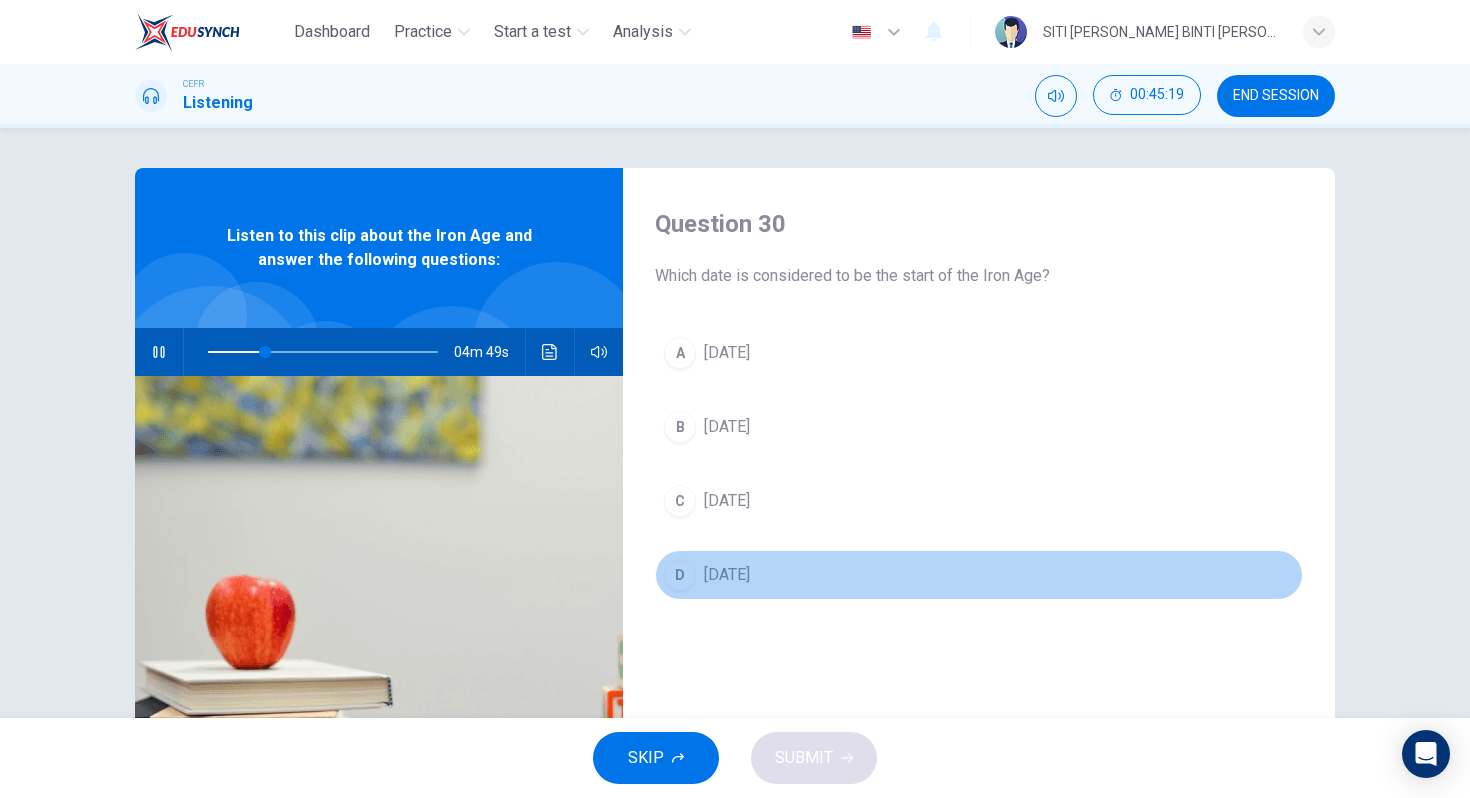 click on "1200 BC" at bounding box center (727, 575) 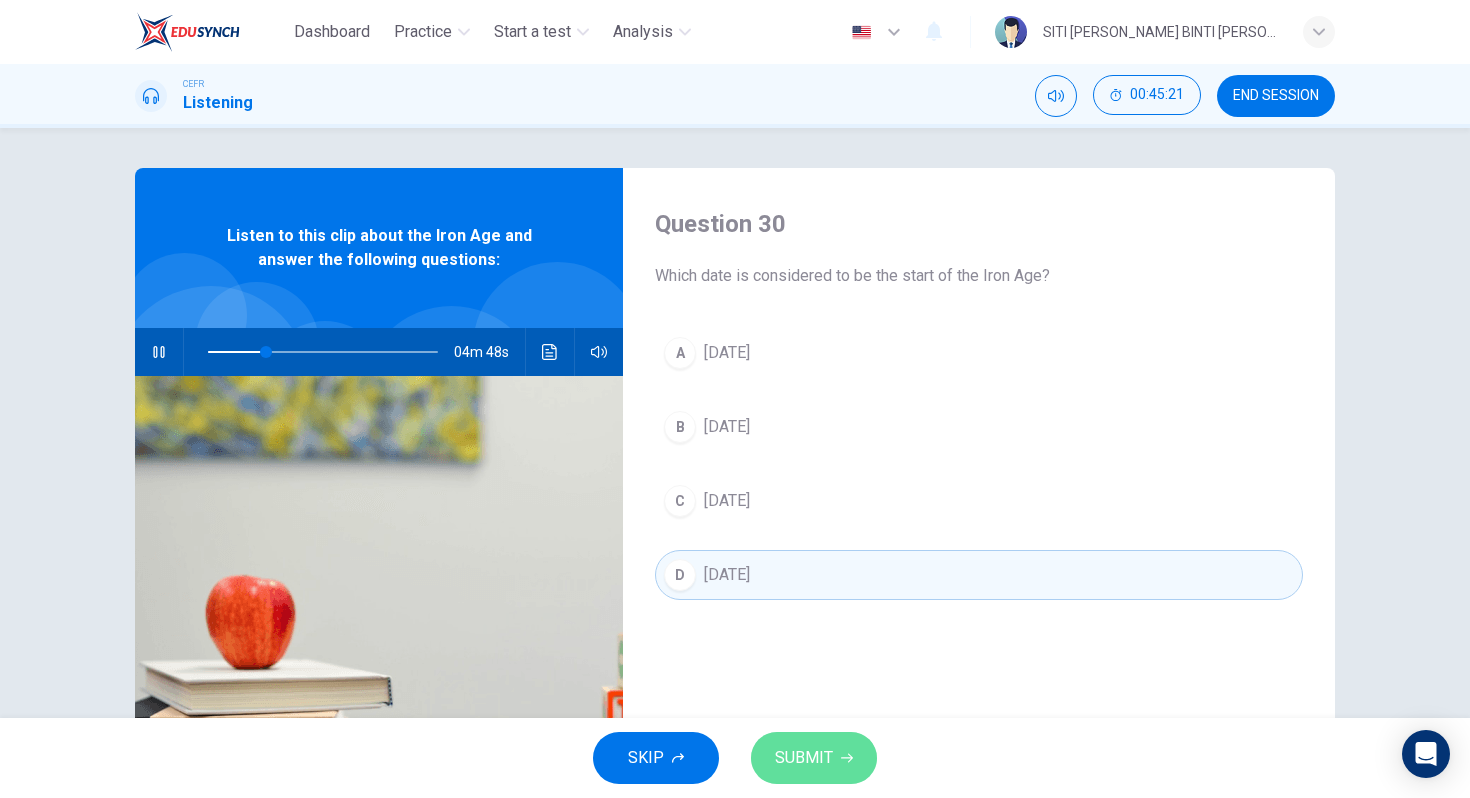 click on "SUBMIT" at bounding box center (814, 758) 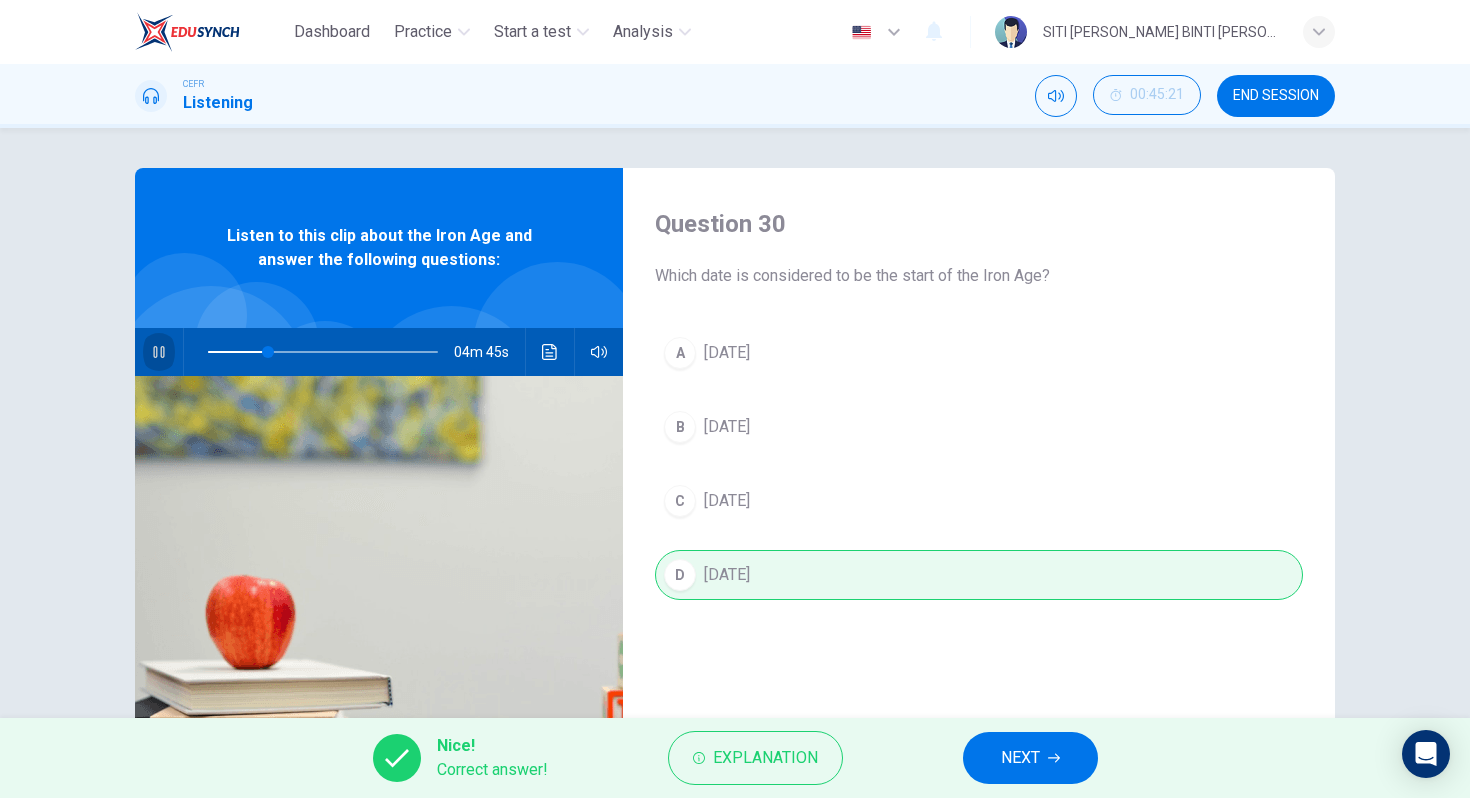 click 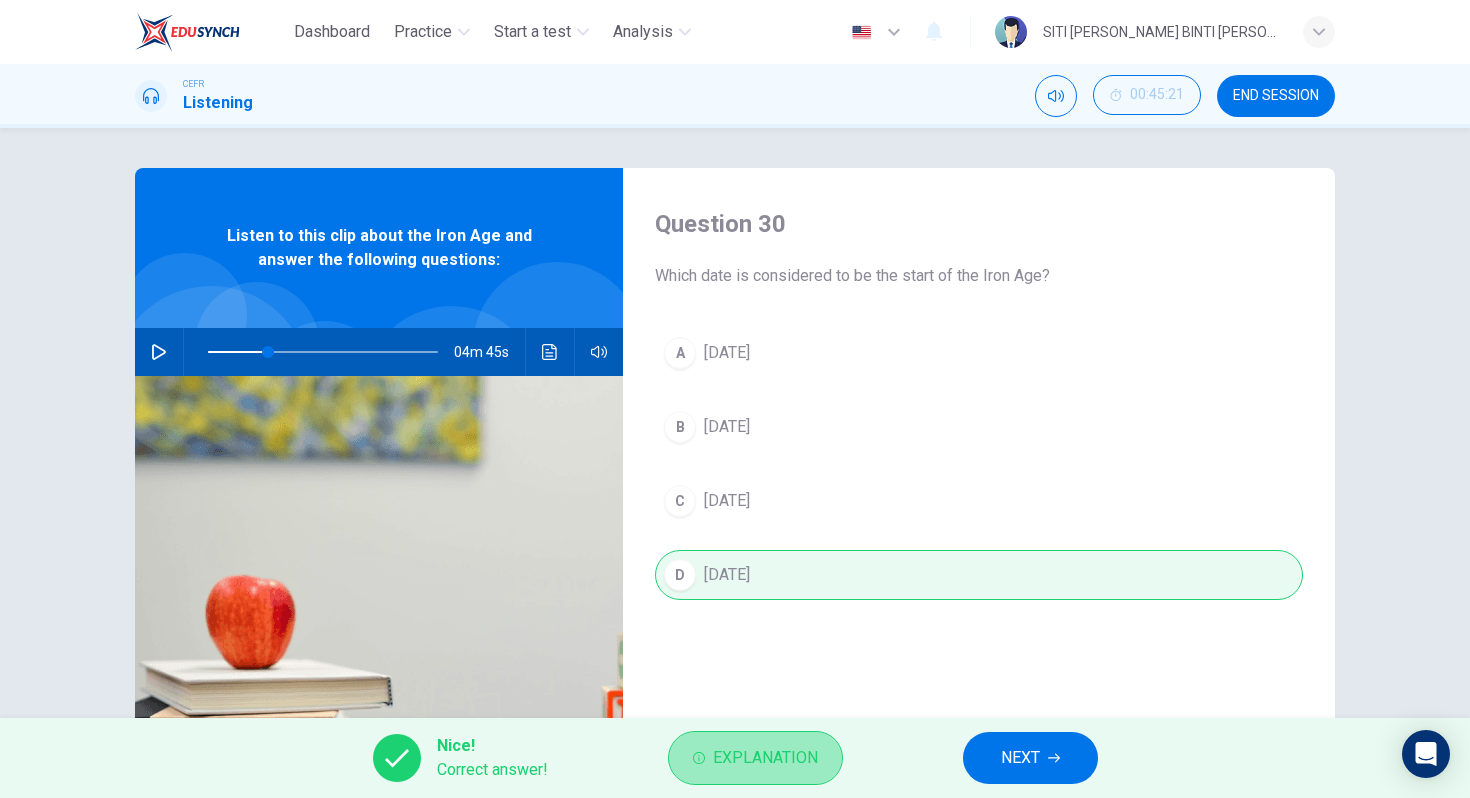 click on "Explanation" at bounding box center [755, 758] 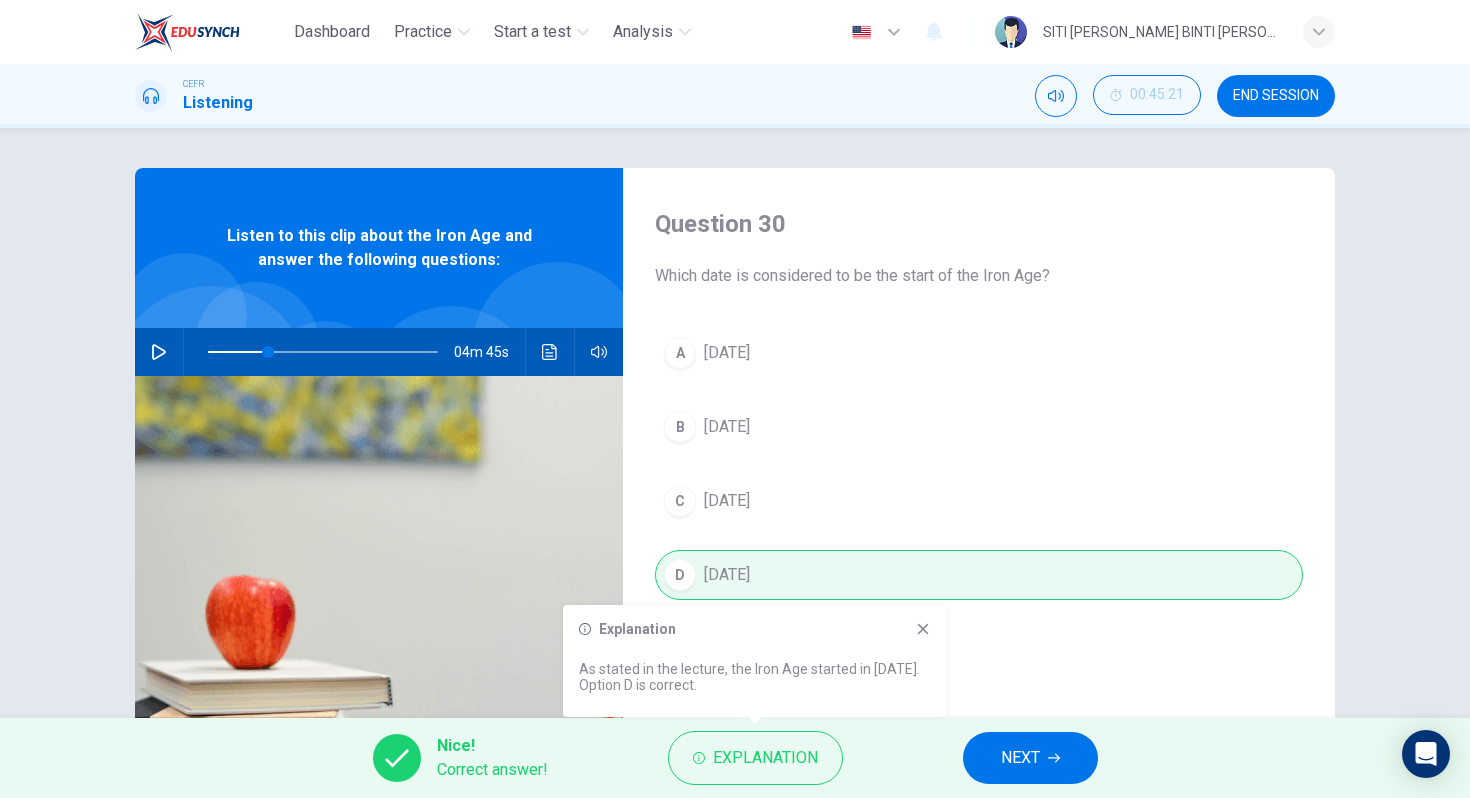 click 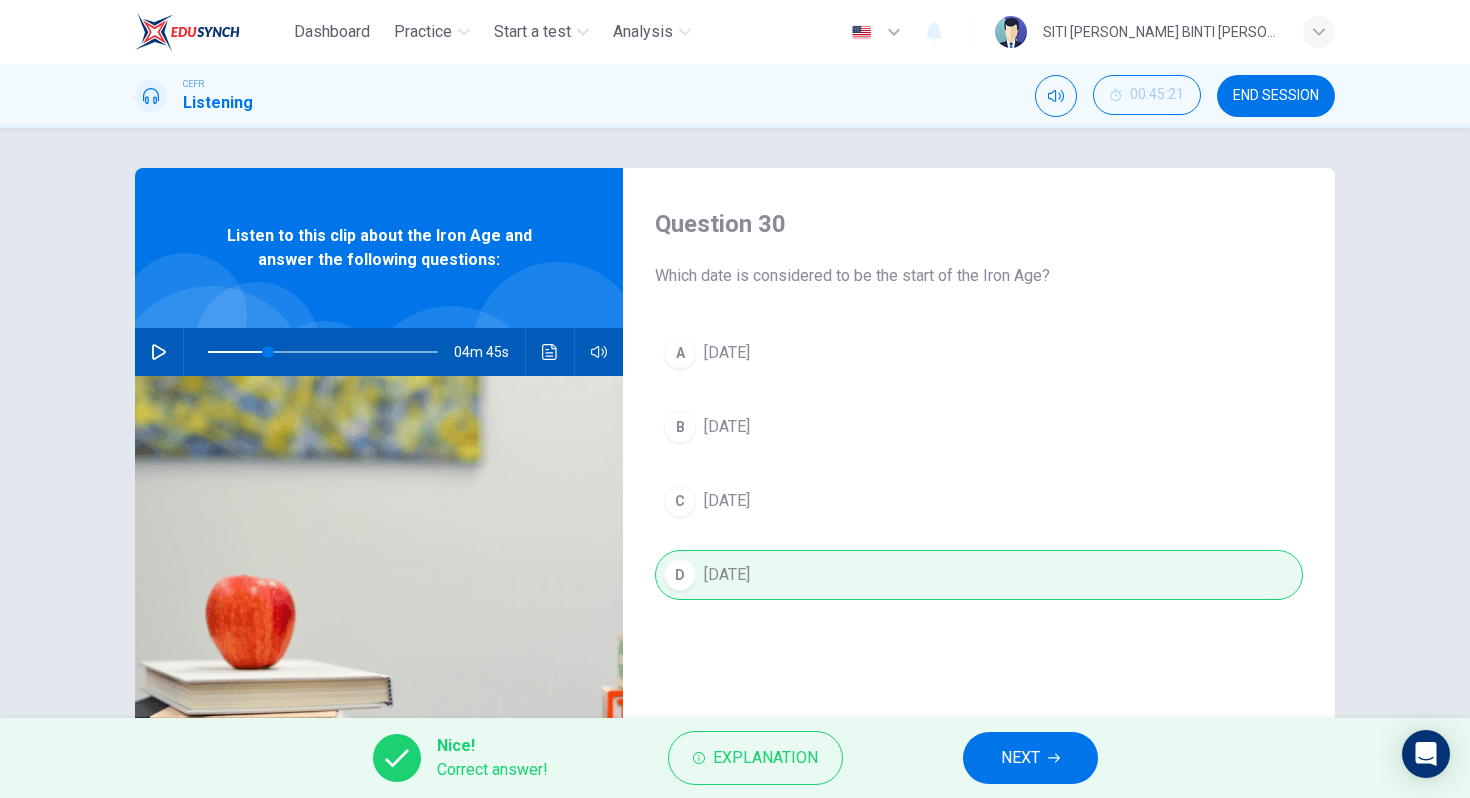 click on "NEXT" at bounding box center (1020, 758) 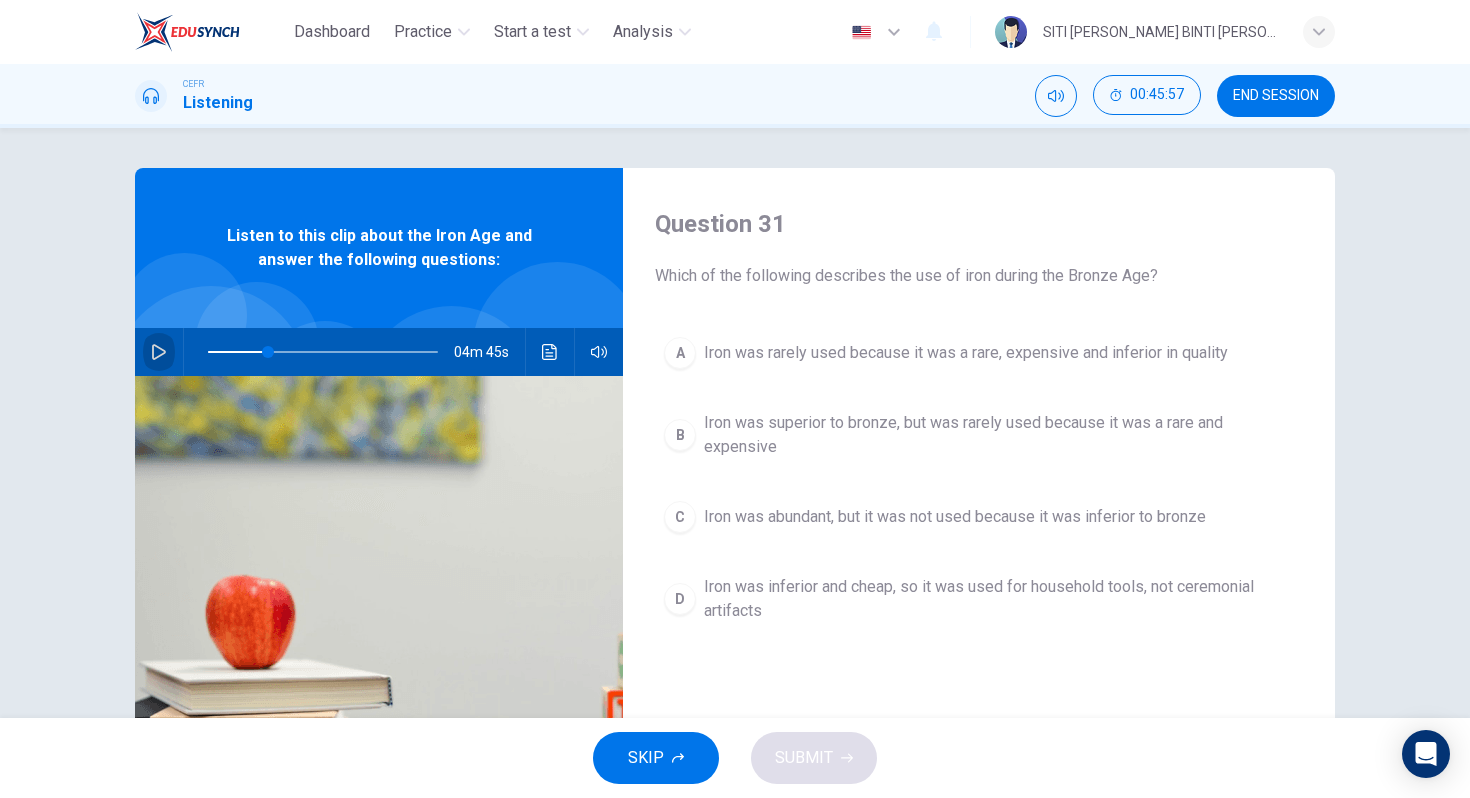 click 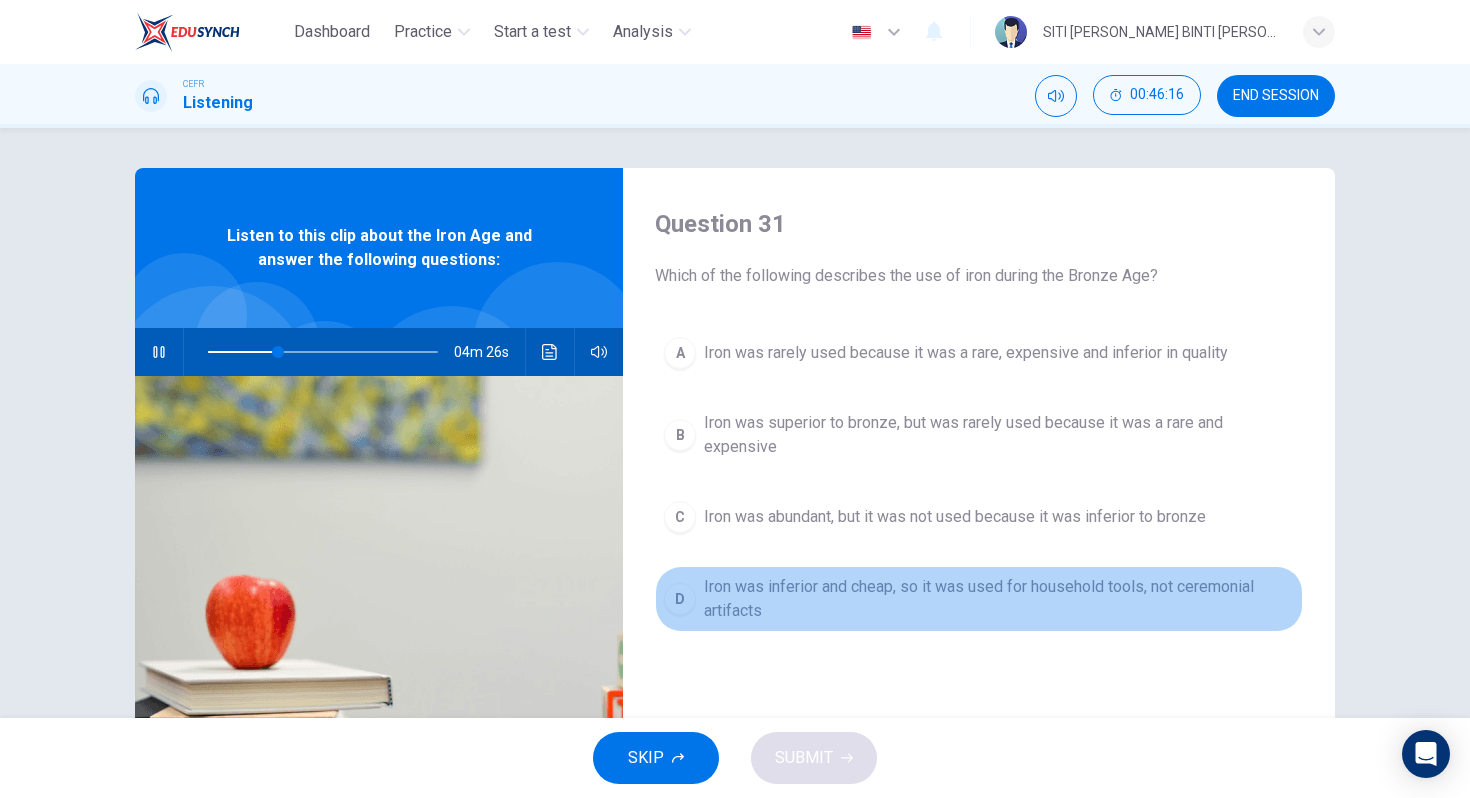 click on "Iron was inferior and cheap, so it was used for household tools, not ceremonial artifacts" at bounding box center (999, 599) 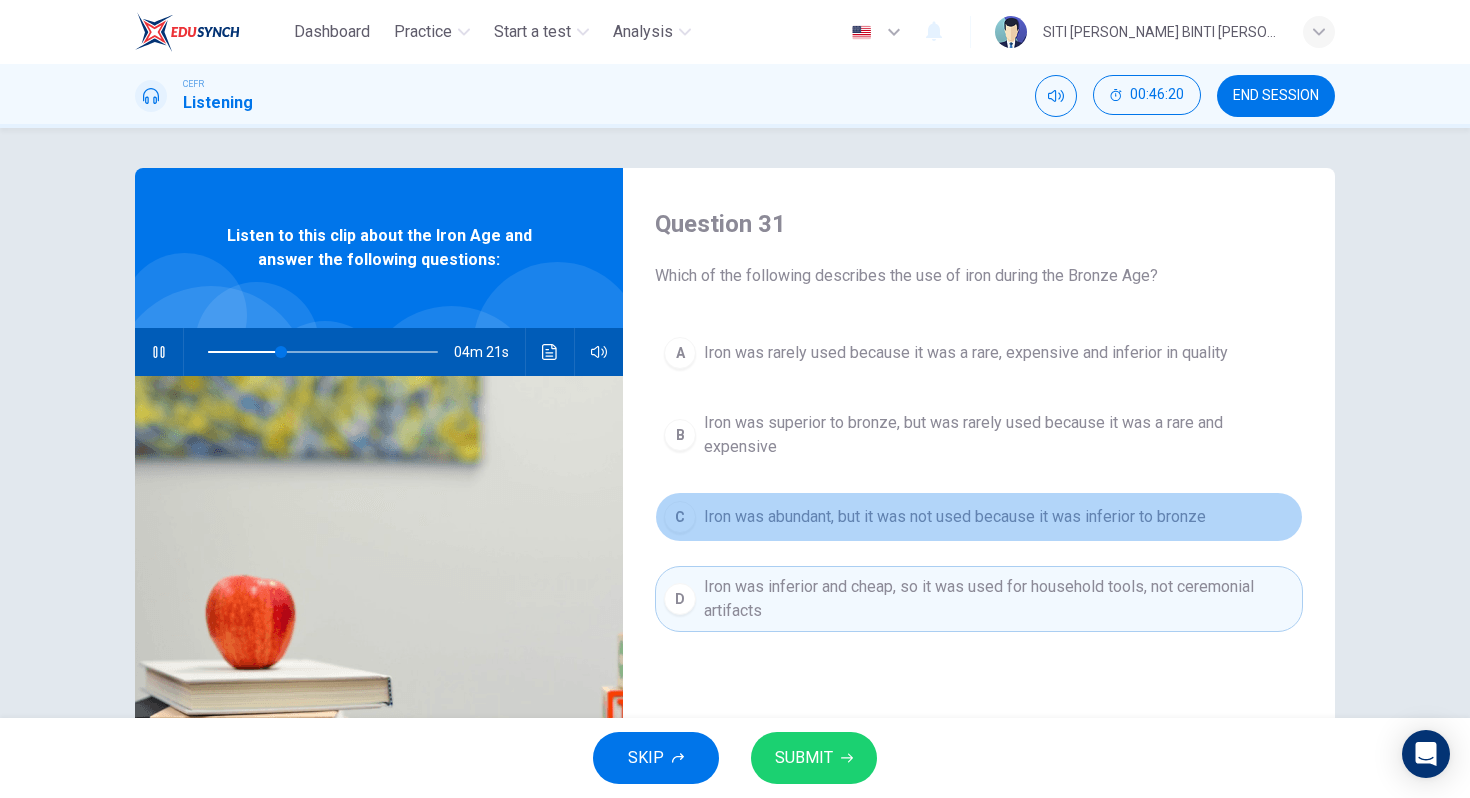 click on "Iron was abundant, but it was not used because it was inferior to bronze" at bounding box center (955, 517) 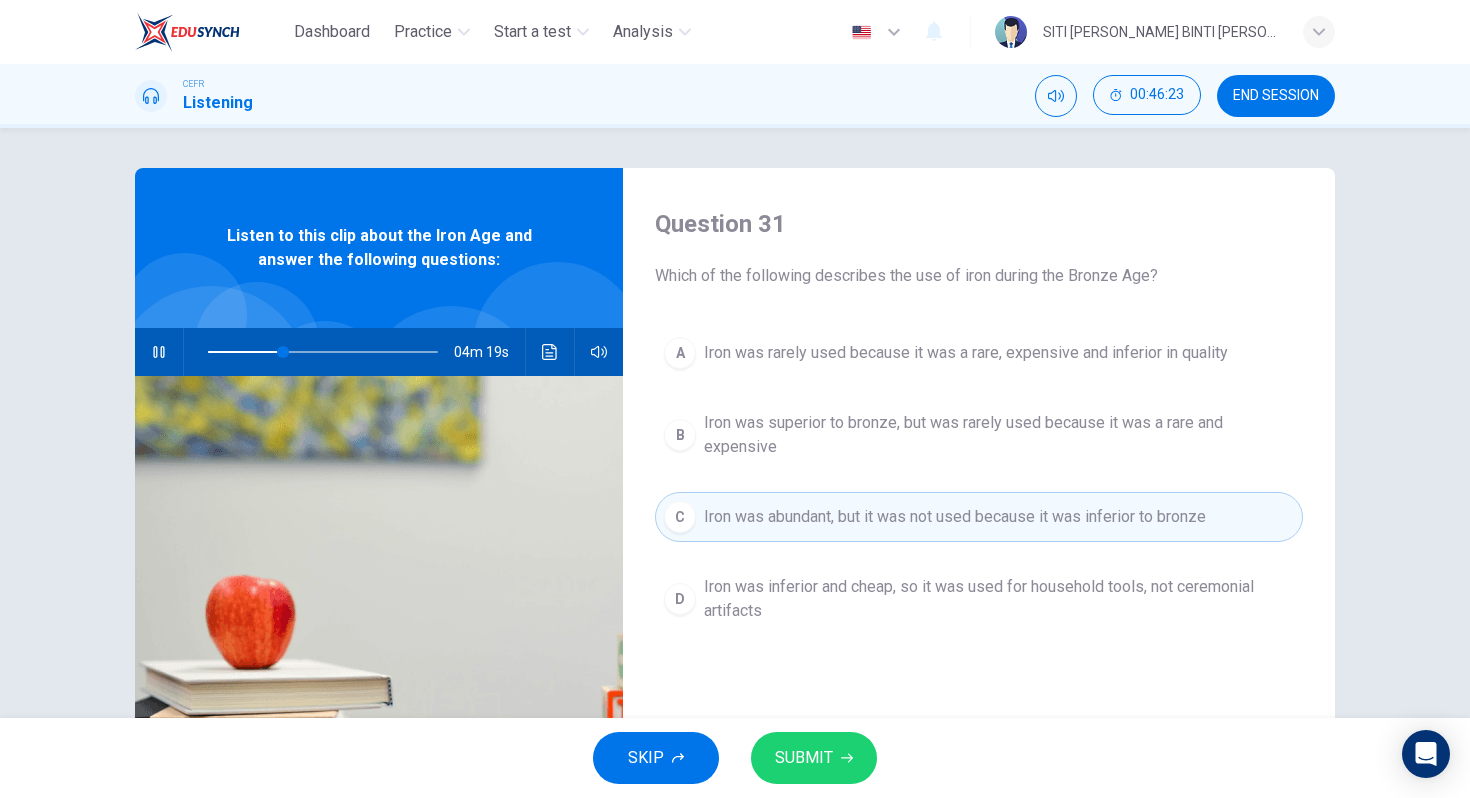 click on "SUBMIT" at bounding box center (814, 758) 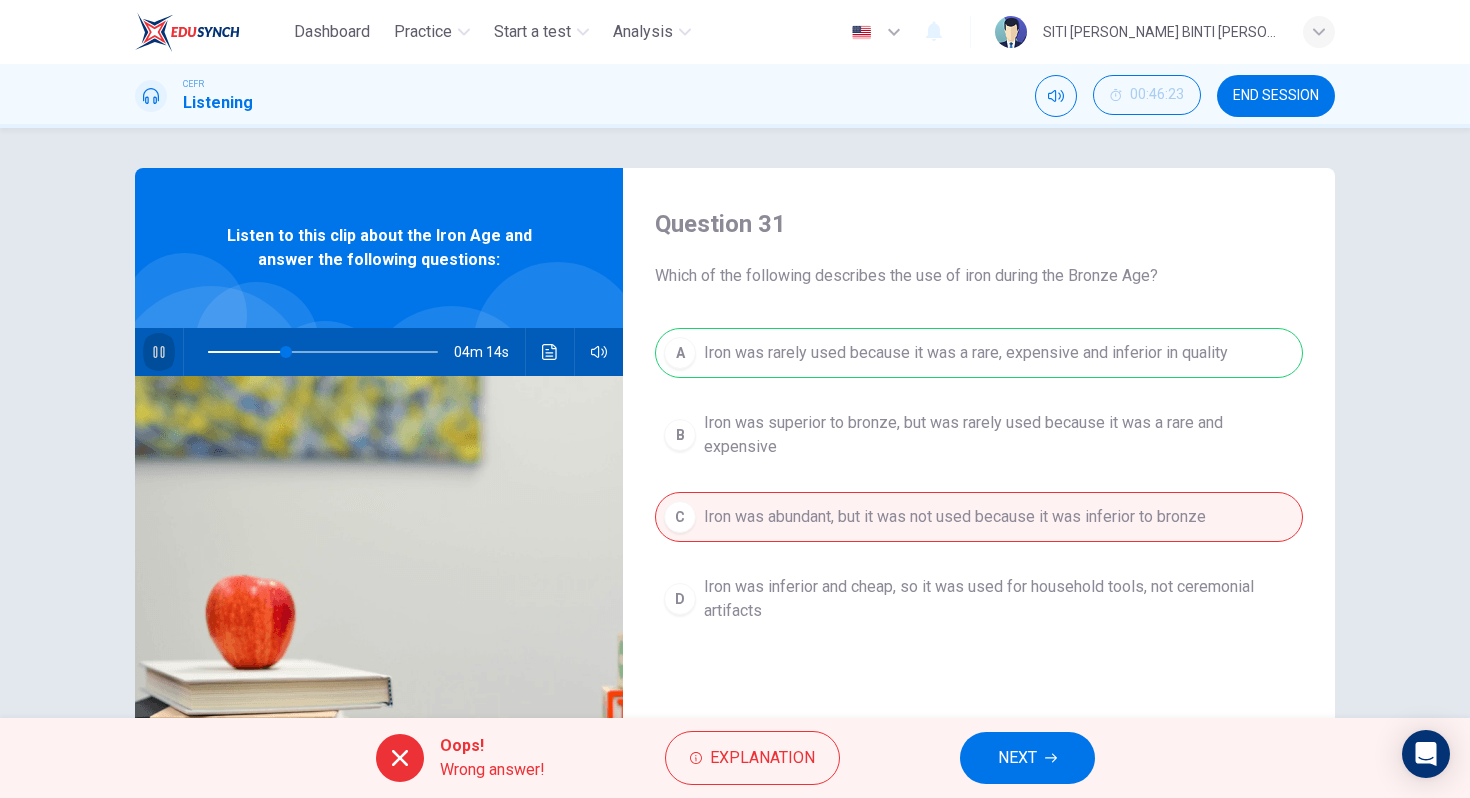 click 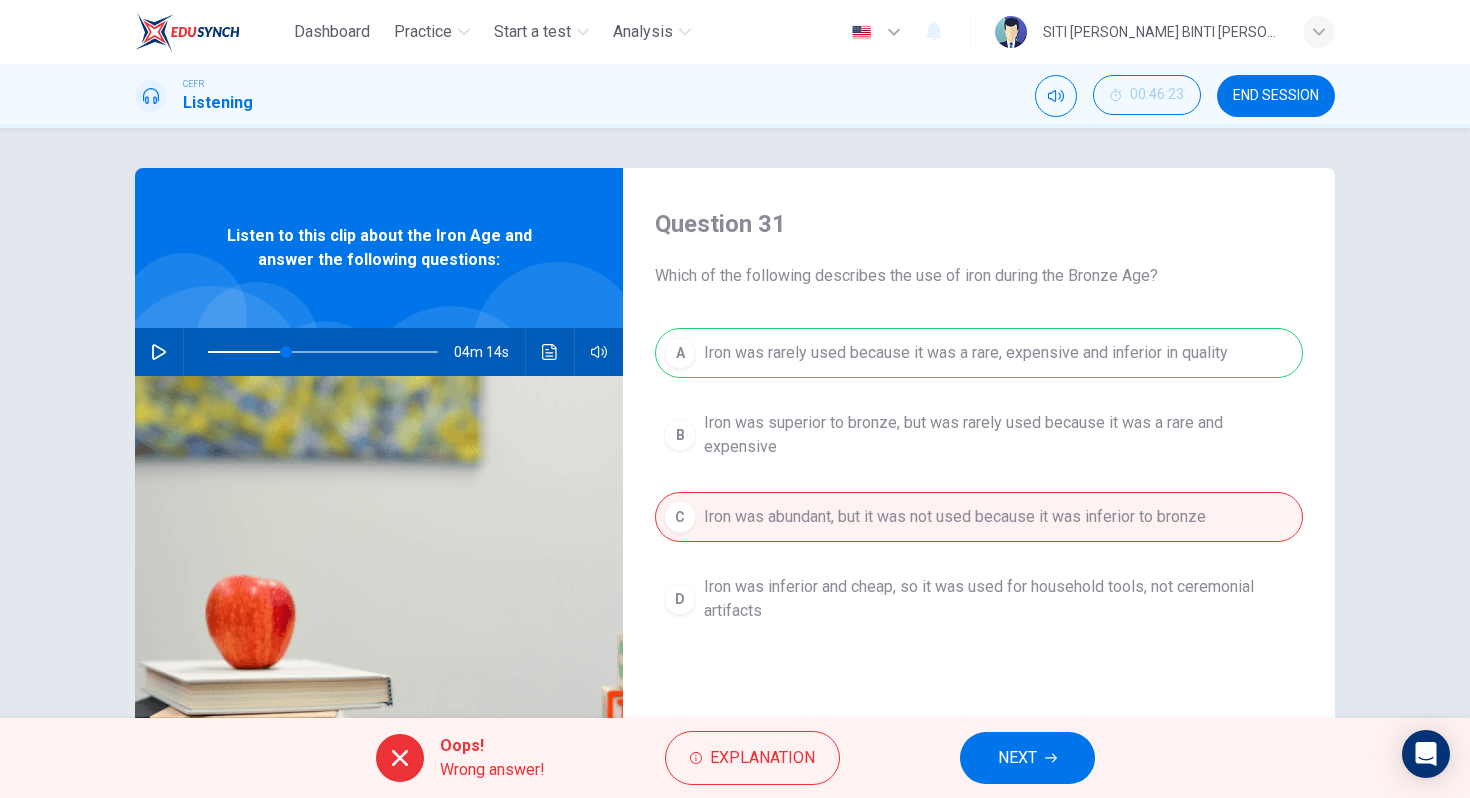 click 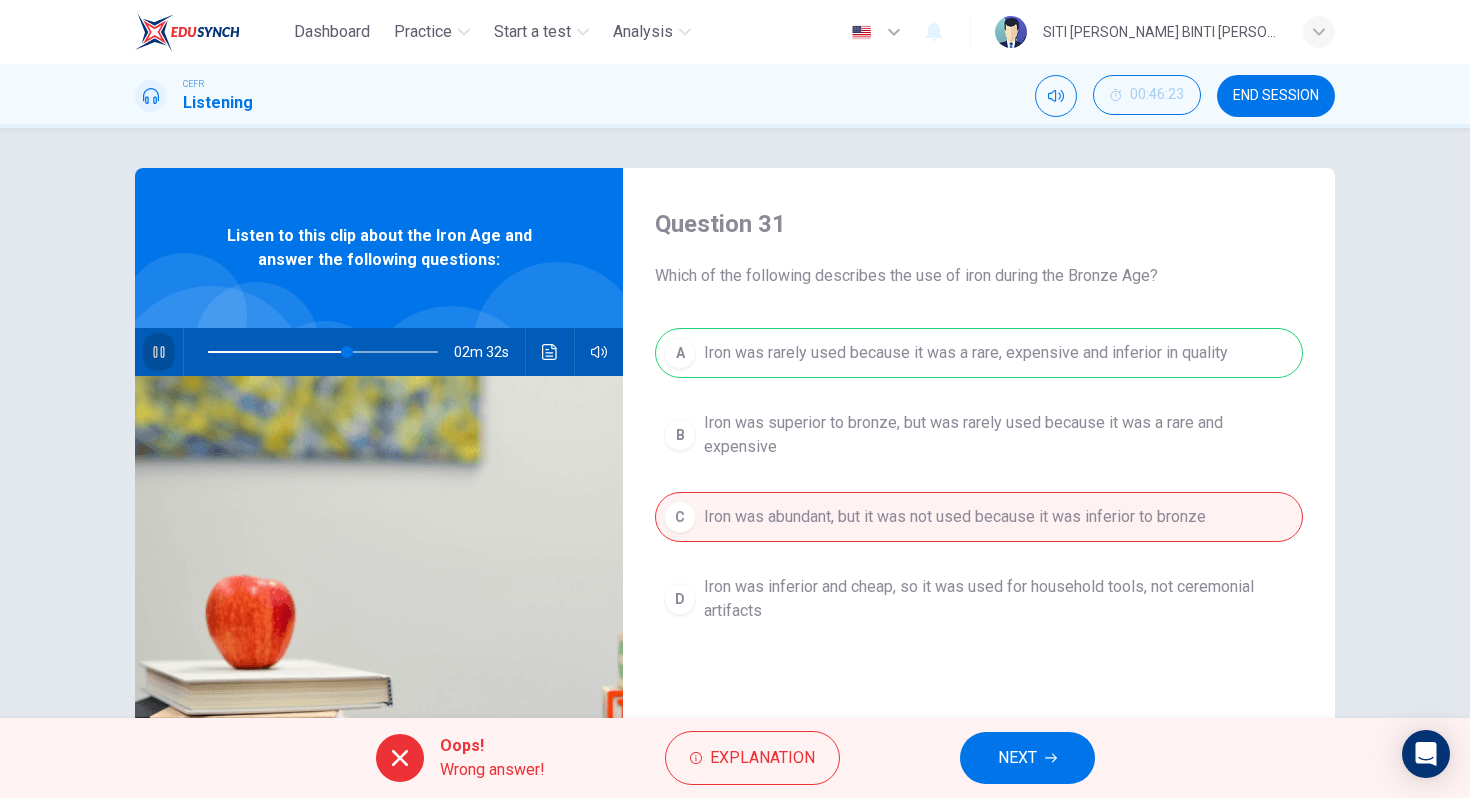 click 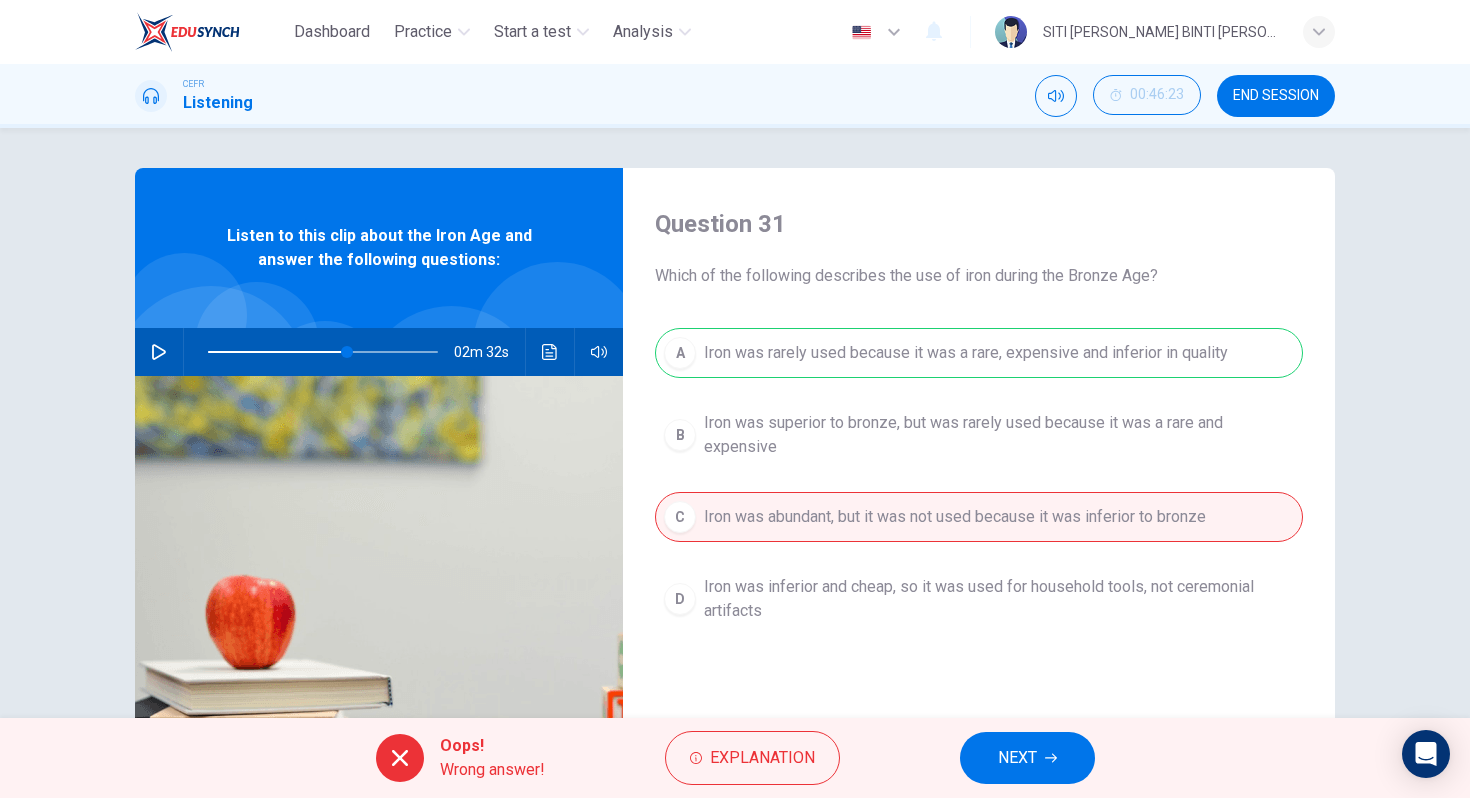 click 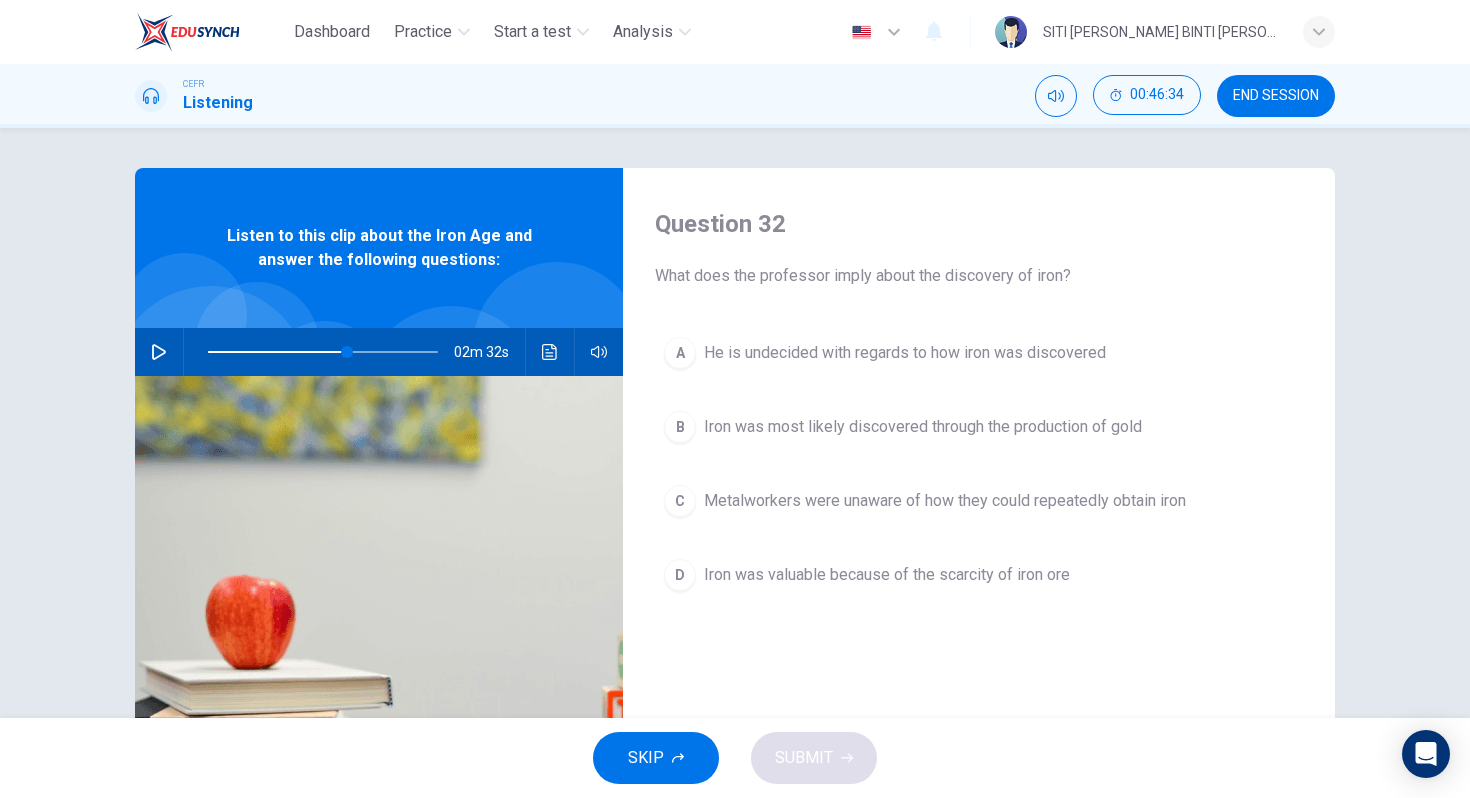 click on "He is undecided with regards to how iron was discovered" at bounding box center (905, 353) 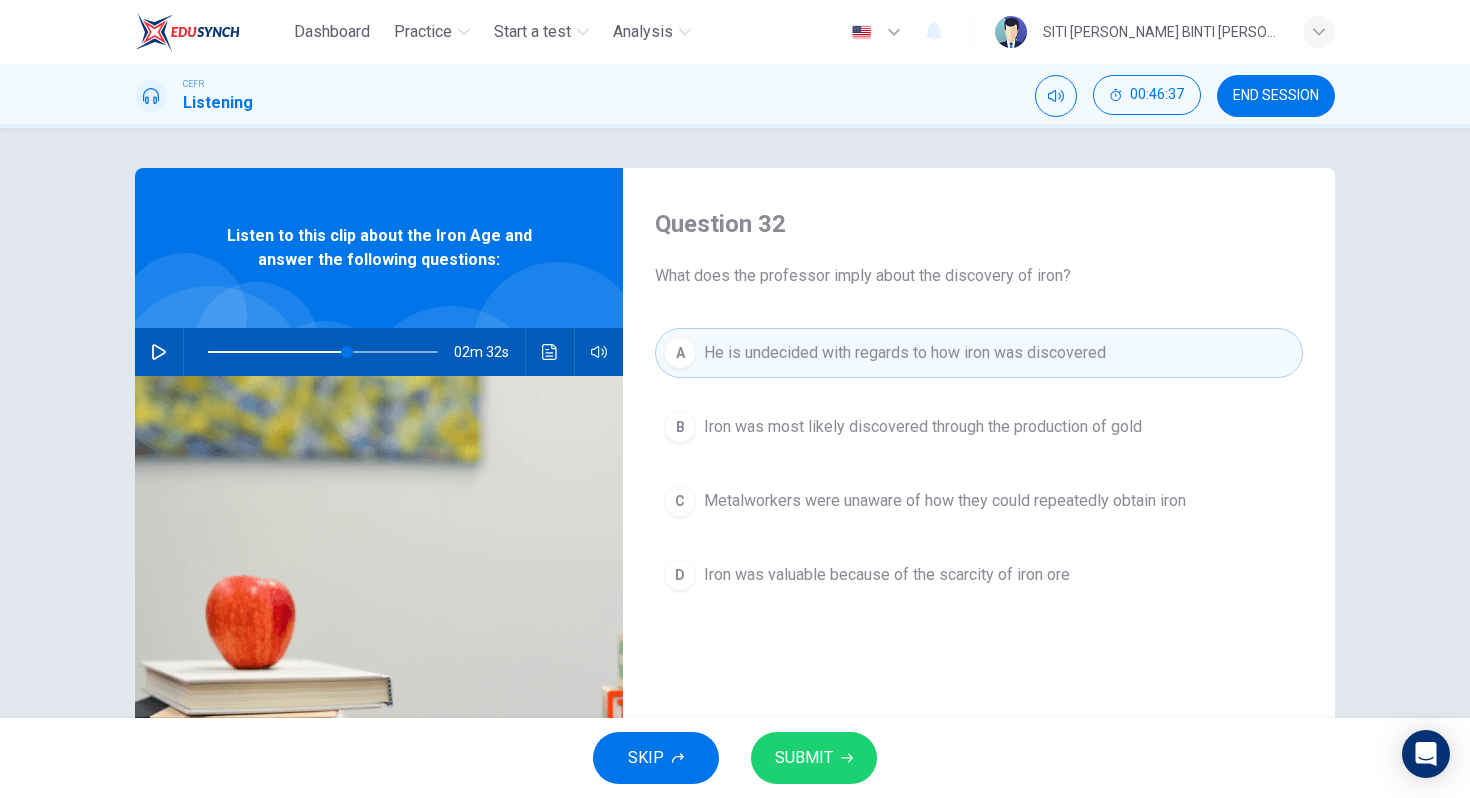 click on "SUBMIT" at bounding box center [814, 758] 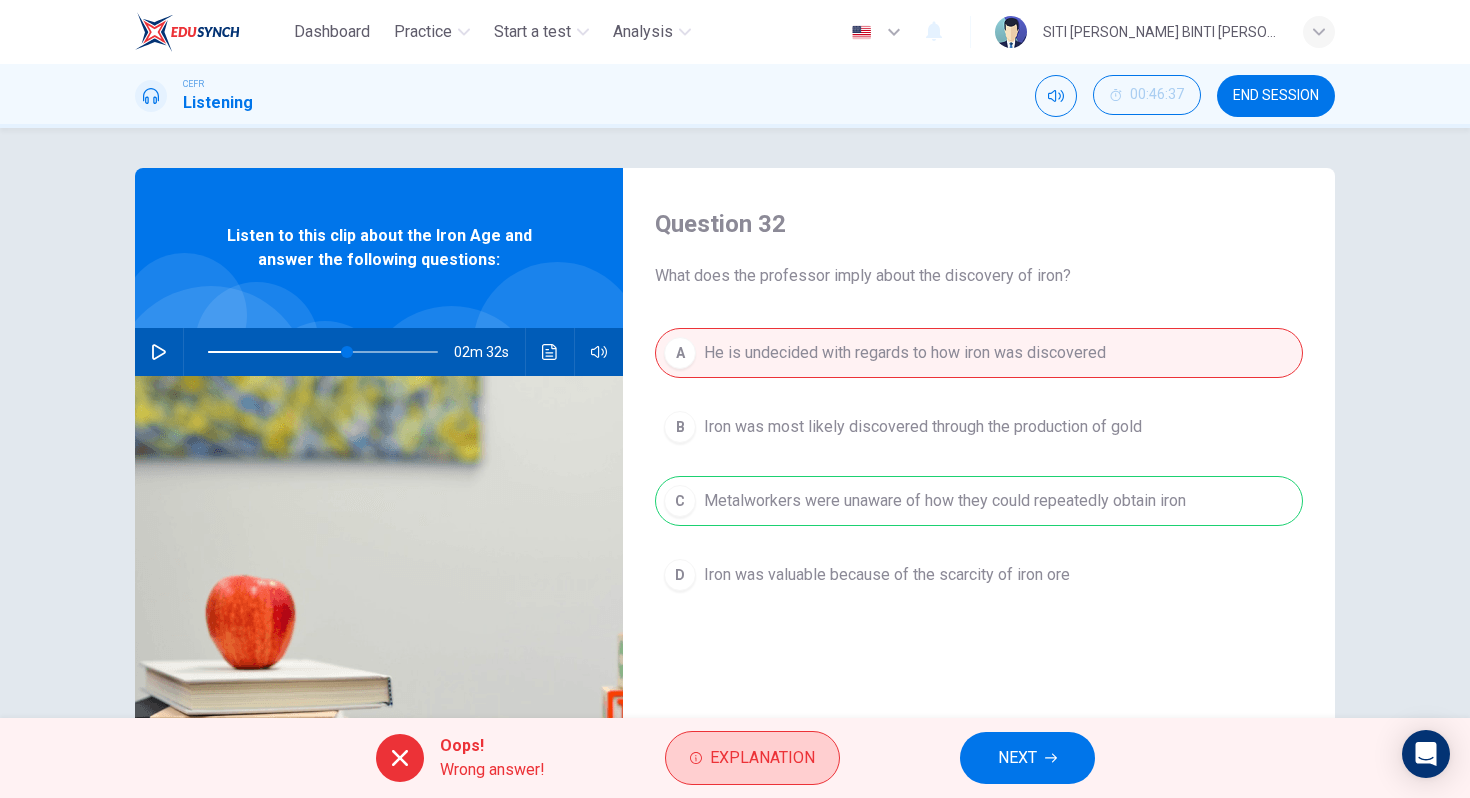 click on "Explanation" at bounding box center (762, 758) 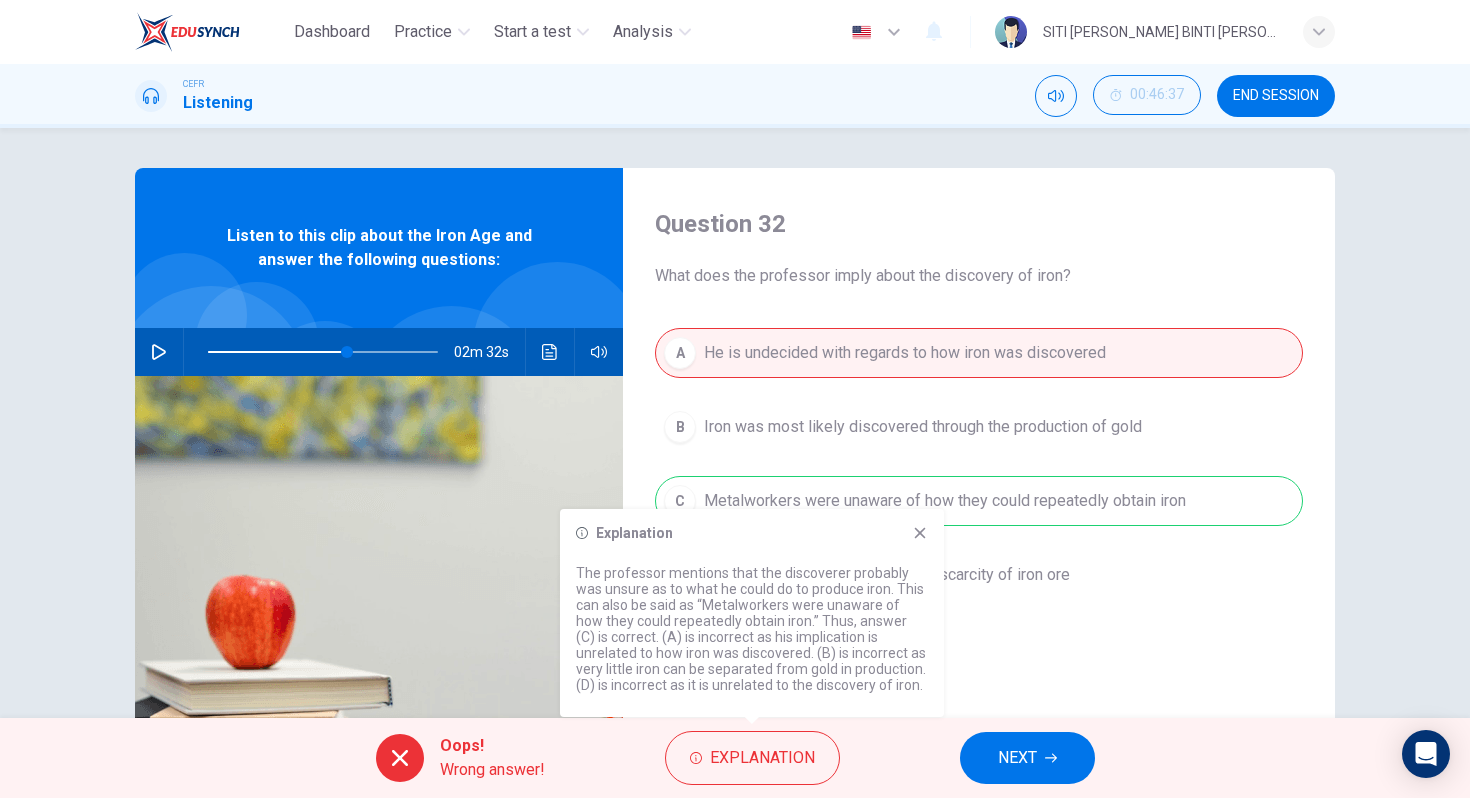 click 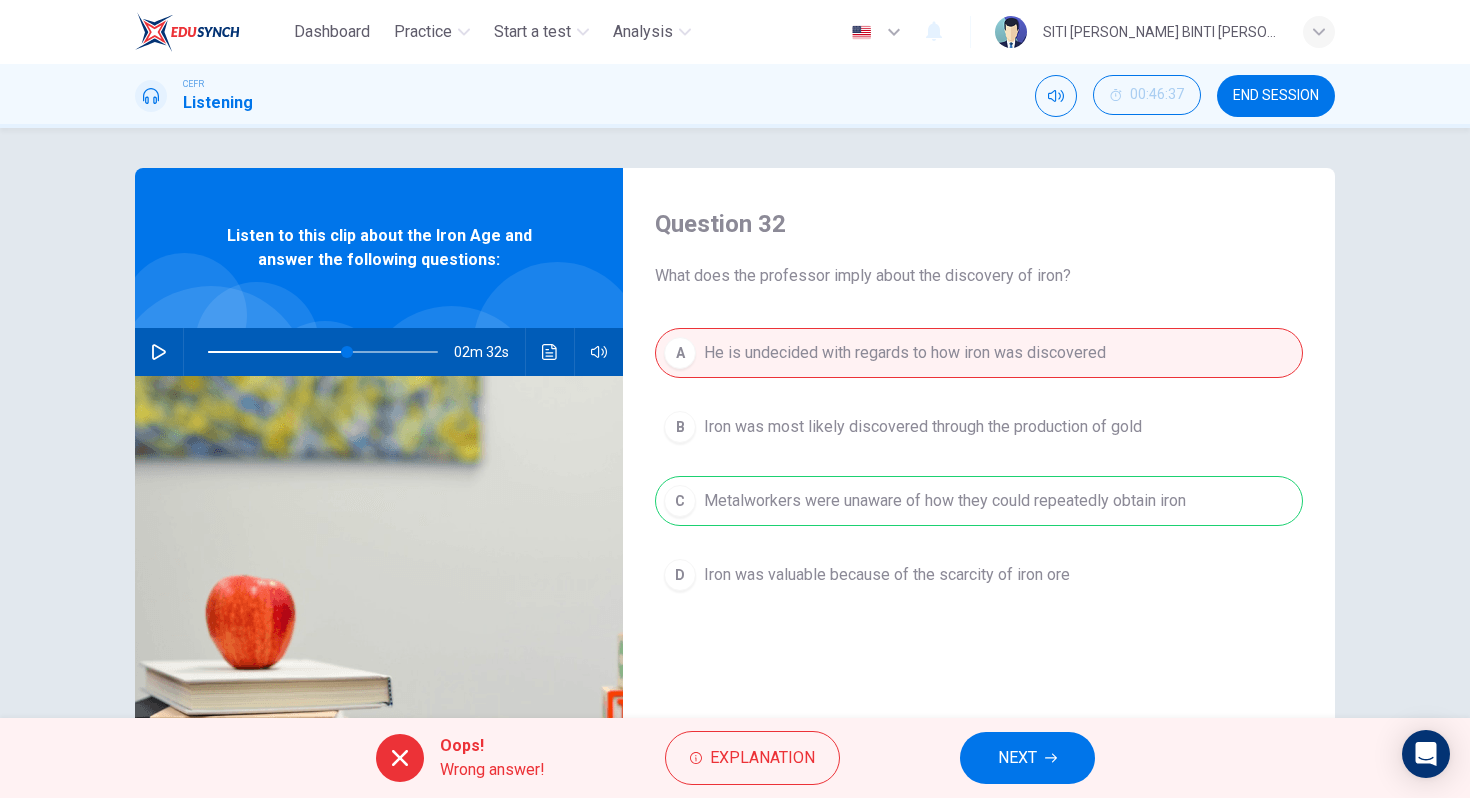 click on "NEXT" at bounding box center (1017, 758) 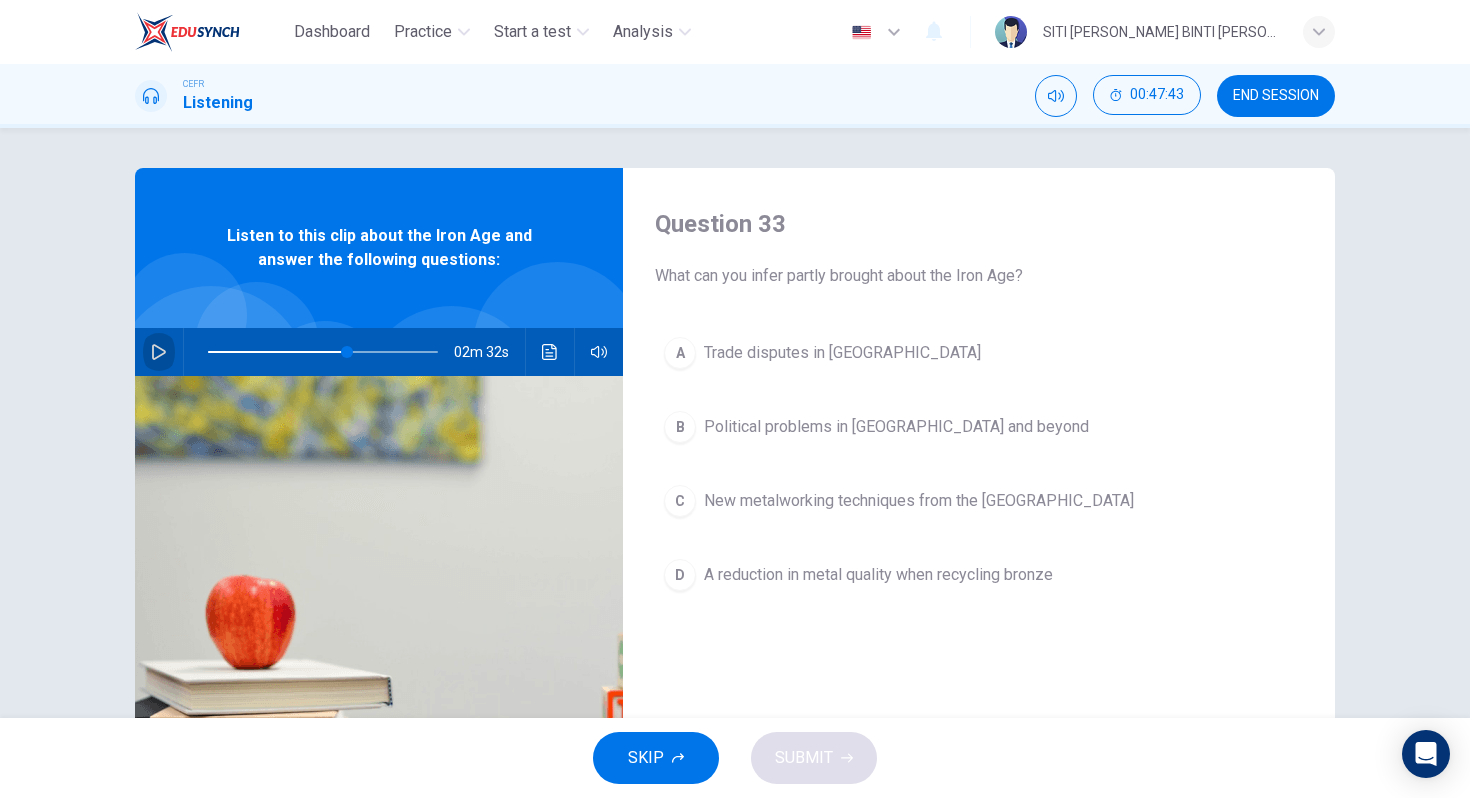 click 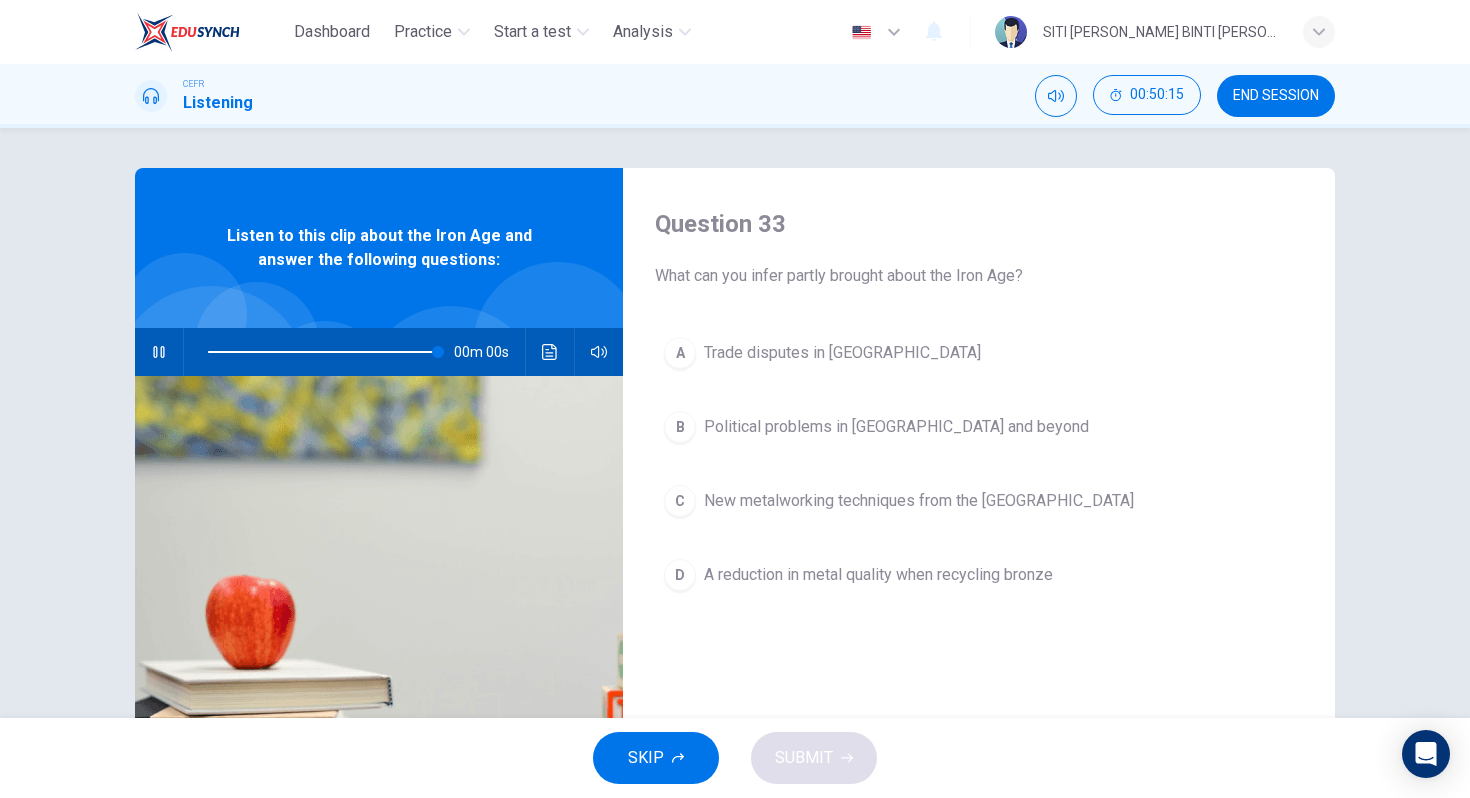 type on "0" 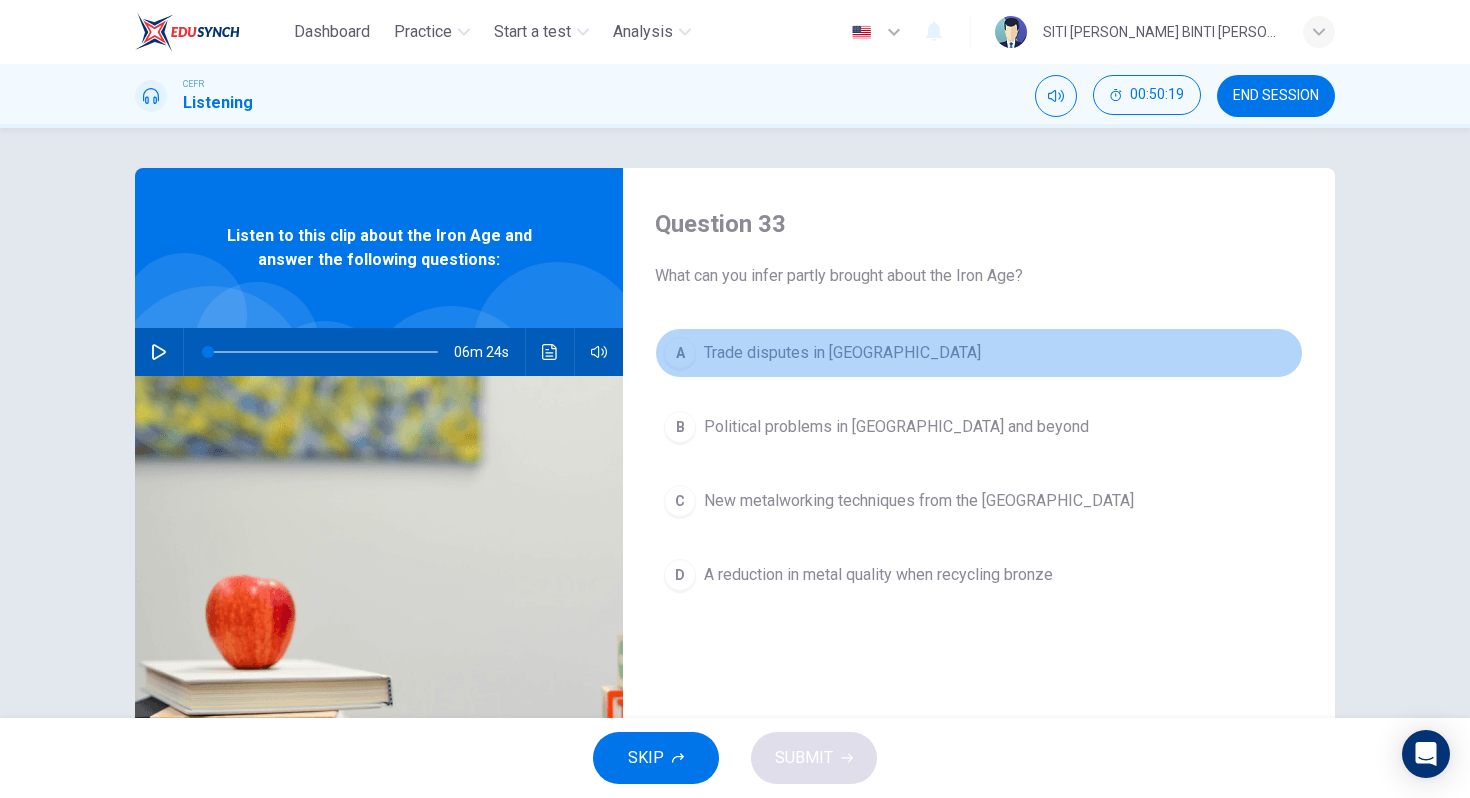 click on "Trade disputes in Cyprus" at bounding box center (842, 353) 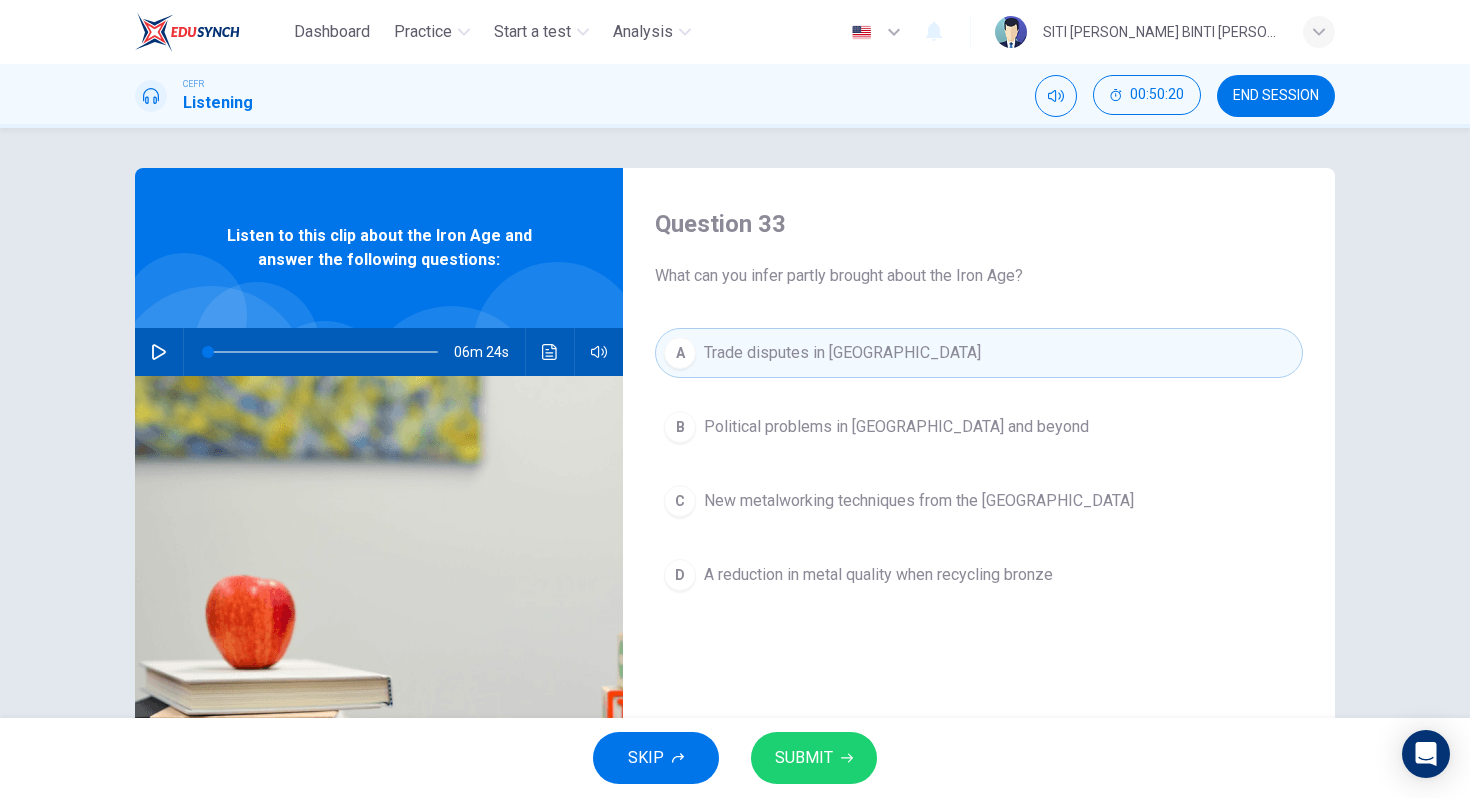 click on "SUBMIT" at bounding box center (804, 758) 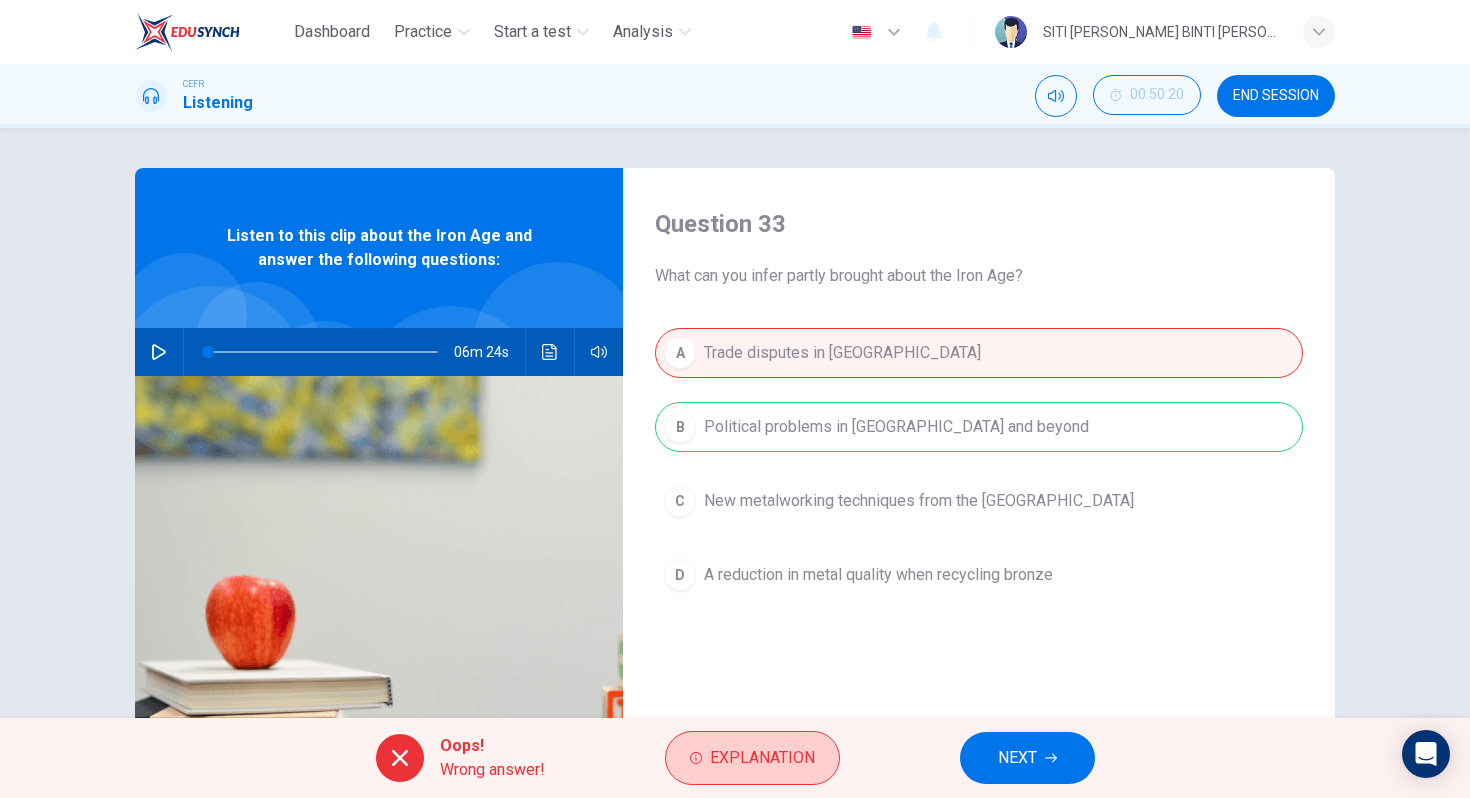 click on "Explanation" at bounding box center [762, 758] 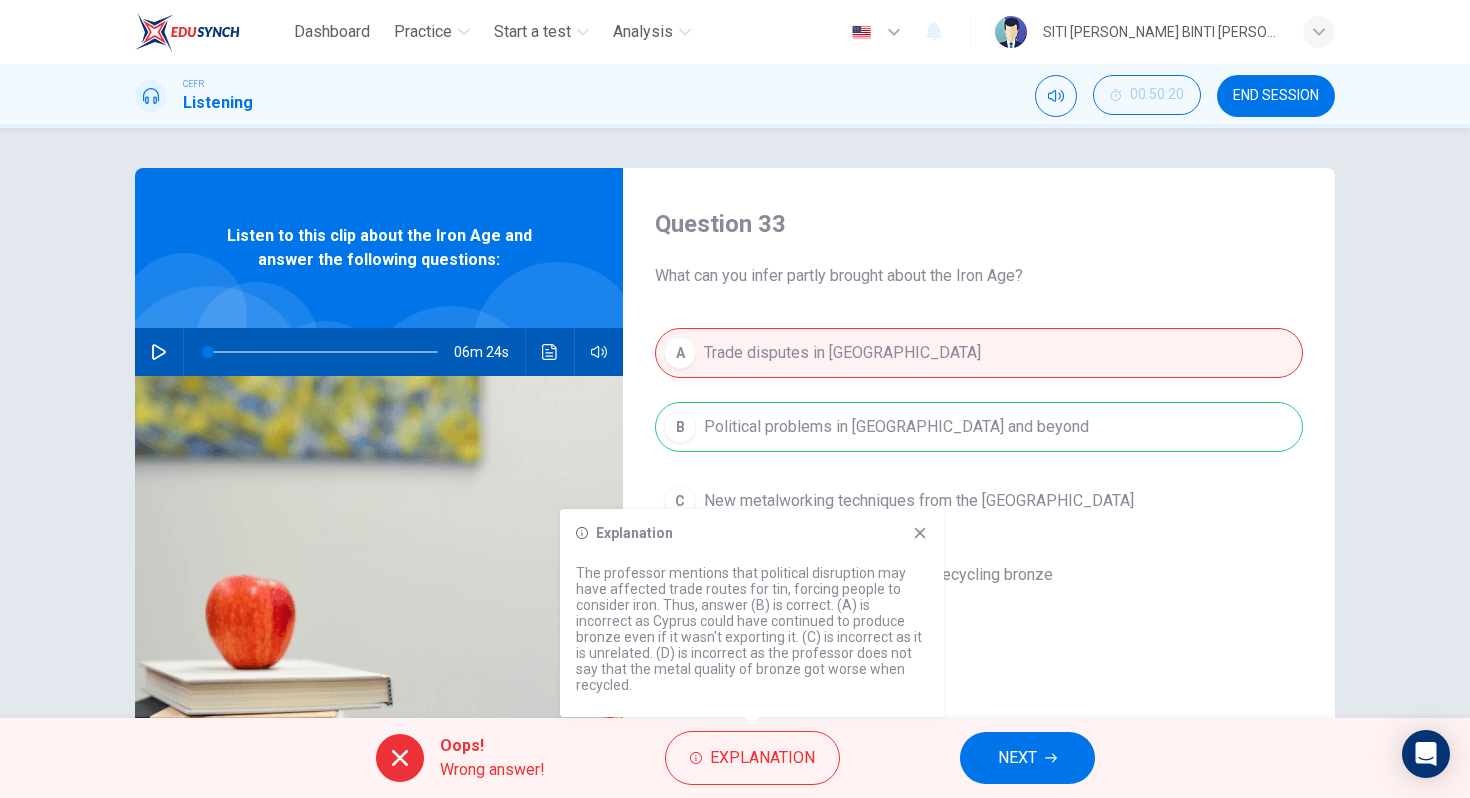 click on "NEXT" at bounding box center (1017, 758) 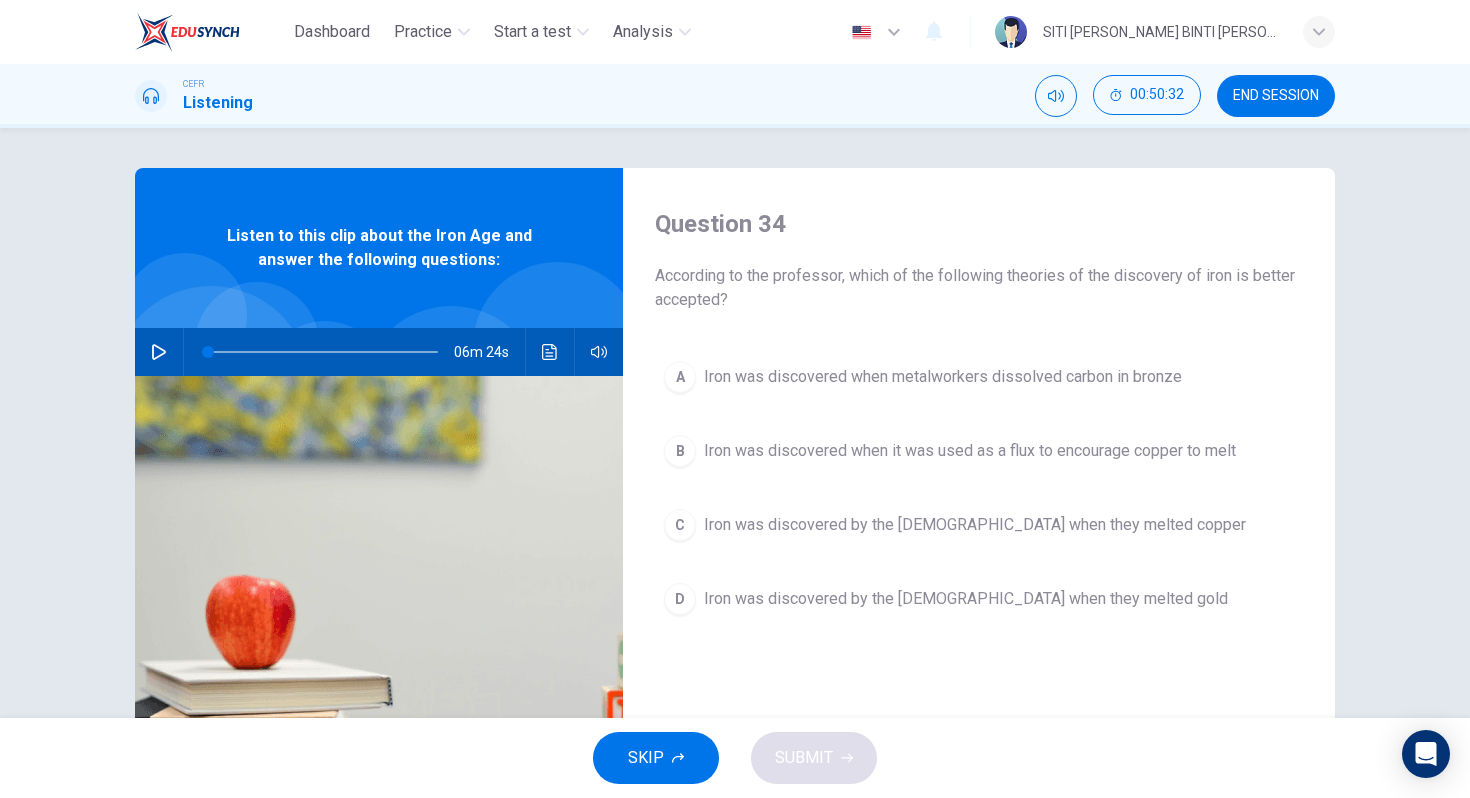 click on "Iron was discovered when it was used as a flux to encourage copper to melt" at bounding box center (970, 451) 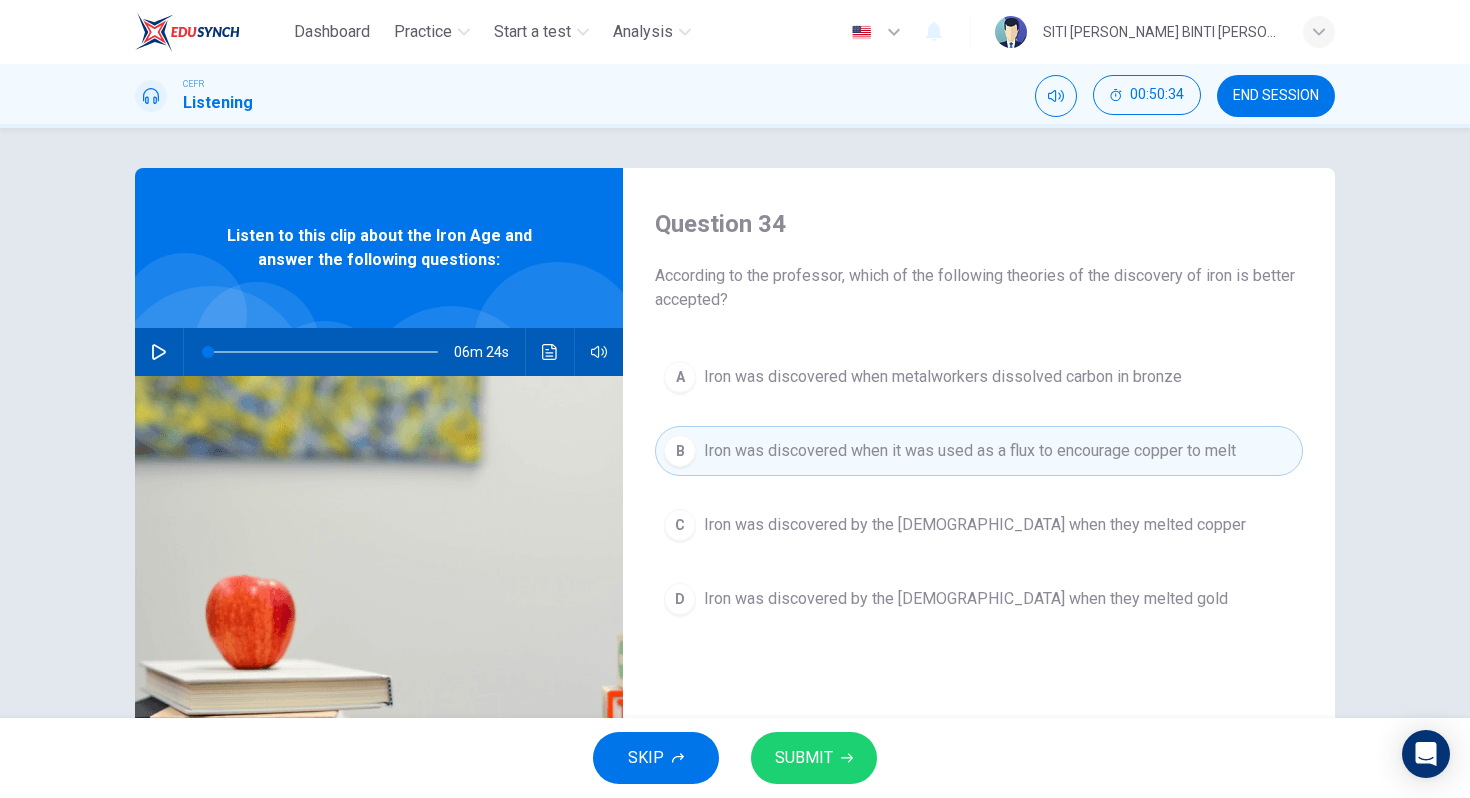 click on "SUBMIT" at bounding box center [814, 758] 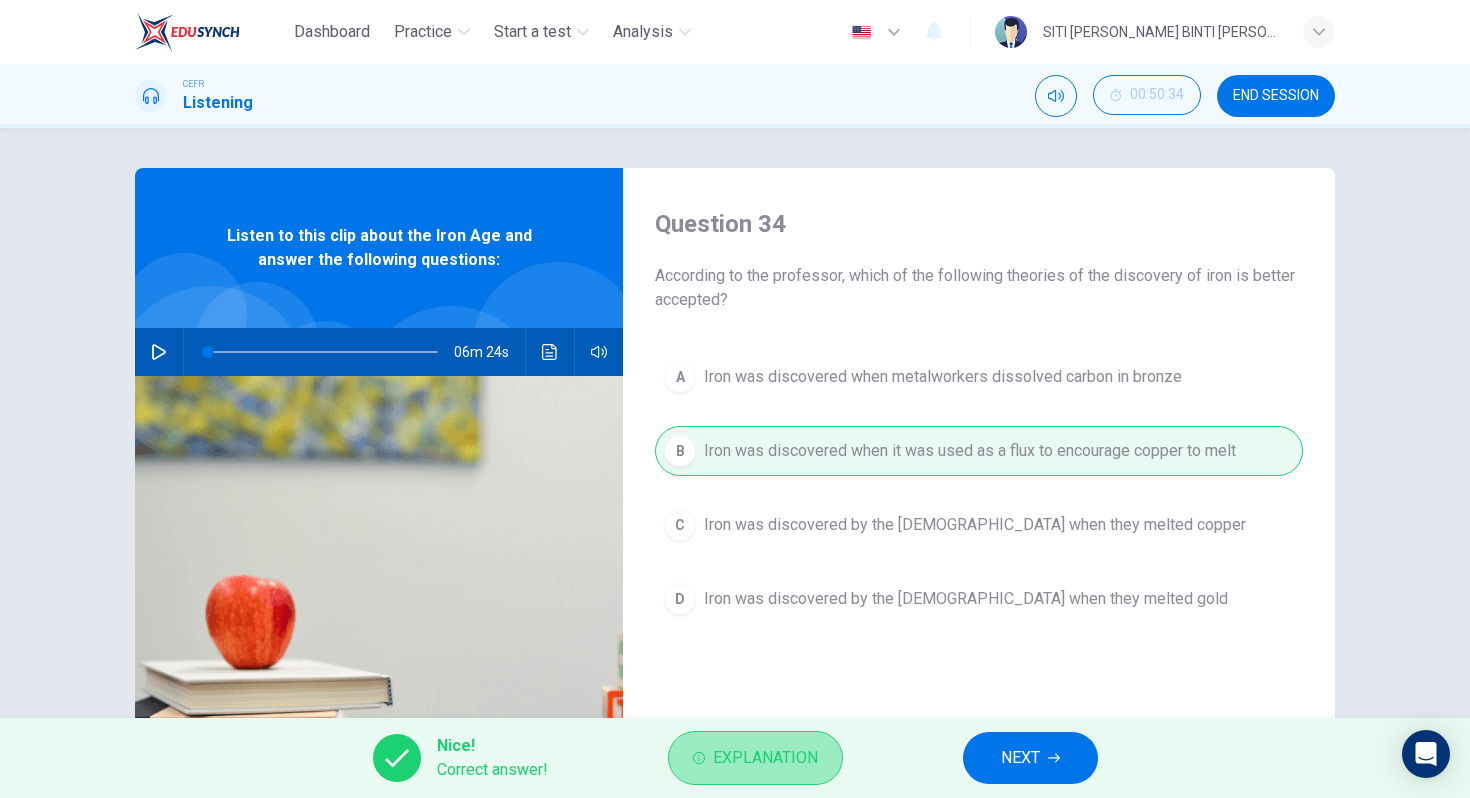 click on "Explanation" at bounding box center [755, 758] 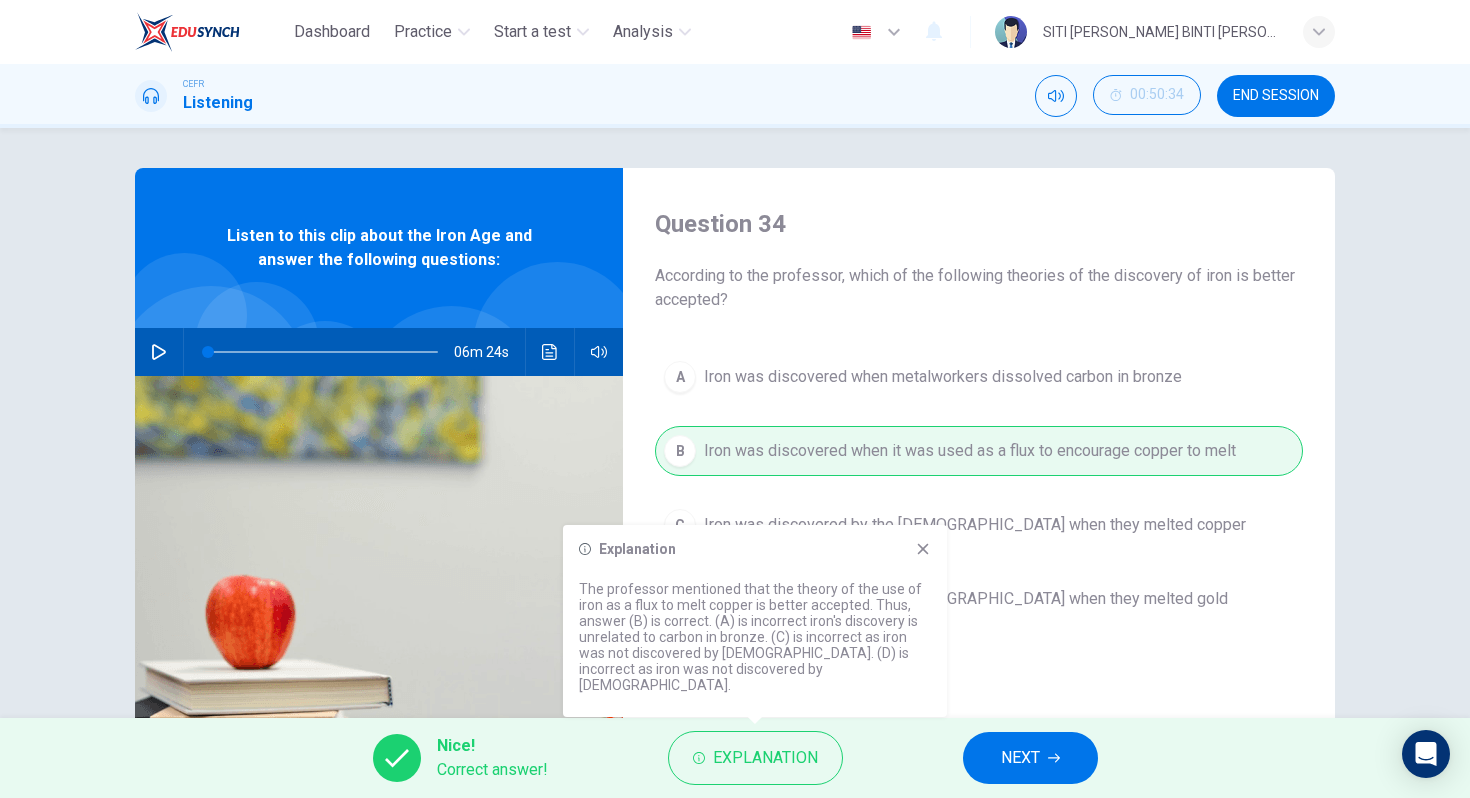 click on "Nice! Correct answer! Explanation NEXT" at bounding box center [735, 758] 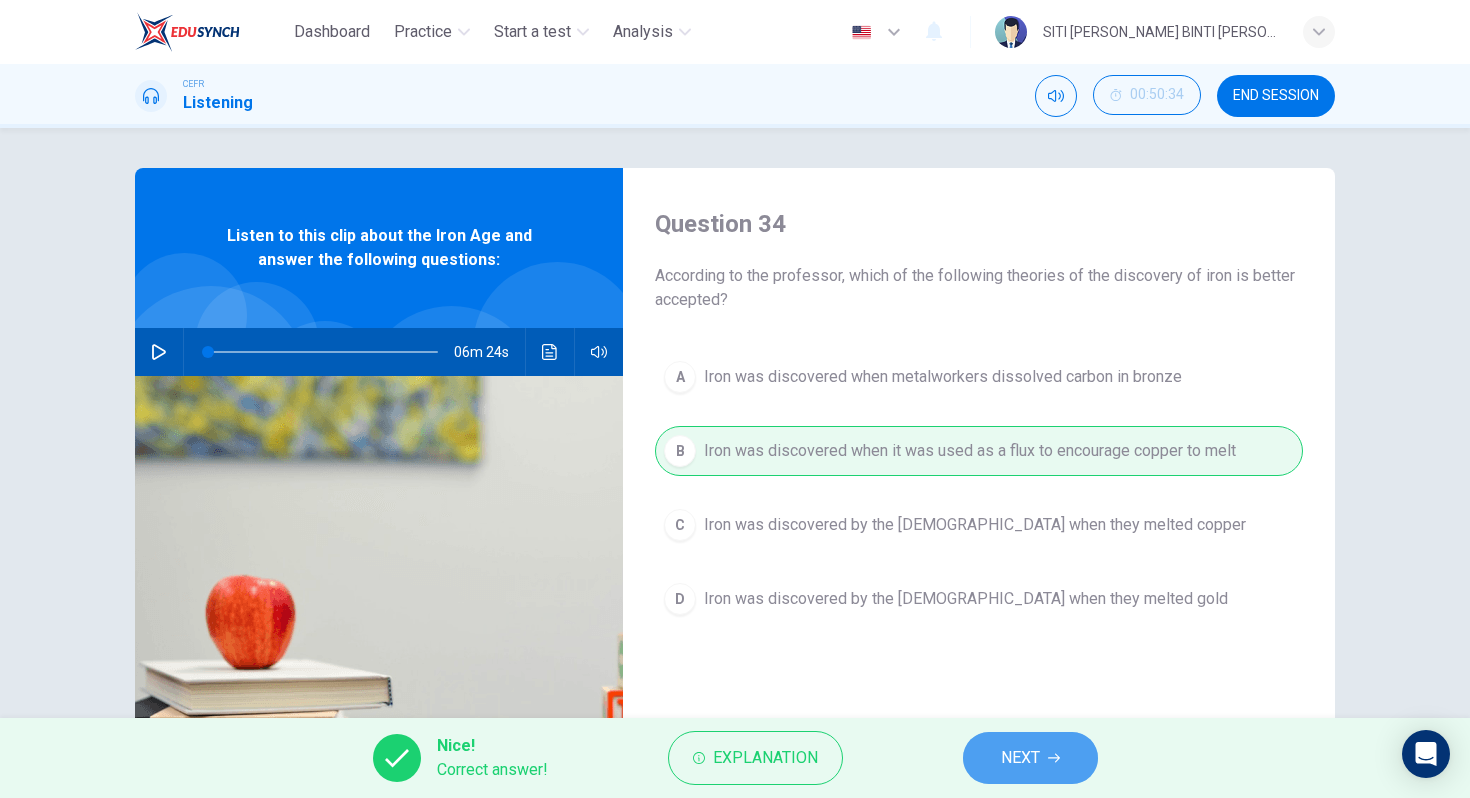 click 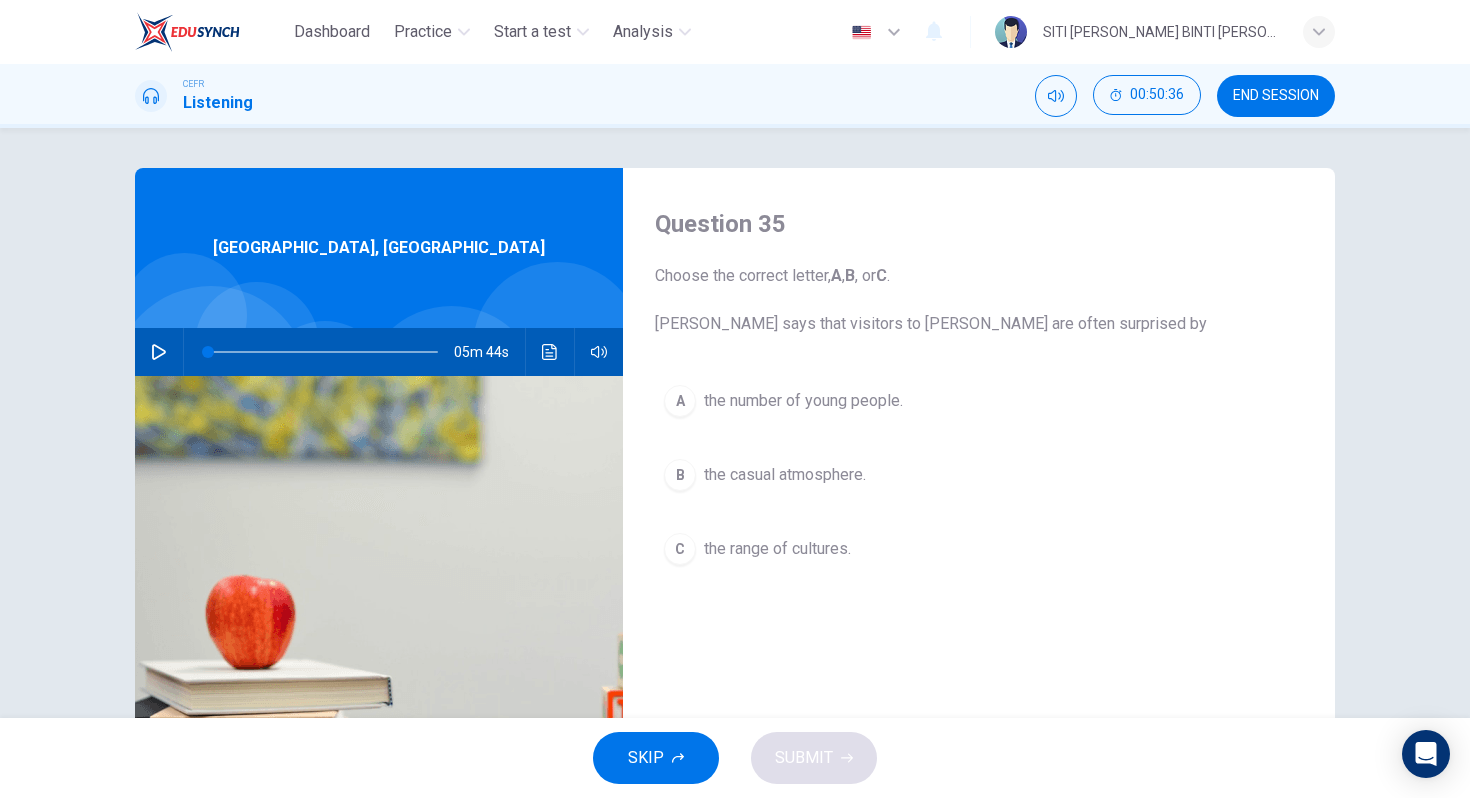 click on "END SESSION" at bounding box center (1276, 96) 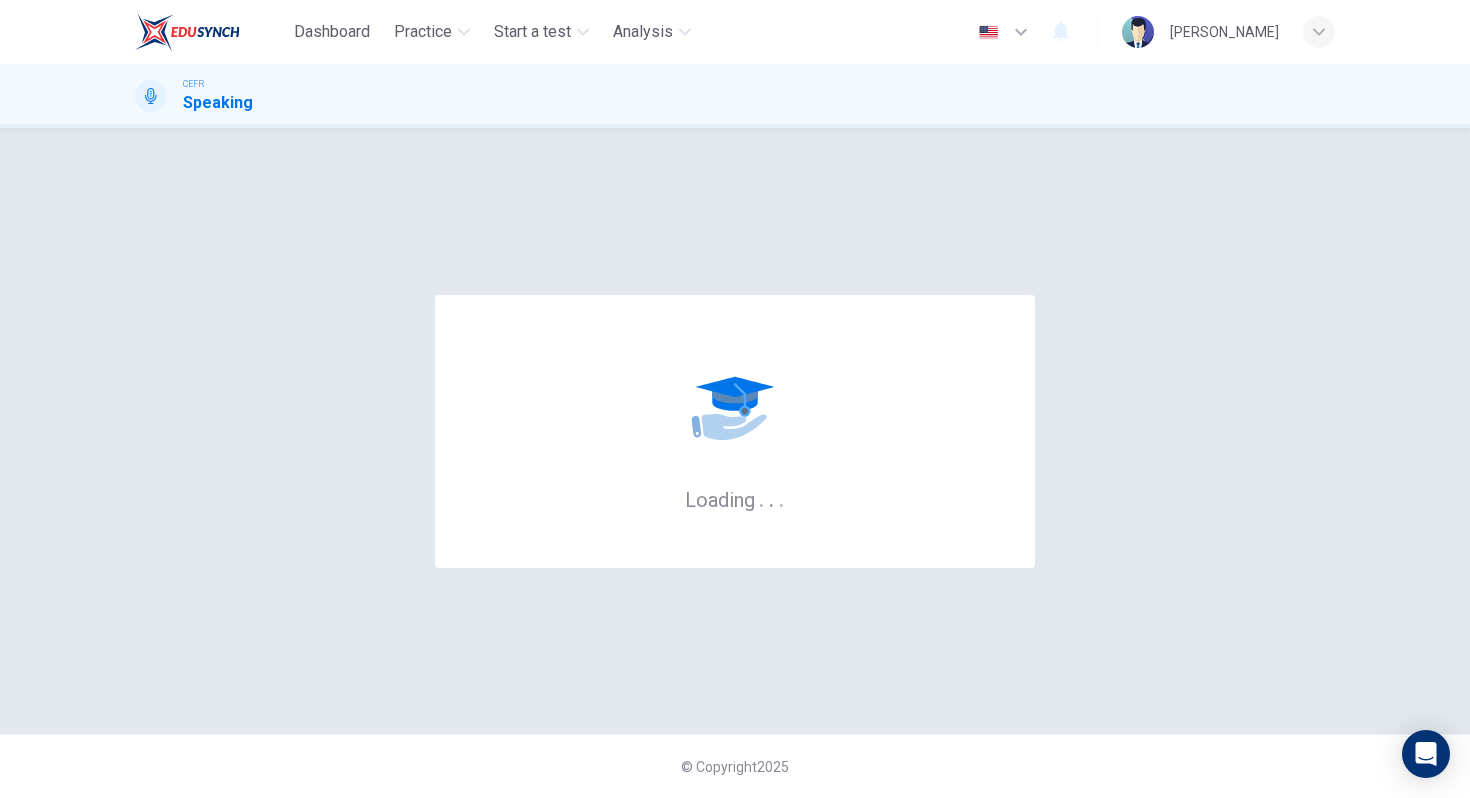 scroll, scrollTop: 0, scrollLeft: 0, axis: both 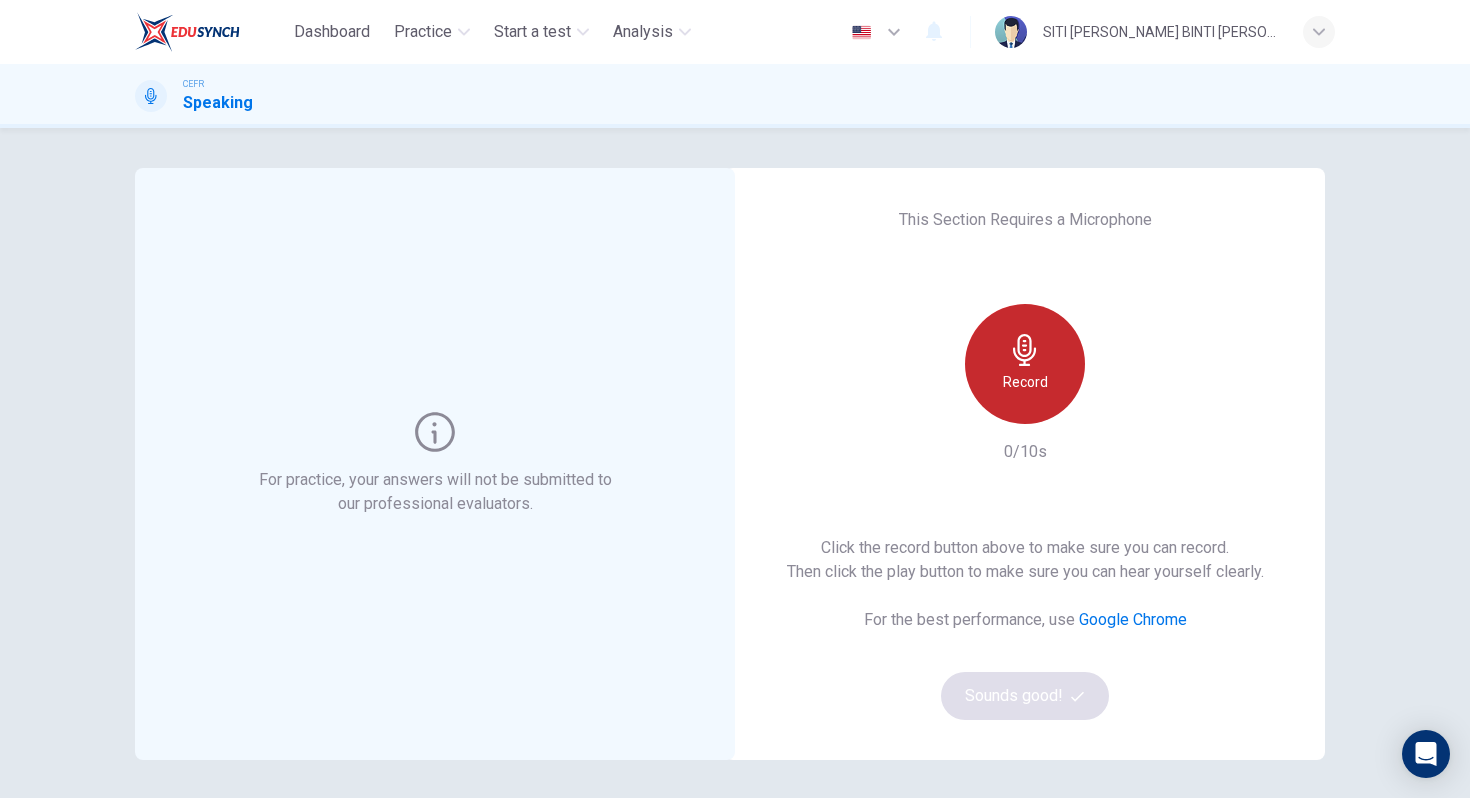 click on "Record" at bounding box center [1025, 364] 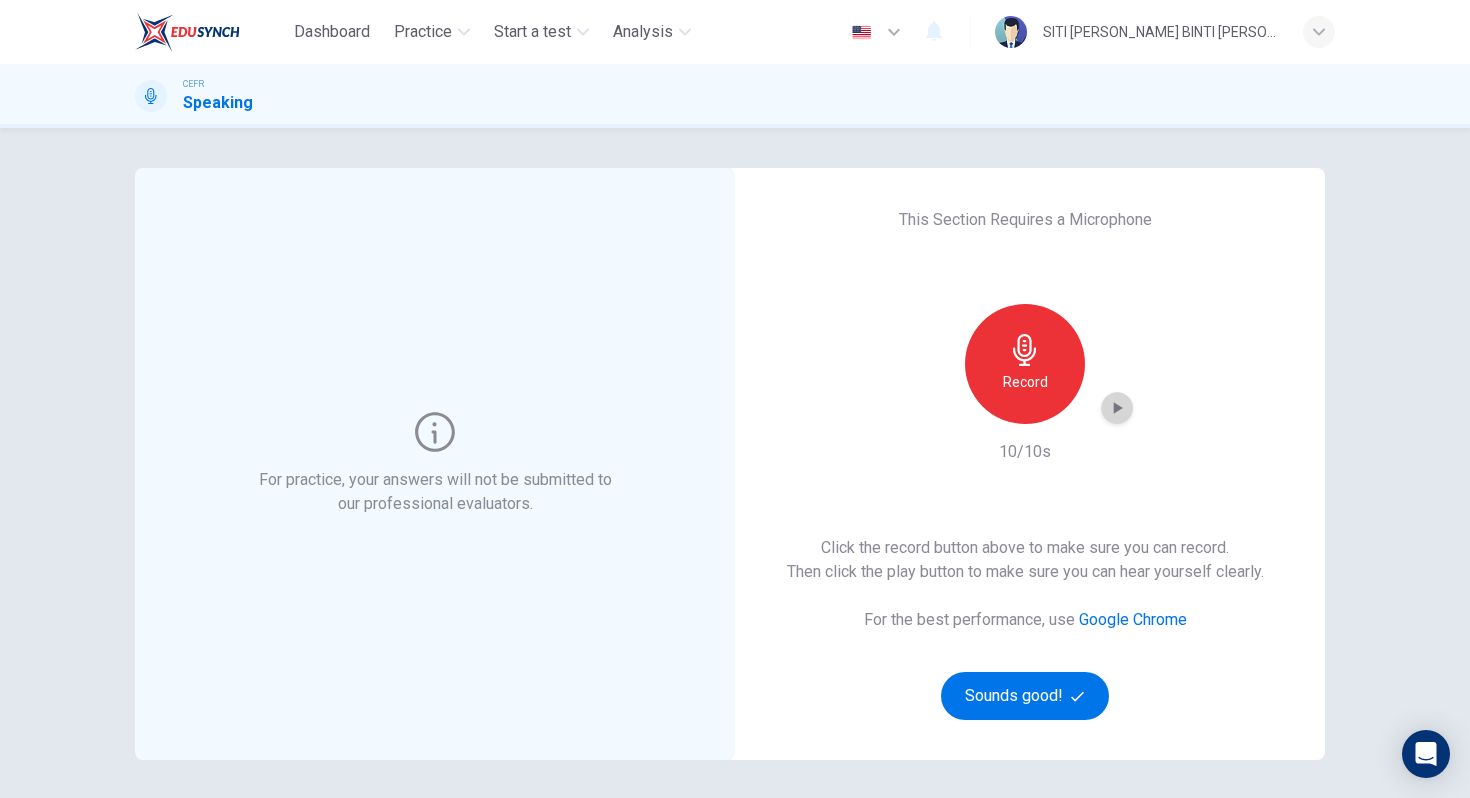 click 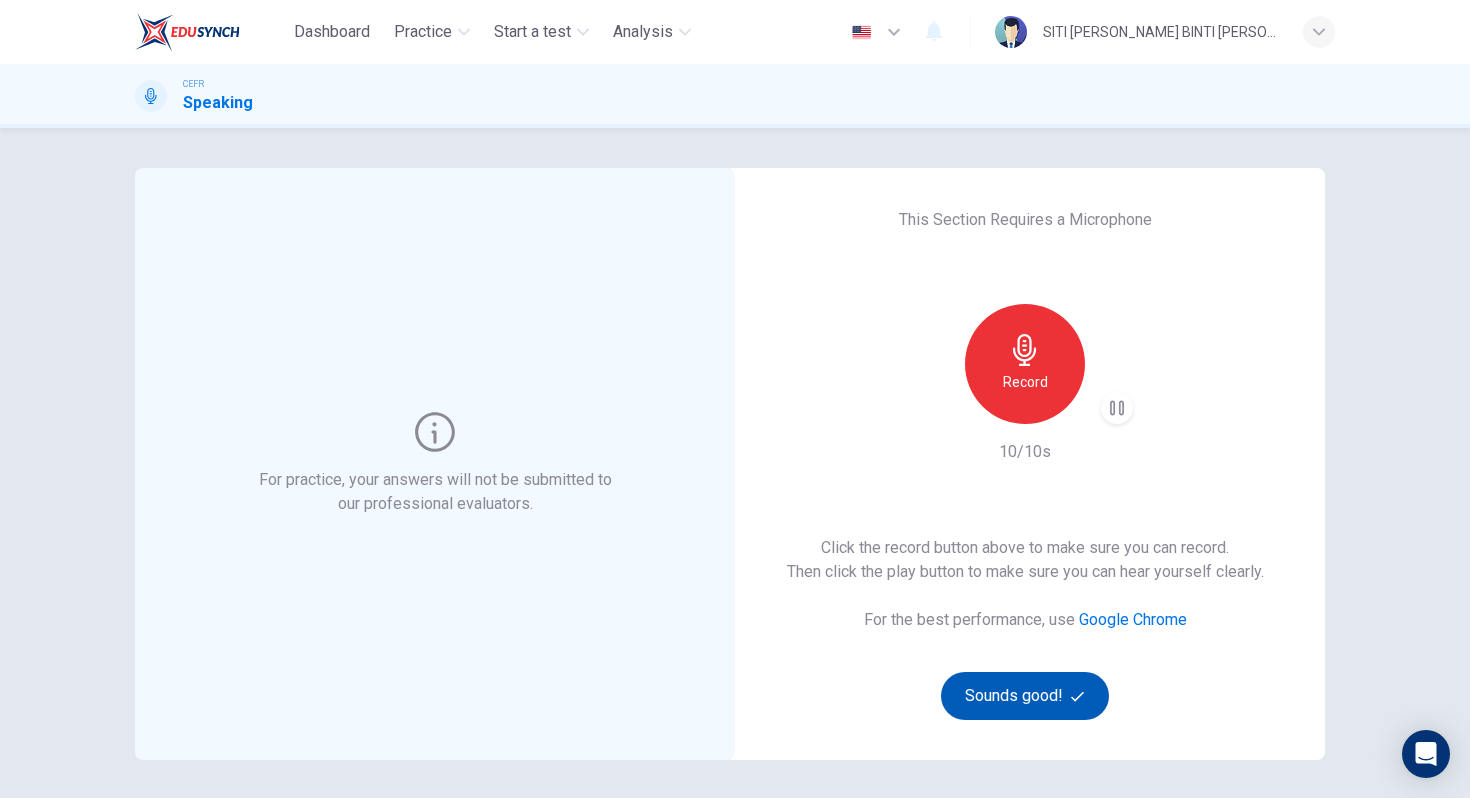 click on "Sounds good!" at bounding box center (1025, 696) 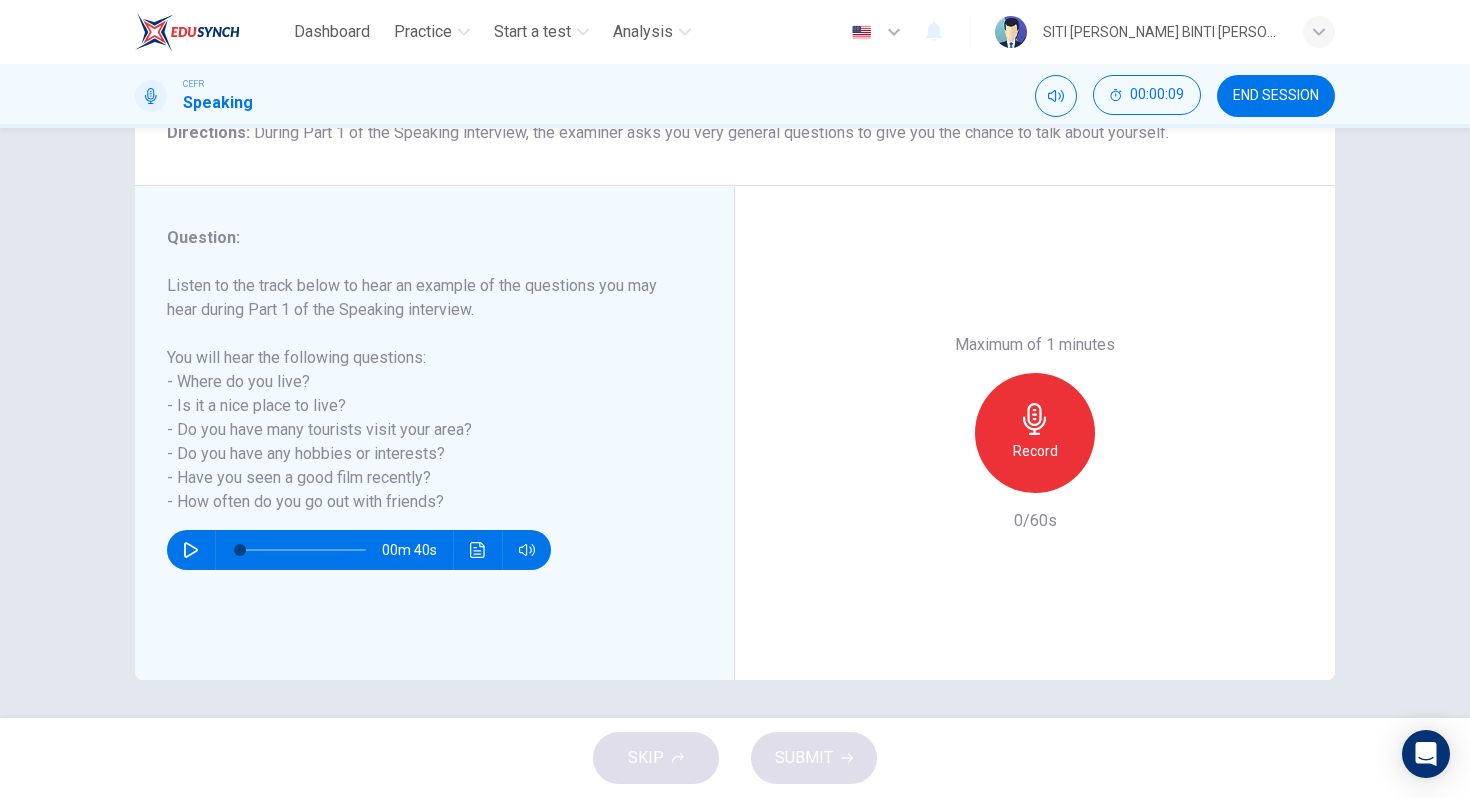 scroll, scrollTop: 185, scrollLeft: 0, axis: vertical 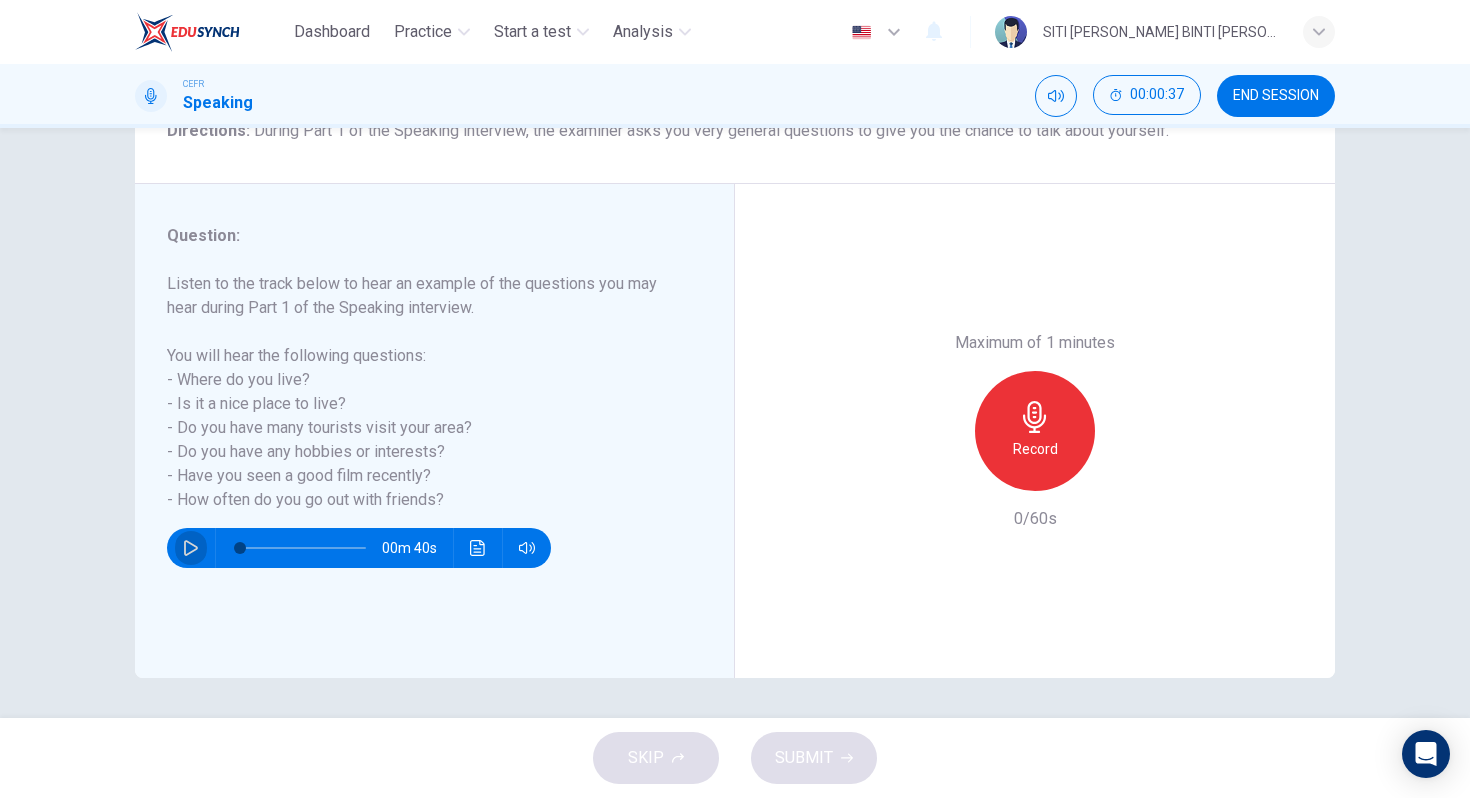 click at bounding box center [191, 548] 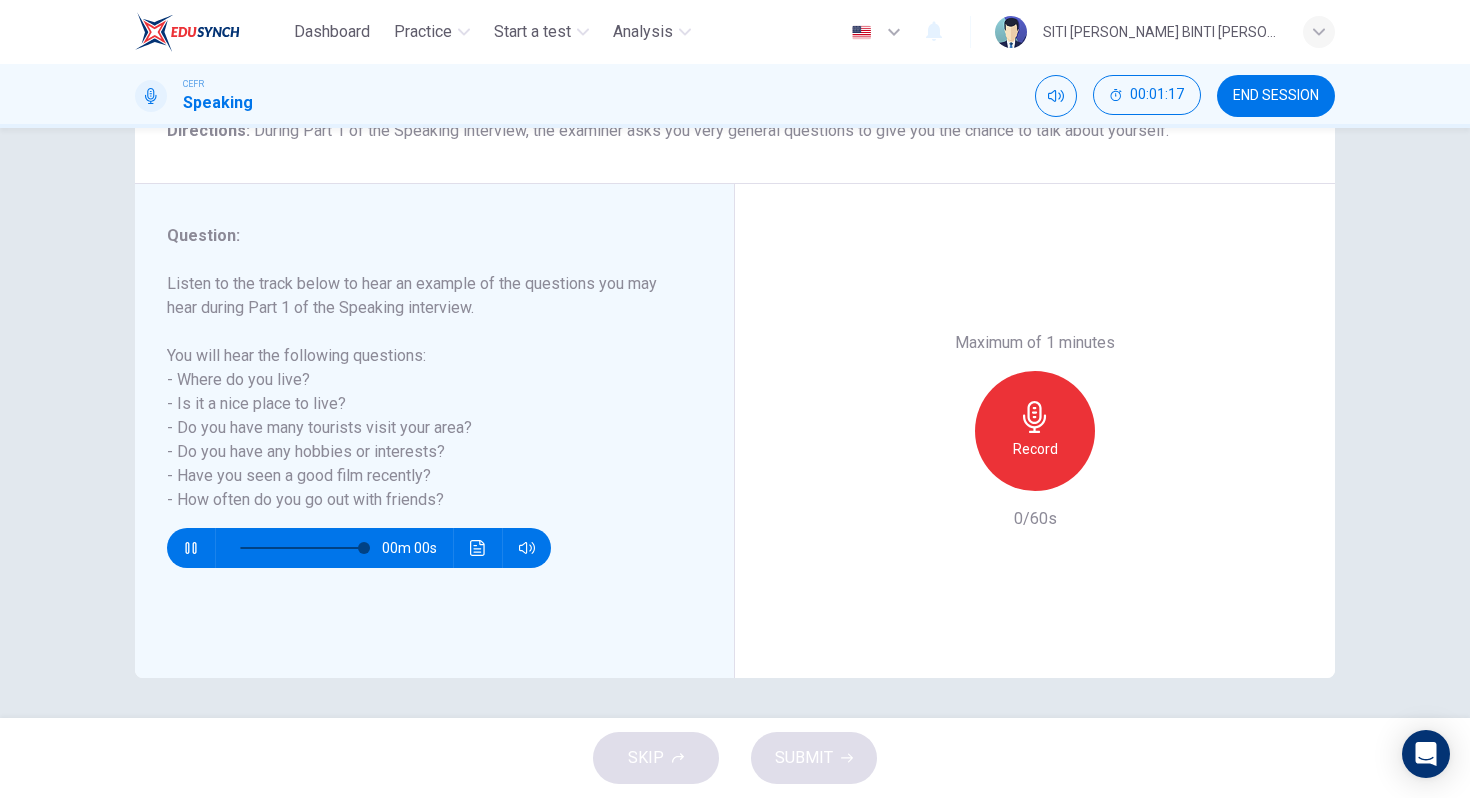 type on "0" 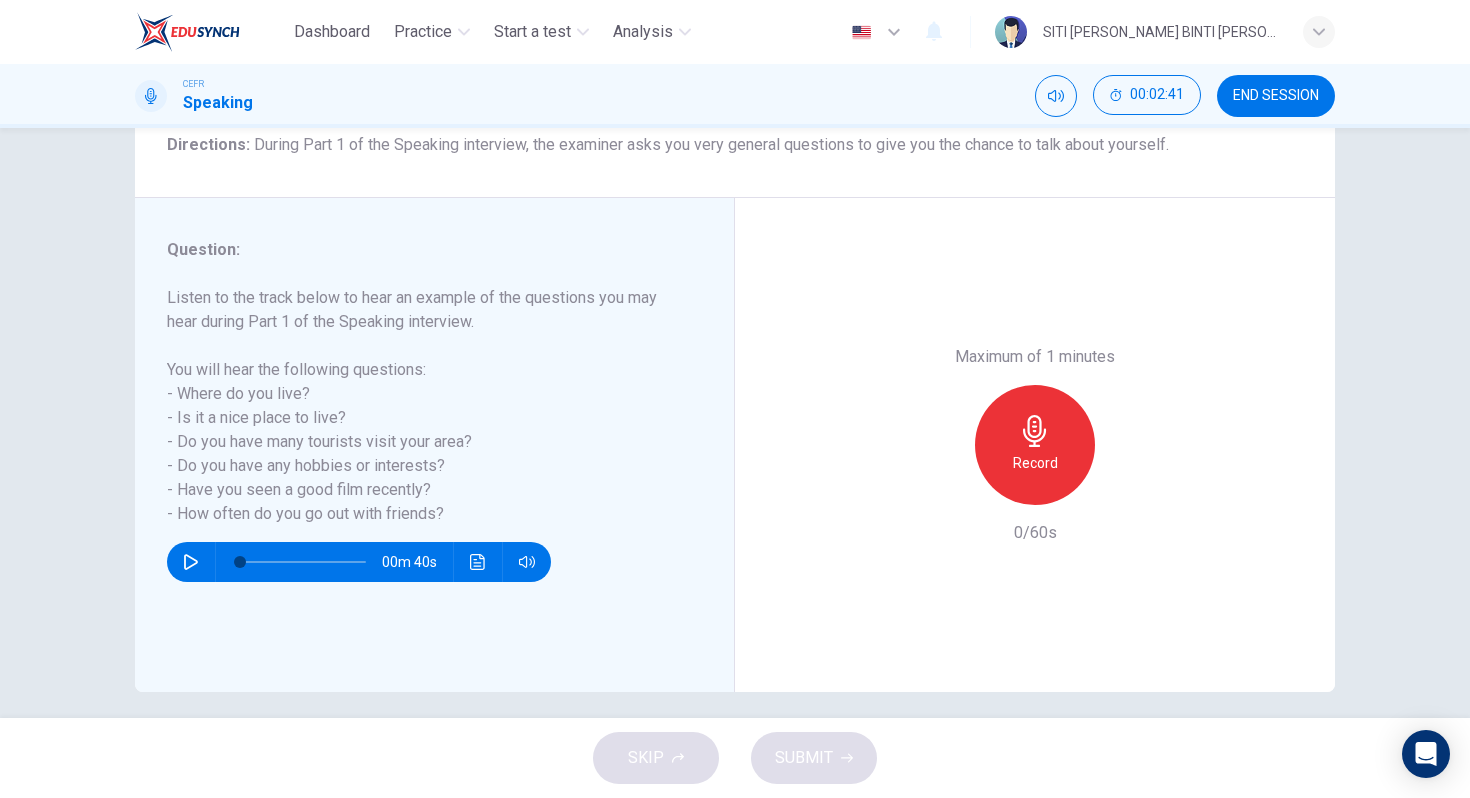scroll, scrollTop: 185, scrollLeft: 0, axis: vertical 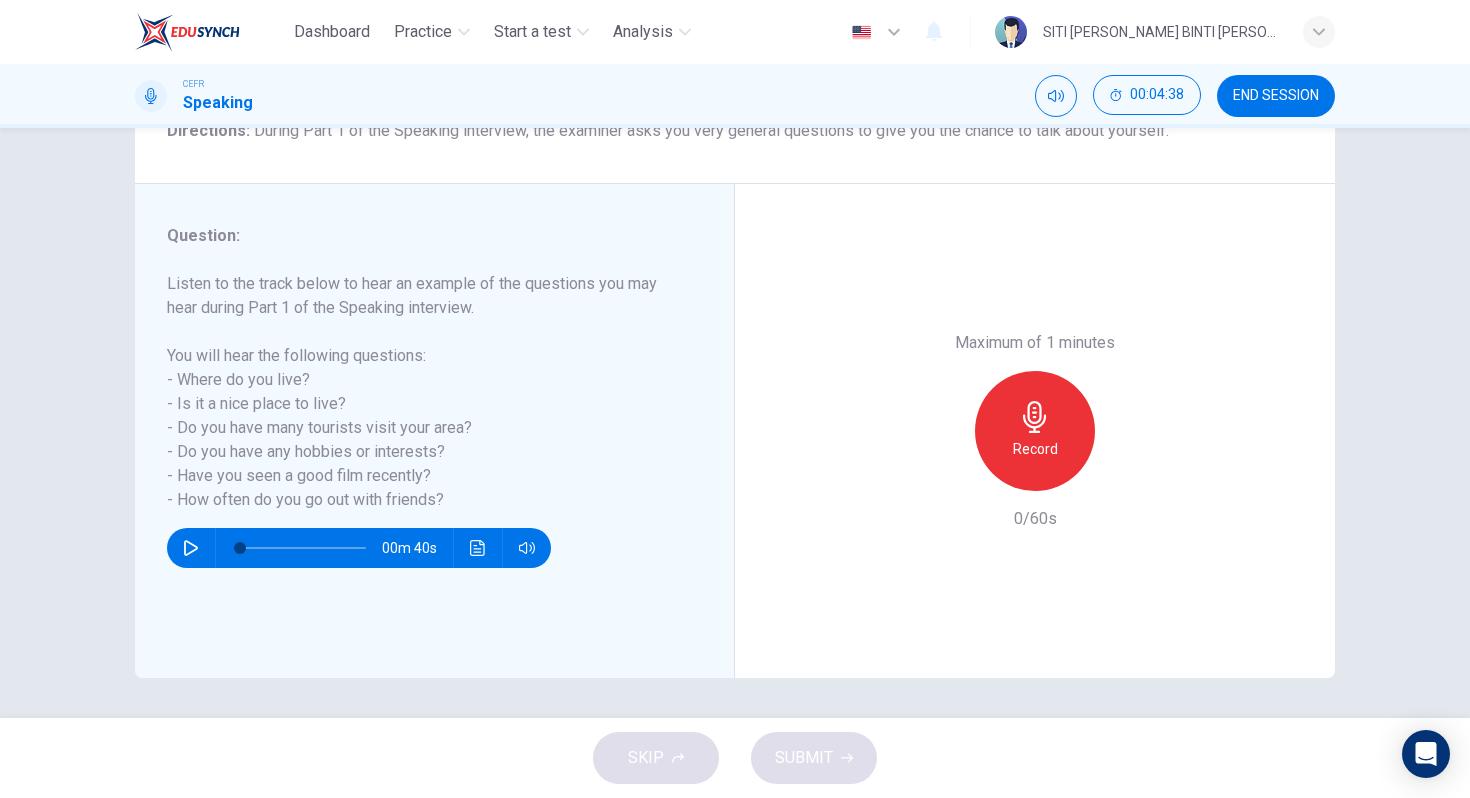 click on "Record" at bounding box center (1035, 449) 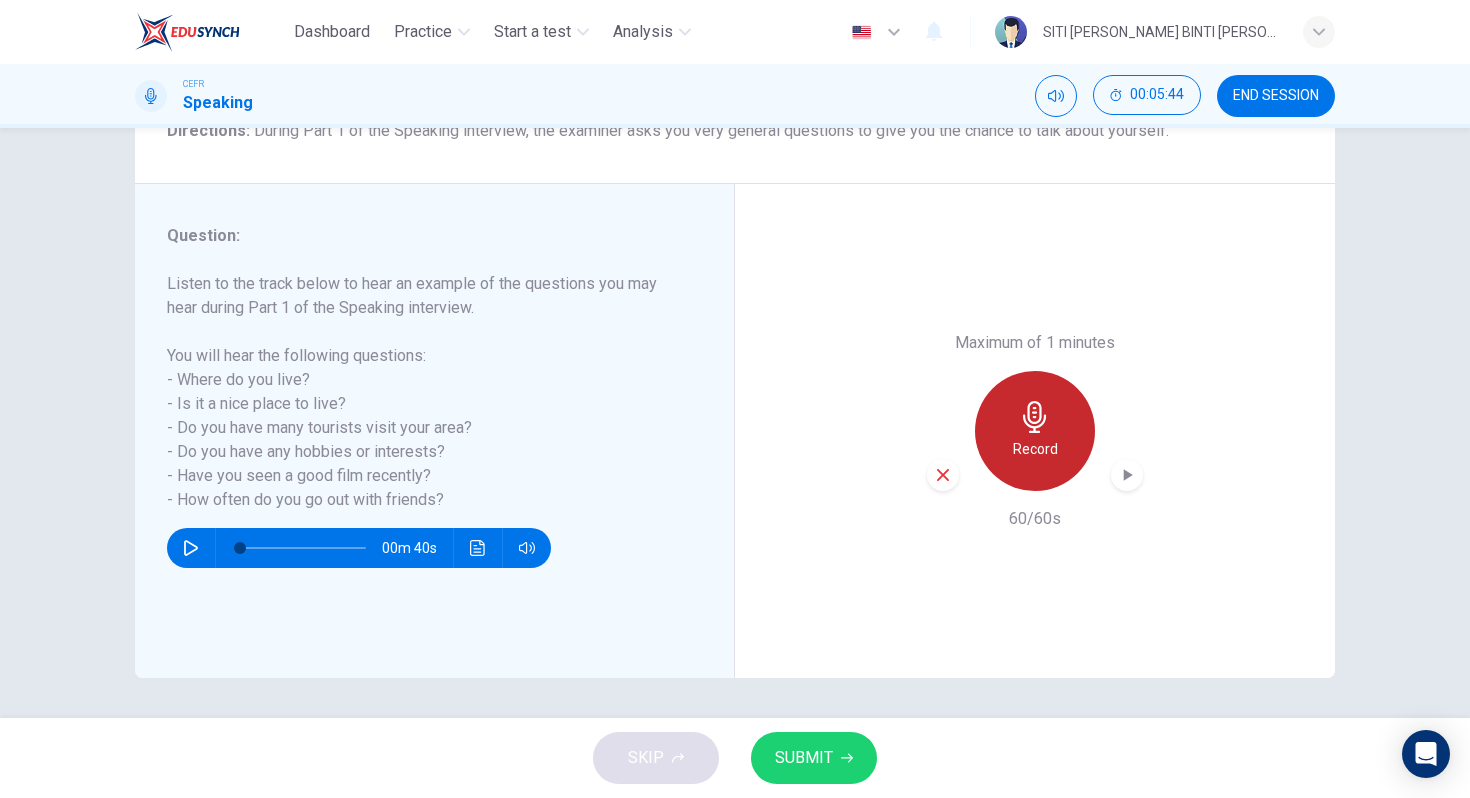 click on "Record" at bounding box center [1035, 449] 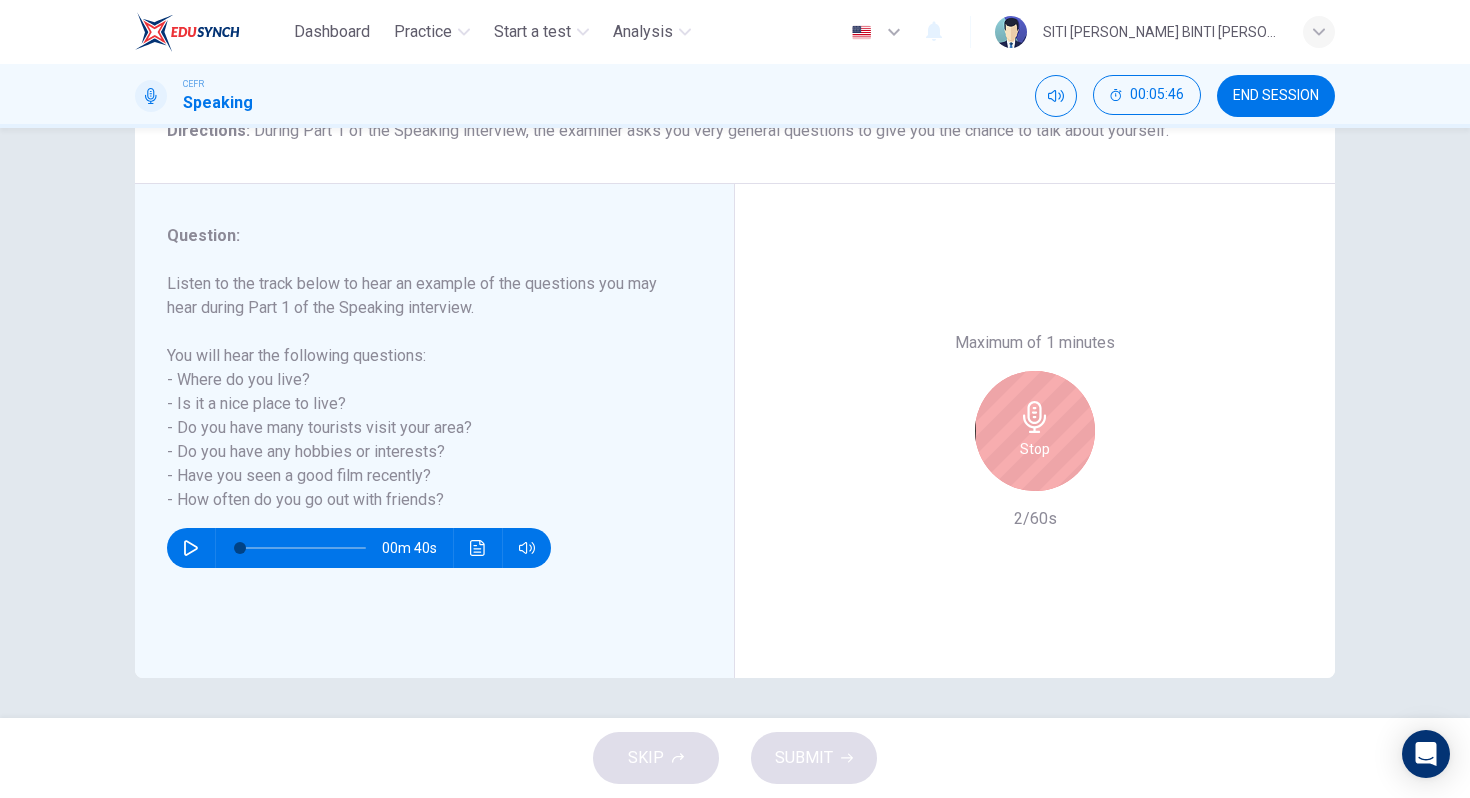 click on "Stop" at bounding box center [1035, 449] 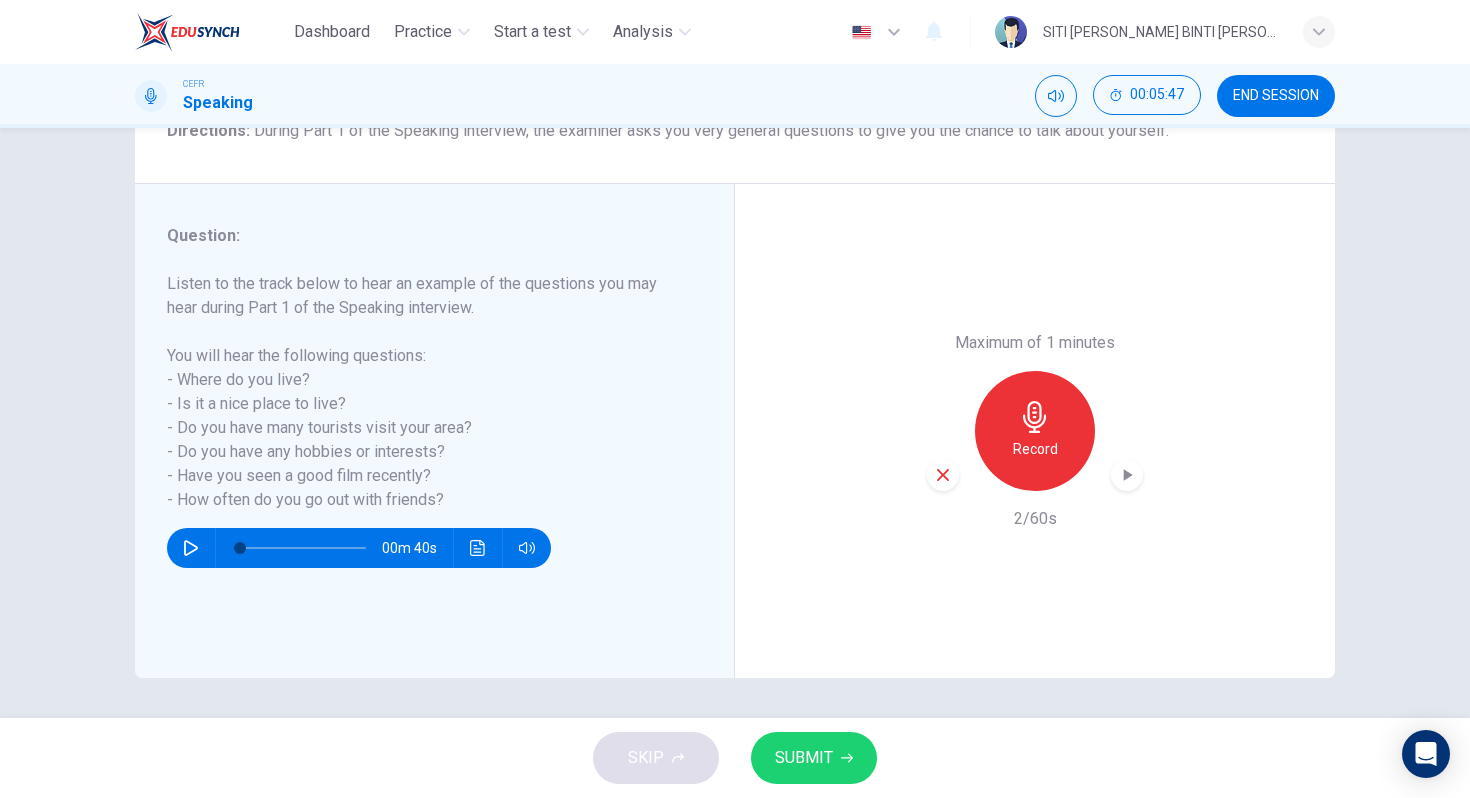 click at bounding box center (943, 475) 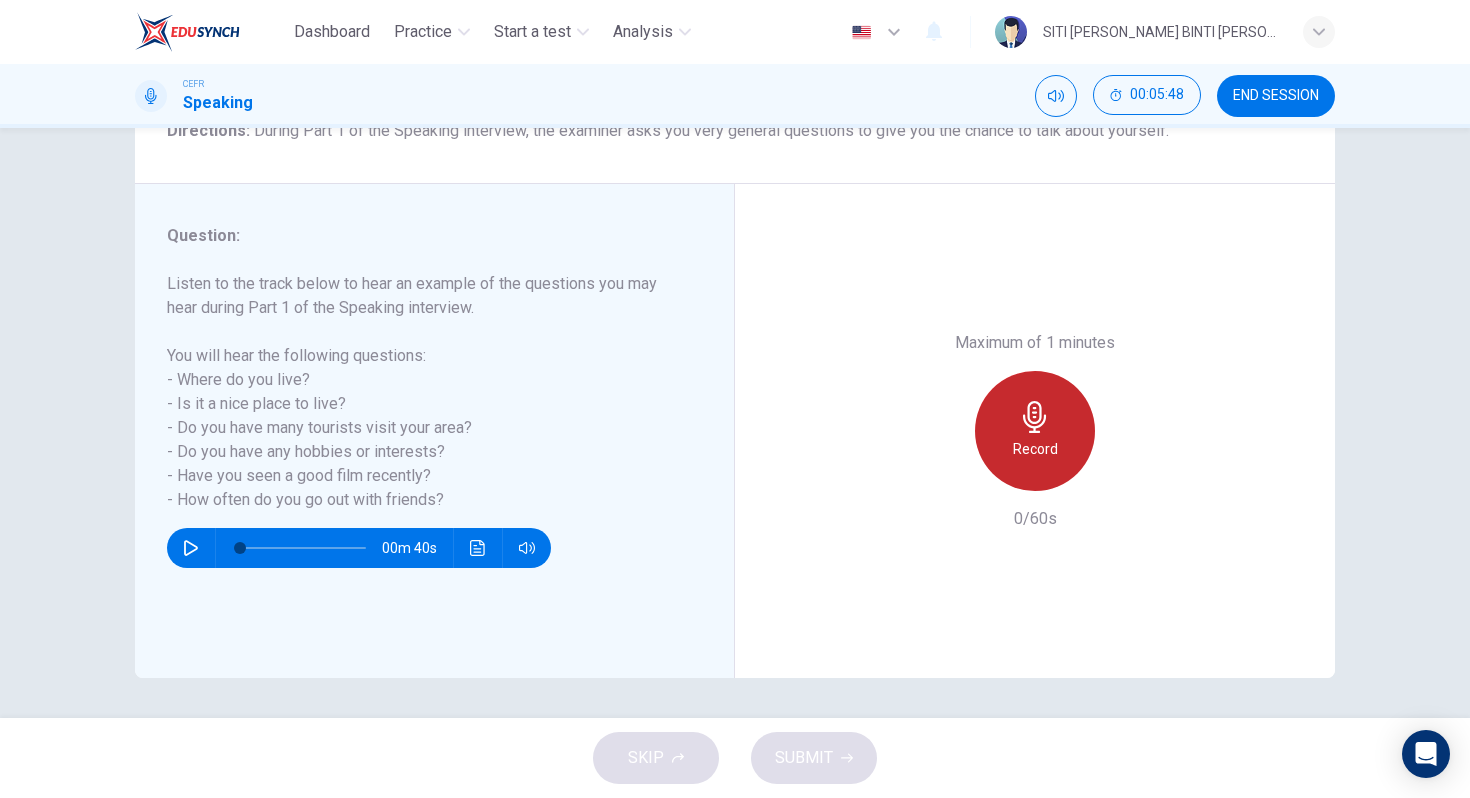 click on "Record" at bounding box center (1035, 449) 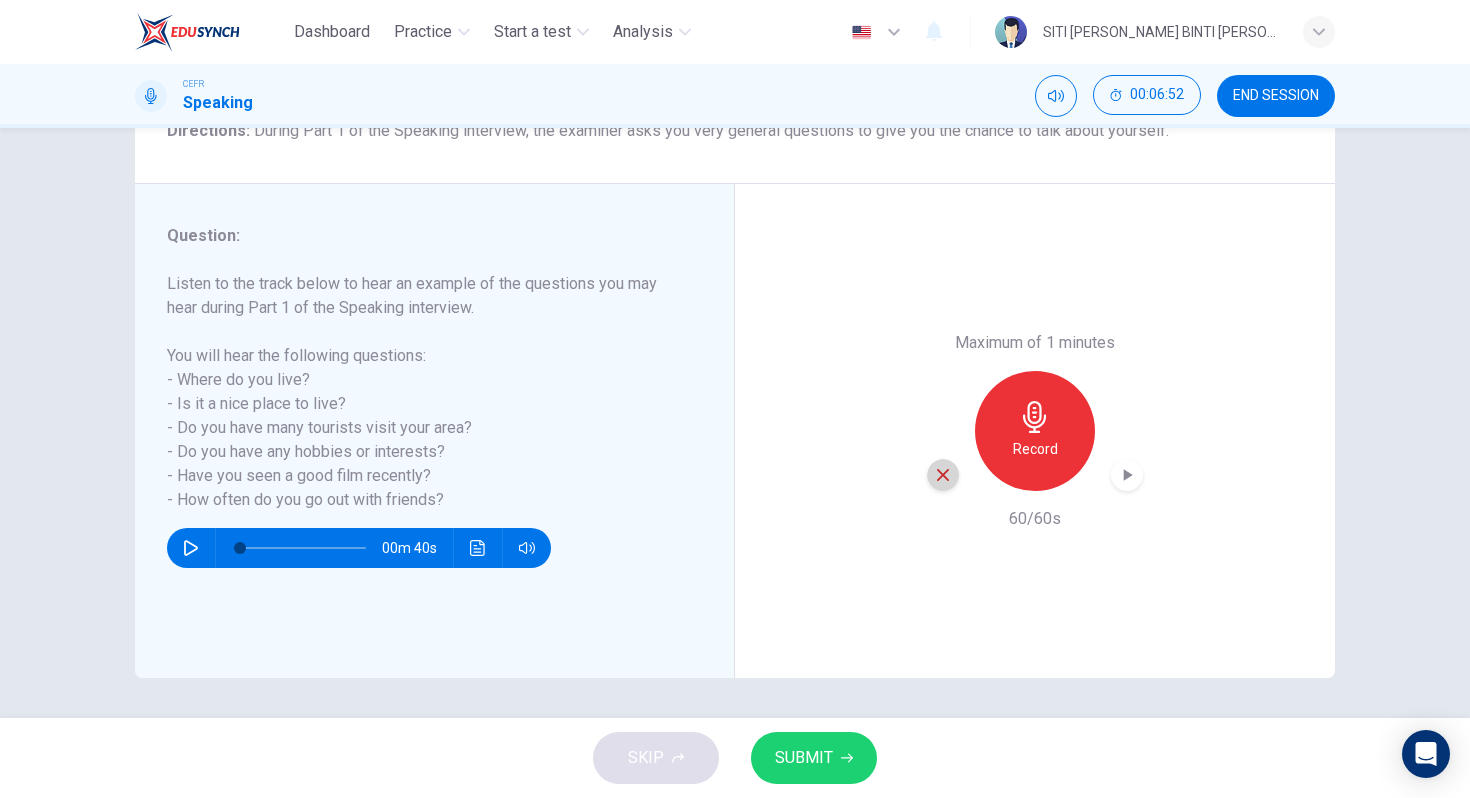 click 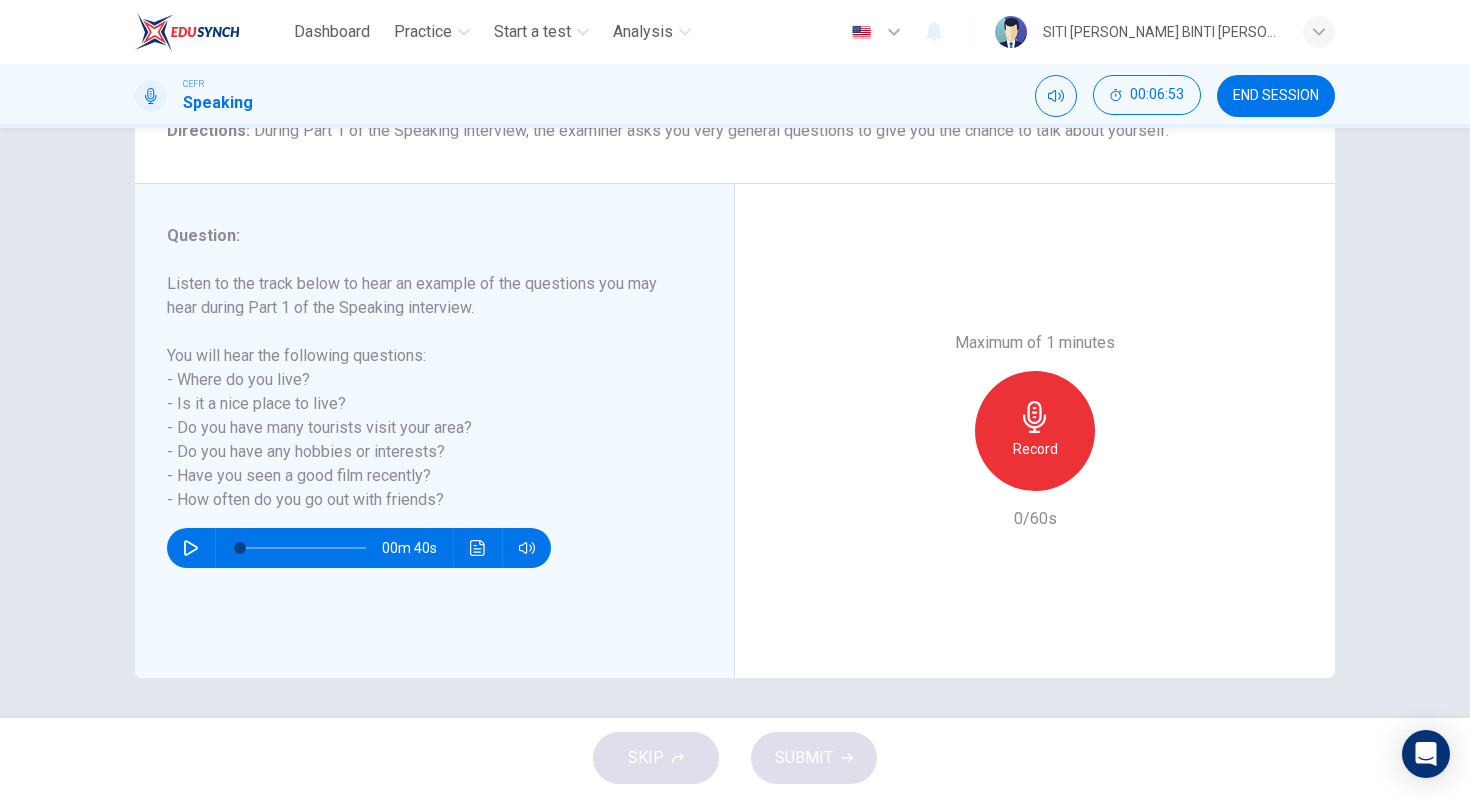 click 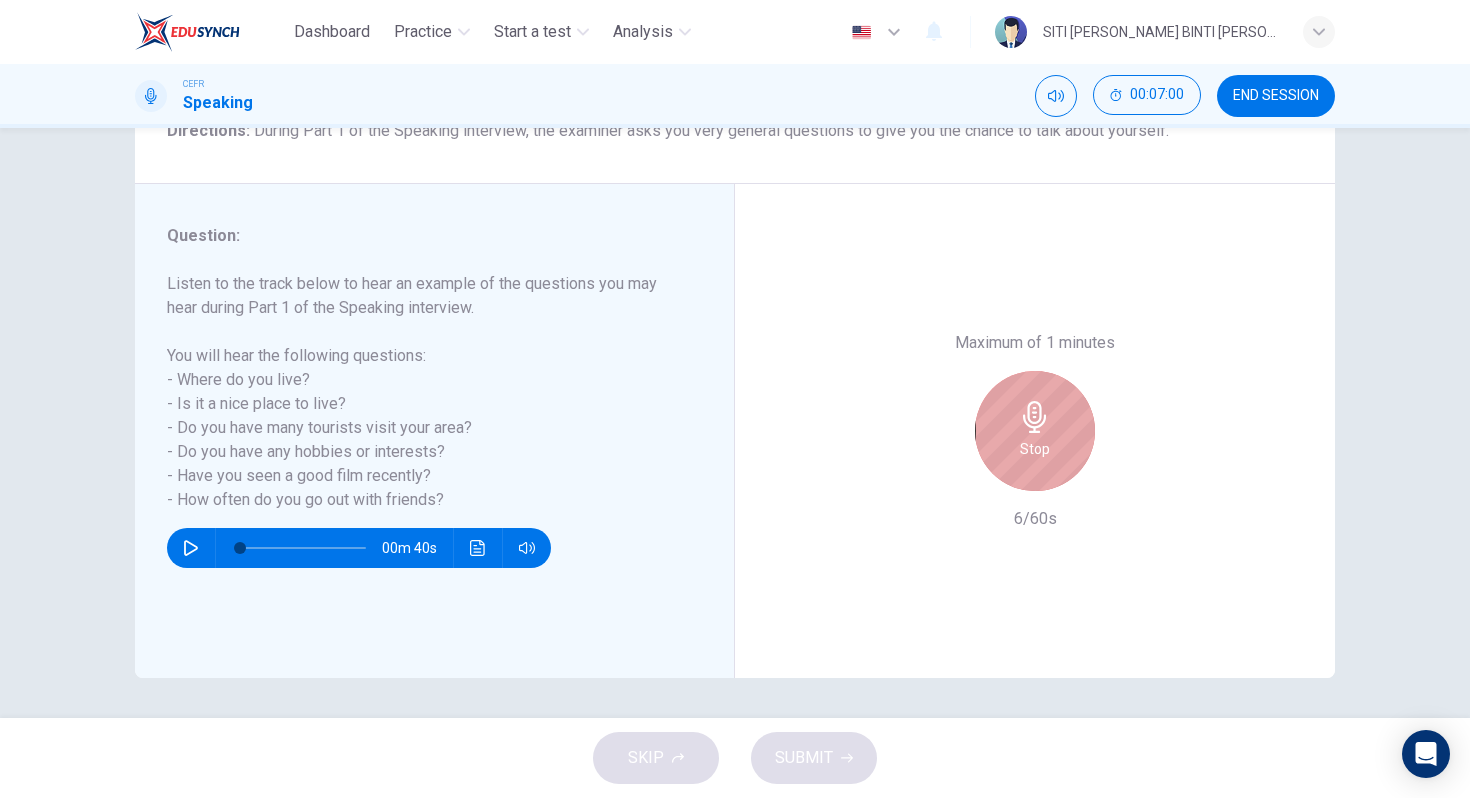 click 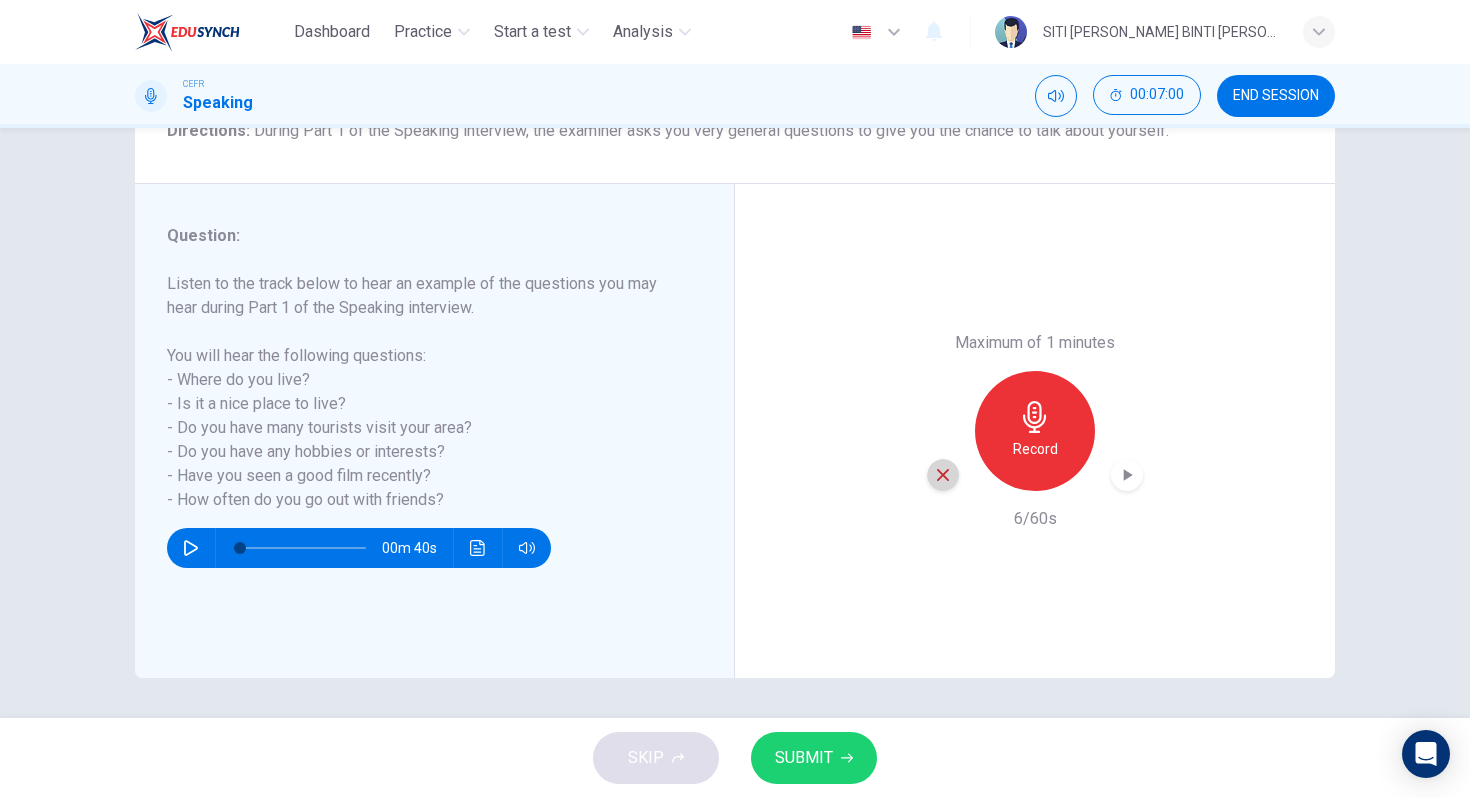 click 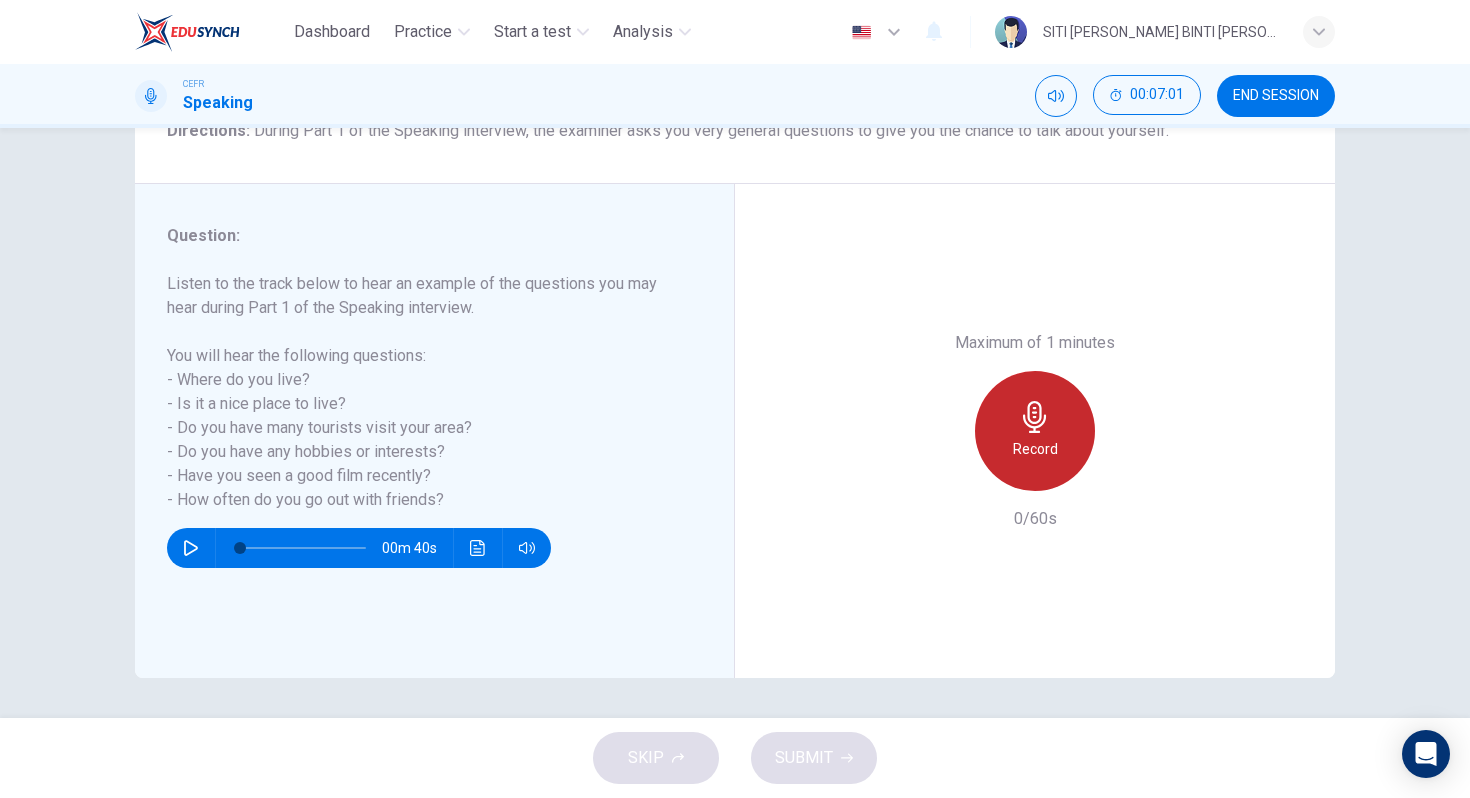 click on "Record" at bounding box center (1035, 431) 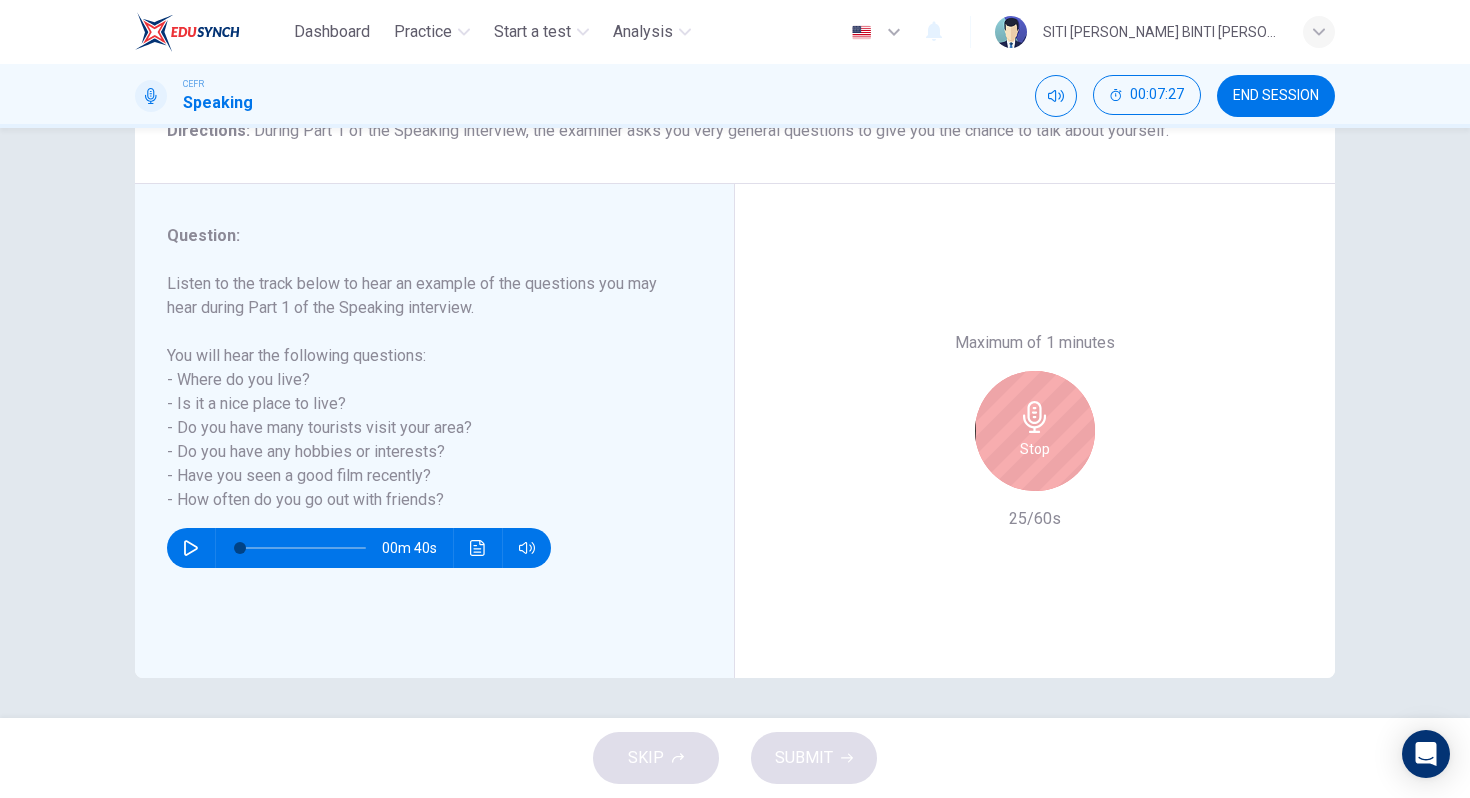 click on "Stop" at bounding box center (1035, 431) 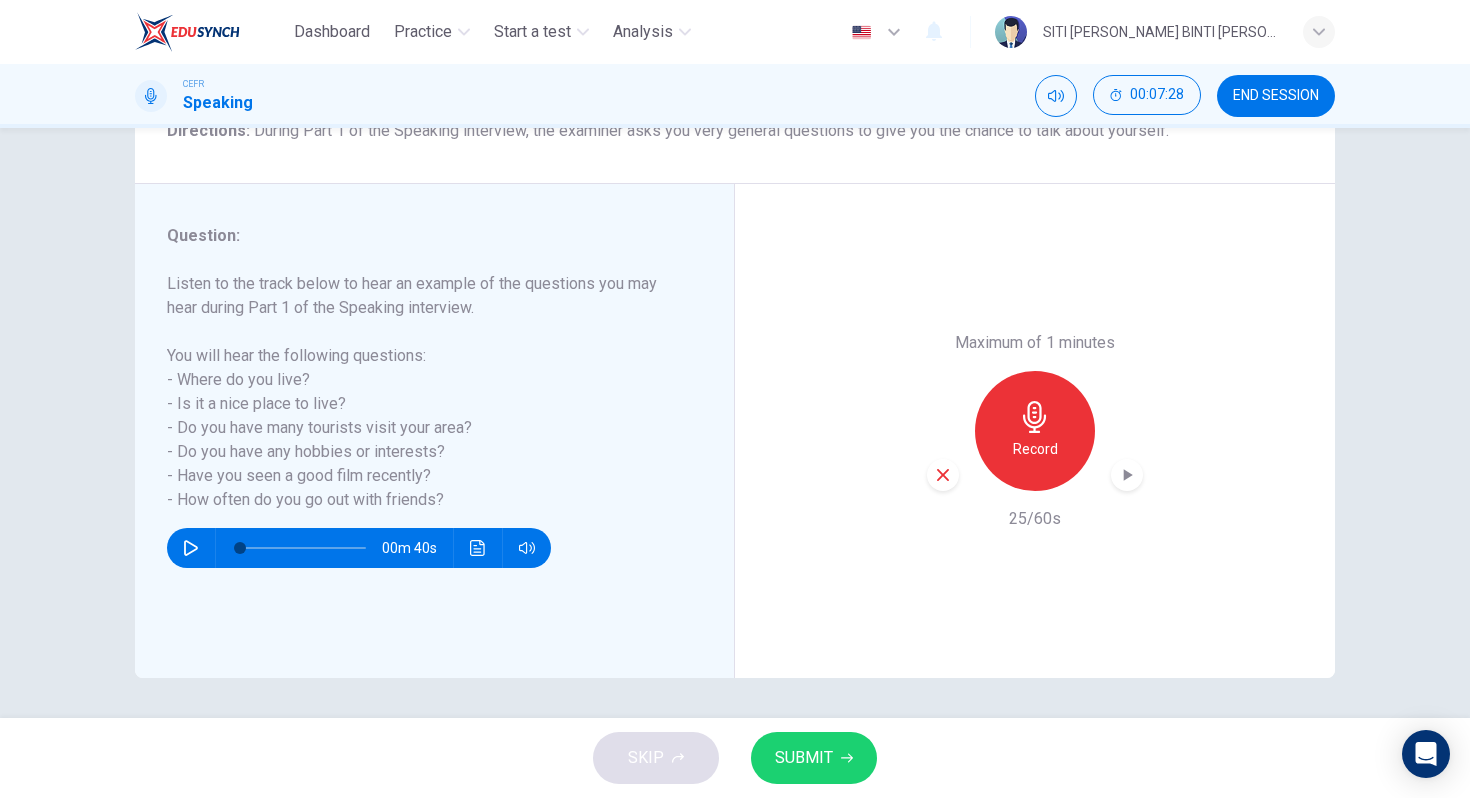 click on "Record" at bounding box center [1035, 431] 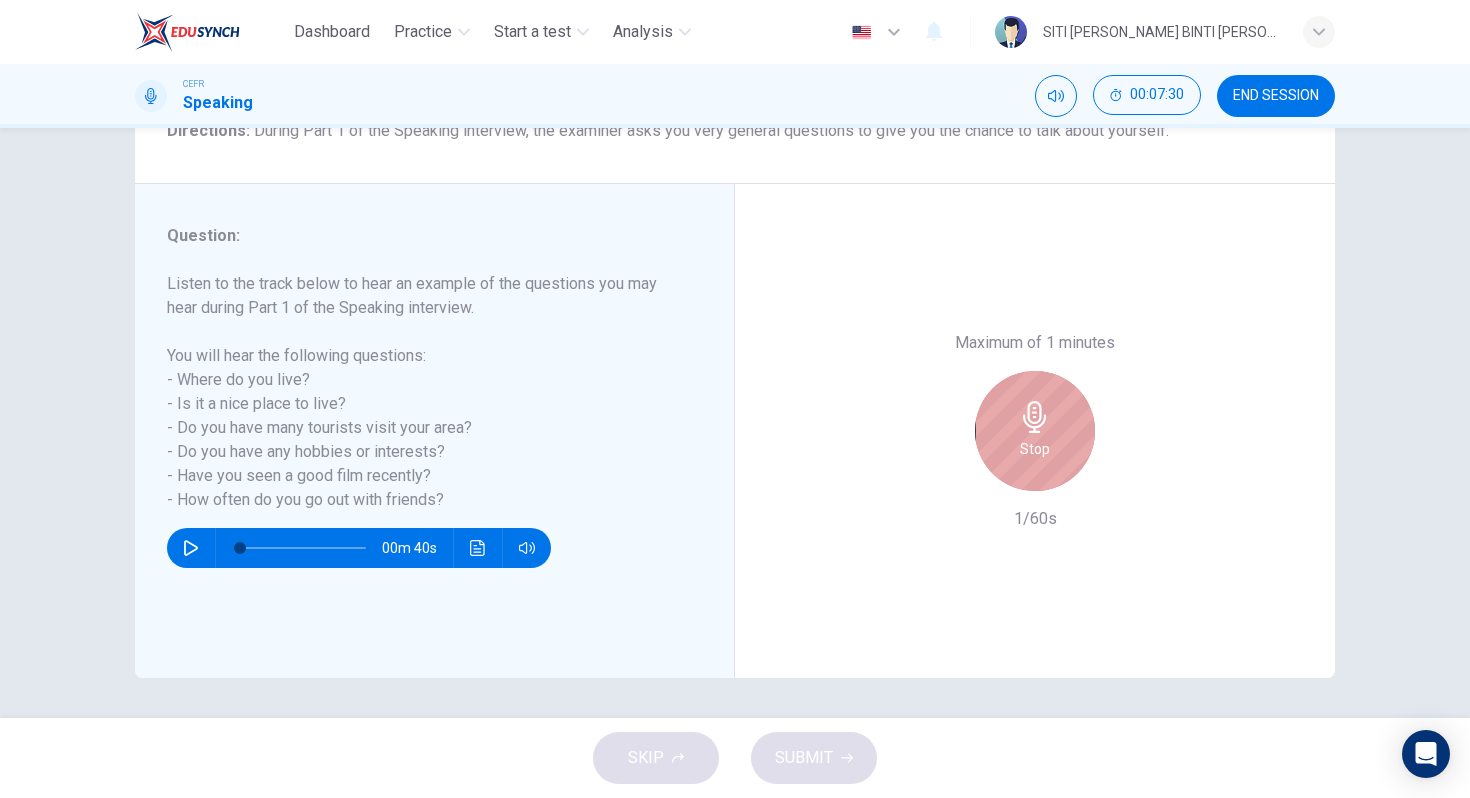 click on "Stop" at bounding box center [1035, 431] 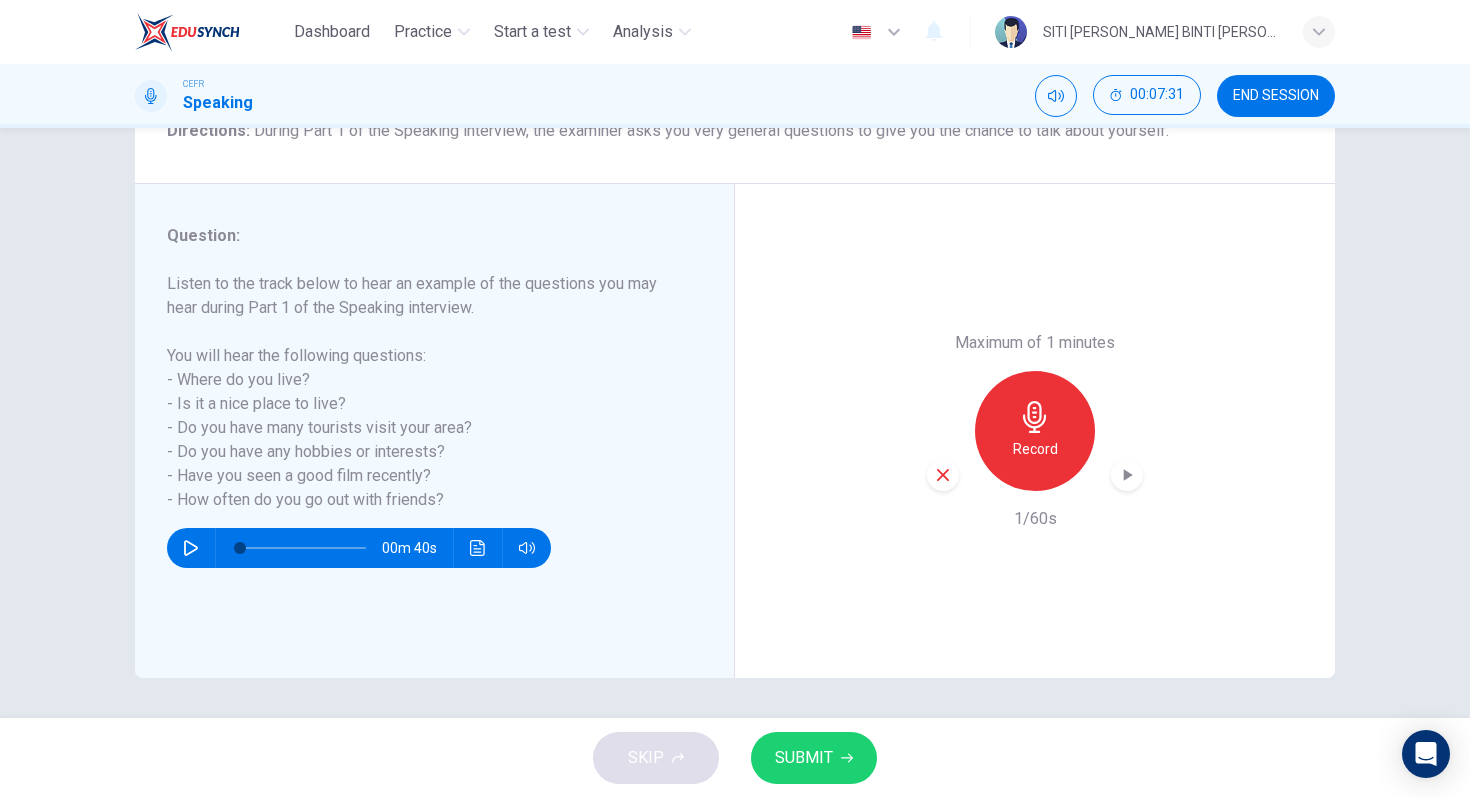click 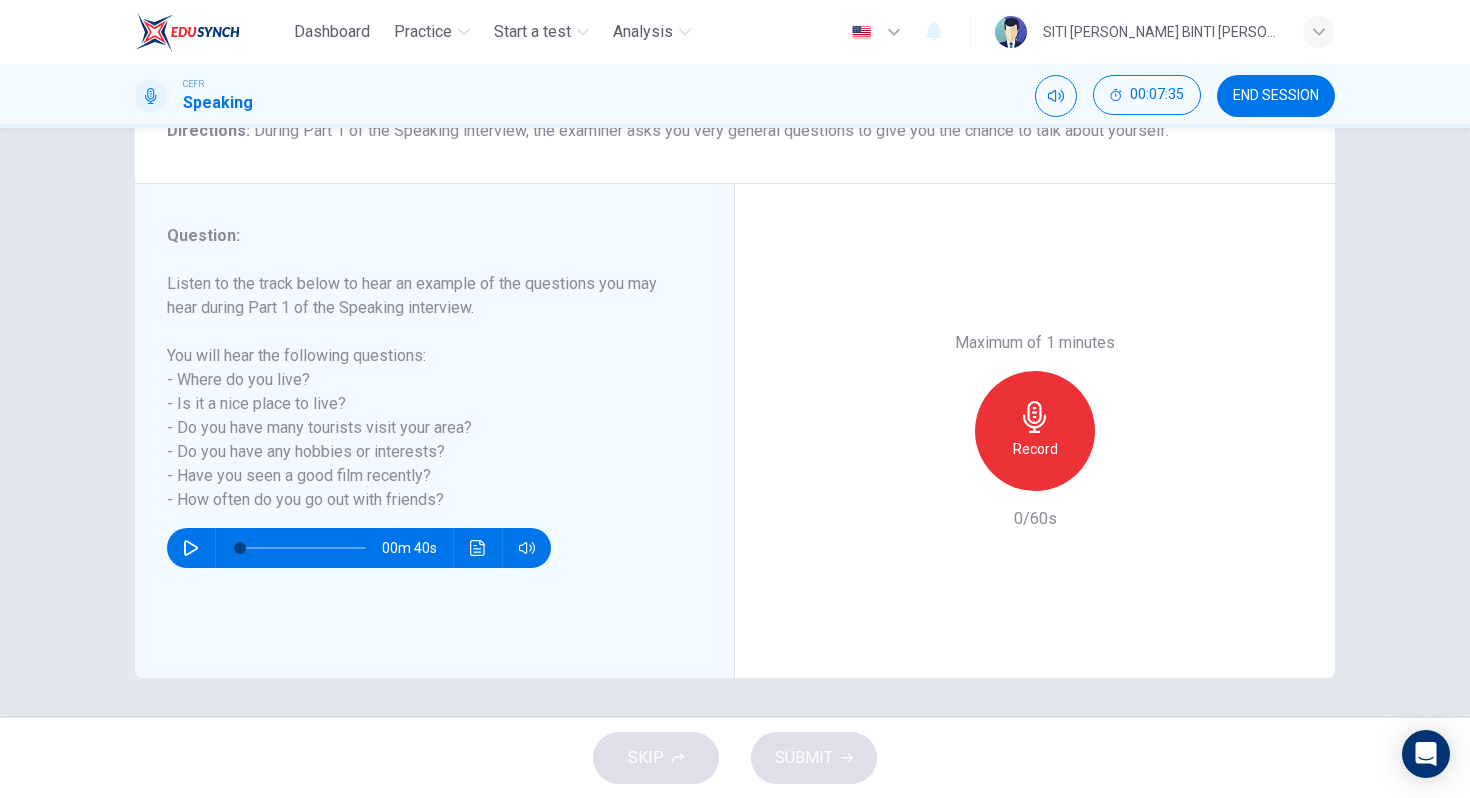 click on "Record" at bounding box center (1035, 431) 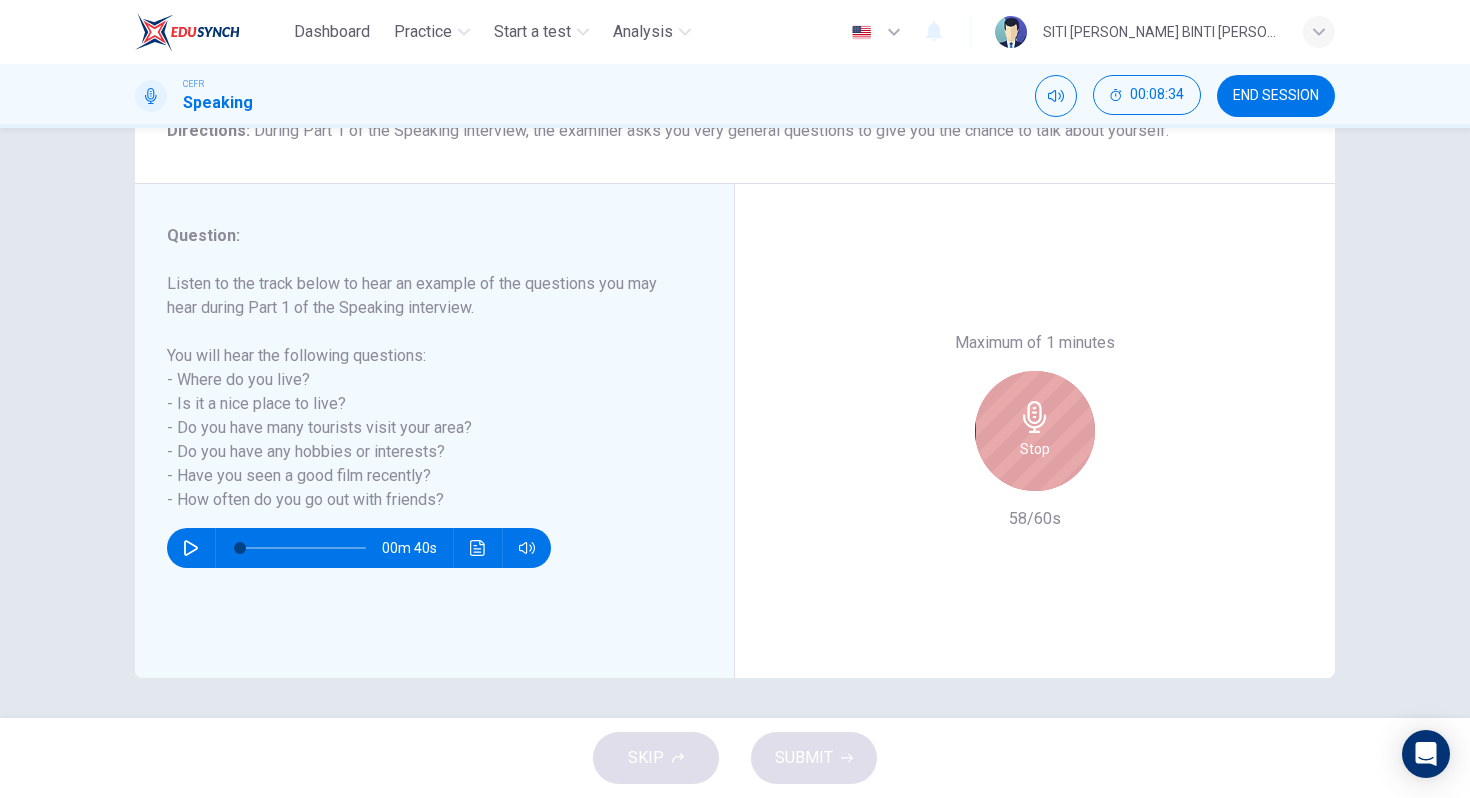click on "Stop" at bounding box center [1035, 431] 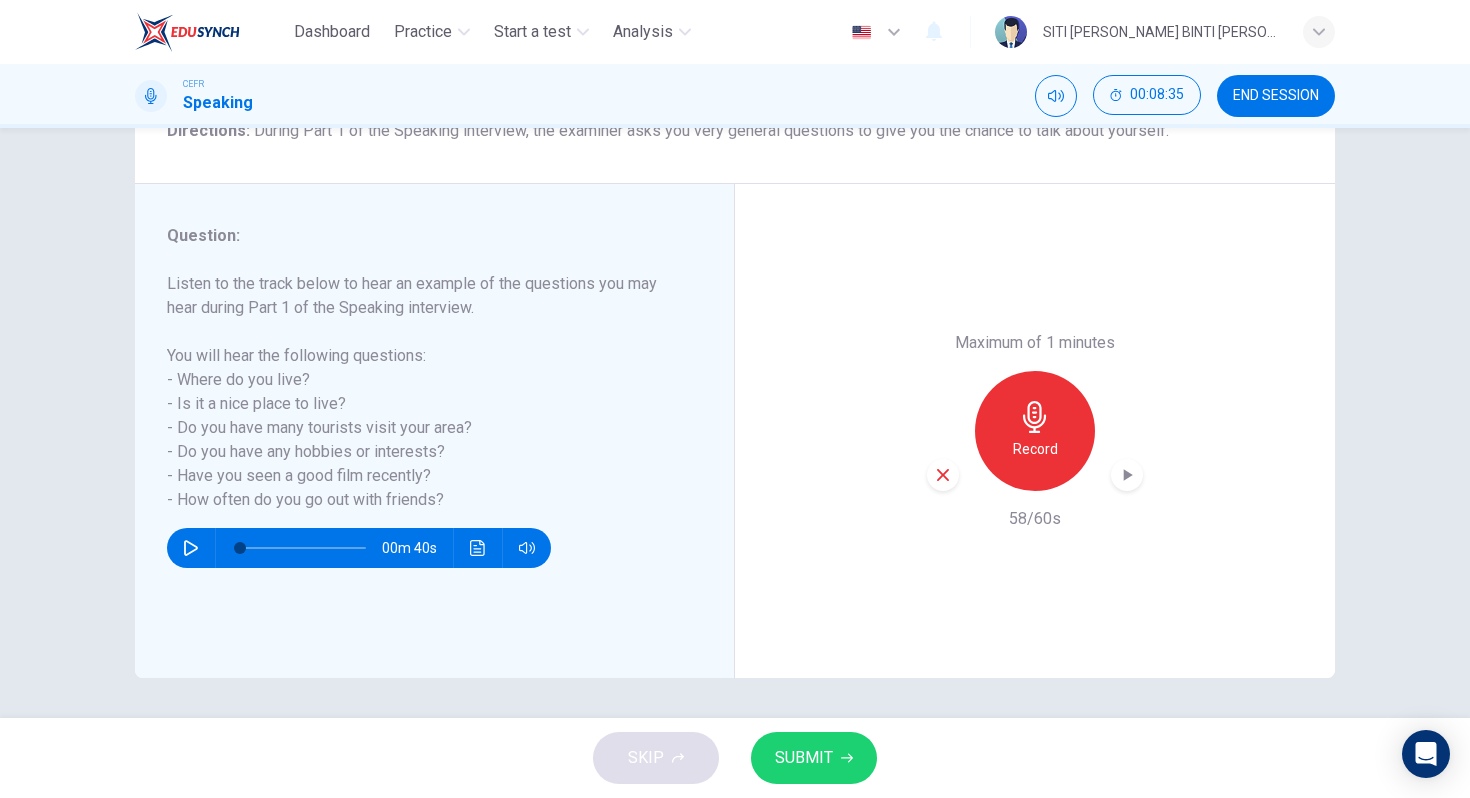 click on "SUBMIT" at bounding box center [804, 758] 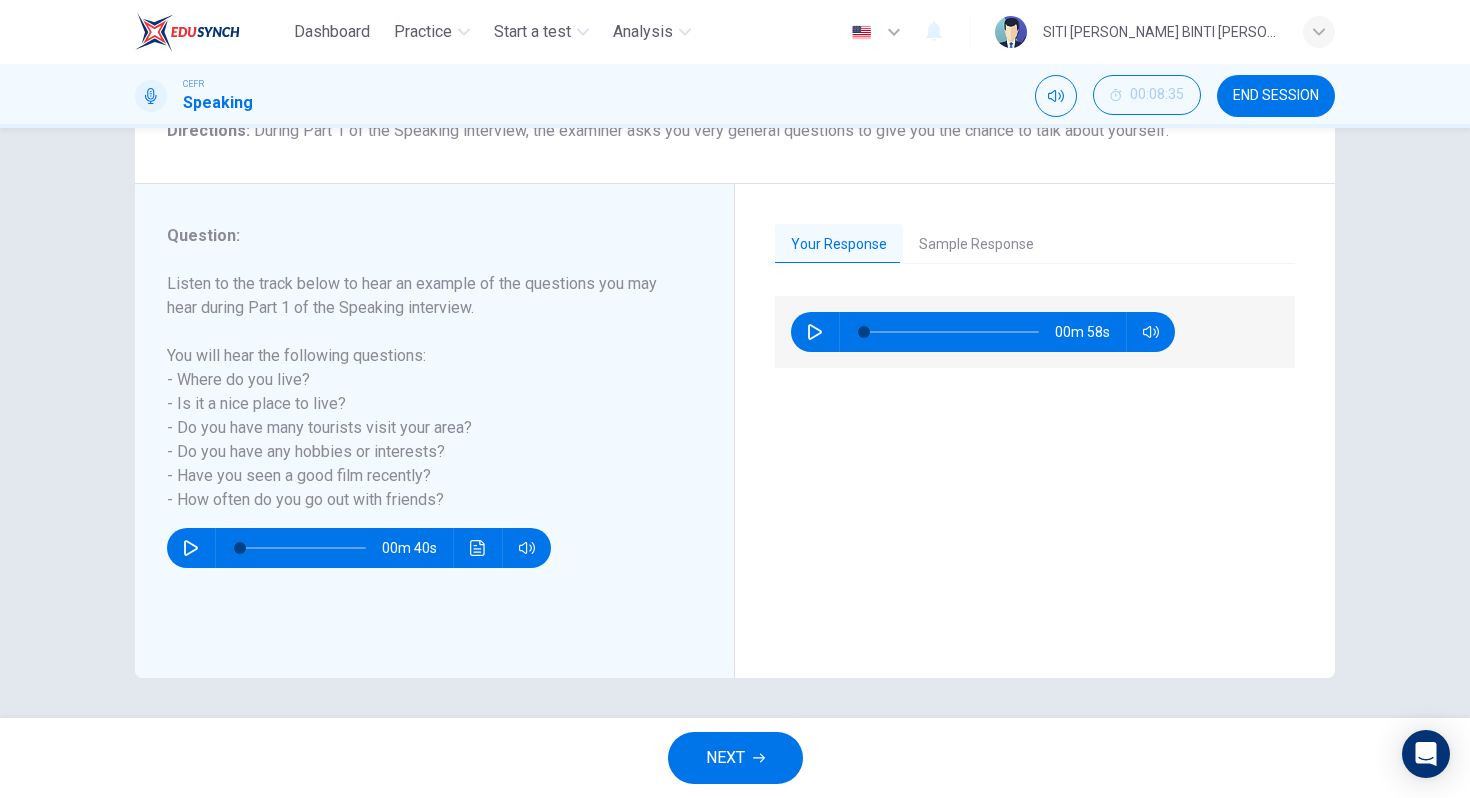 click on "Sample Response" at bounding box center (976, 245) 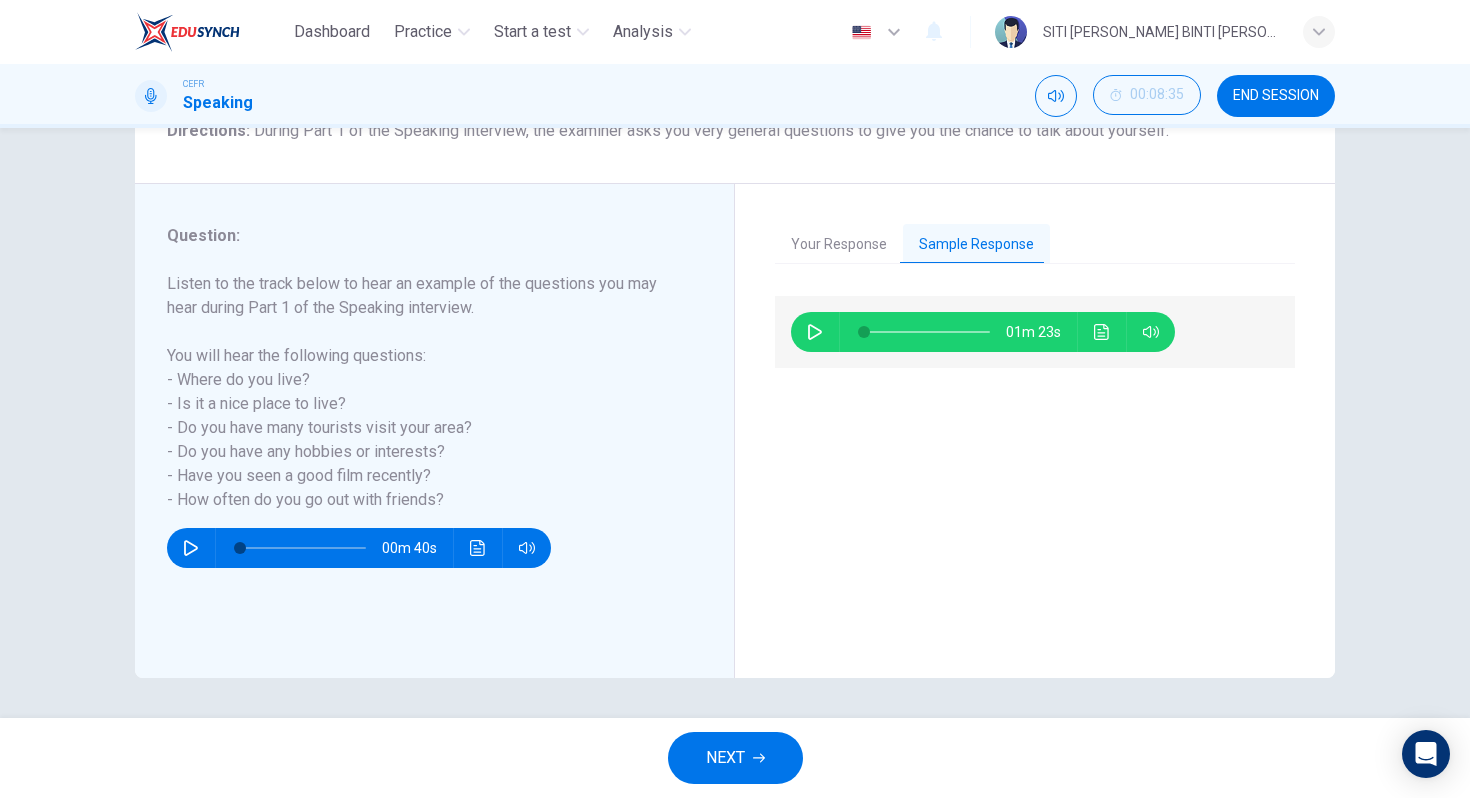 click on "01m 23s" at bounding box center [983, 332] 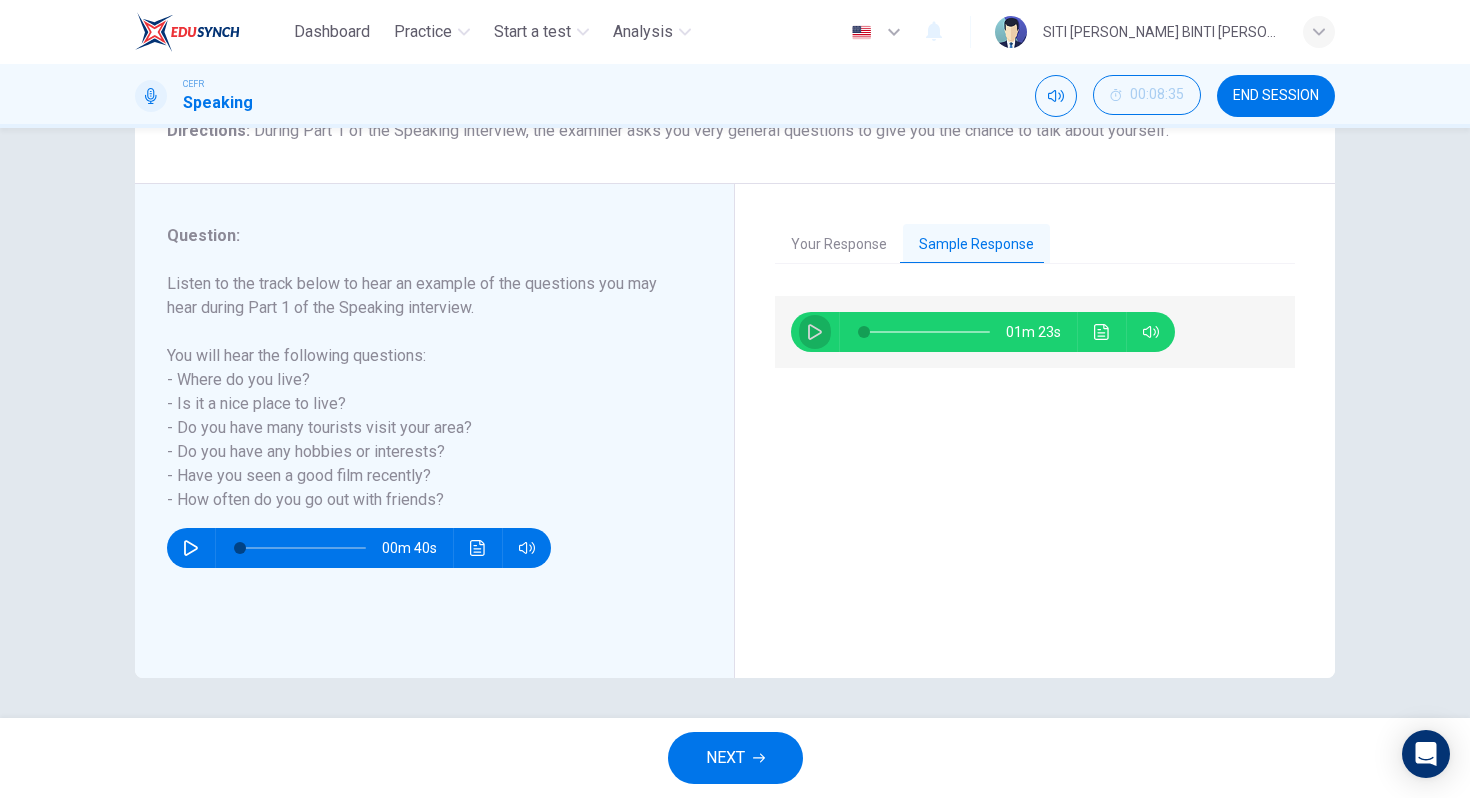 click 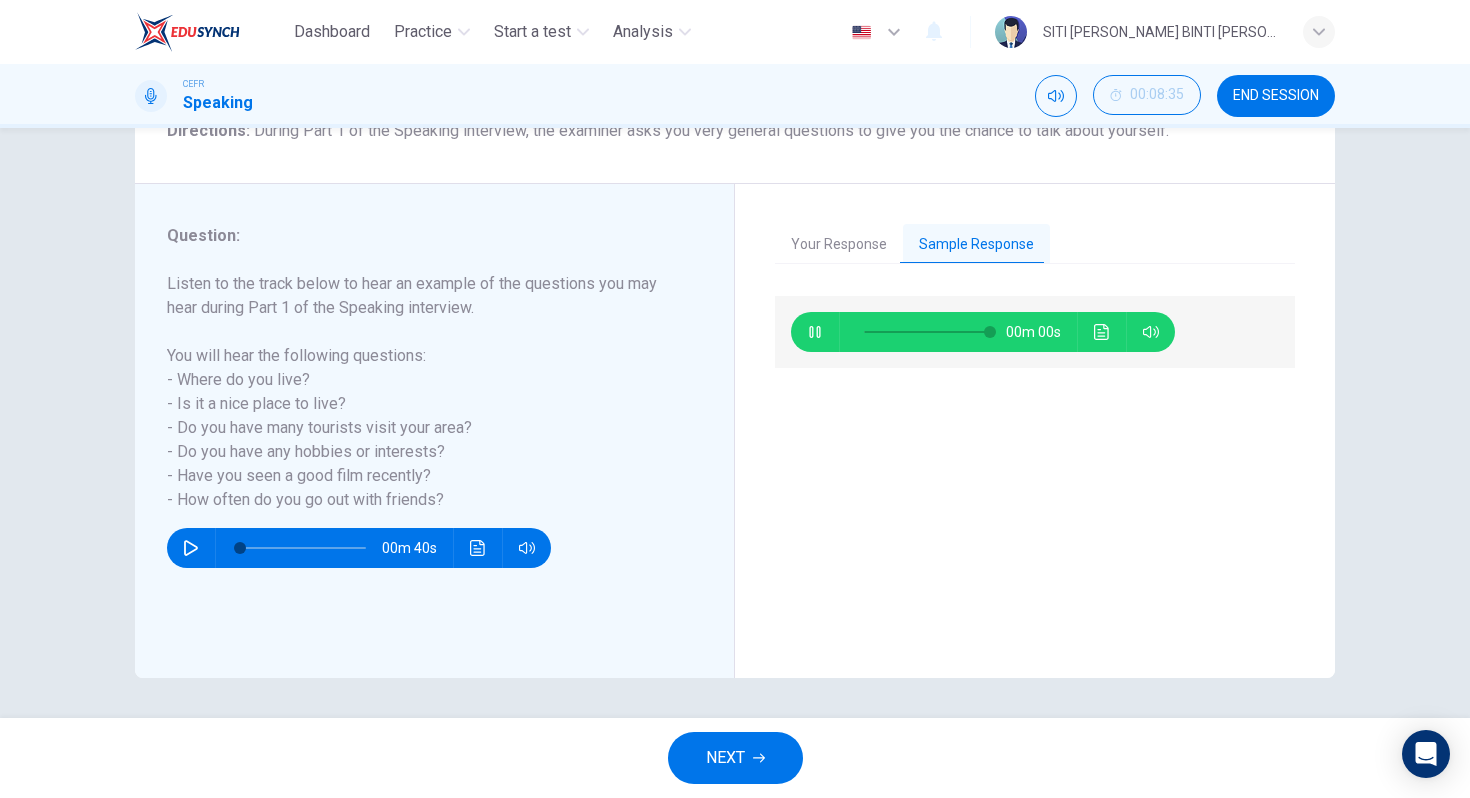 type on "0" 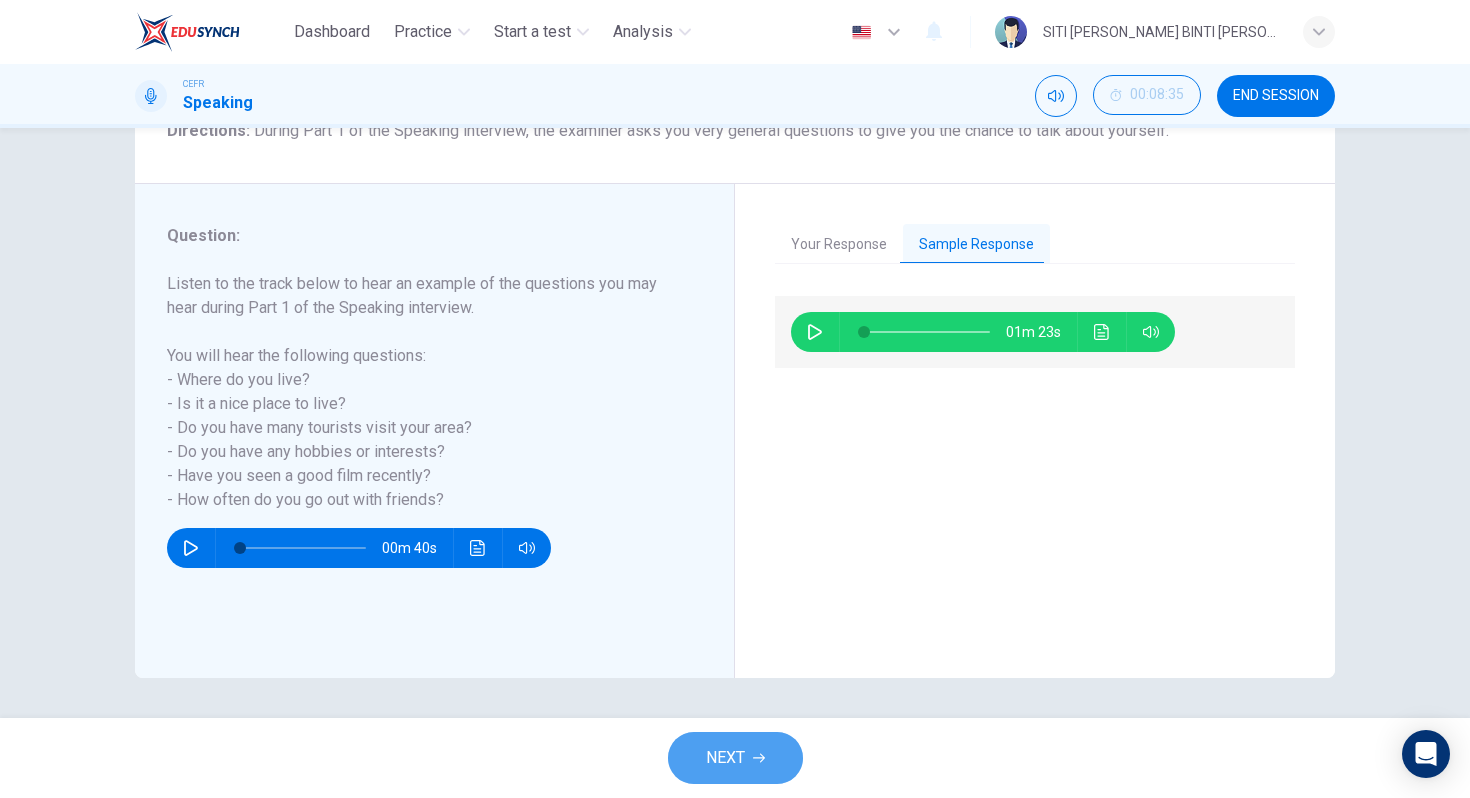 click on "NEXT" at bounding box center [725, 758] 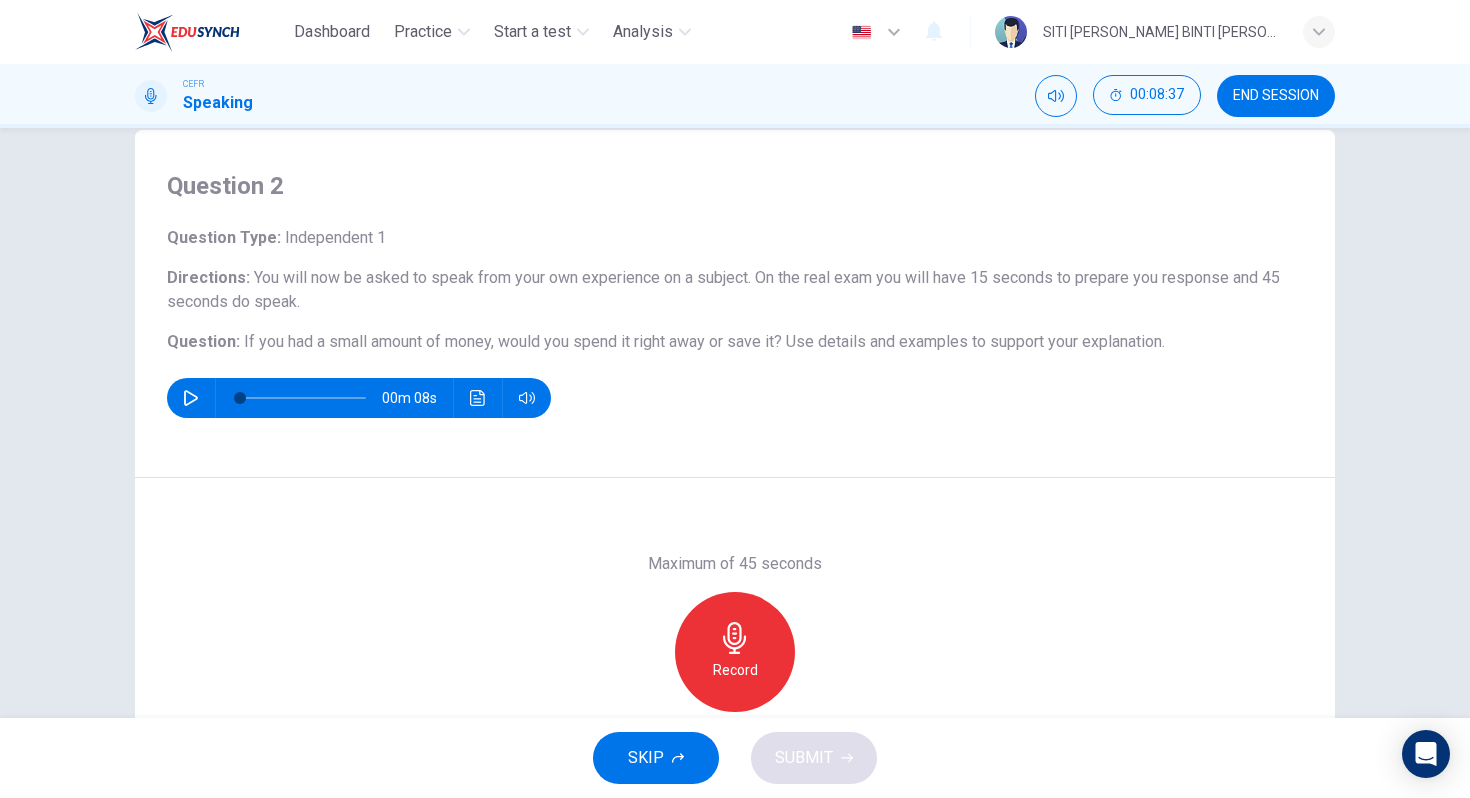 scroll, scrollTop: 55, scrollLeft: 0, axis: vertical 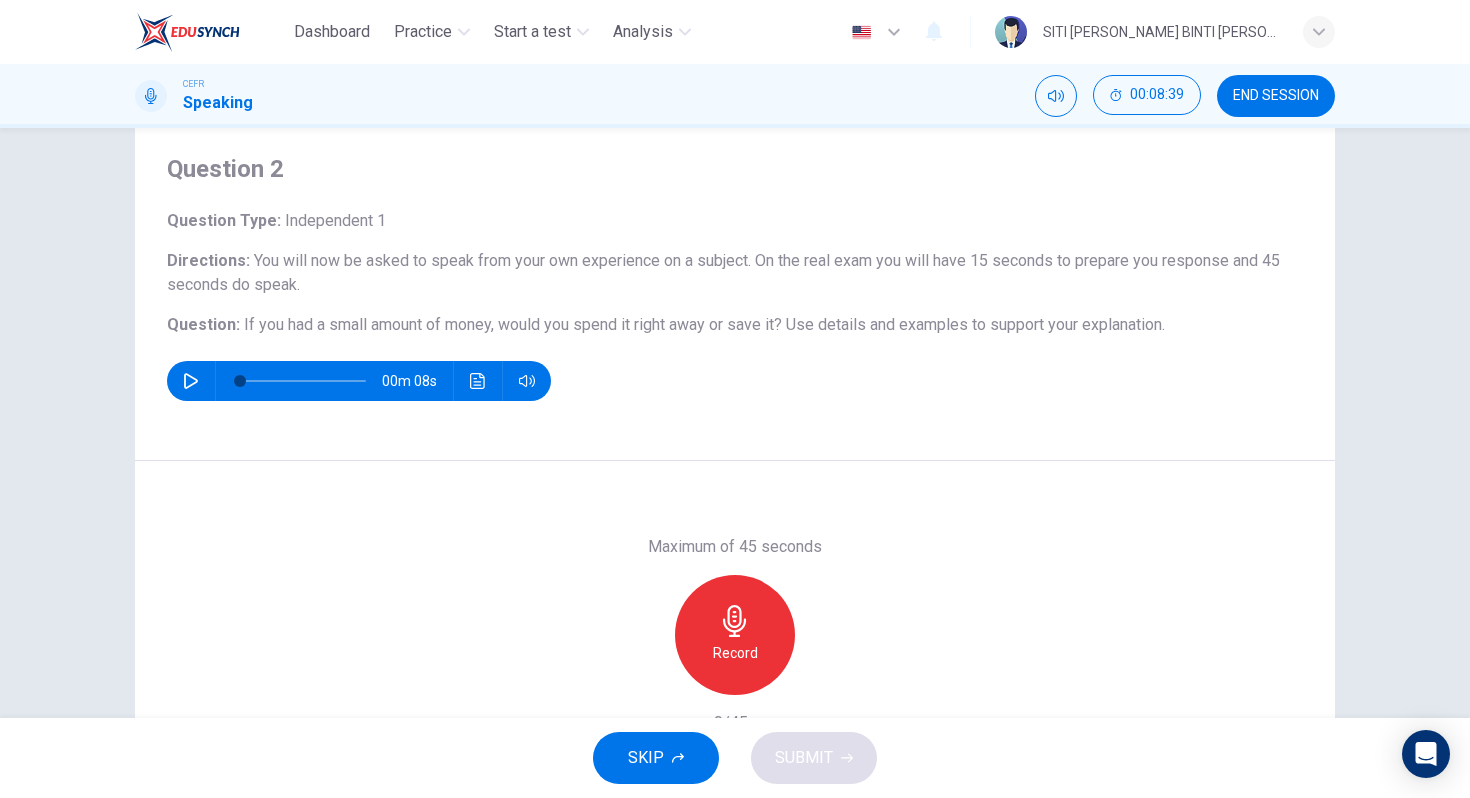 click 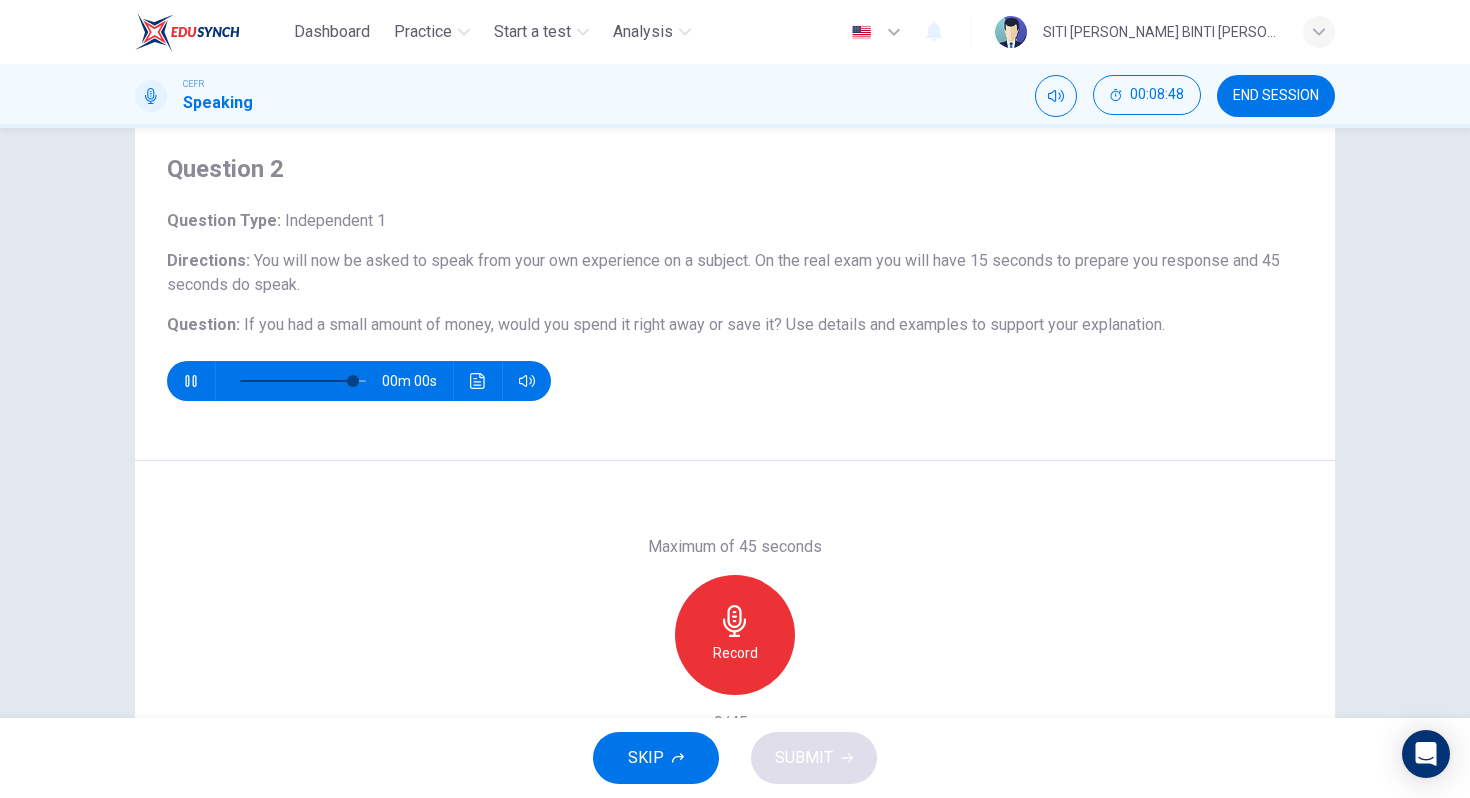 type on "0" 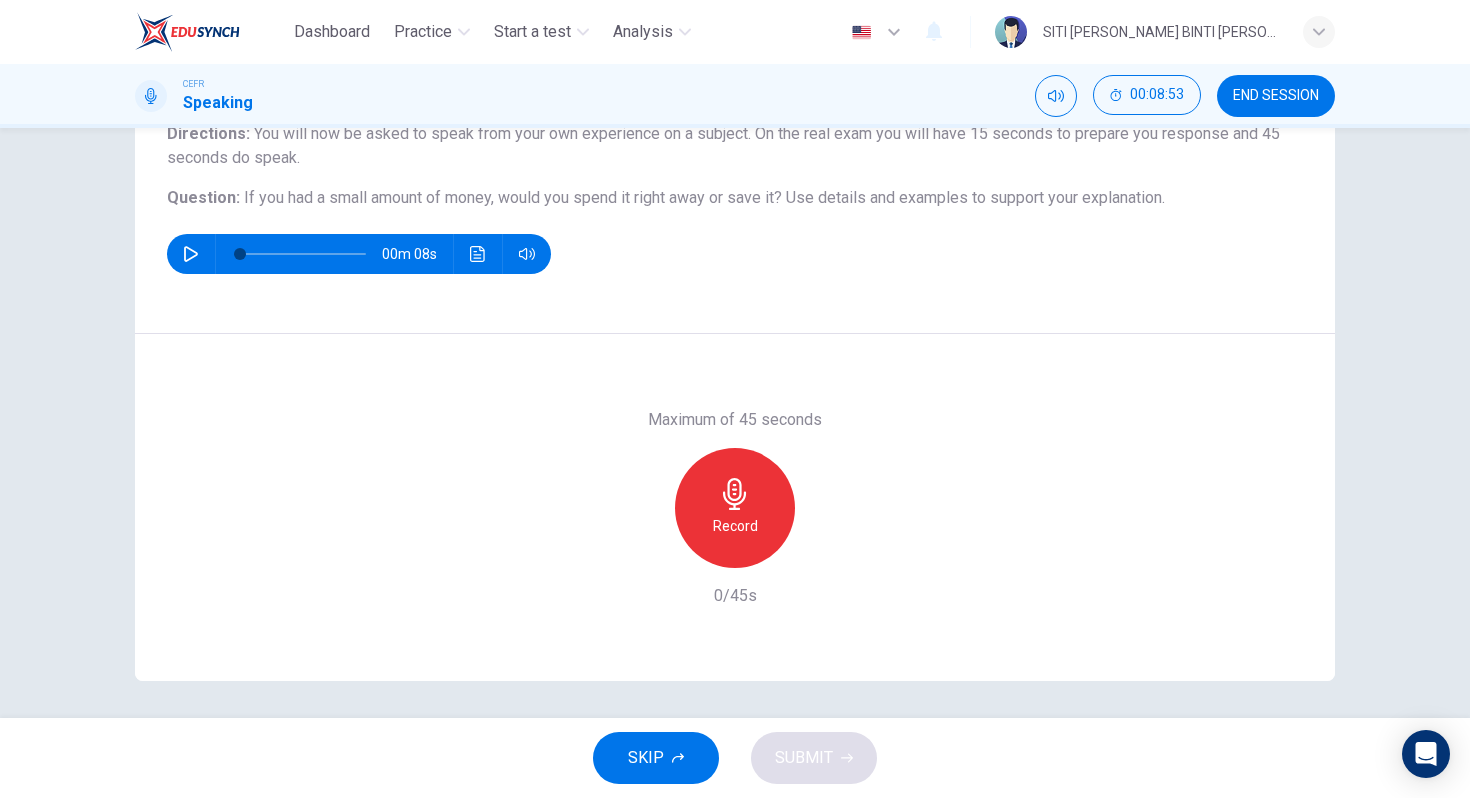 scroll, scrollTop: 185, scrollLeft: 0, axis: vertical 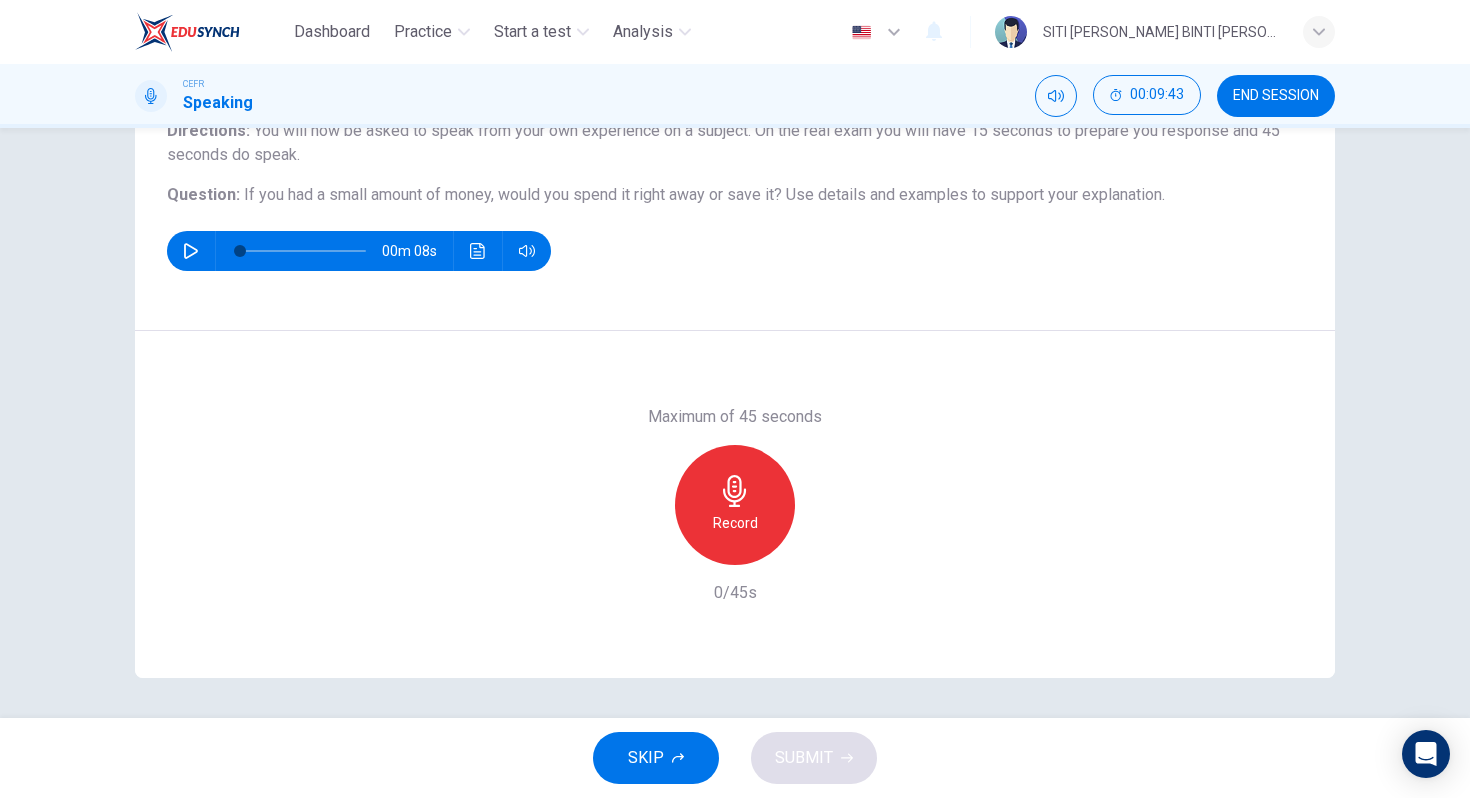 click 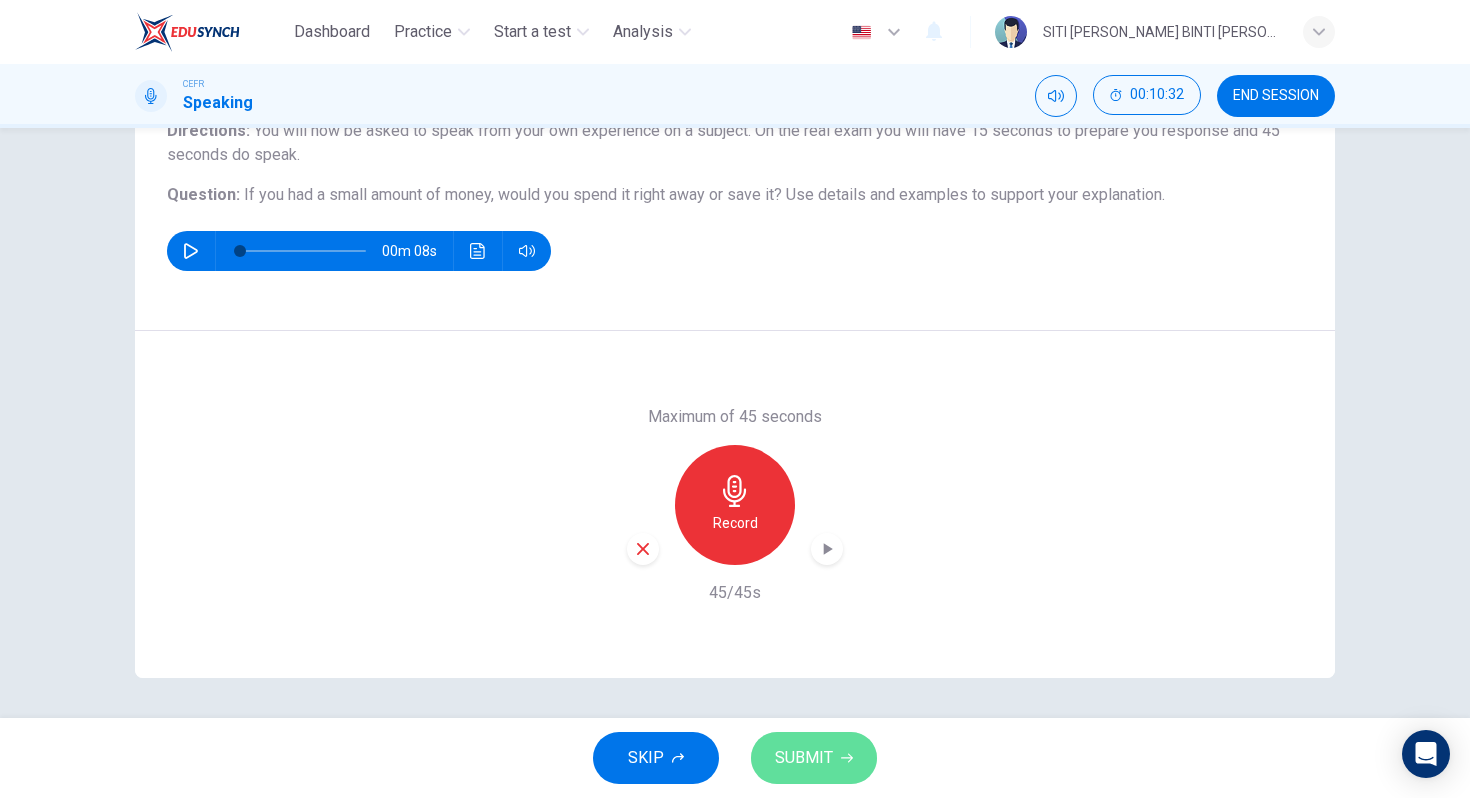 click on "SUBMIT" at bounding box center [804, 758] 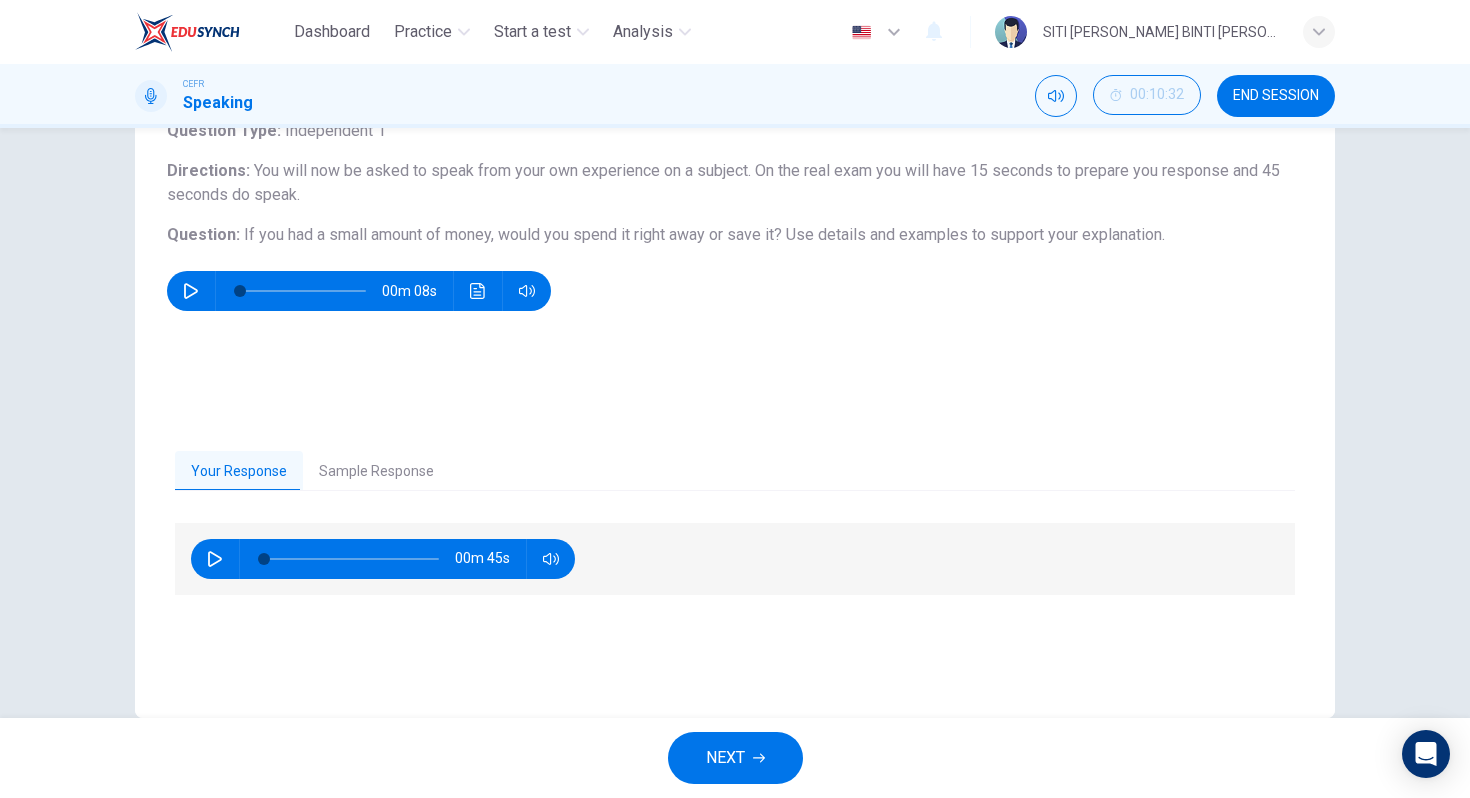 scroll, scrollTop: 135, scrollLeft: 0, axis: vertical 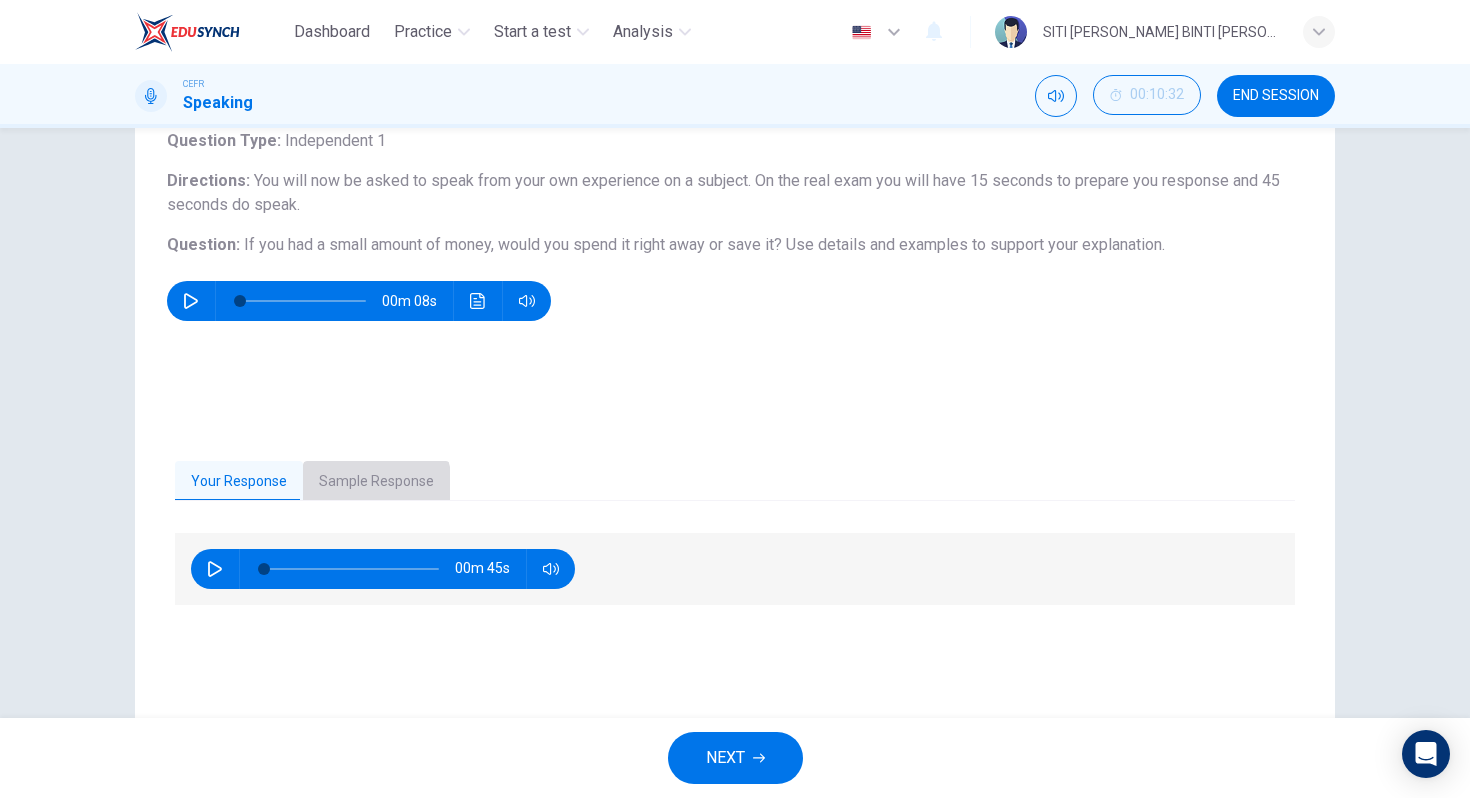 click on "Sample Response" at bounding box center [376, 482] 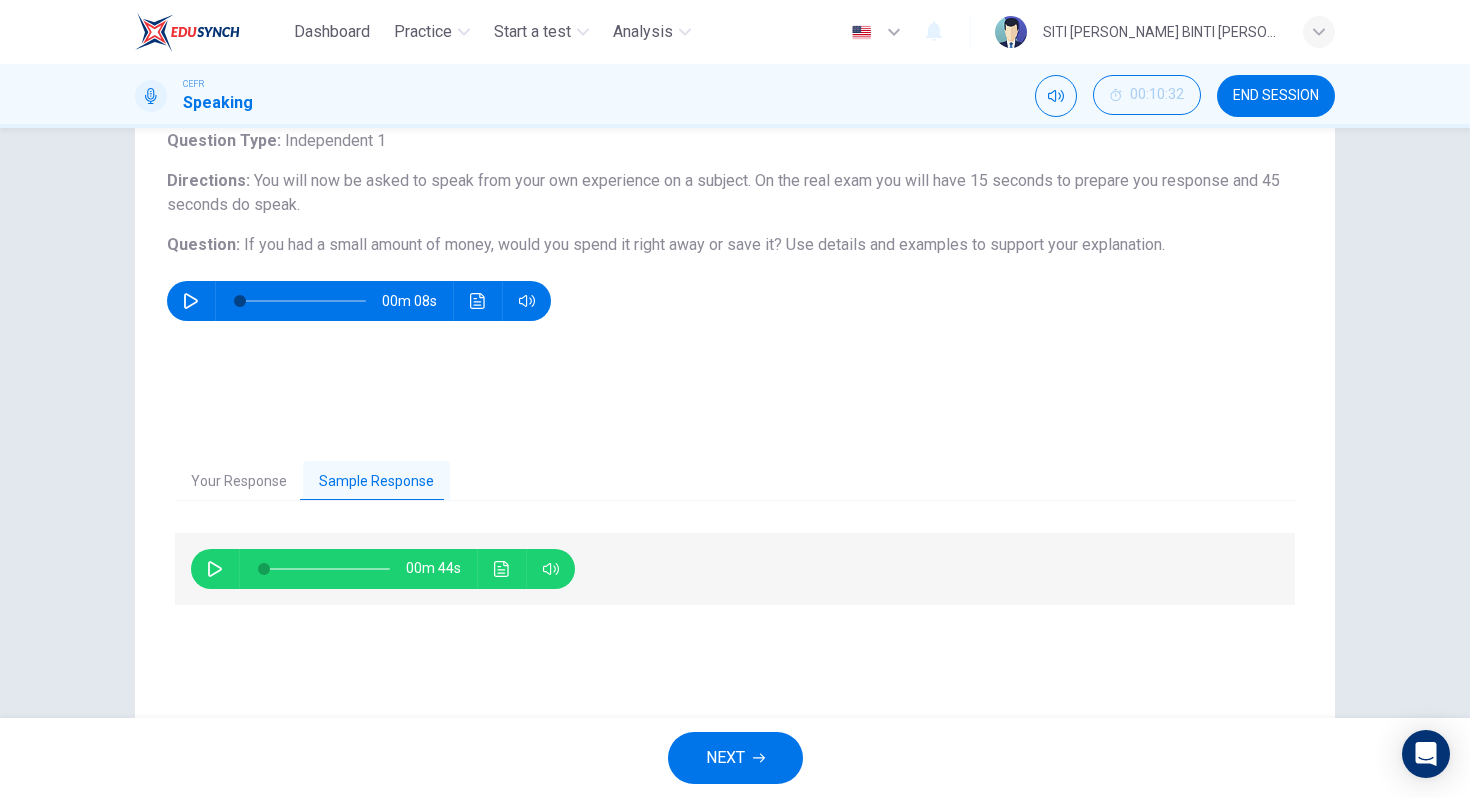 click on "00m 44s" at bounding box center (383, 569) 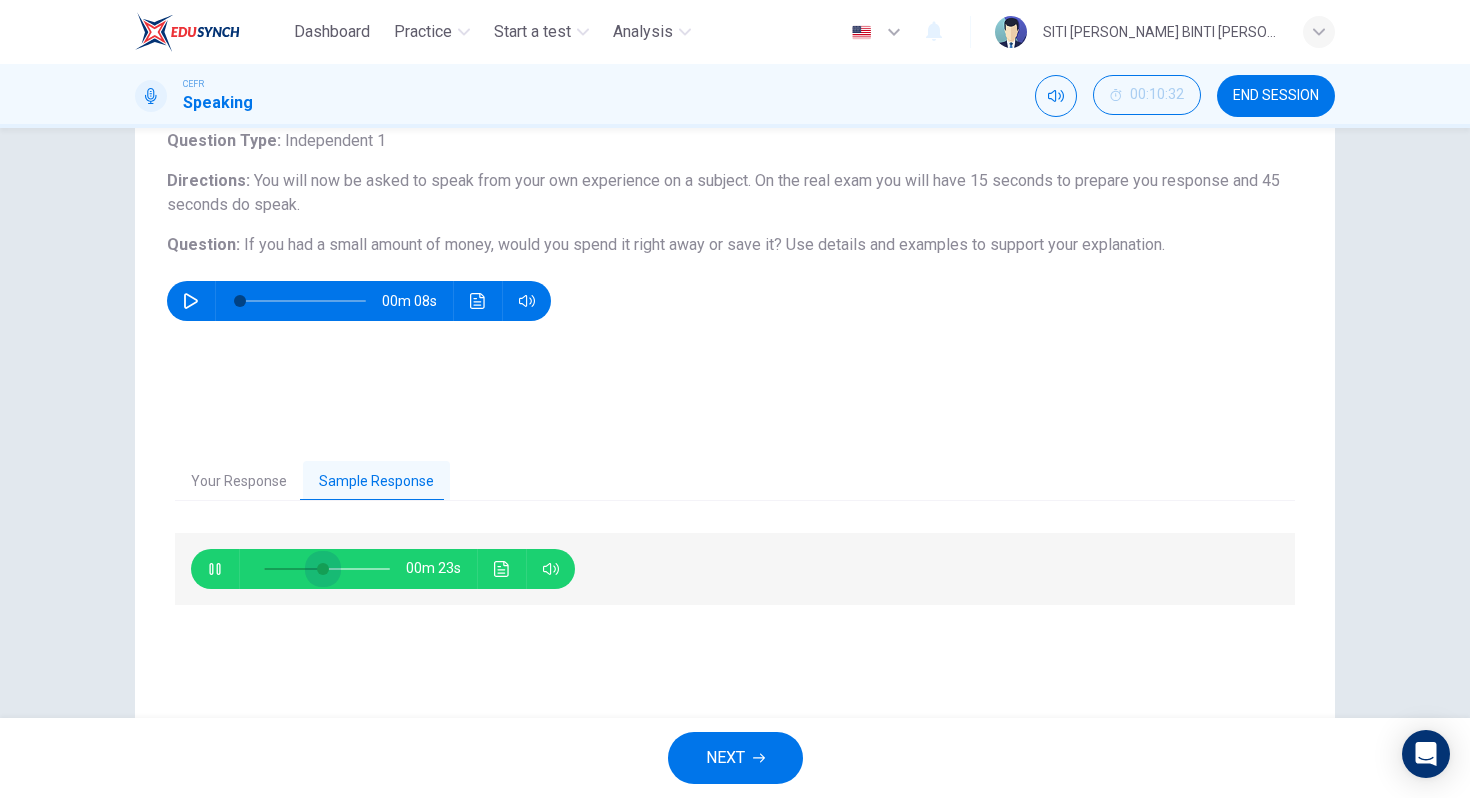 click at bounding box center [327, 569] 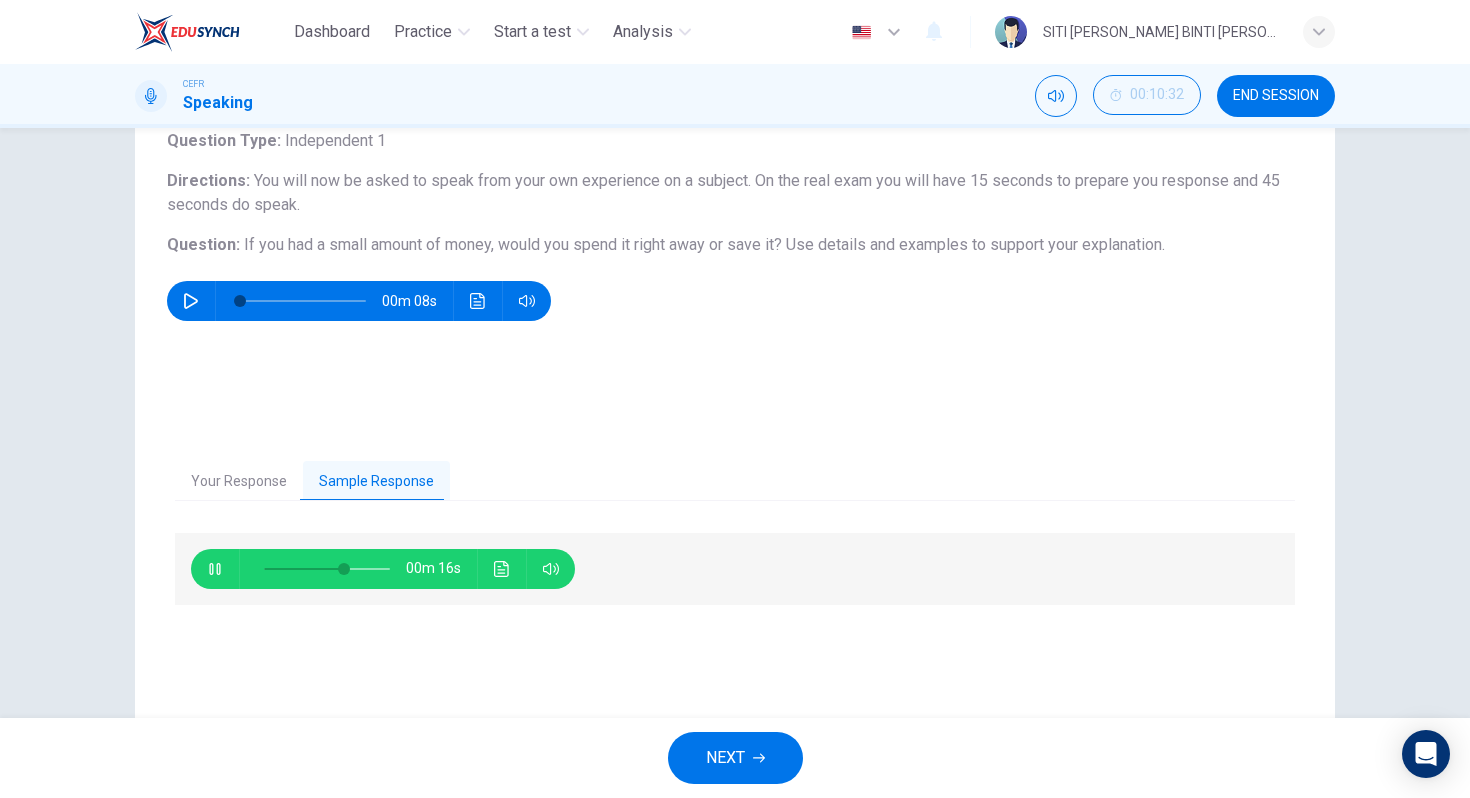 click at bounding box center [327, 569] 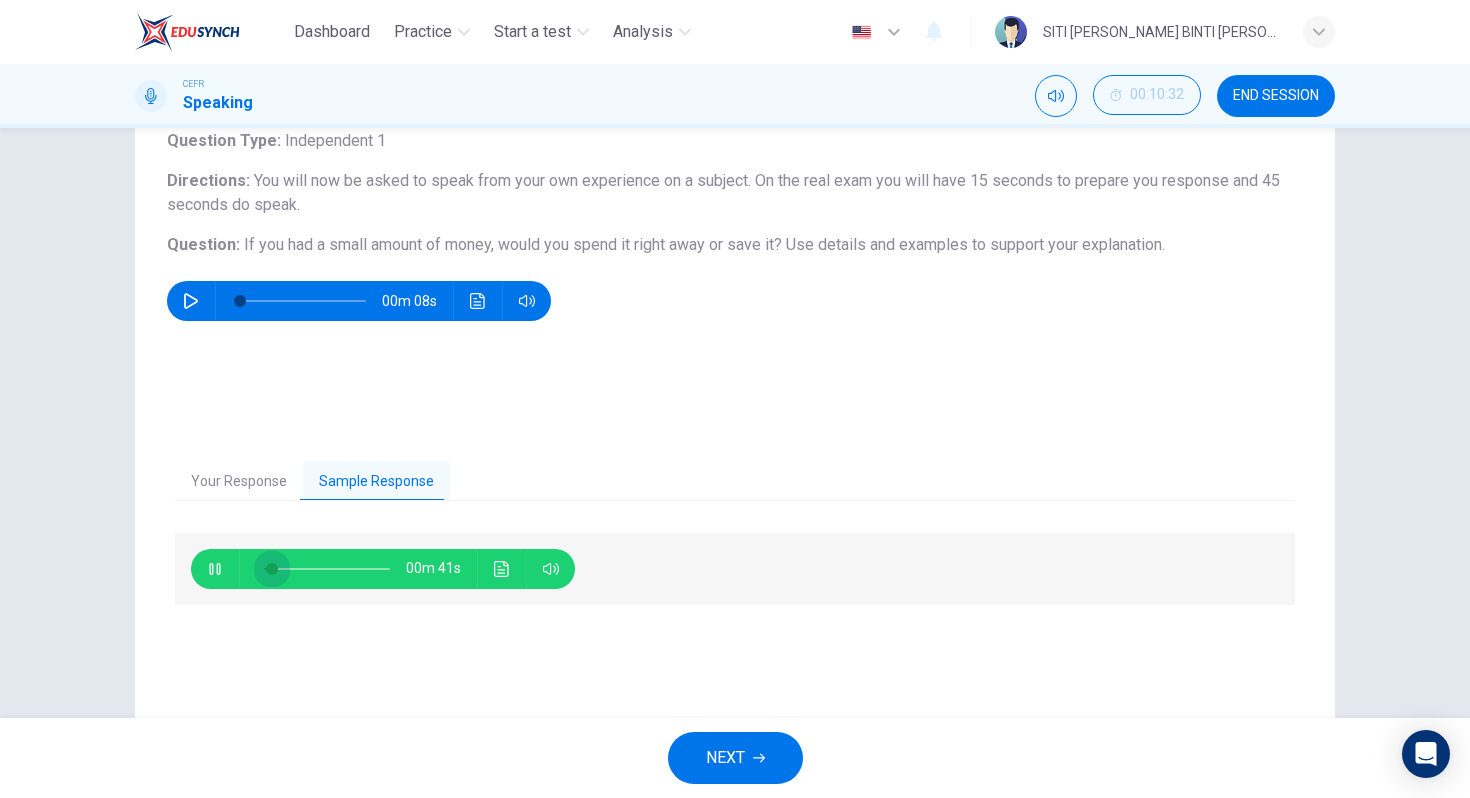 click at bounding box center (327, 569) 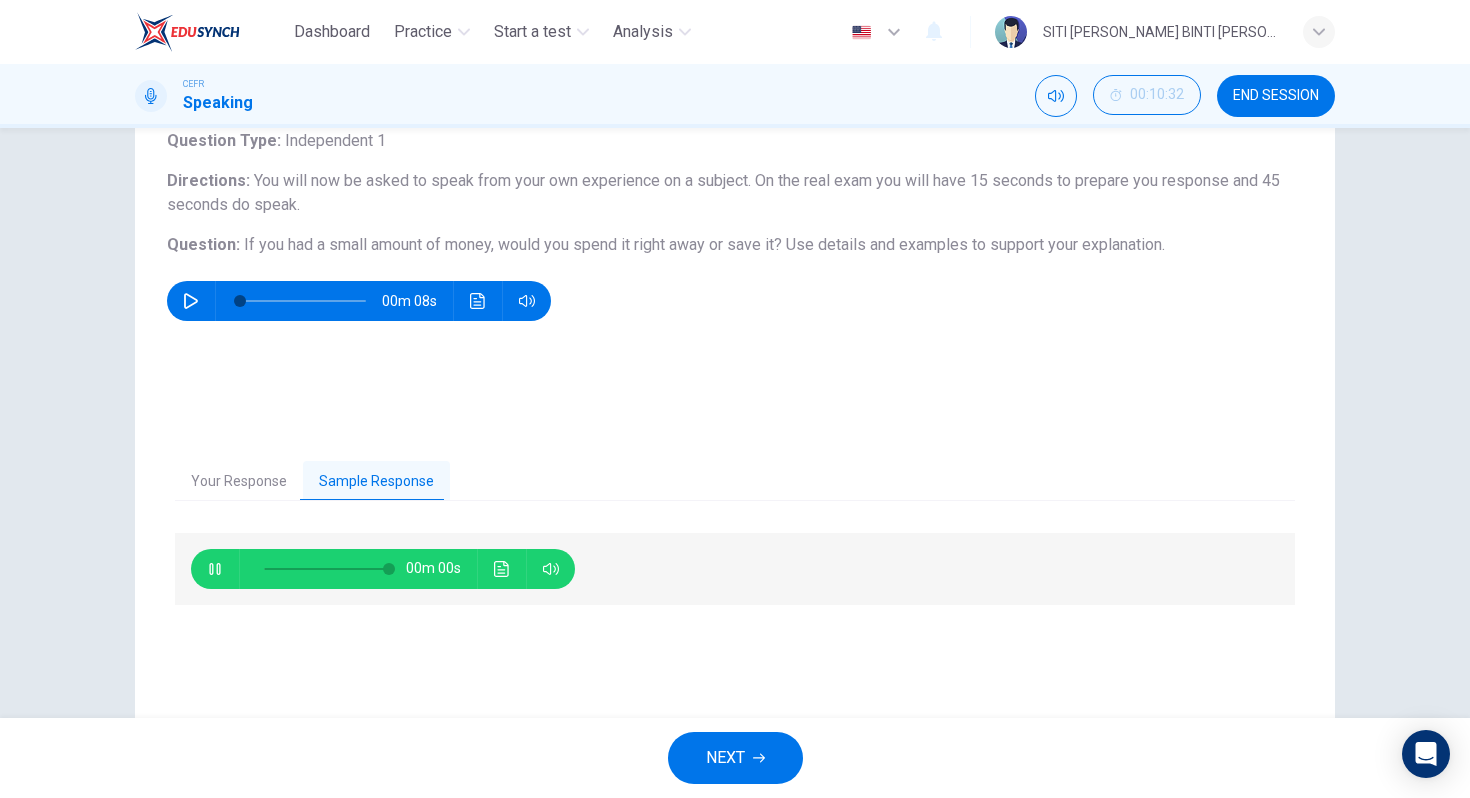 type on "0" 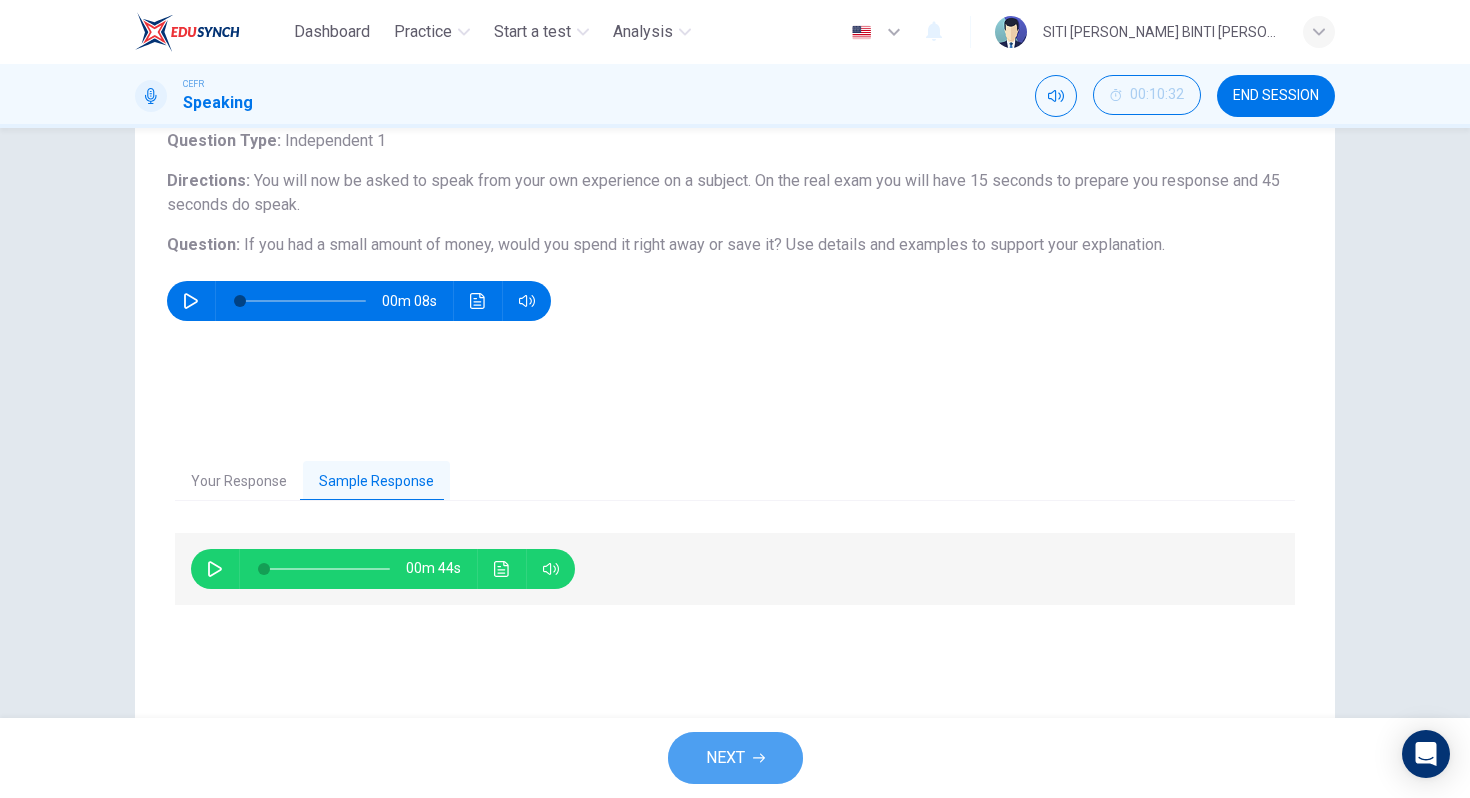 click on "NEXT" at bounding box center [725, 758] 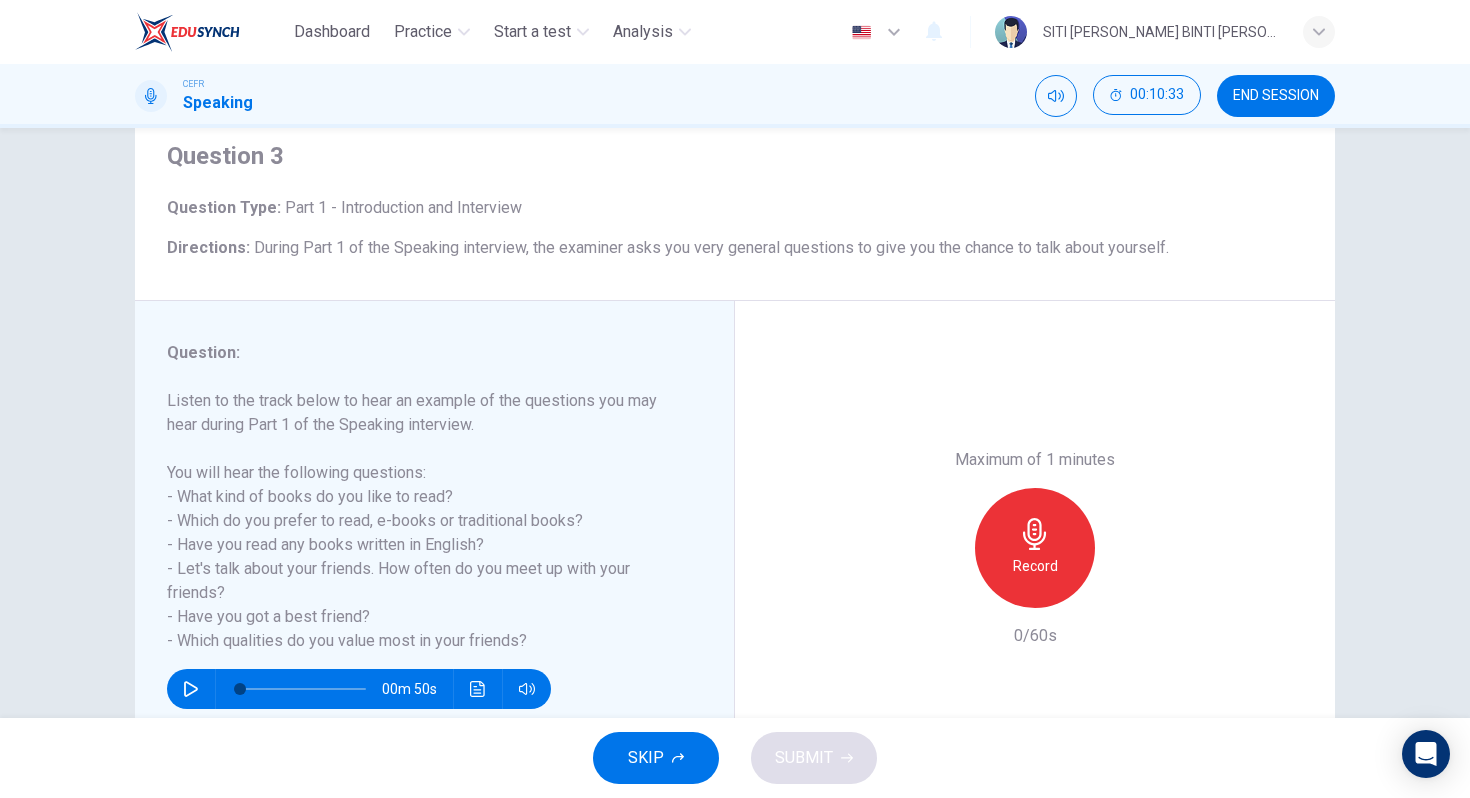 scroll, scrollTop: 80, scrollLeft: 0, axis: vertical 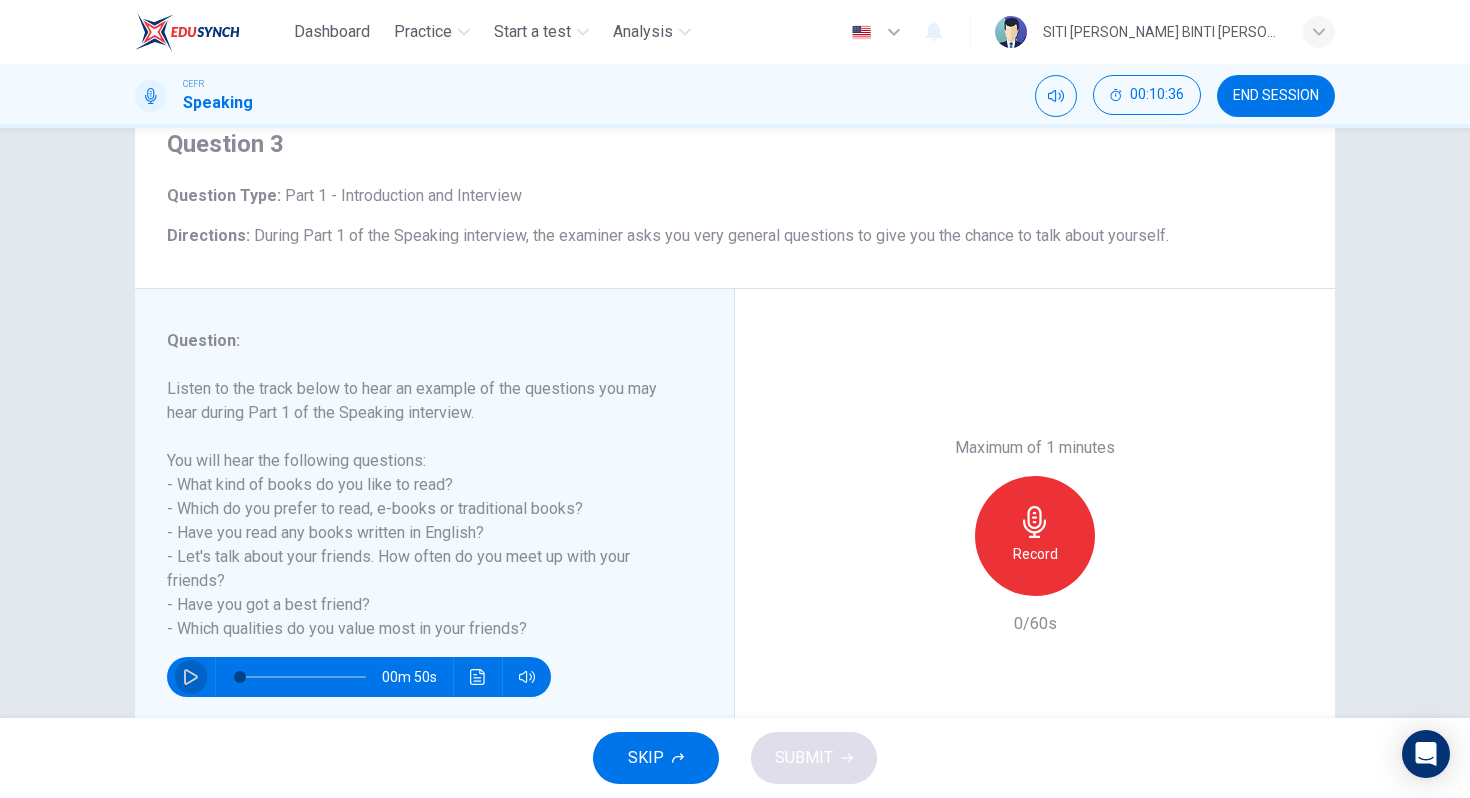 click at bounding box center [191, 677] 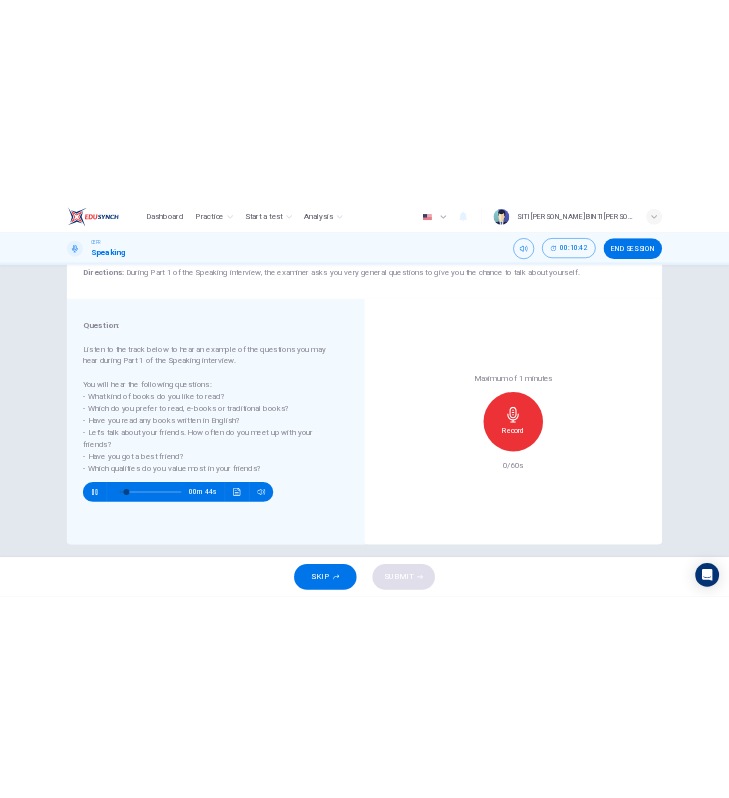 scroll, scrollTop: 171, scrollLeft: 0, axis: vertical 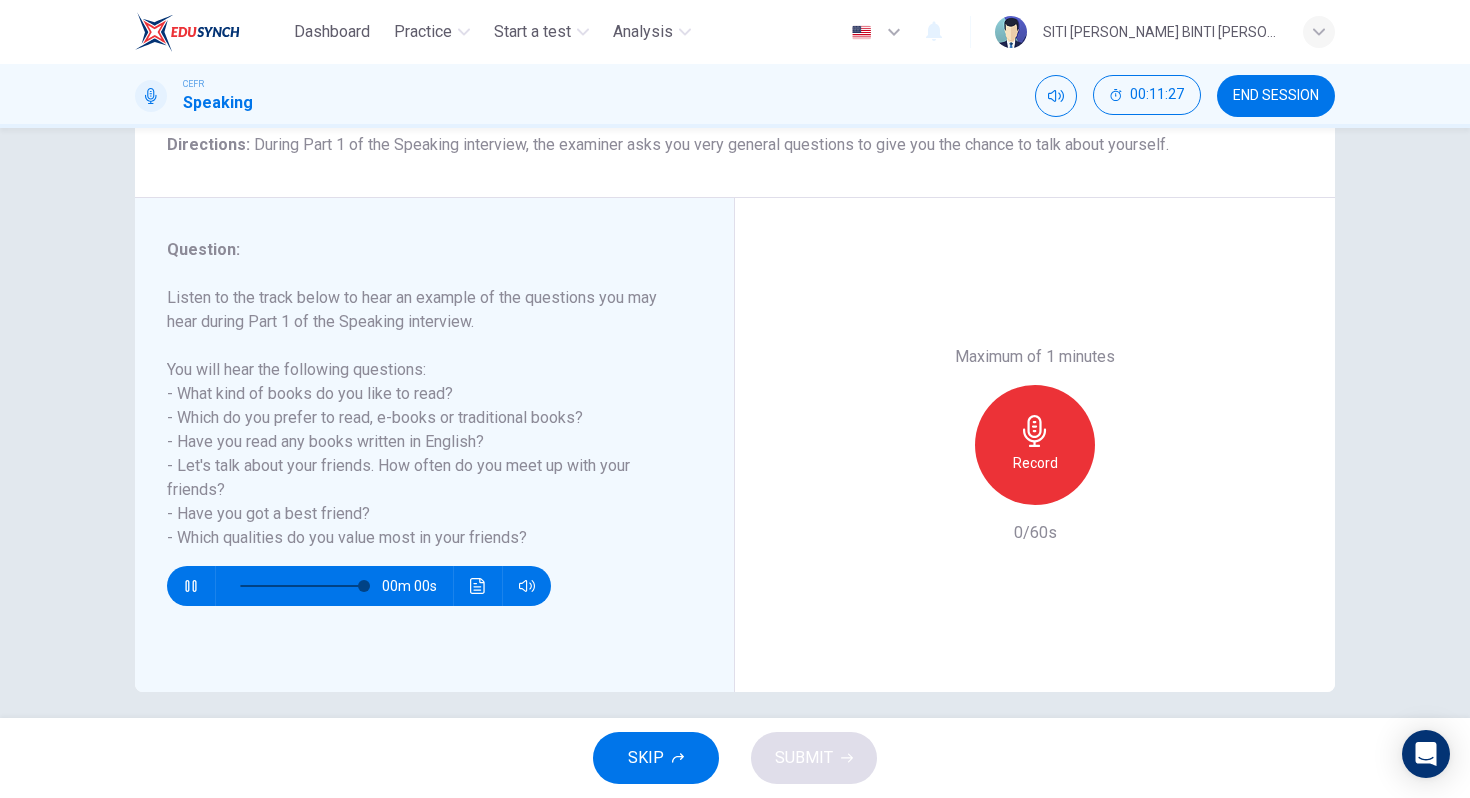 type on "0" 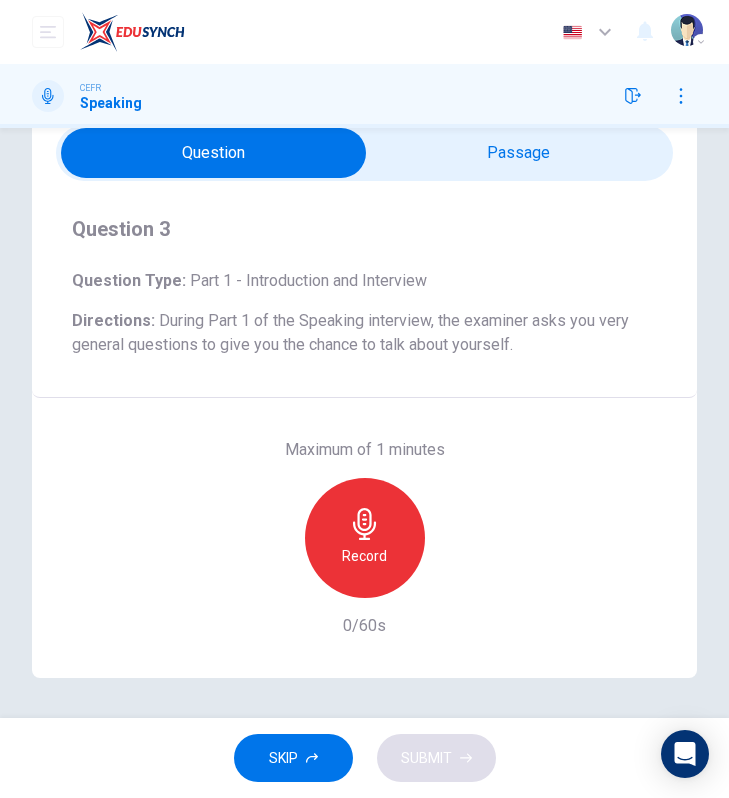 scroll, scrollTop: 0, scrollLeft: 0, axis: both 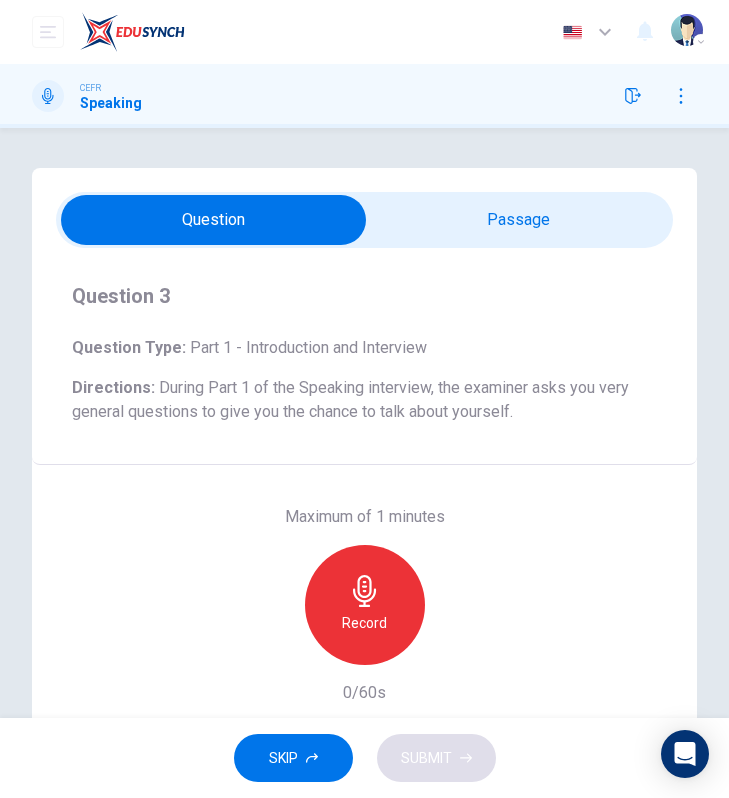 click on "Question   3 Question Type :   Part 1 - Introduction and Interview Directions :   During Part 1 of the Speaking interview, the examiner asks you very general questions to give you the chance to talk about yourself." at bounding box center (364, 356) 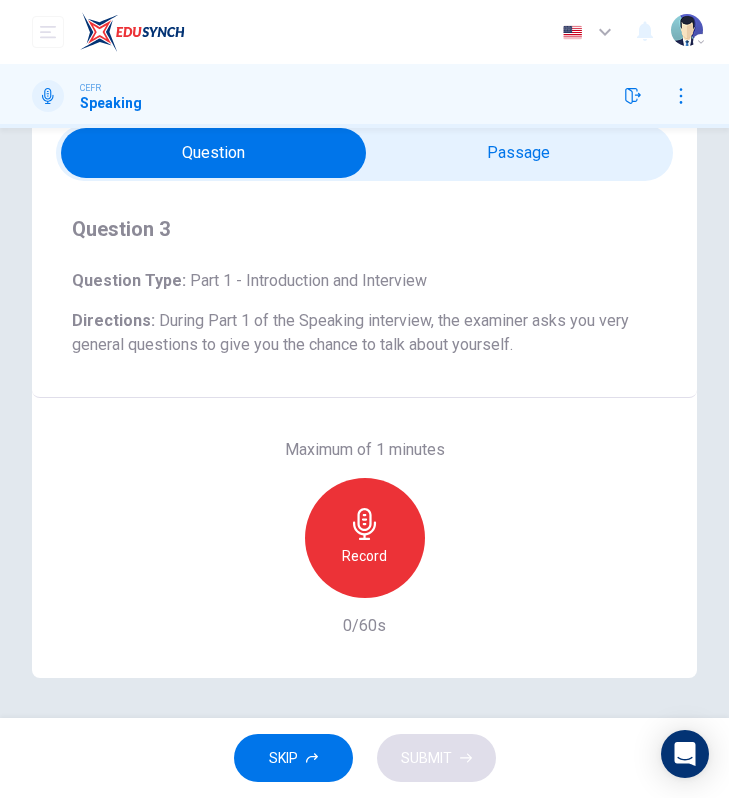 click at bounding box center (214, 153) 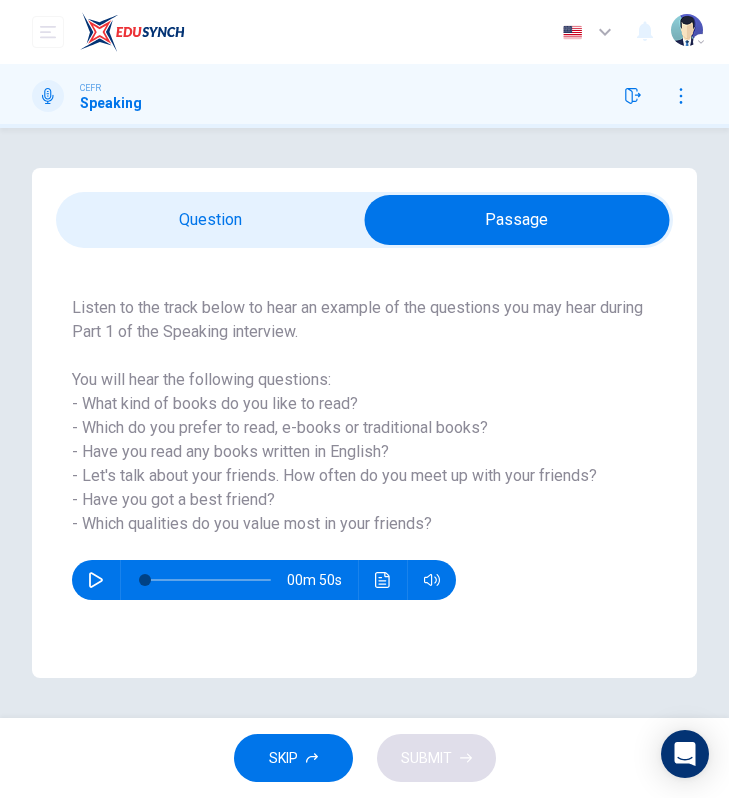 click on "Listen to the track below to hear an example of the questions you may hear during Part 1 of the Speaking interview.  You will hear the following questions:
- What kind of books do you like to read?
- Which do you prefer to read, e-books or traditional books?
- Have you read any books written in English?
- Let's talk about your friends. How often do you meet up with your friends?
- Have you got a best friend?
- Which qualities do you value most in your friends?" at bounding box center [360, 416] 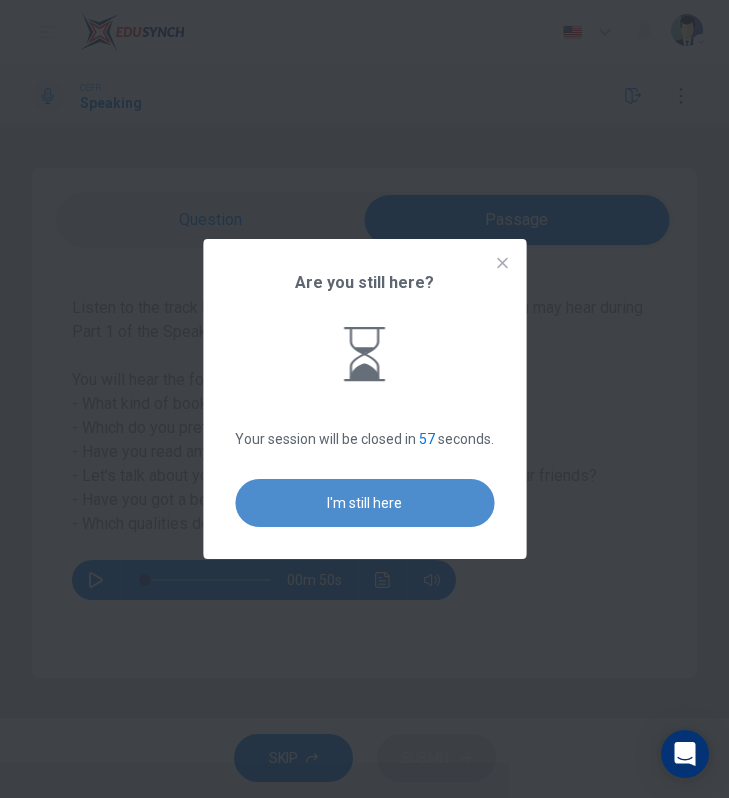click on "I'm still here" at bounding box center [364, 503] 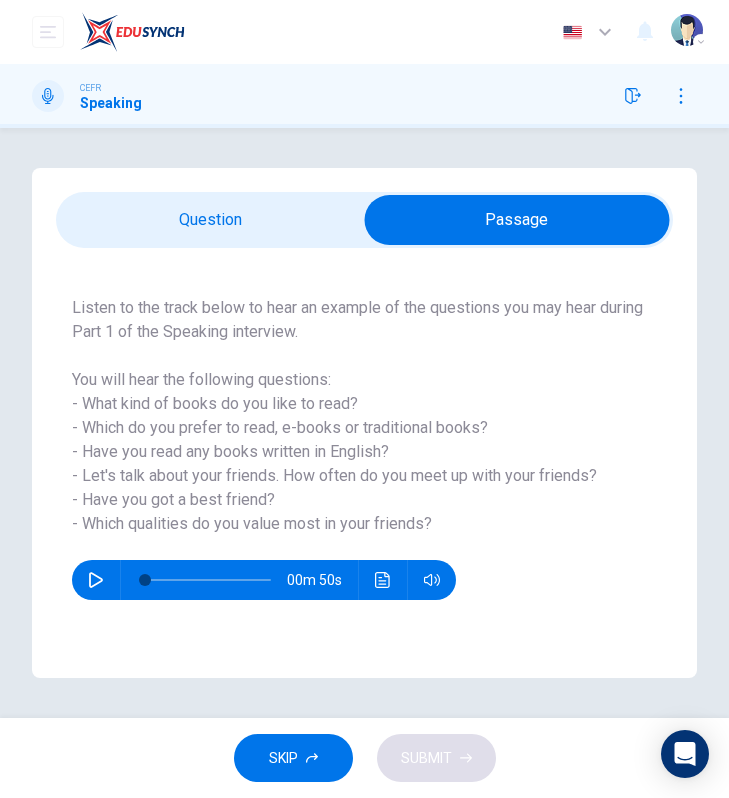 drag, startPoint x: 325, startPoint y: 761, endPoint x: 519, endPoint y: 539, distance: 294.822 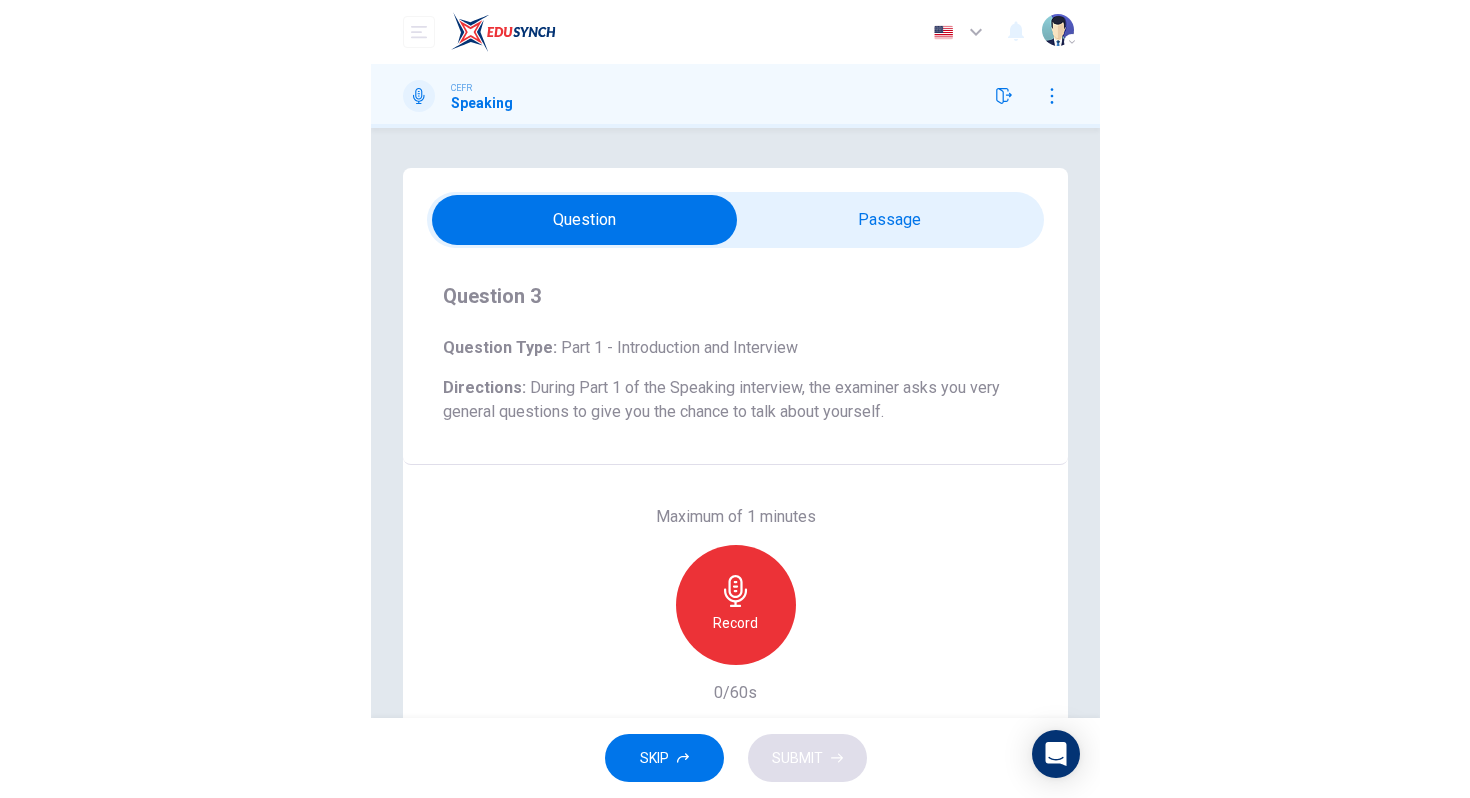 scroll, scrollTop: 67, scrollLeft: 0, axis: vertical 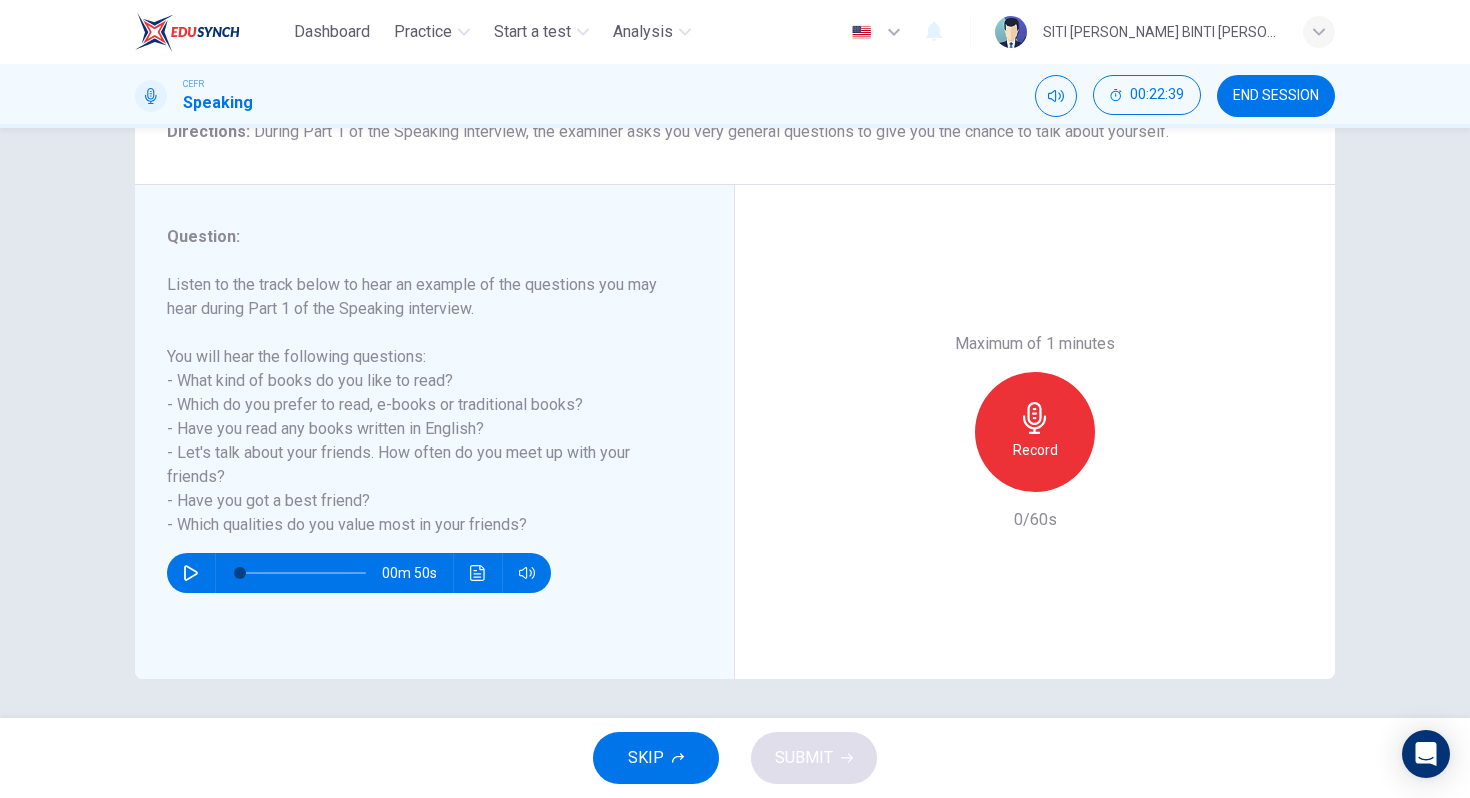 click on "Record" at bounding box center [1035, 450] 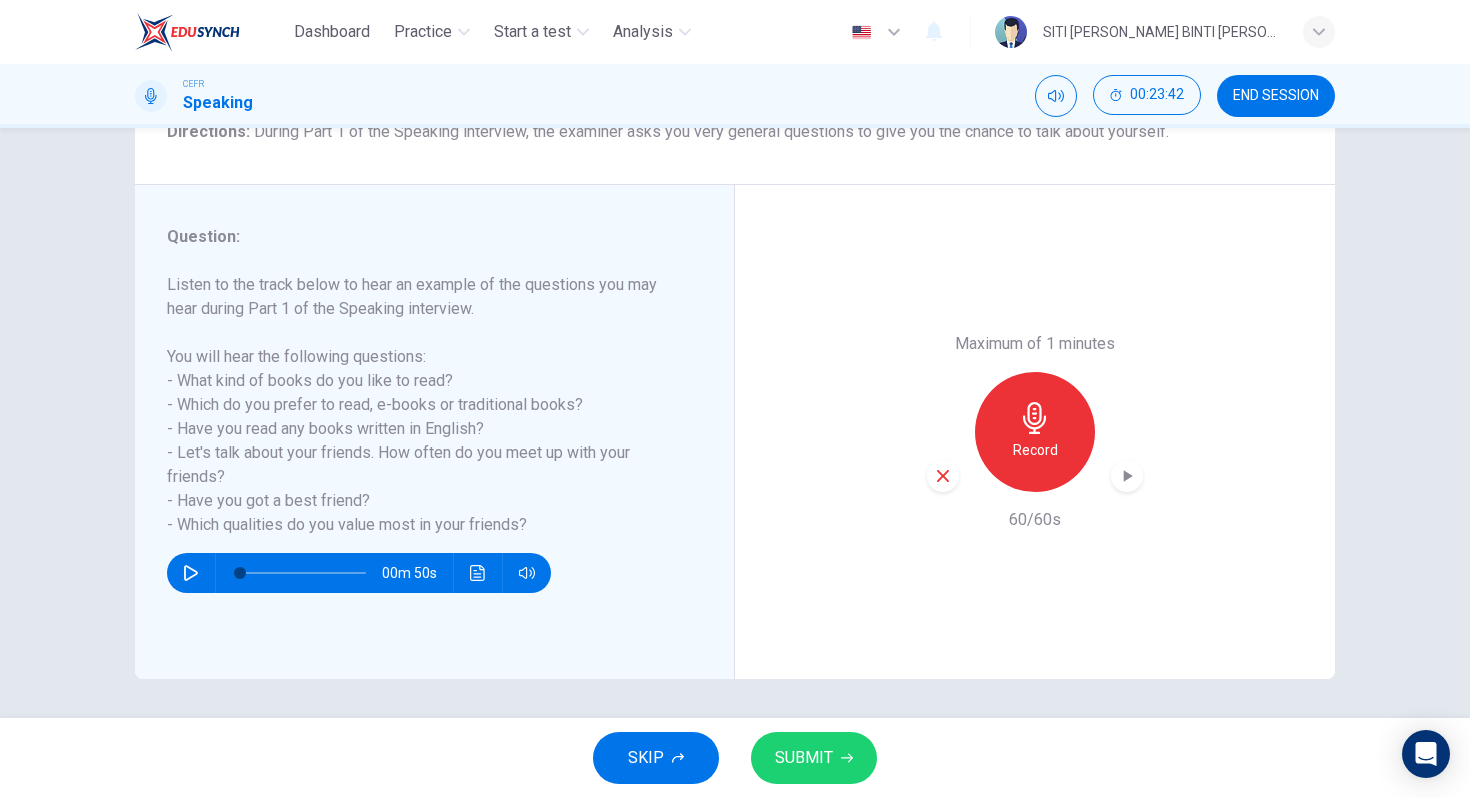 click on "Question   3 Question Type :   Part 1 - Introduction and Interview Directions :   During Part 1 of the Speaking interview, the examiner asks you very general questions to give you the chance to talk about yourself. Maximum of 1 minutes Record 60/60s Question : Listen to the track below to hear an example of the questions you may hear during Part 1 of the Speaking interview.  You will hear the following questions:
- What kind of books do you like to read?
- Which do you prefer to read, e-books or traditional books?
- Have you read any books written in English?
- Let's talk about your friends. How often do you meet up with your friends?
- Have you got a best friend?
- Which qualities do you value most in your friends? 00m 50s Maximum of 1 minutes Record 60/60s" at bounding box center [735, 423] 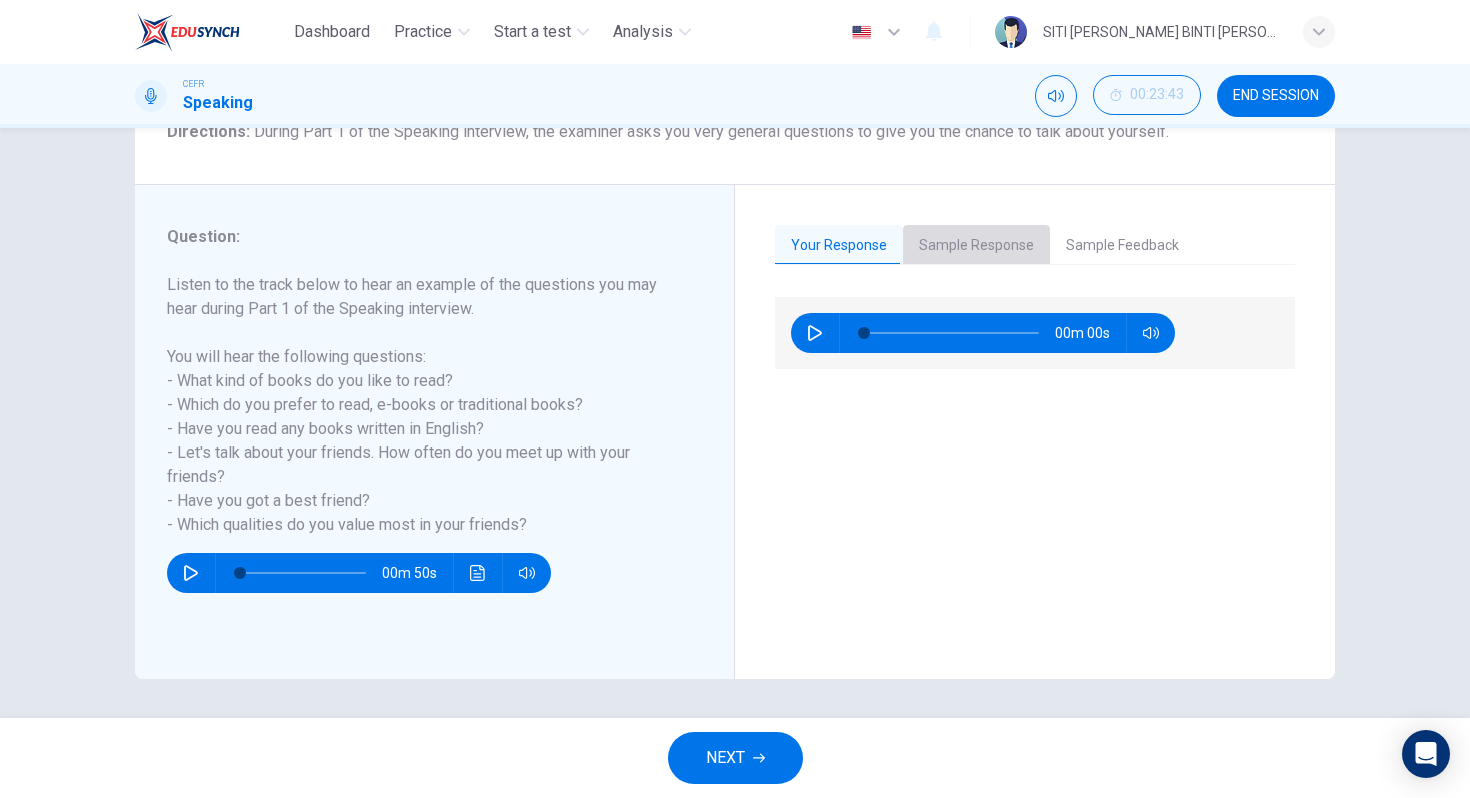 click on "Sample Response" at bounding box center (976, 246) 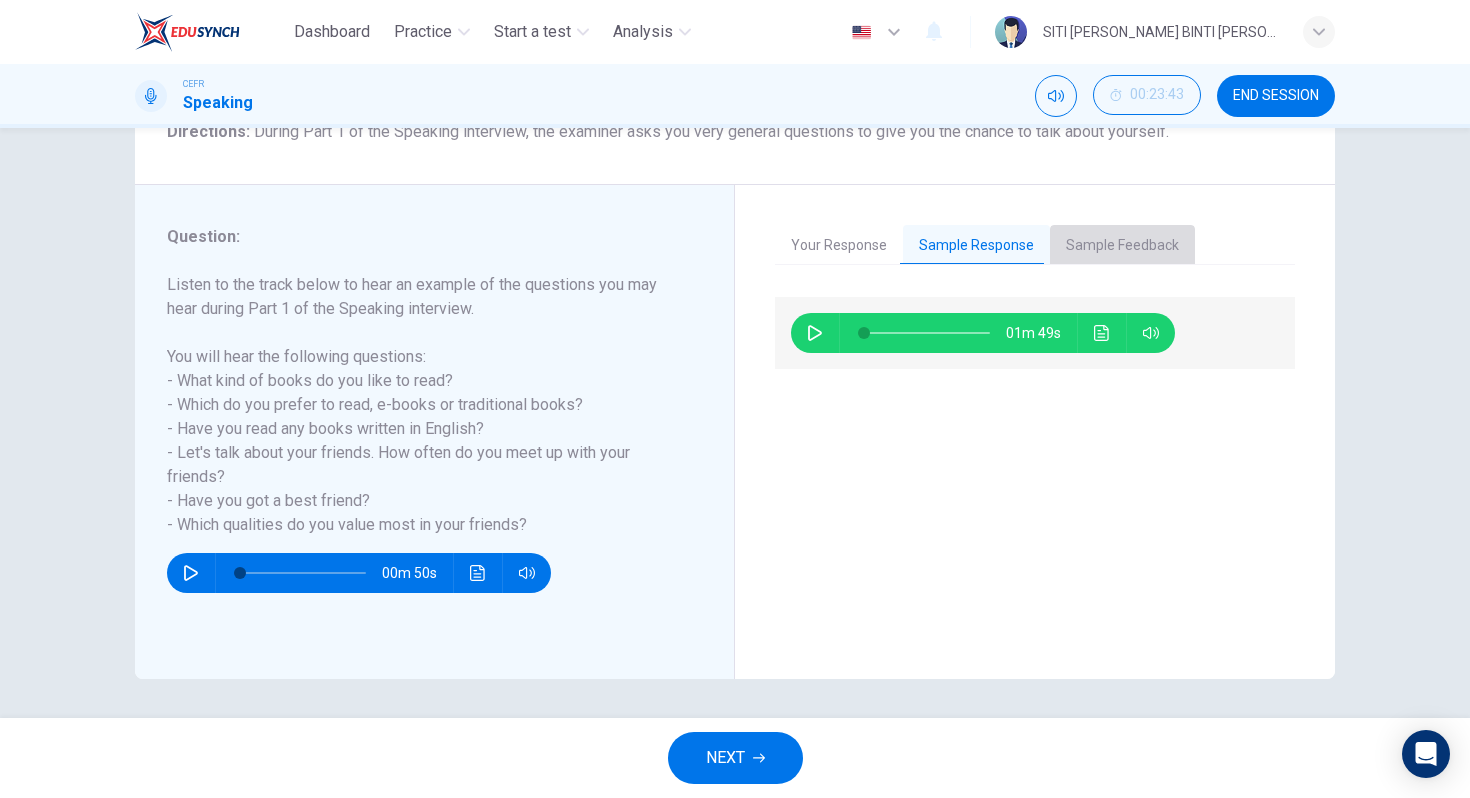 click on "Sample Feedback" at bounding box center (1122, 246) 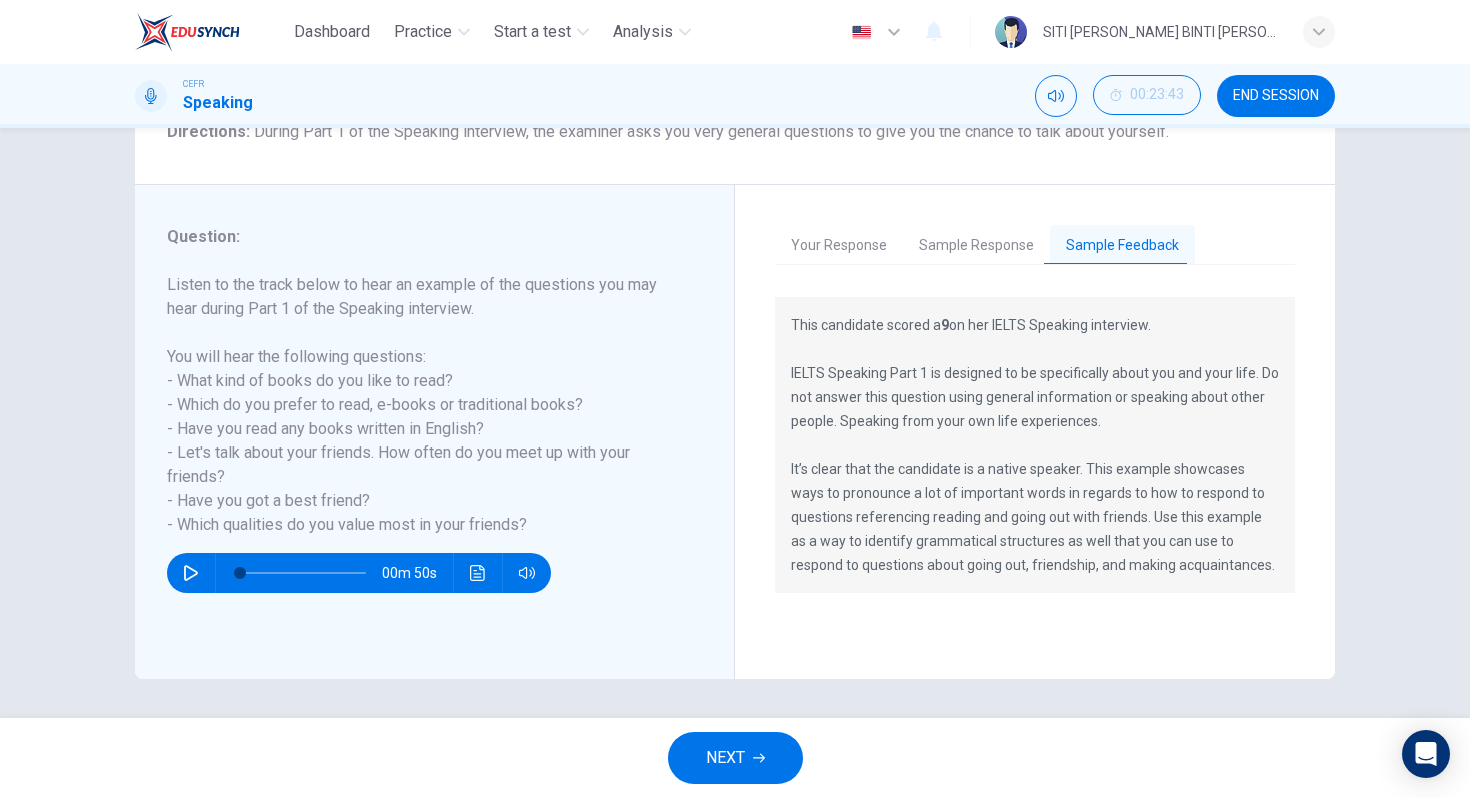 scroll, scrollTop: 185, scrollLeft: 0, axis: vertical 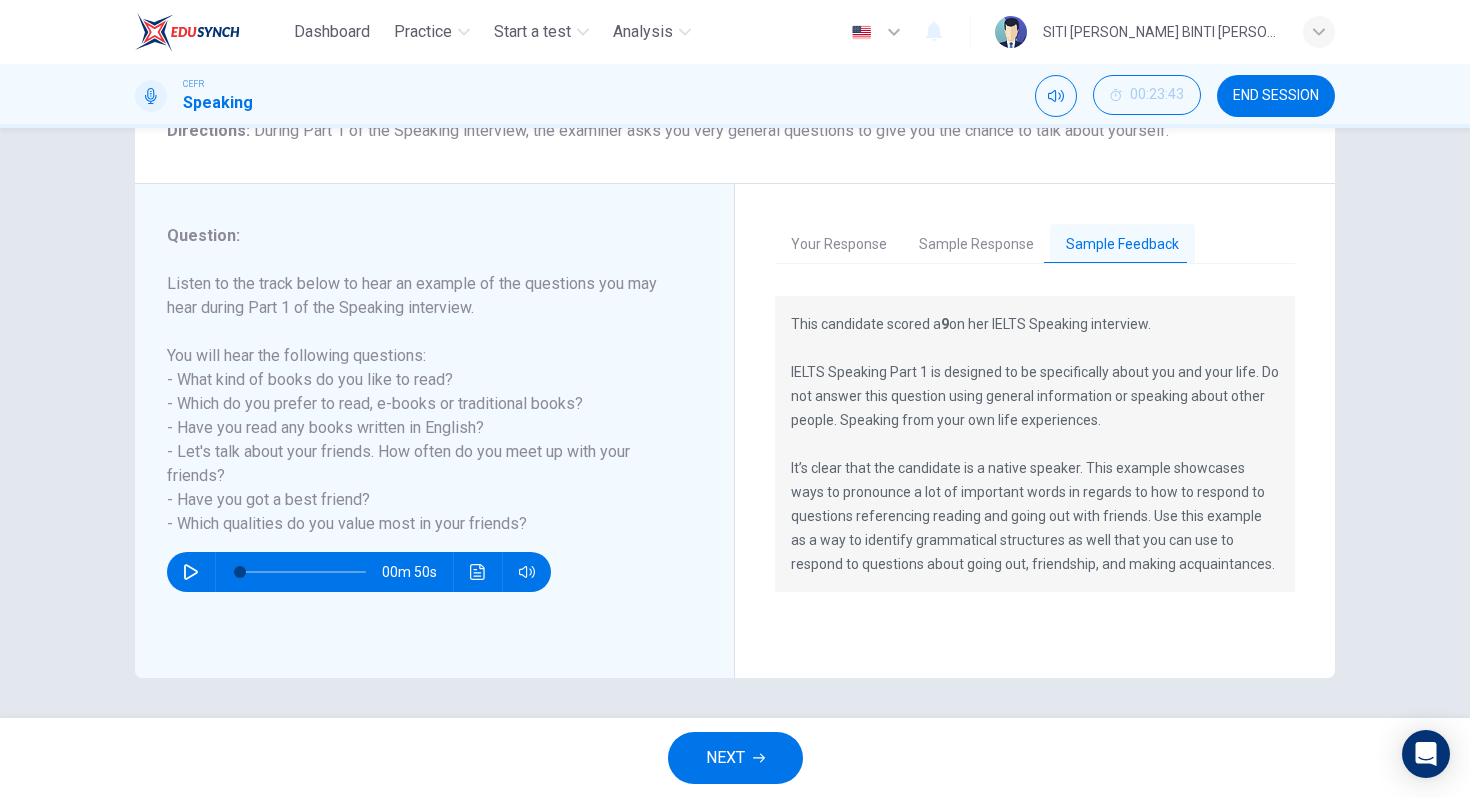 click on "Sample Response" at bounding box center [976, 245] 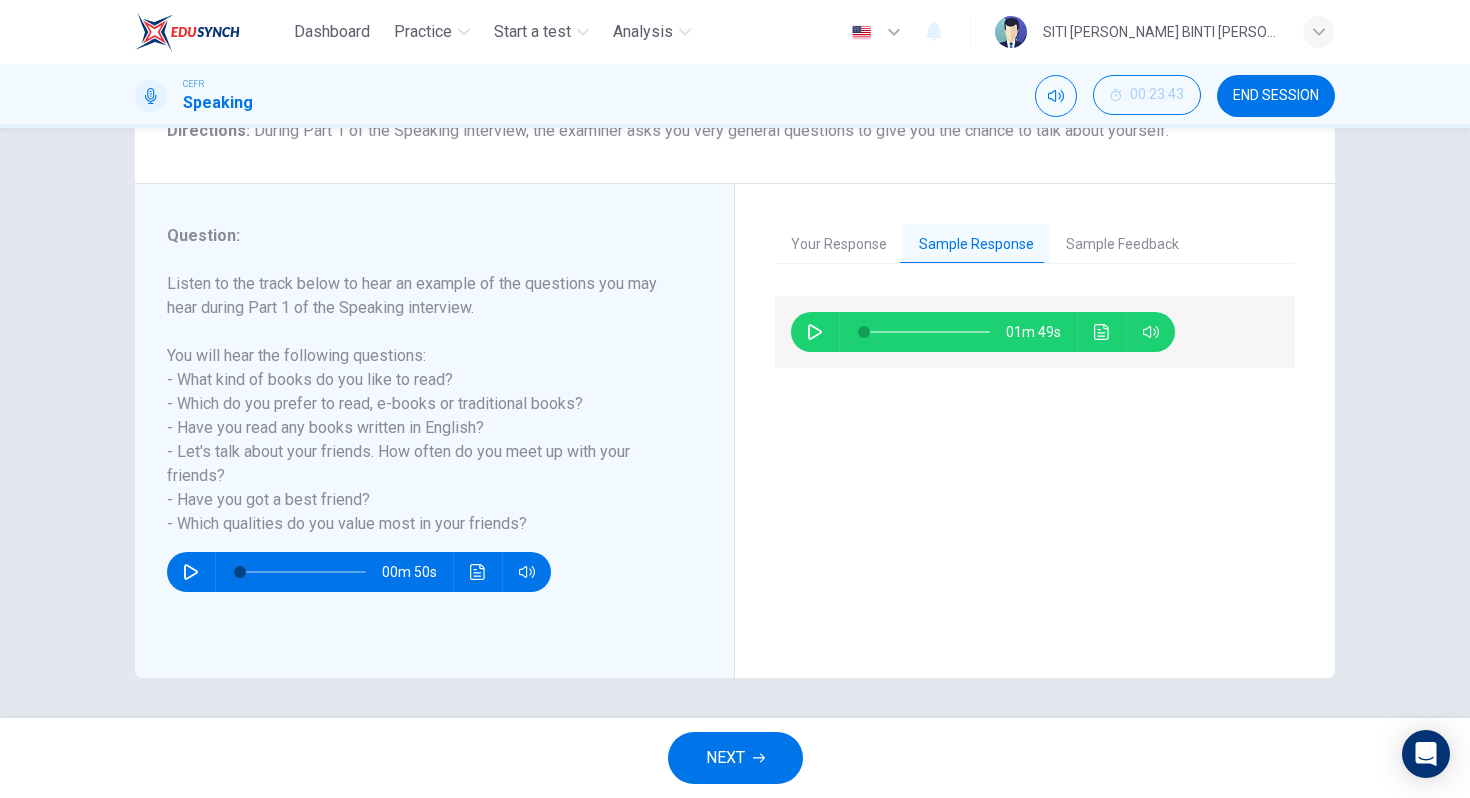 click on "01m 49s" at bounding box center [983, 332] 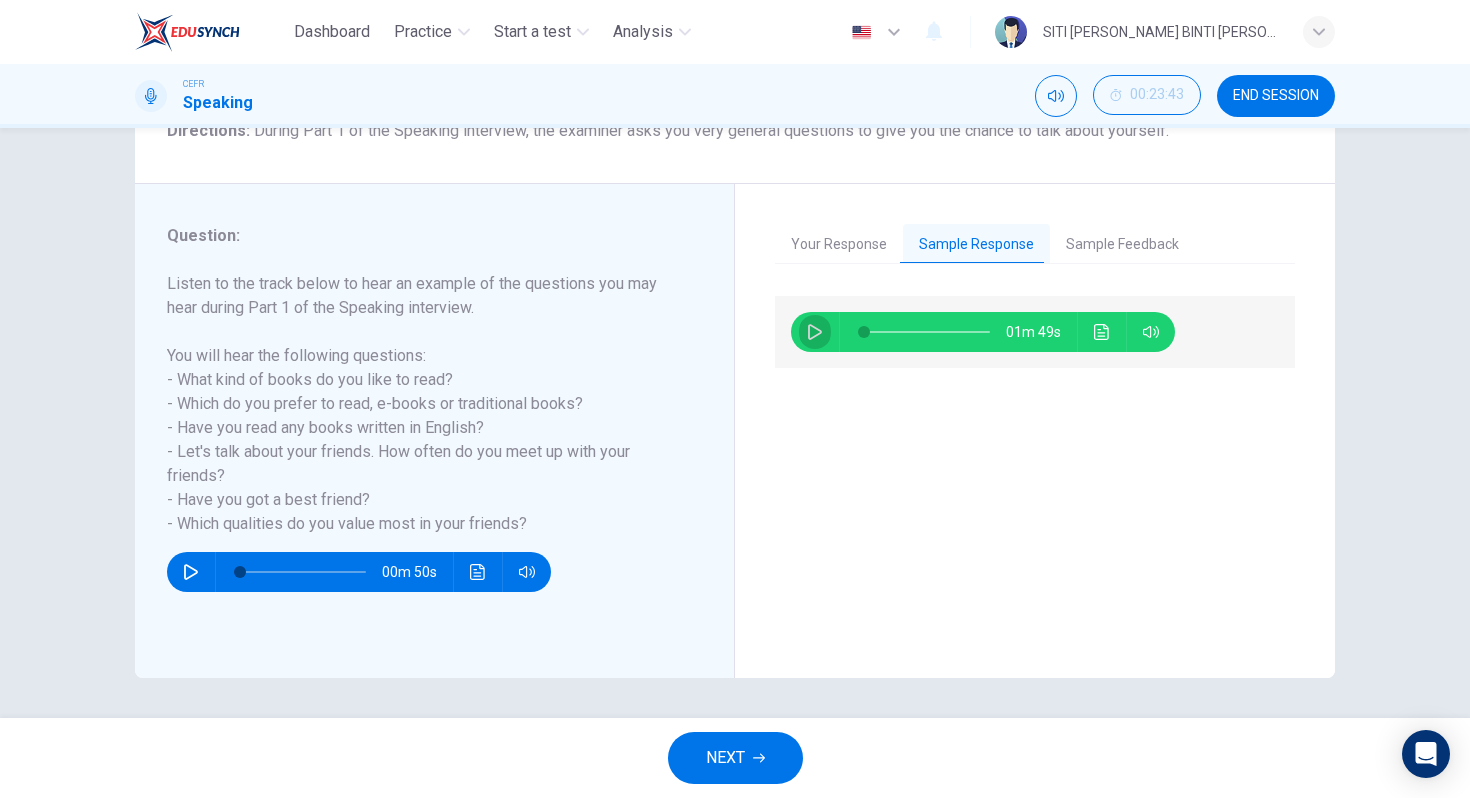 click 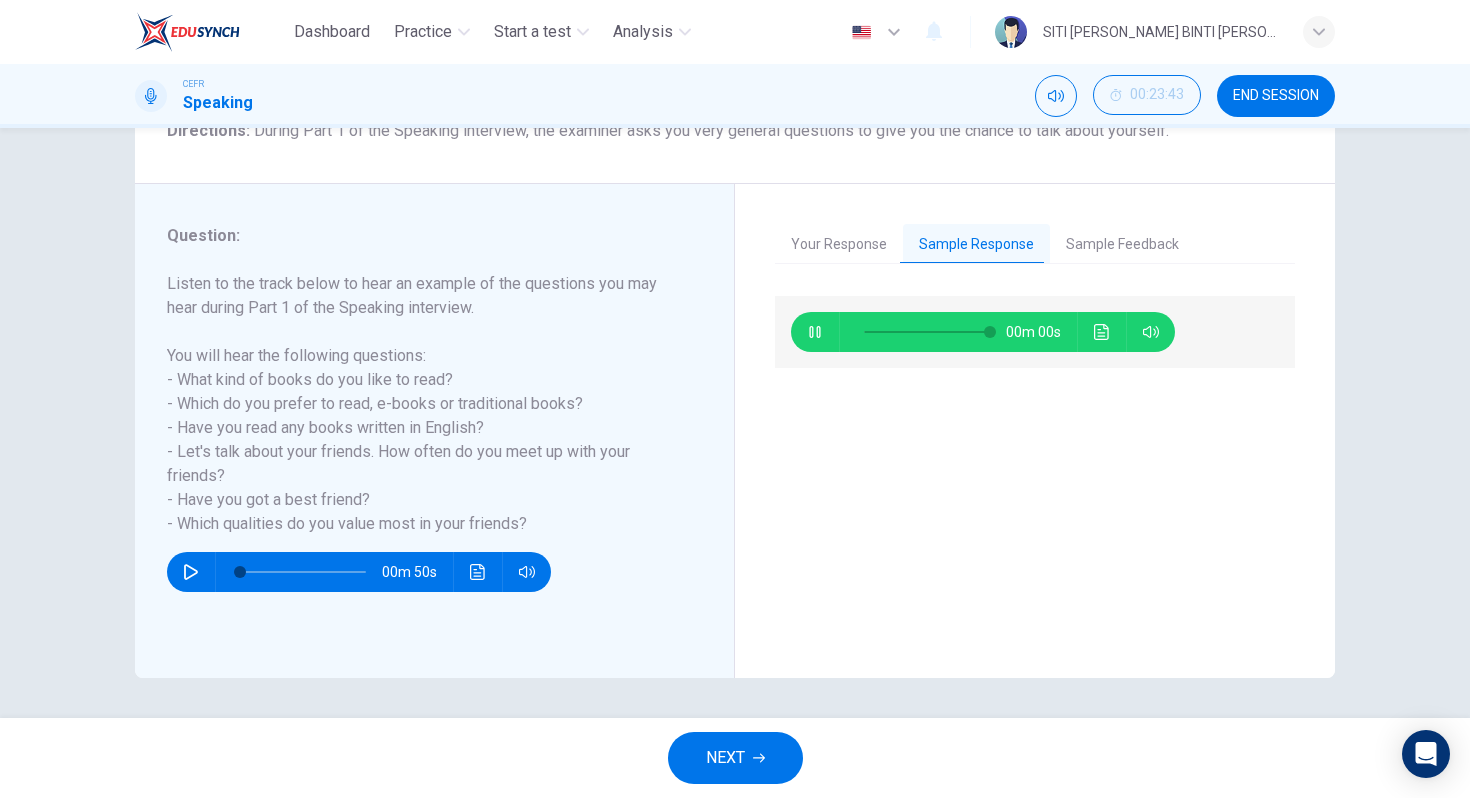 type on "0" 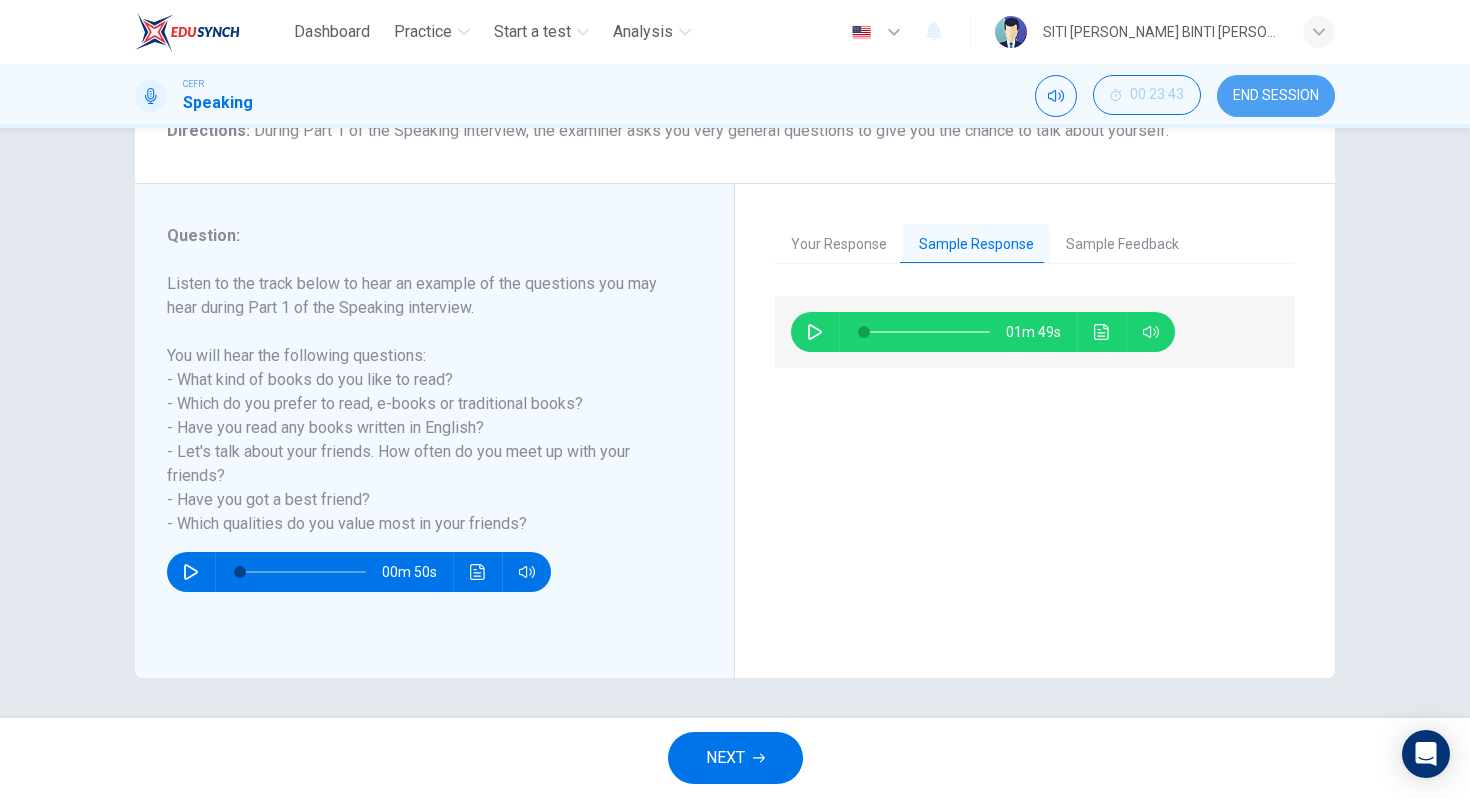 click on "END SESSION" at bounding box center [1276, 96] 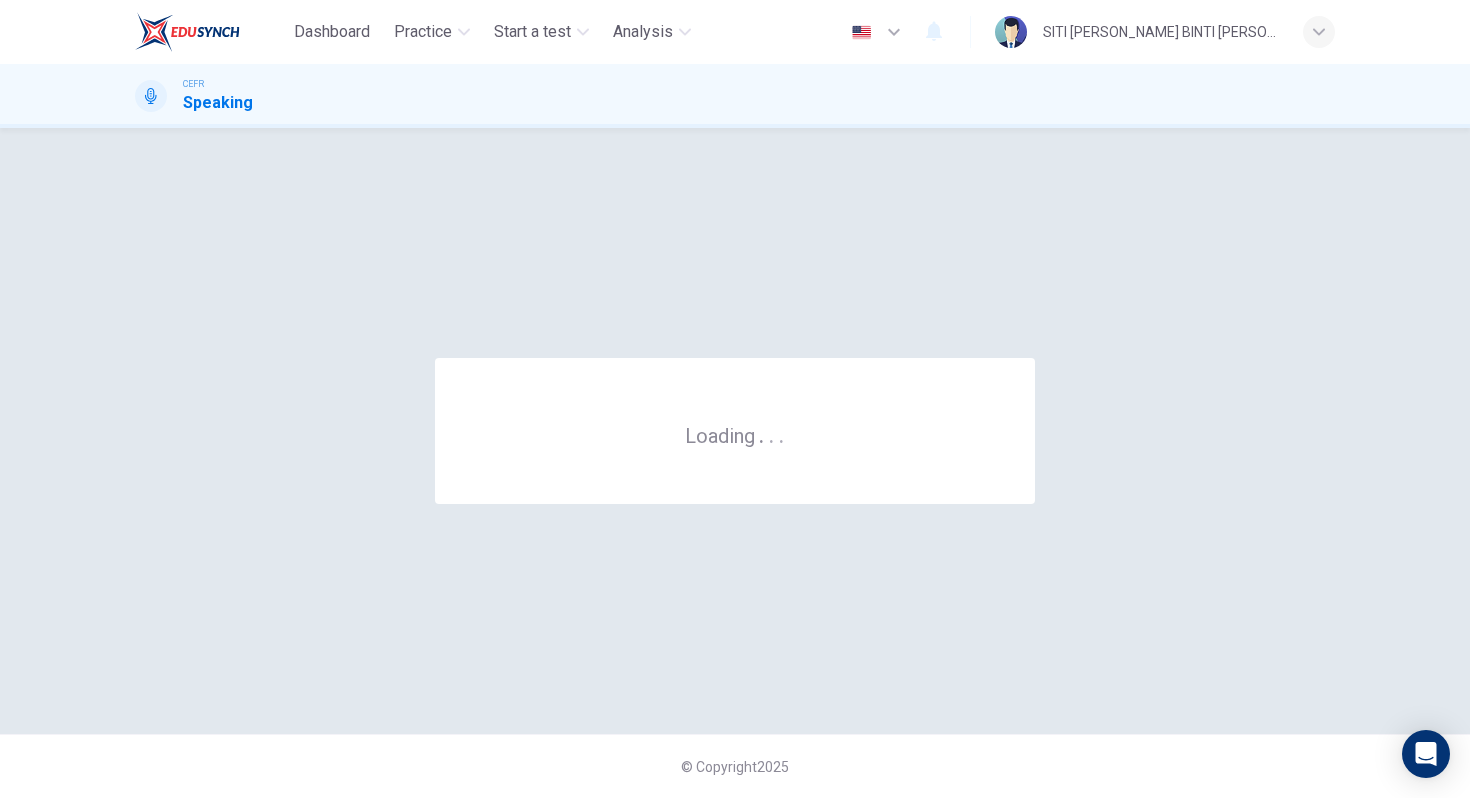 scroll, scrollTop: 0, scrollLeft: 0, axis: both 